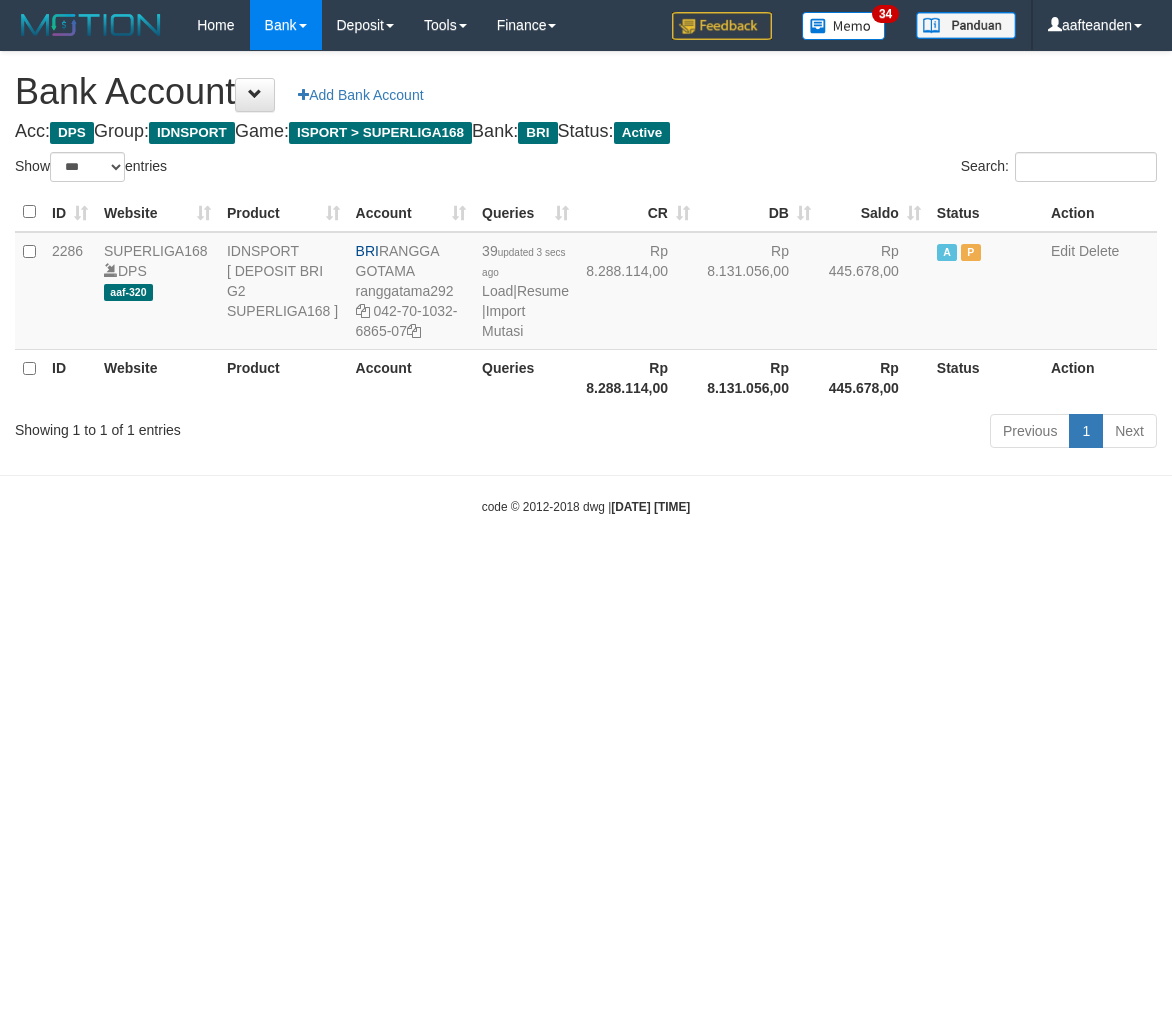 select on "***" 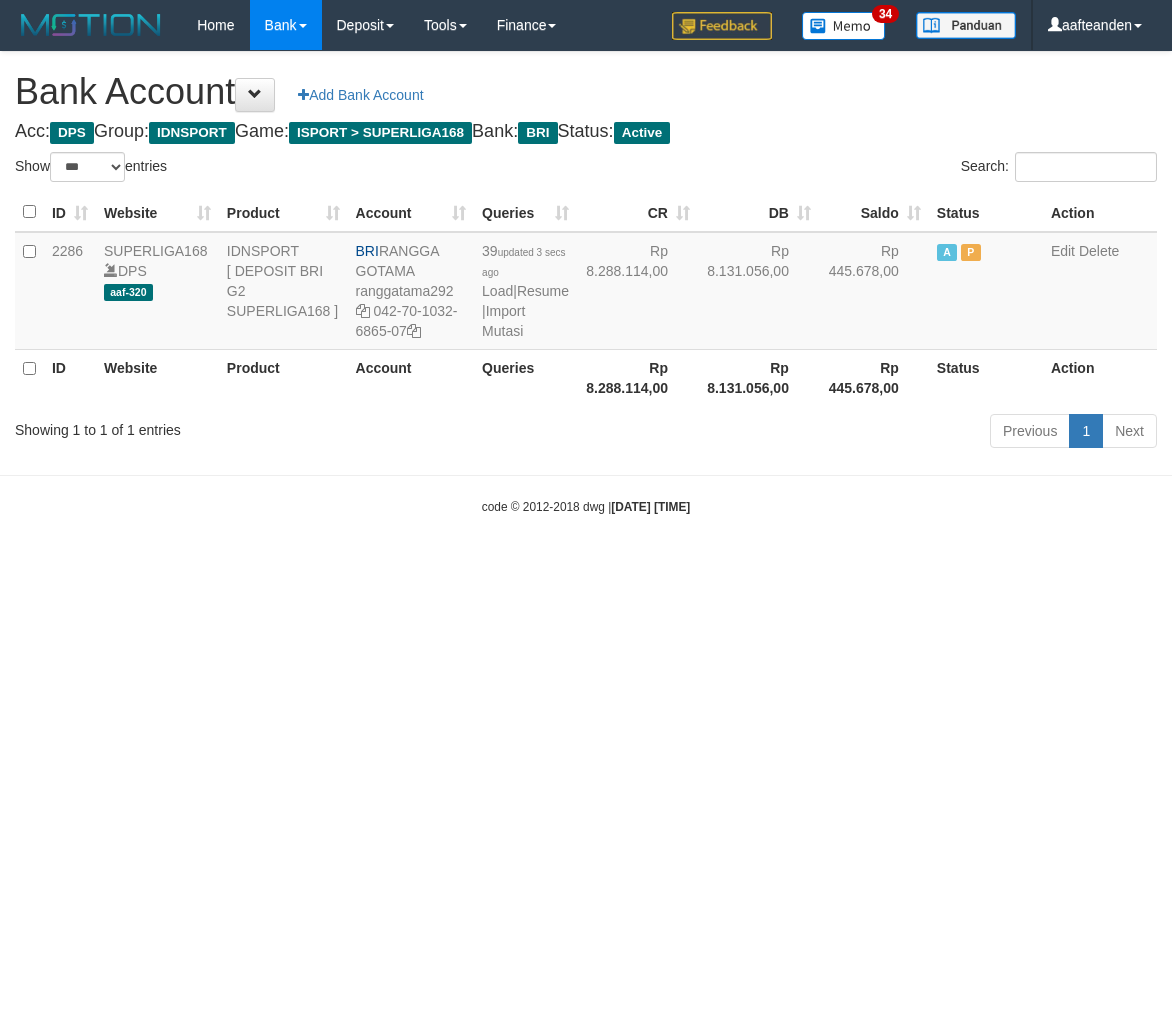 scroll, scrollTop: 0, scrollLeft: 0, axis: both 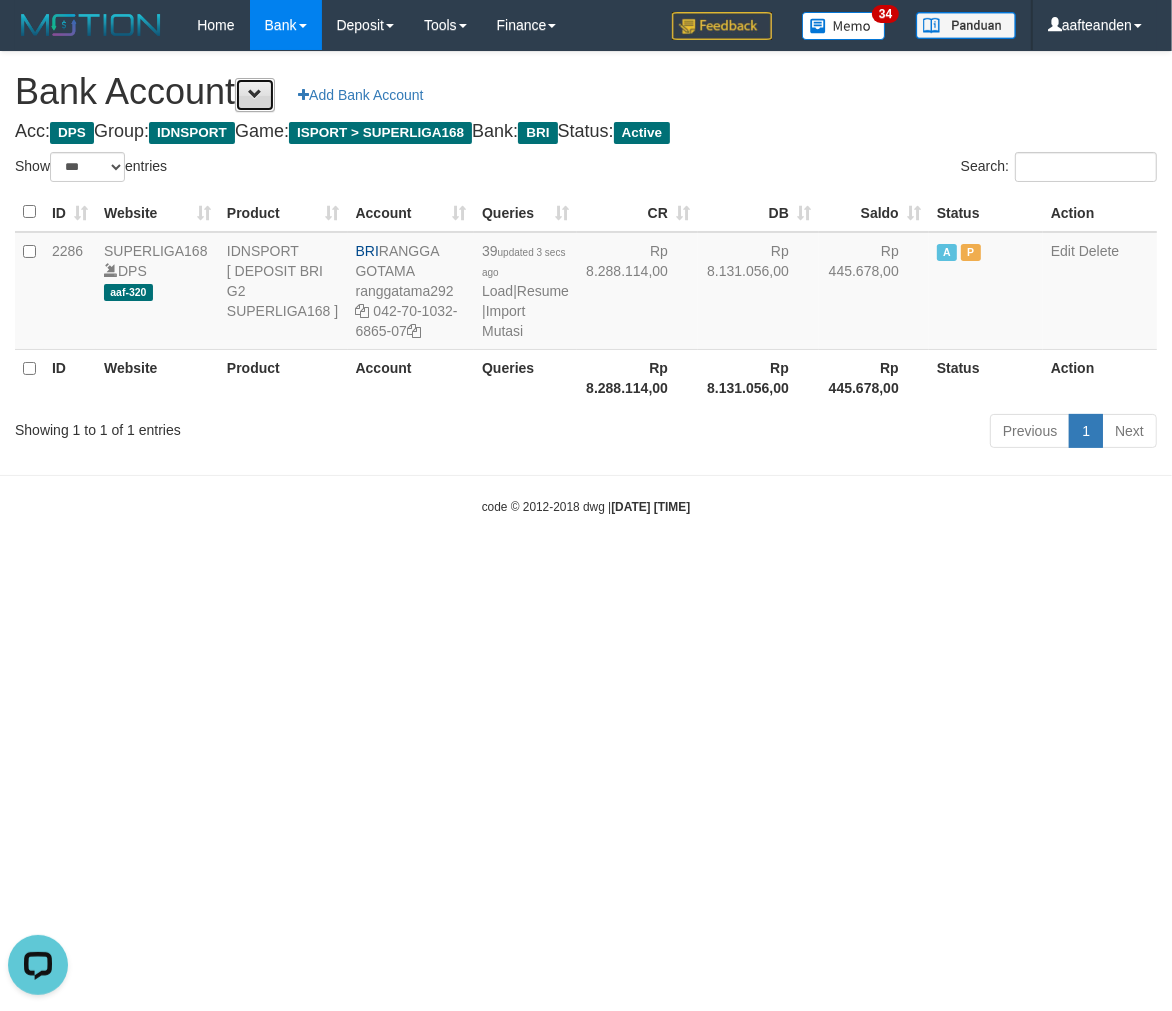 click at bounding box center [255, 95] 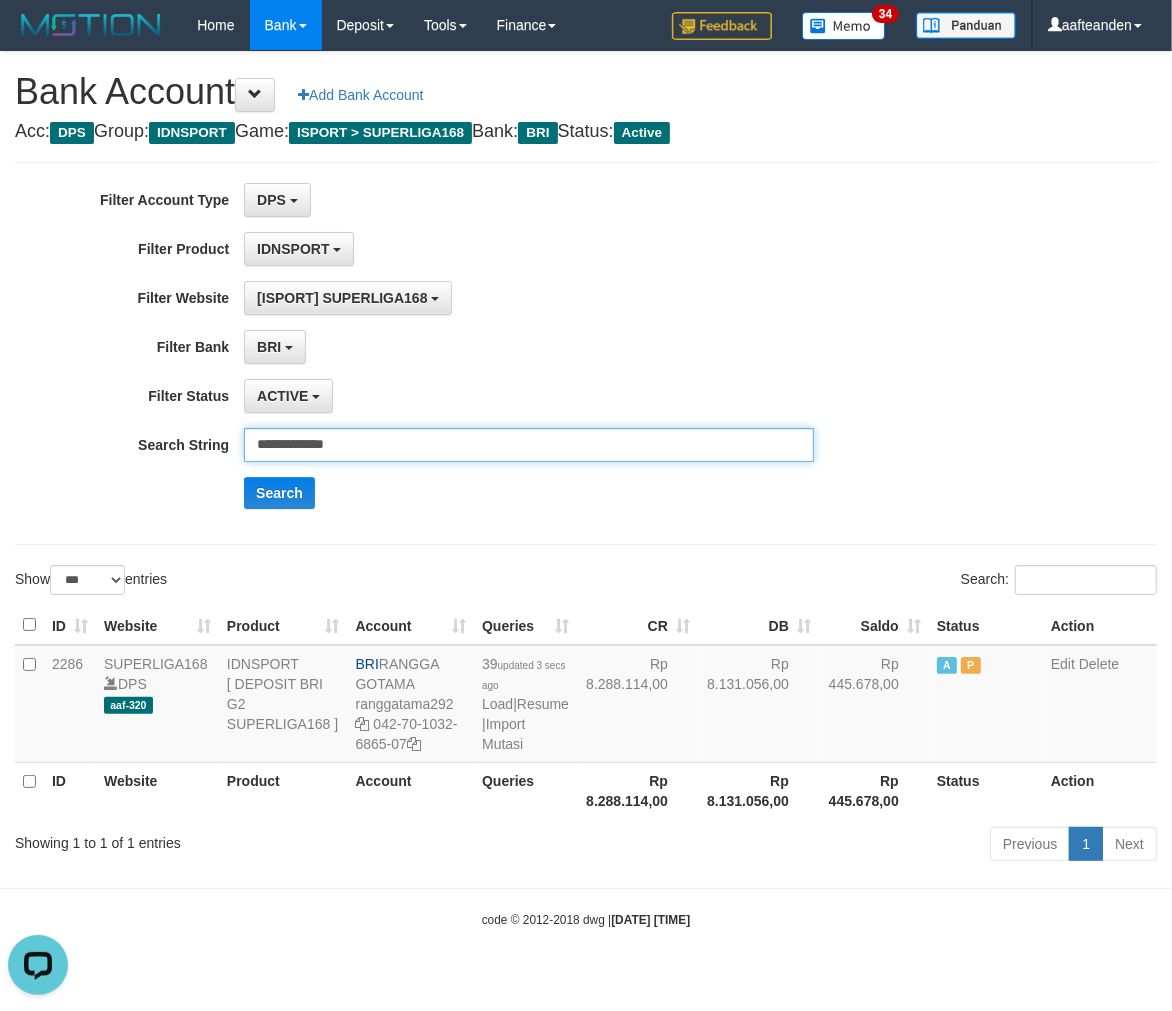 drag, startPoint x: 315, startPoint y: 446, endPoint x: 61, endPoint y: 433, distance: 254.33246 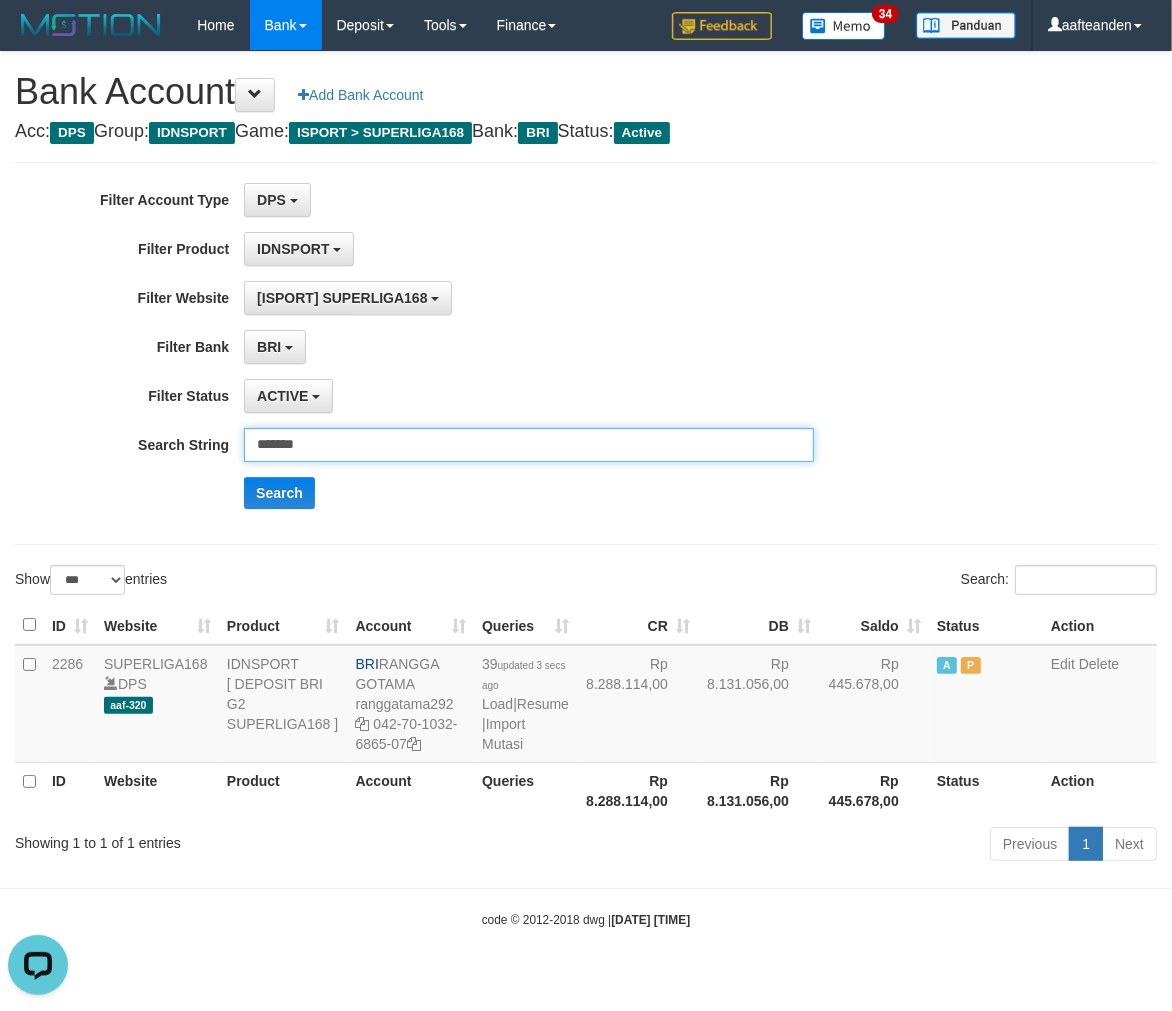 drag, startPoint x: 312, startPoint y: 440, endPoint x: 166, endPoint y: 434, distance: 146.12323 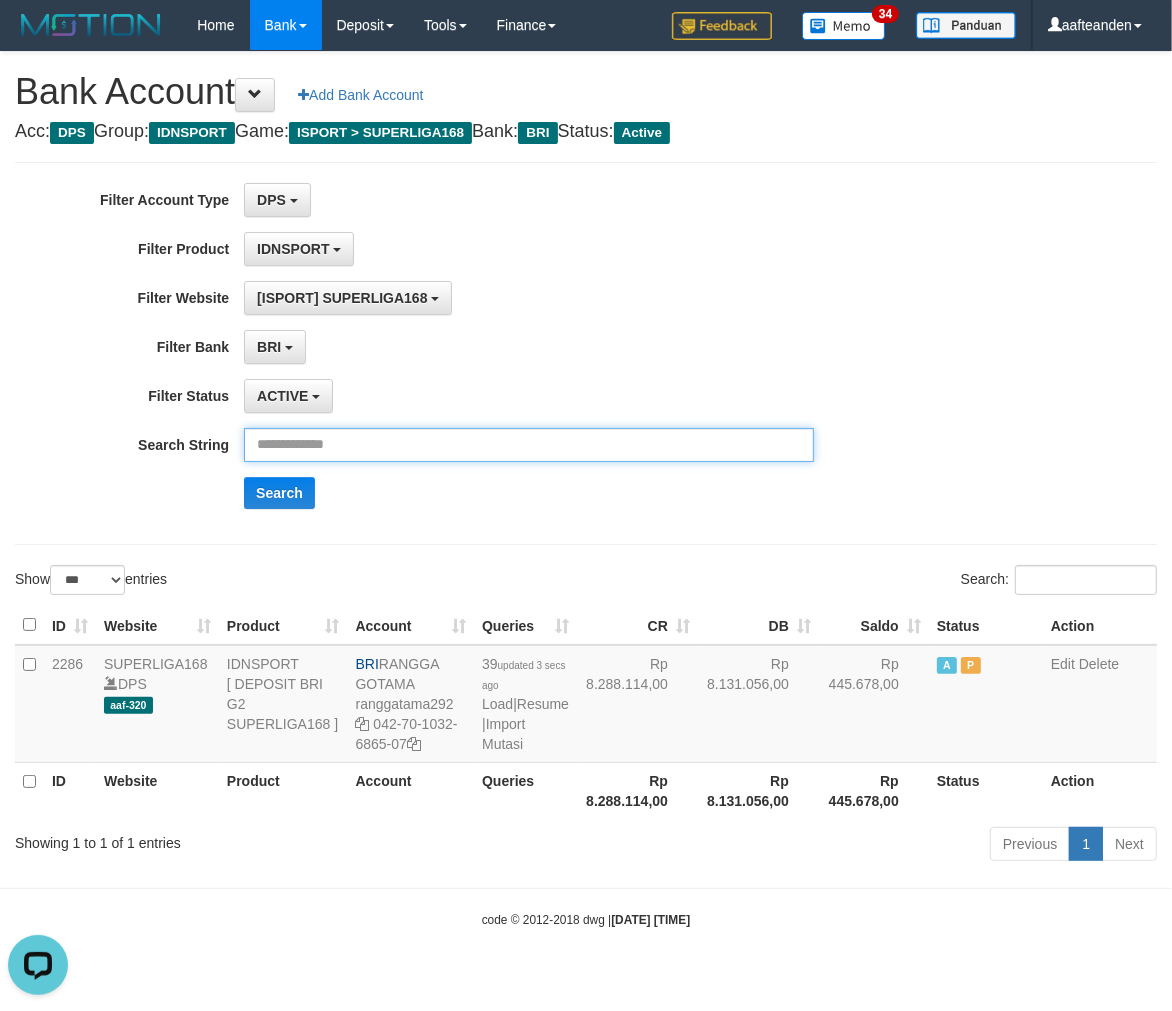 click at bounding box center [529, 445] 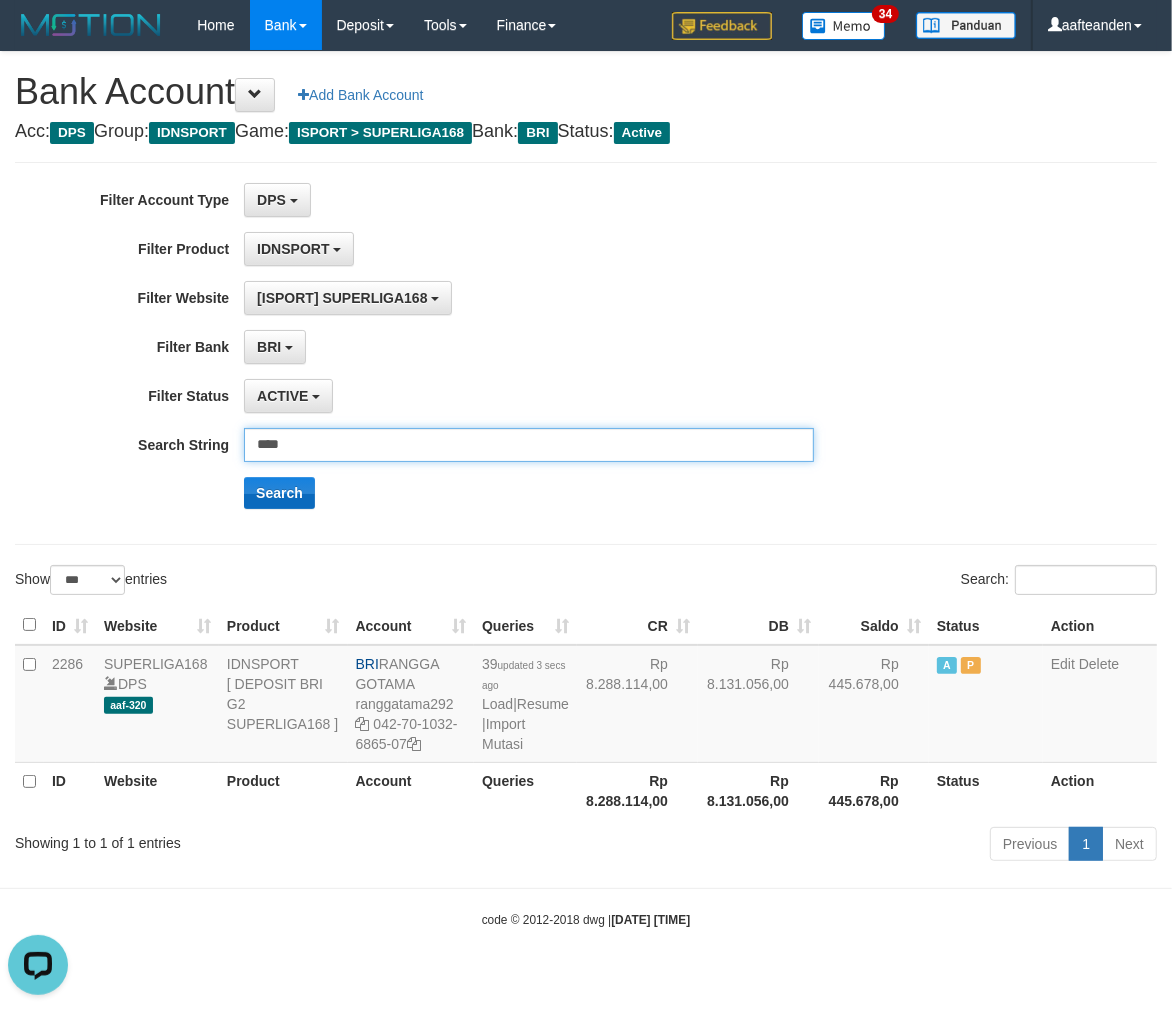 type on "****" 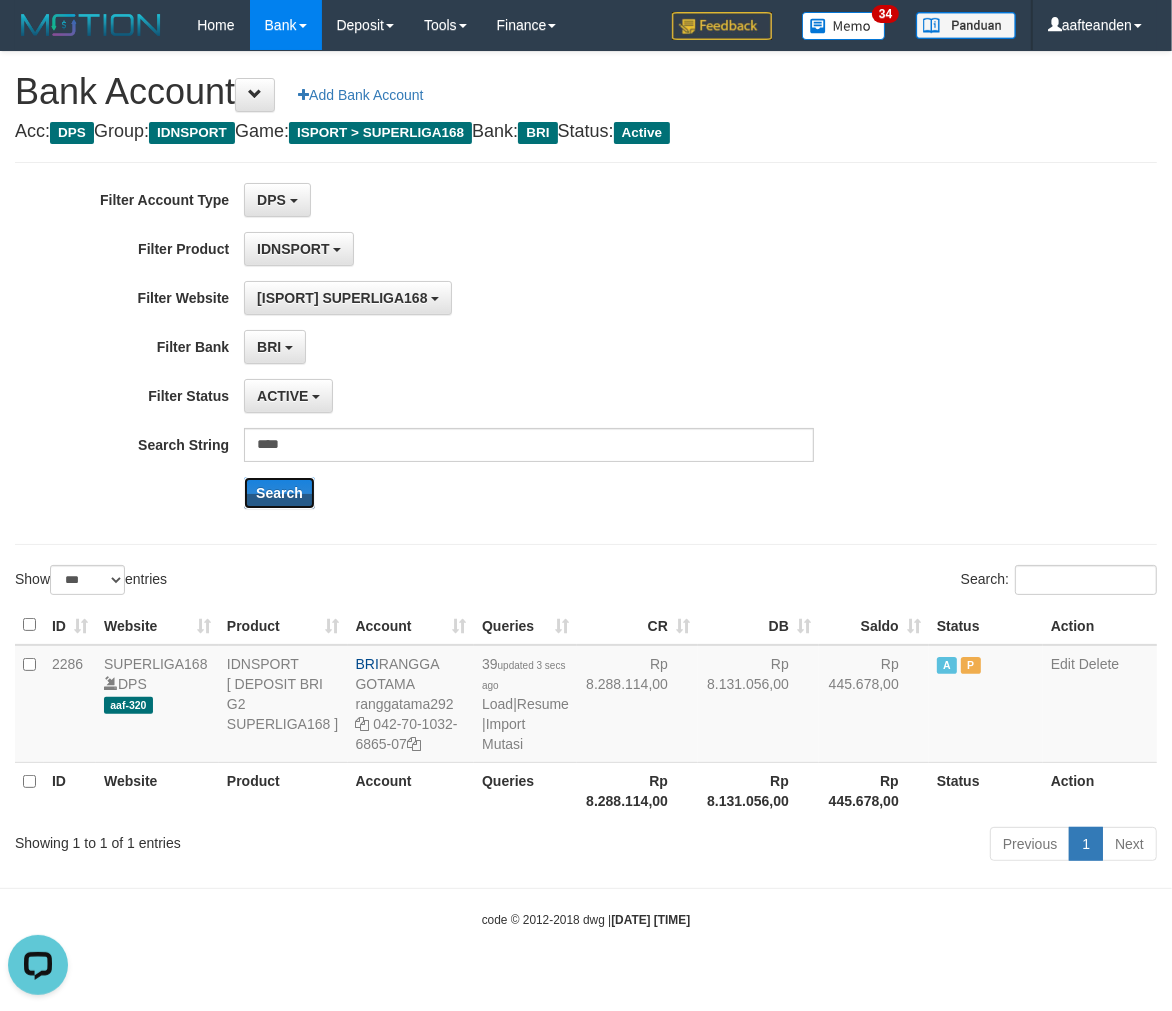 drag, startPoint x: 277, startPoint y: 497, endPoint x: 347, endPoint y: 545, distance: 84.87638 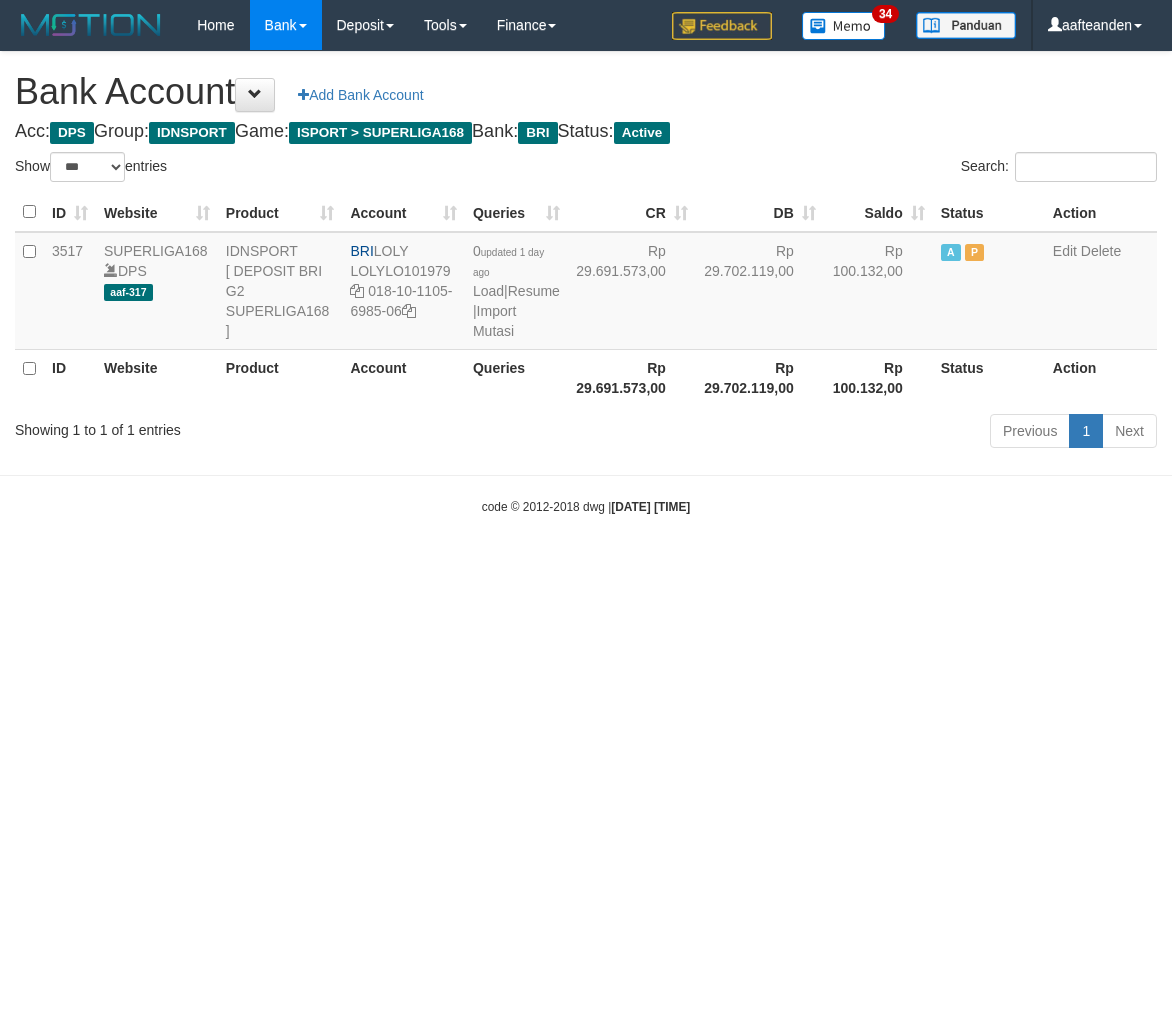 select on "***" 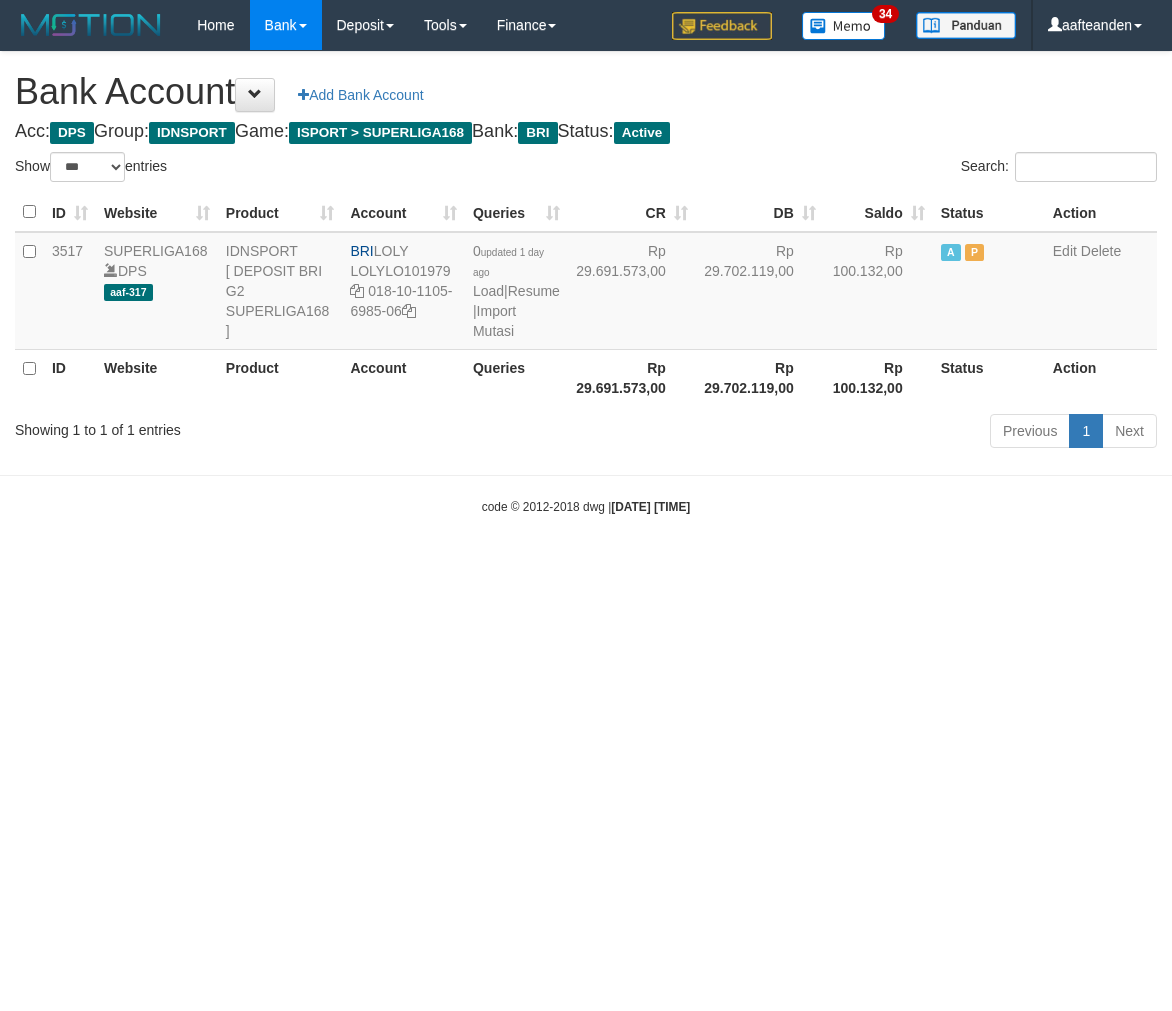 scroll, scrollTop: 0, scrollLeft: 0, axis: both 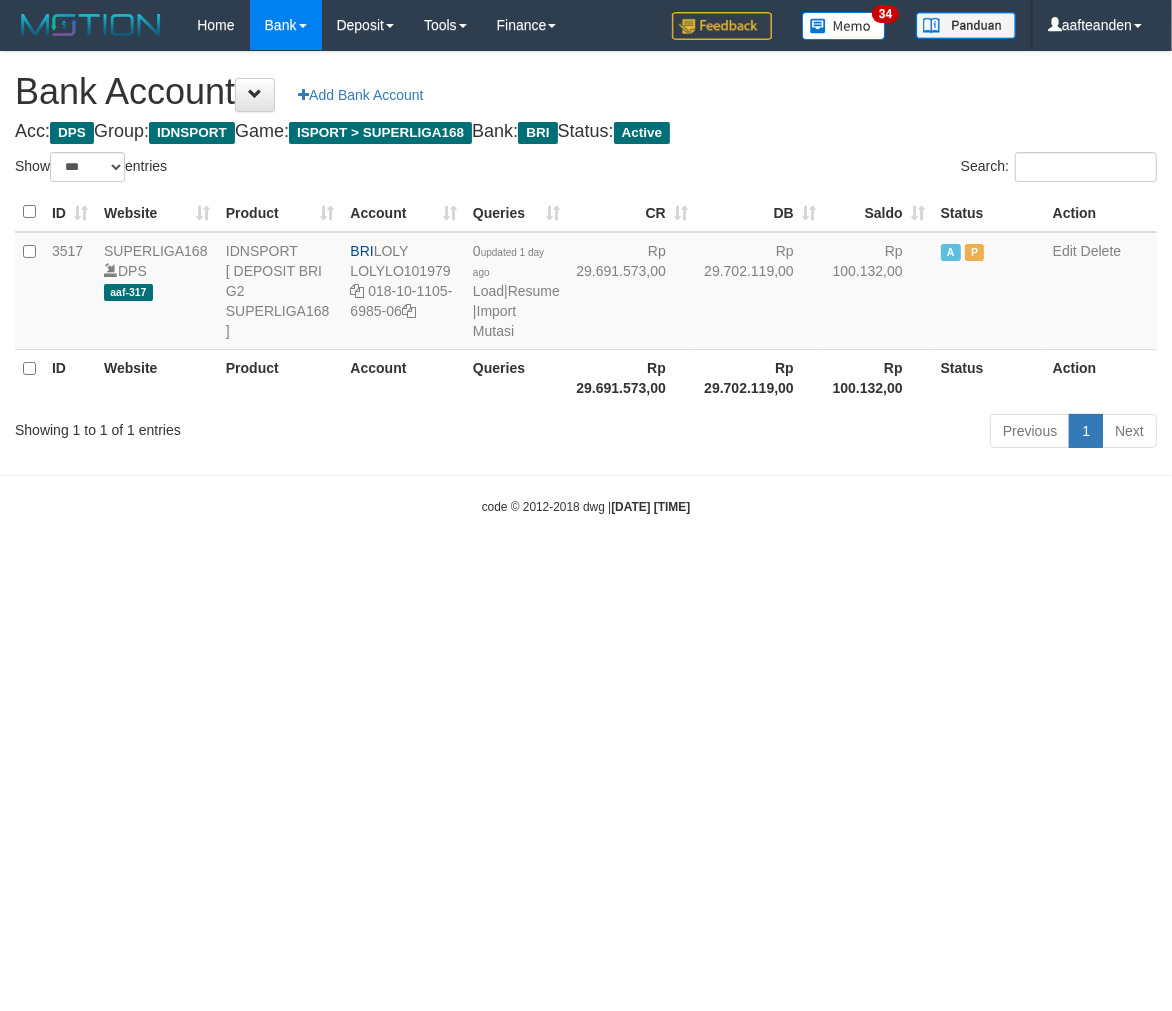 drag, startPoint x: 0, startPoint y: 0, endPoint x: 361, endPoint y: 598, distance: 698.5163 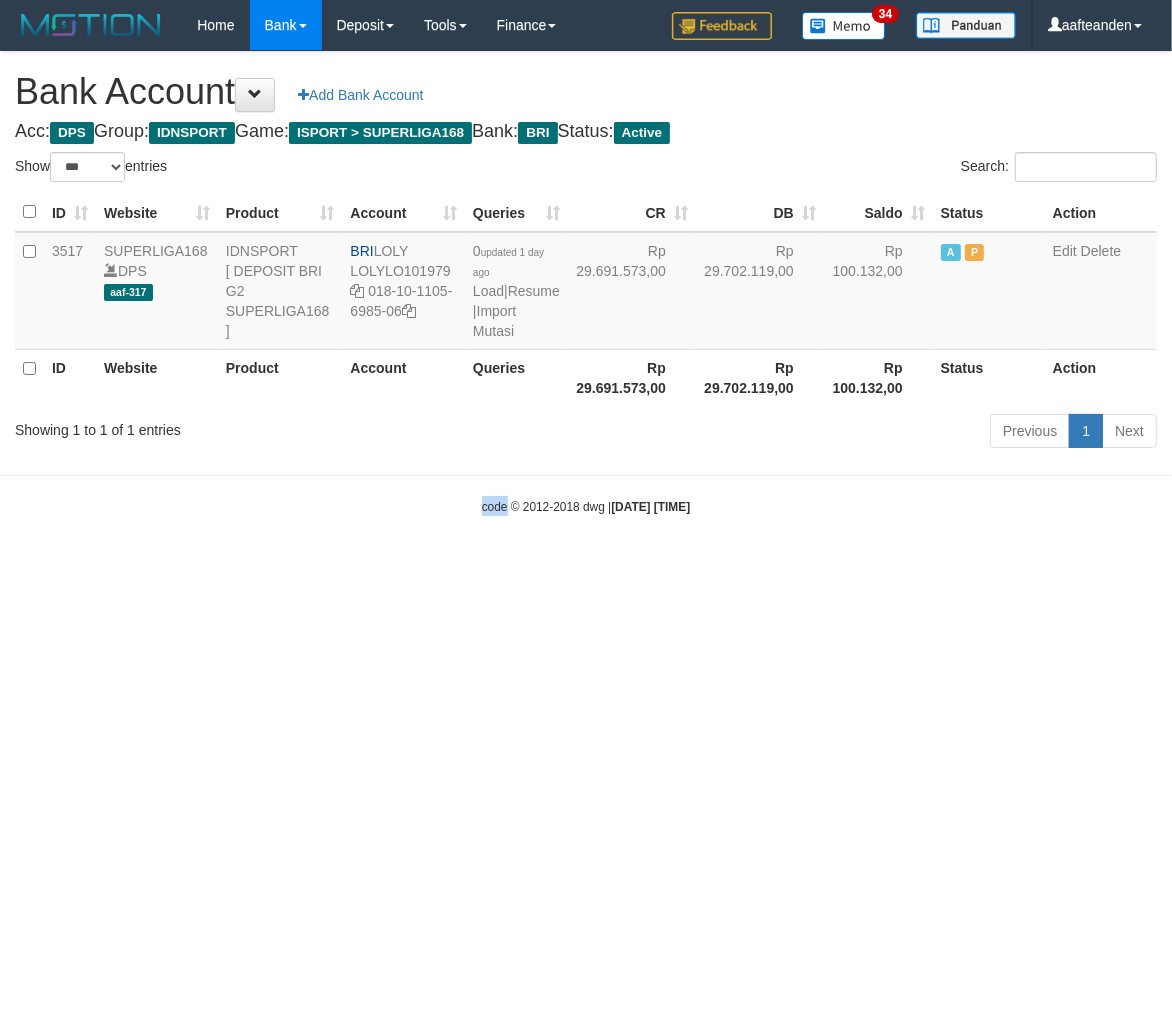 click on "Toggle navigation
Home
Bank
Account List
Load
By Website
Group
[ISPORT]													SUPERLIGA168
By Load Group (DPS)" at bounding box center (586, 283) 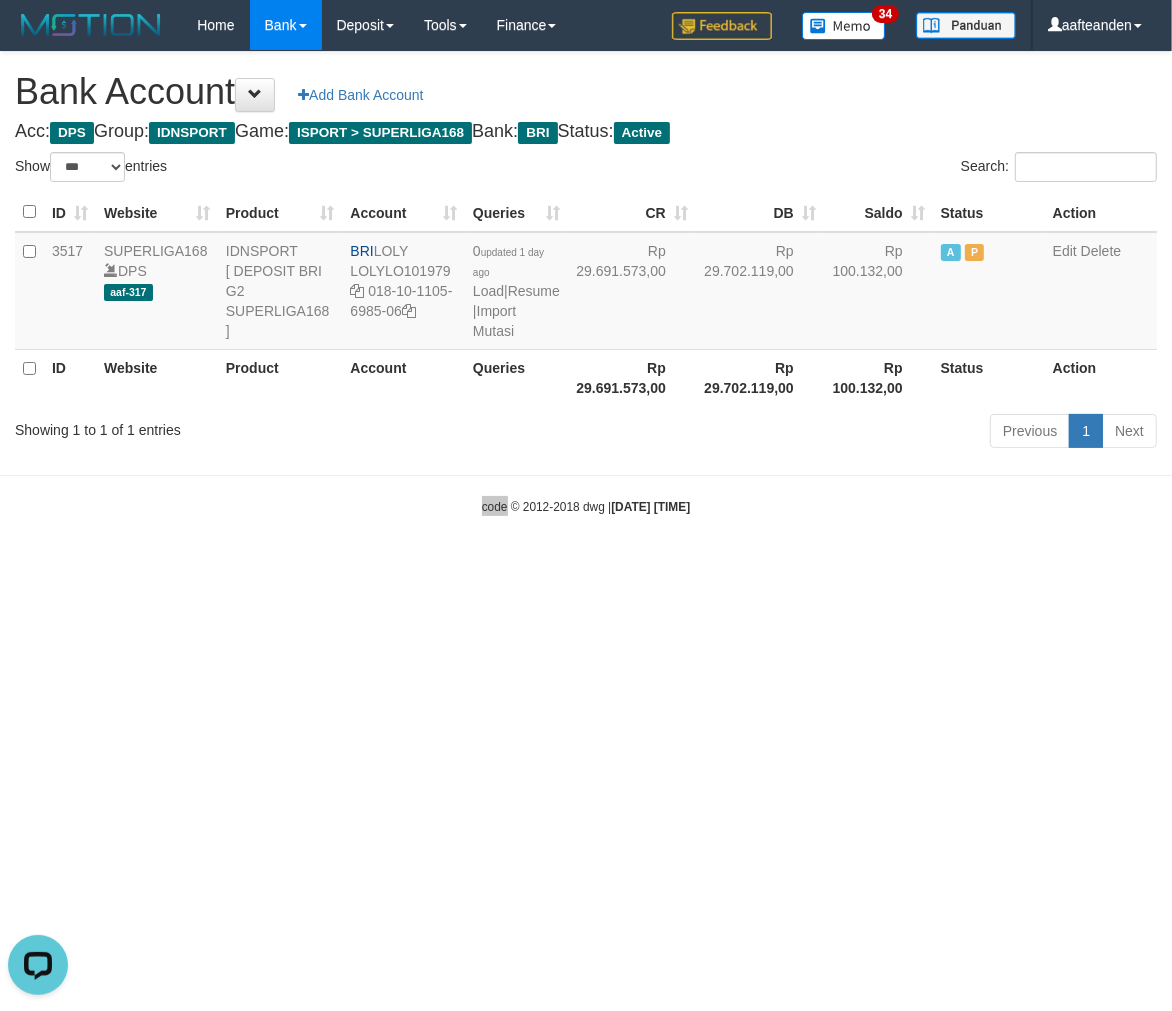 scroll, scrollTop: 0, scrollLeft: 0, axis: both 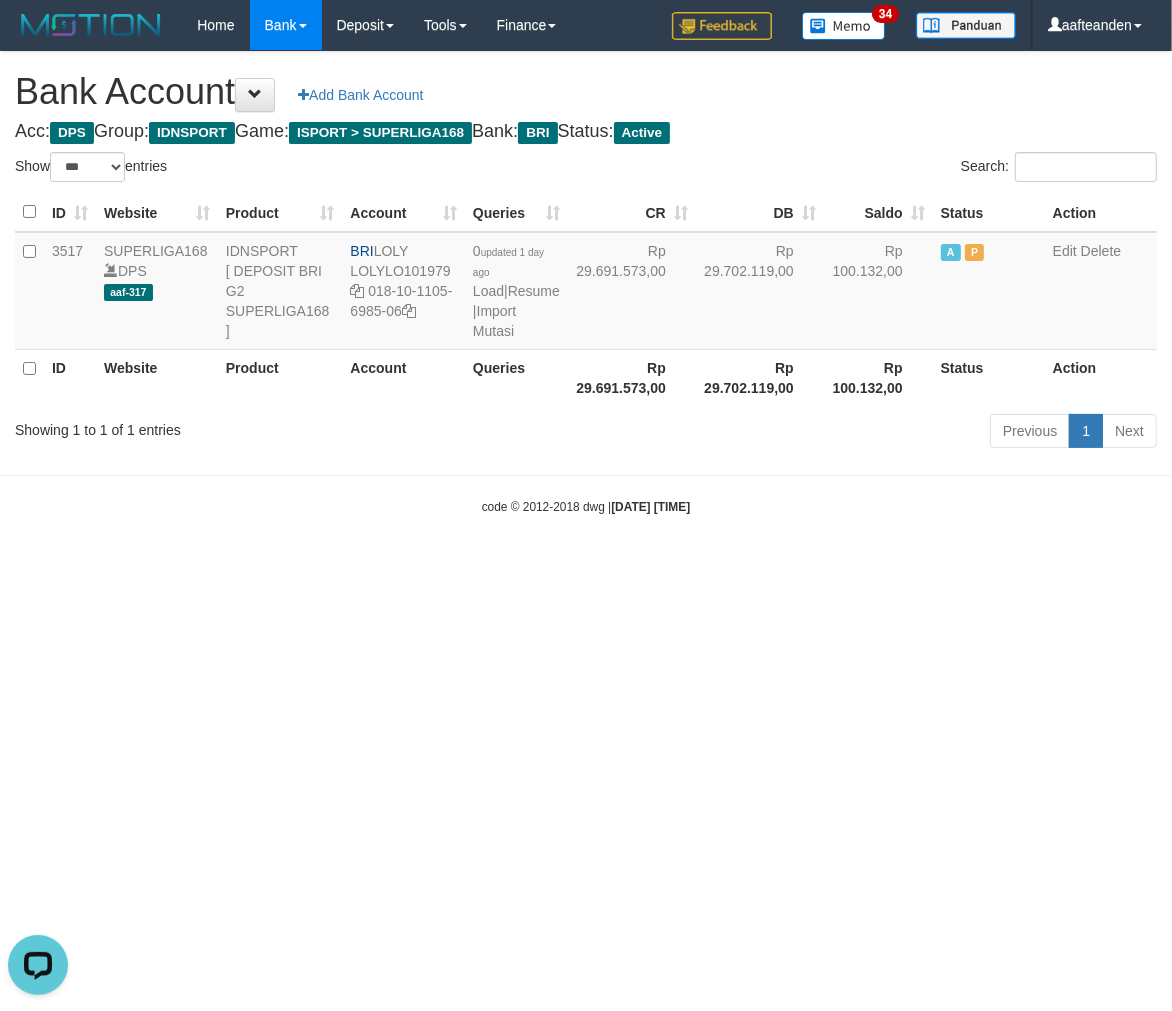 click on "Toggle navigation
Home
Bank
Account List
Load
By Website
Group
[ISPORT]													SUPERLIGA168
By Load Group (DPS)" at bounding box center [586, 283] 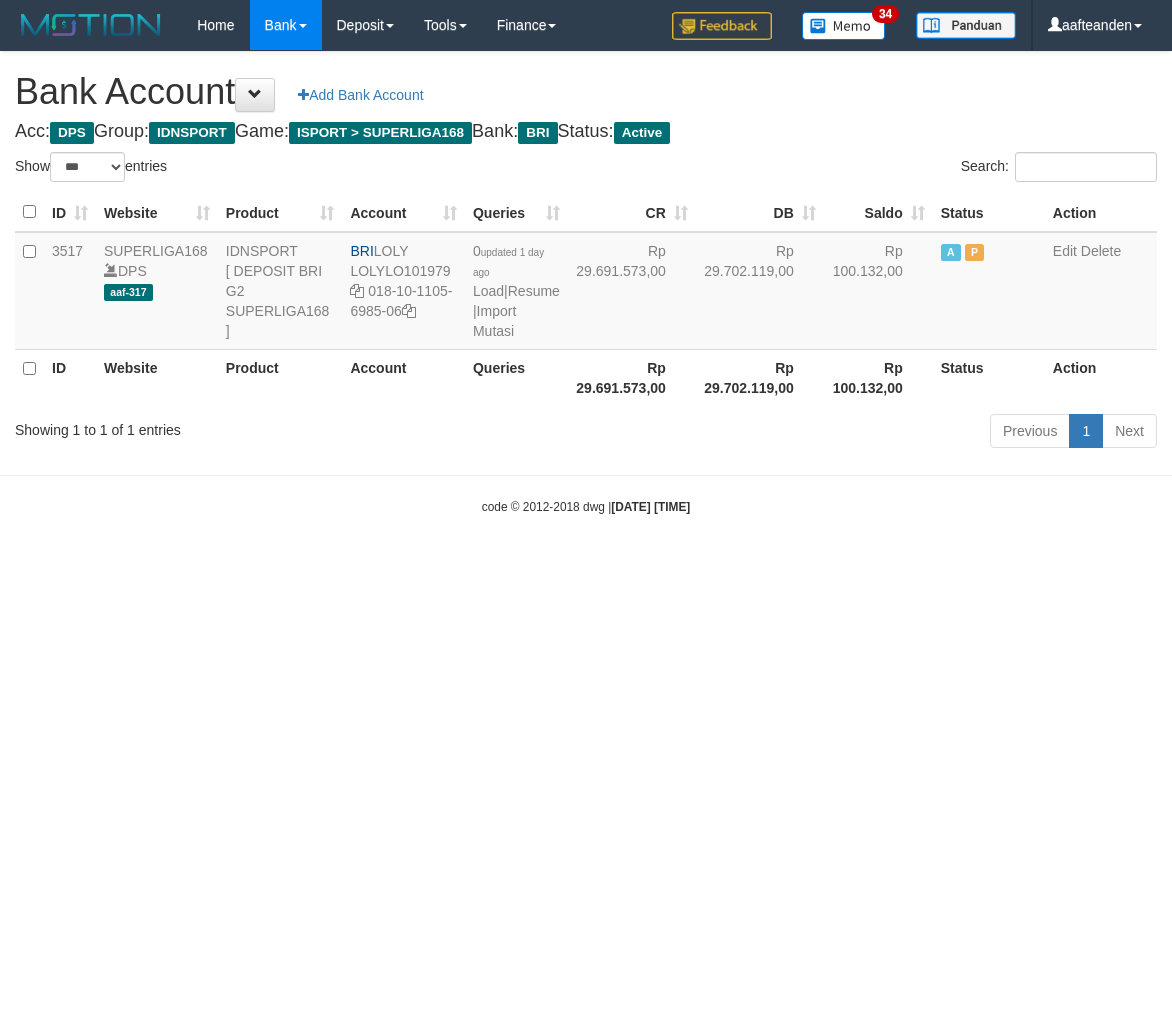 select on "***" 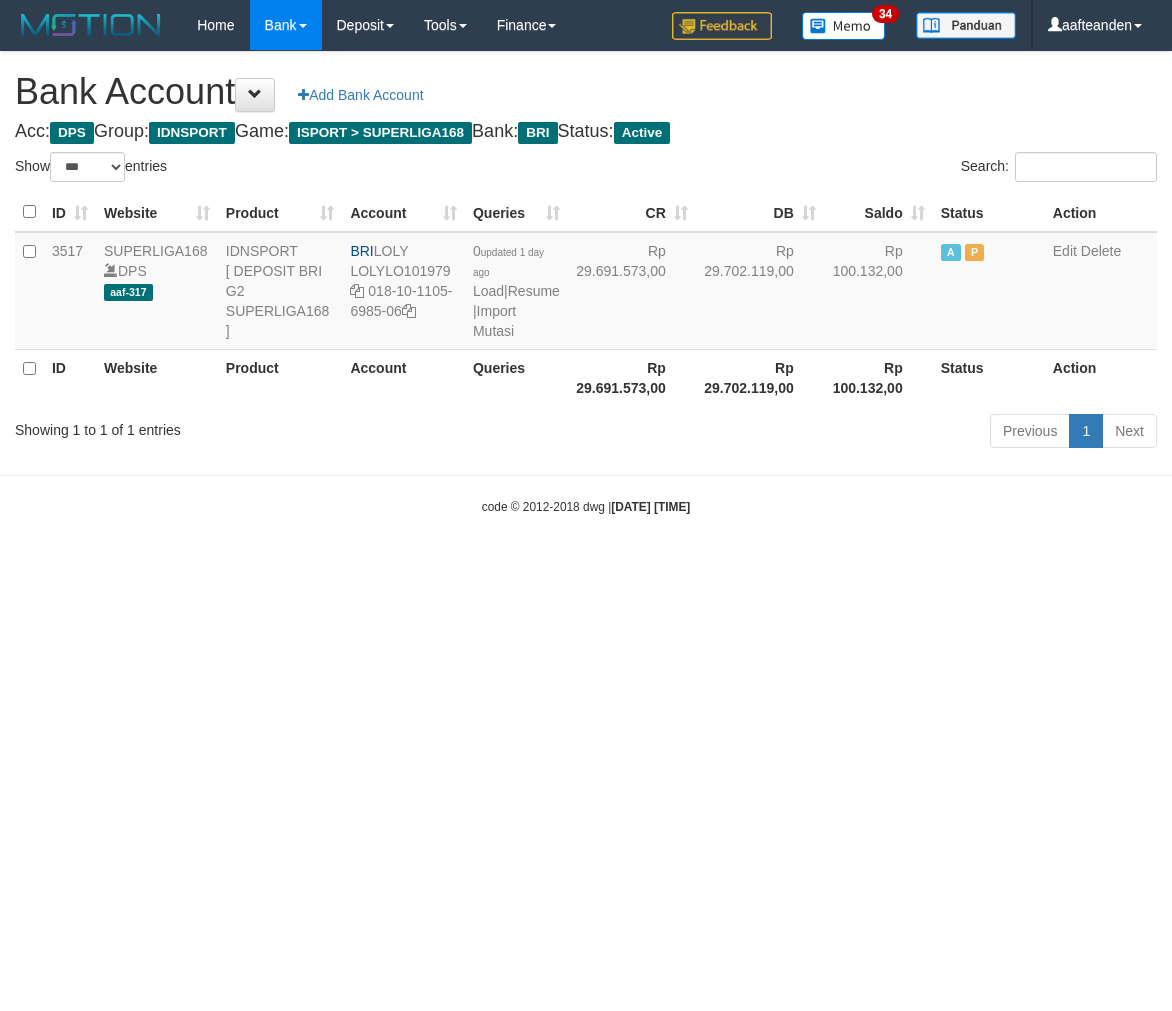 scroll, scrollTop: 0, scrollLeft: 0, axis: both 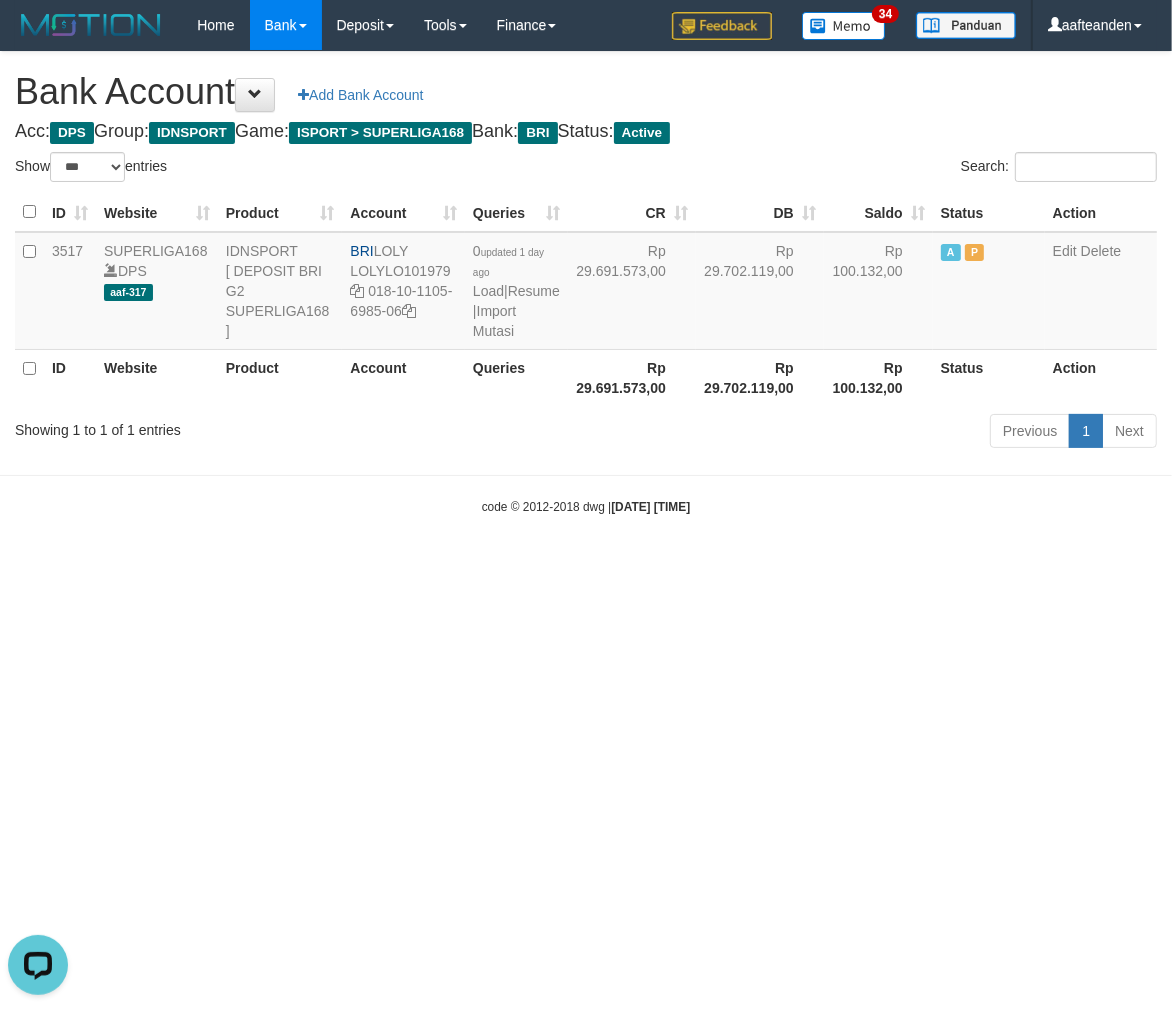 click on "Toggle navigation
Home
Bank
Account List
Load
By Website
Group
[ISPORT]													SUPERLIGA168
By Load Group (DPS)" at bounding box center (586, 283) 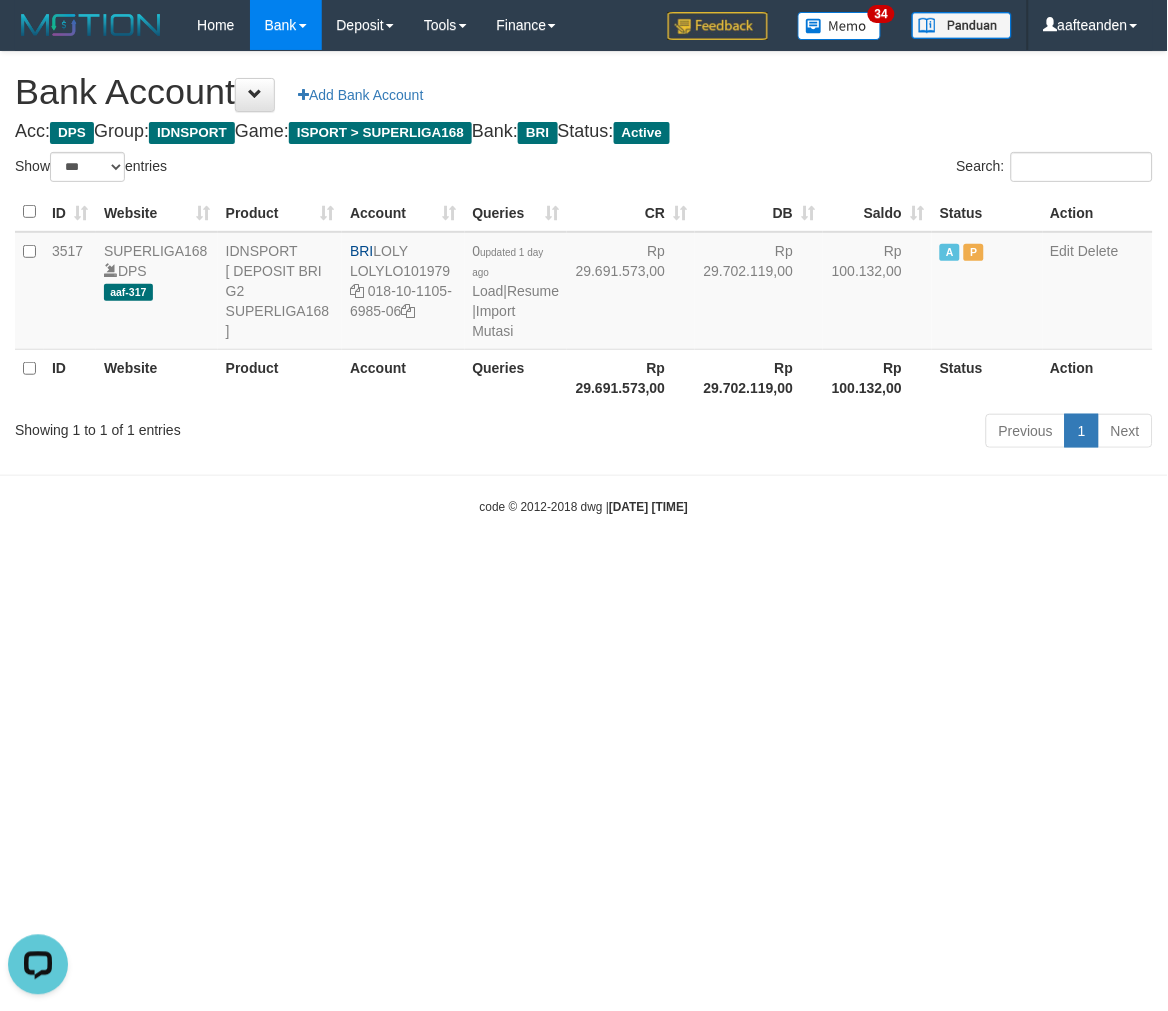 click on "Toggle navigation
Home
Bank
Account List
Load
By Website
Group
[ISPORT]													SUPERLIGA168
By Load Group (DPS)" at bounding box center [584, 283] 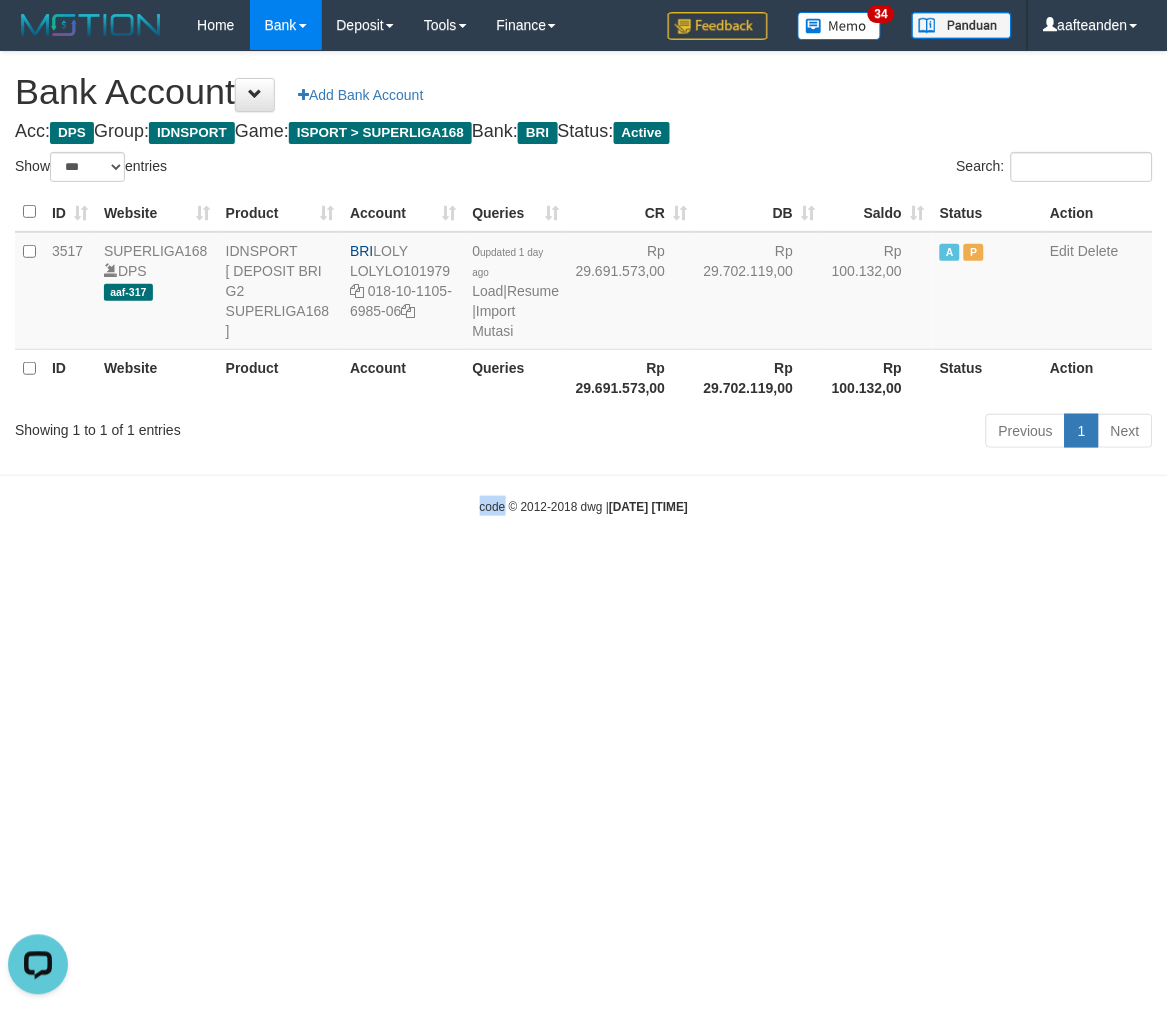 click on "Toggle navigation
Home
Bank
Account List
Load
By Website
Group
[ISPORT]													SUPERLIGA168
By Load Group (DPS)" at bounding box center [584, 283] 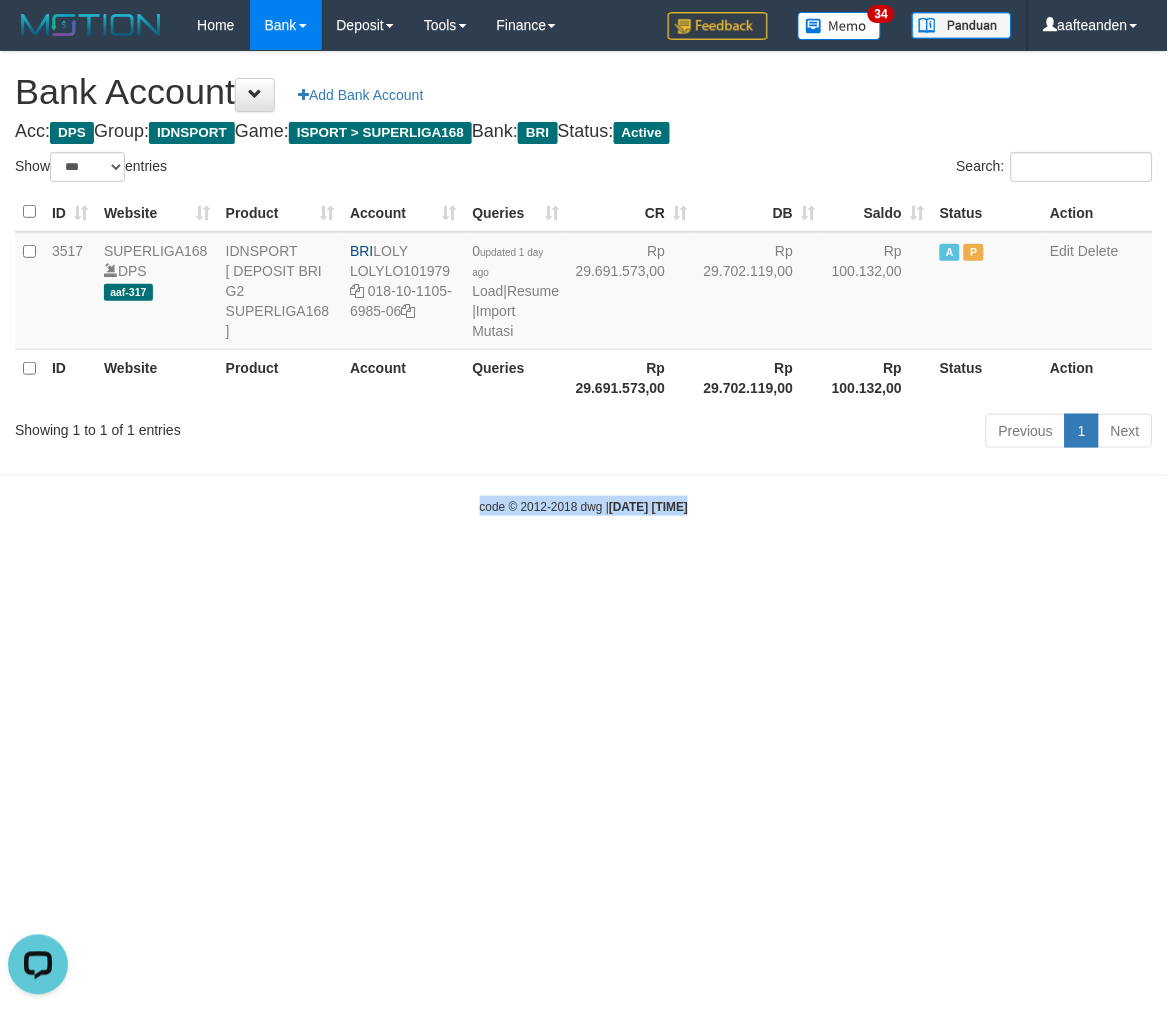 click on "Toggle navigation
Home
Bank
Account List
Load
By Website
Group
[ISPORT]													SUPERLIGA168
By Load Group (DPS)" at bounding box center [584, 283] 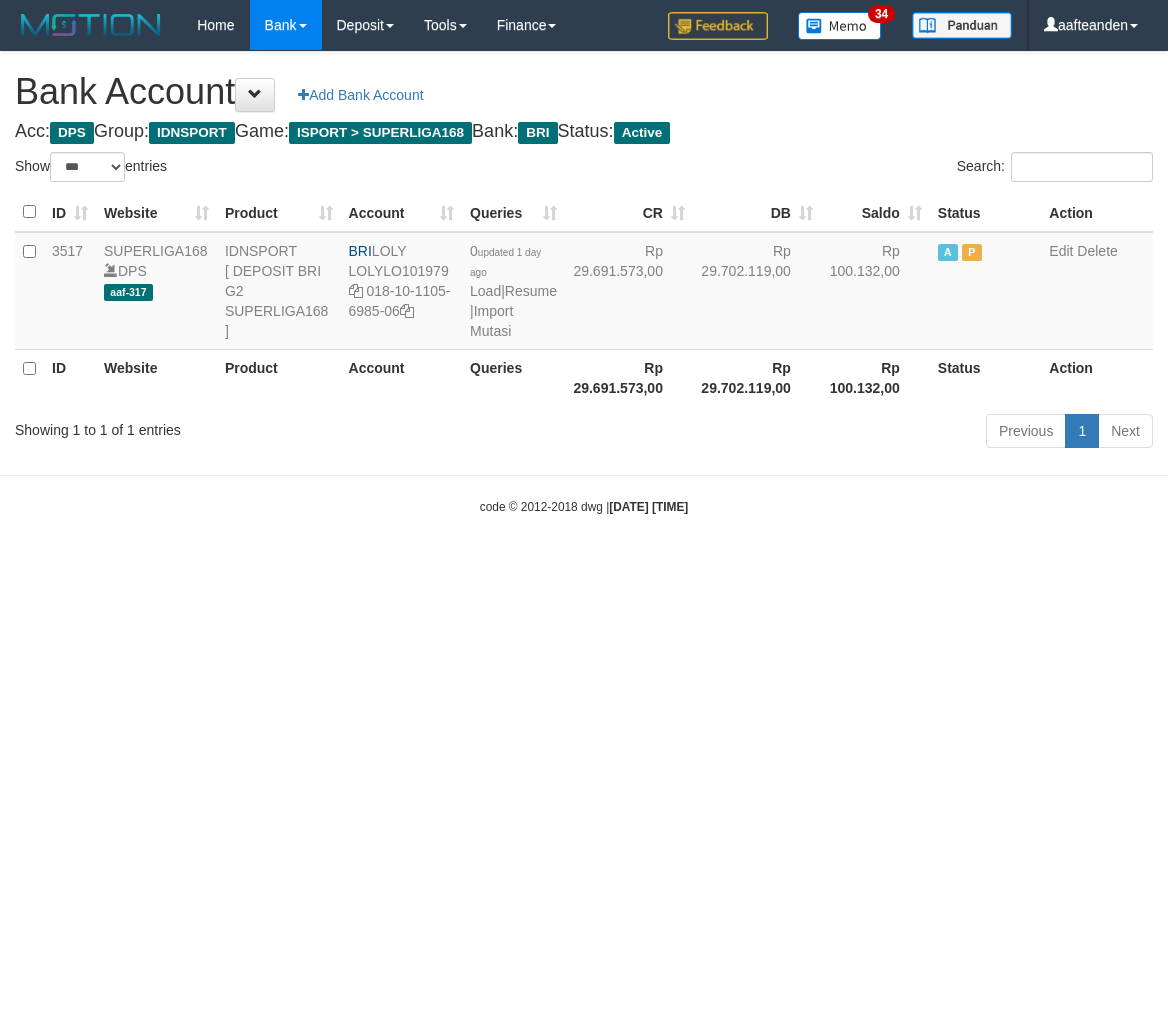select on "***" 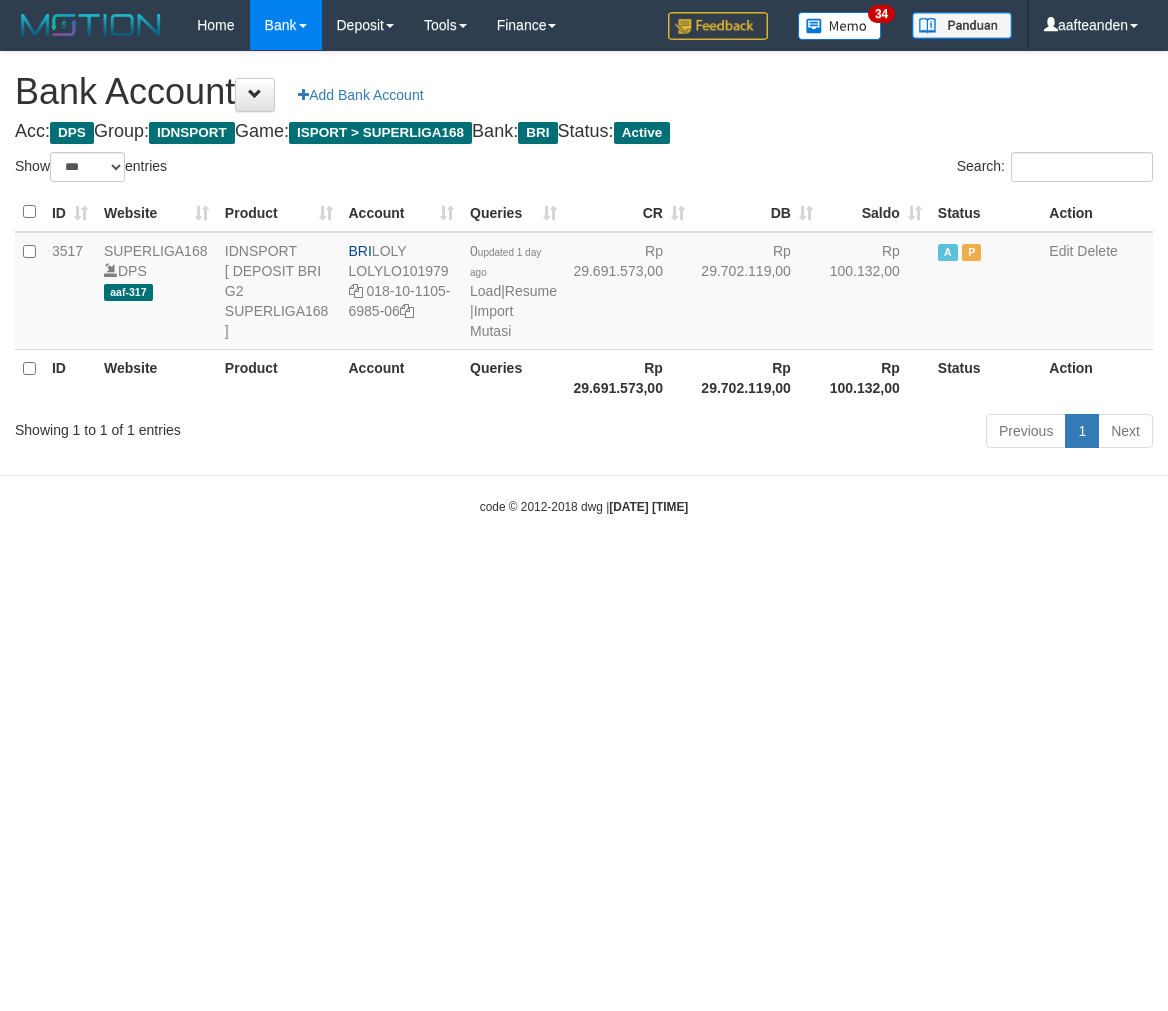 scroll, scrollTop: 0, scrollLeft: 0, axis: both 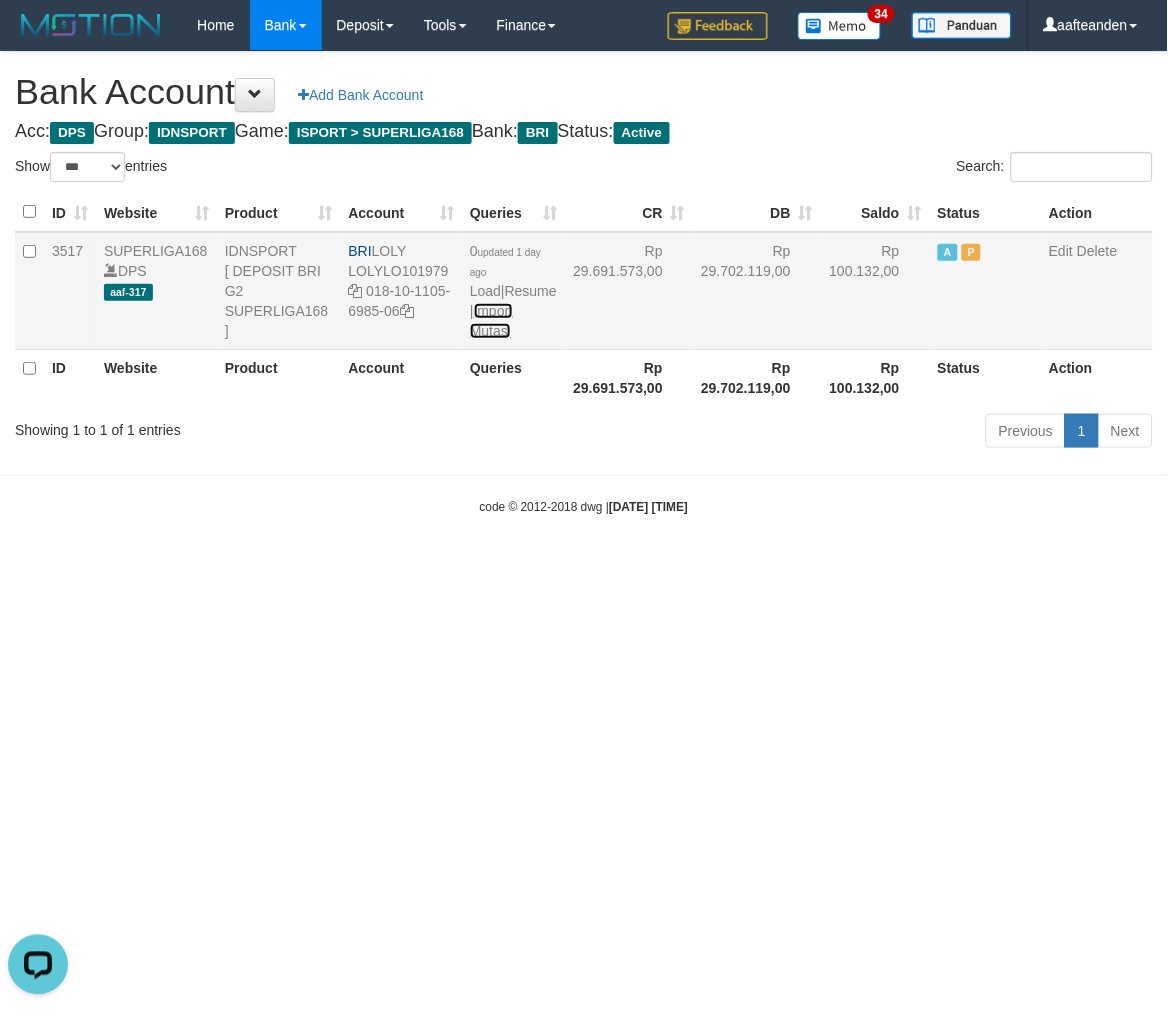 click on "Import Mutasi" at bounding box center [491, 321] 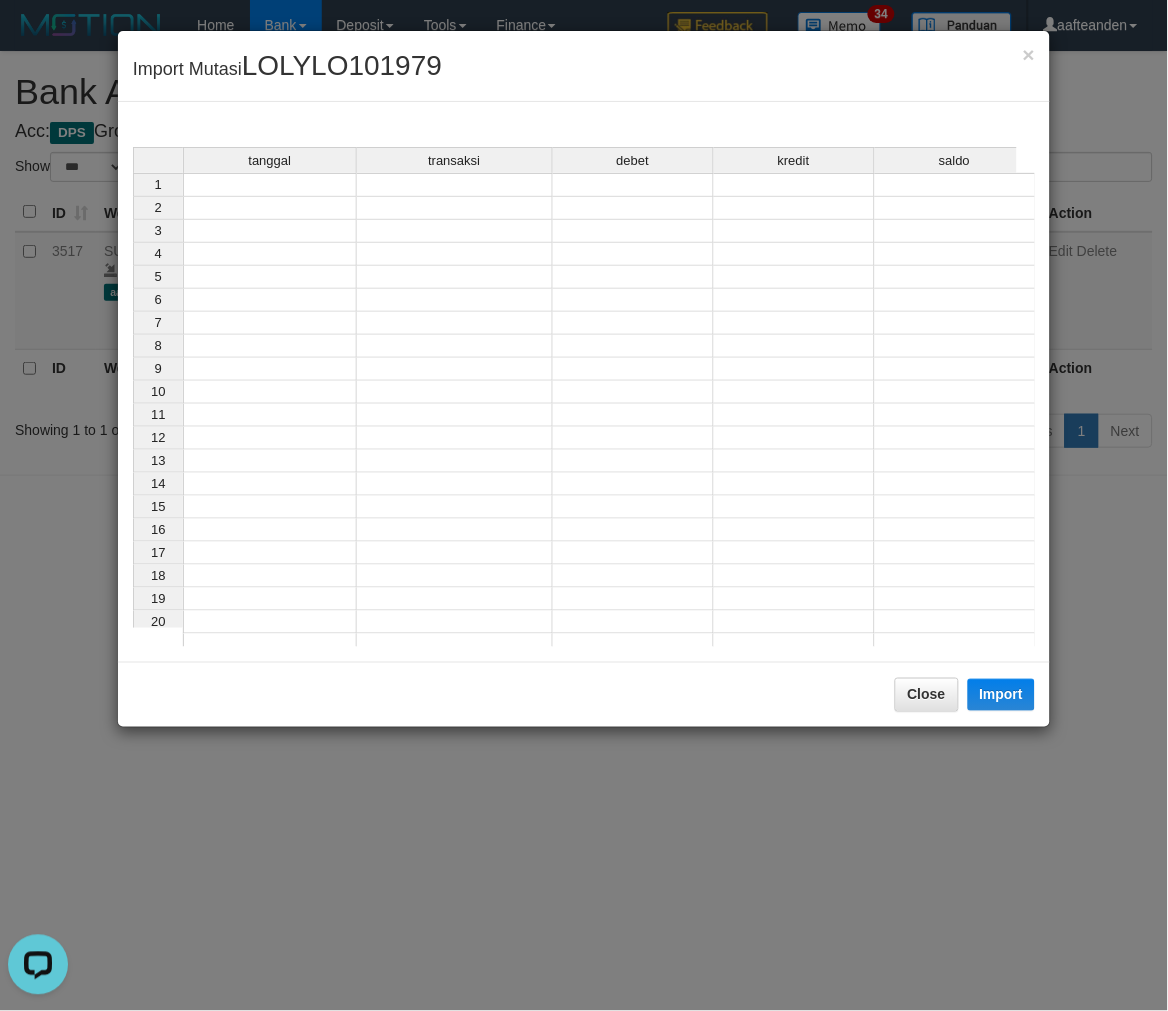 click at bounding box center [270, 185] 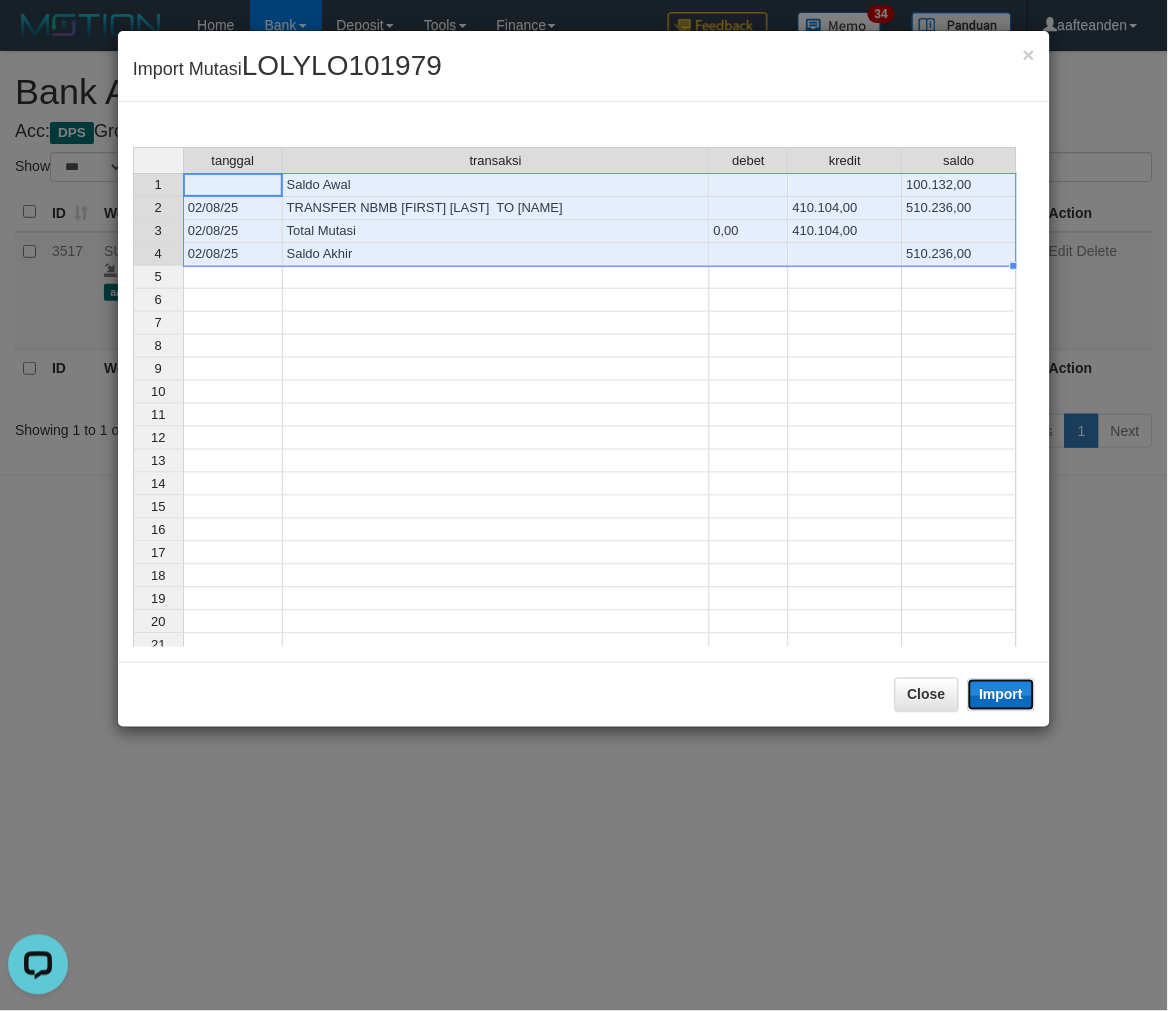 click on "Import" at bounding box center (1002, 695) 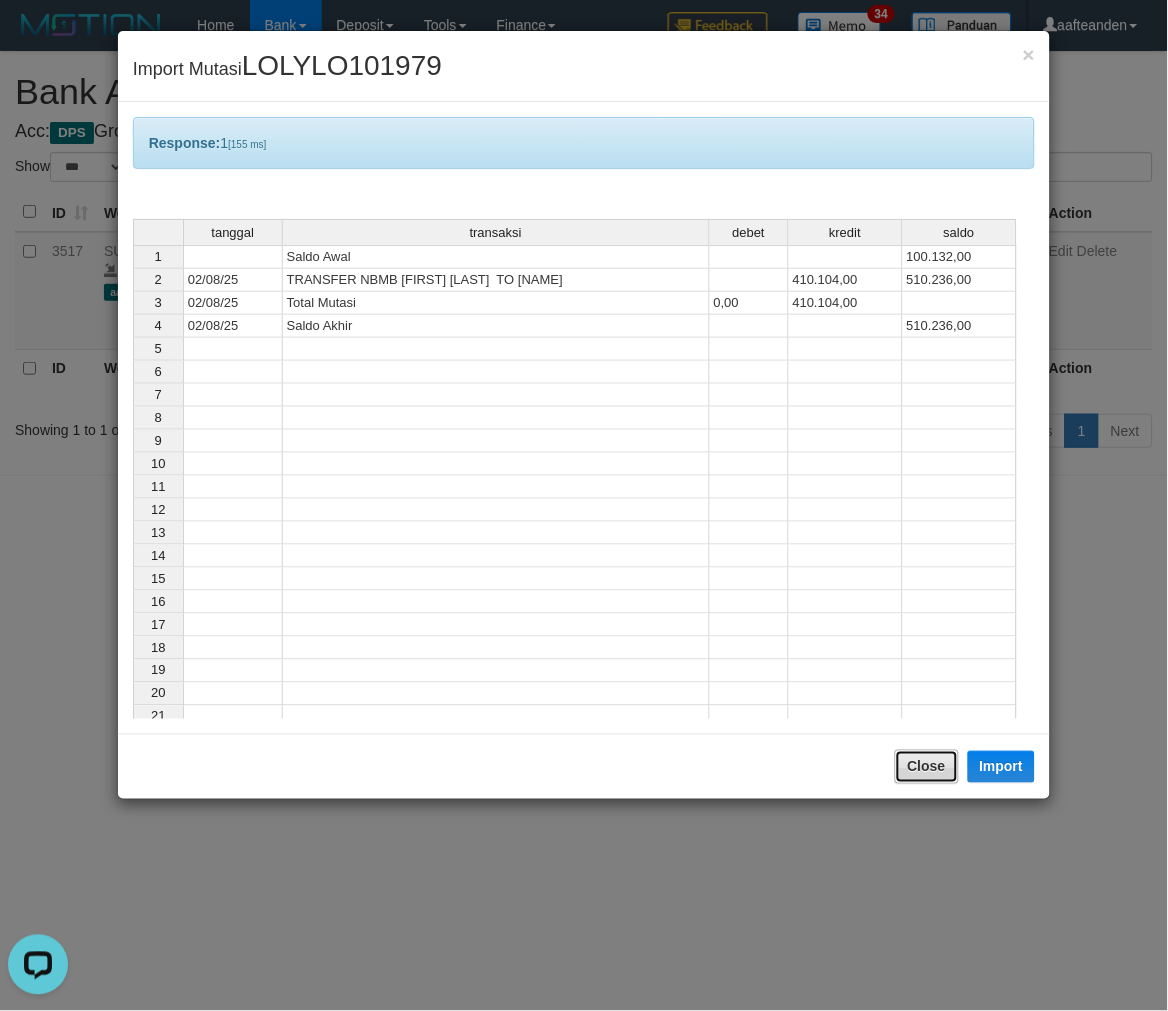 click on "Close" at bounding box center [927, 767] 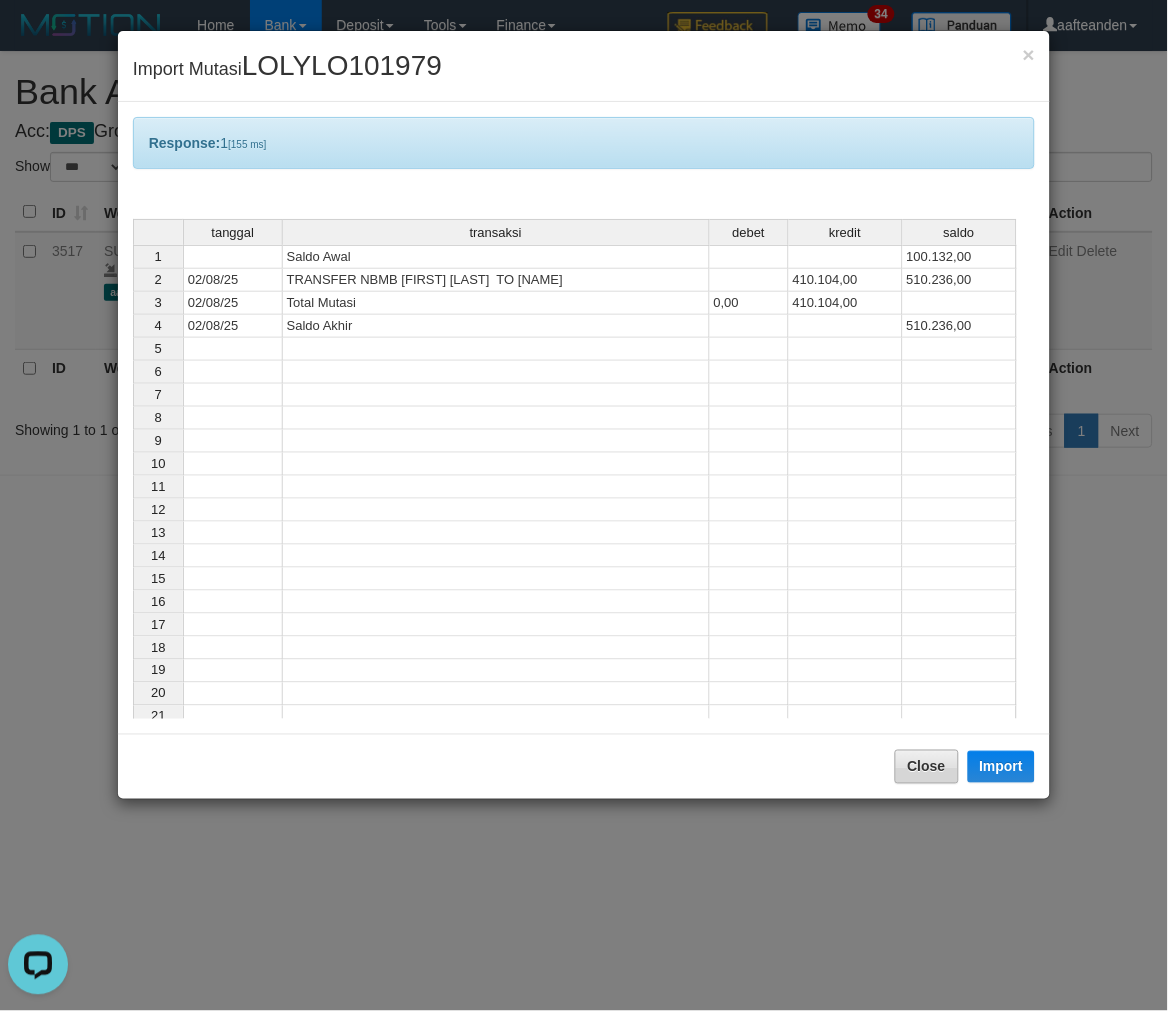 click on "Toggle navigation
Home
Bank
Account List
Load
By Website
Group
[ISPORT]													SUPERLIGA168
By Load Group (DPS)
34" at bounding box center (584, 283) 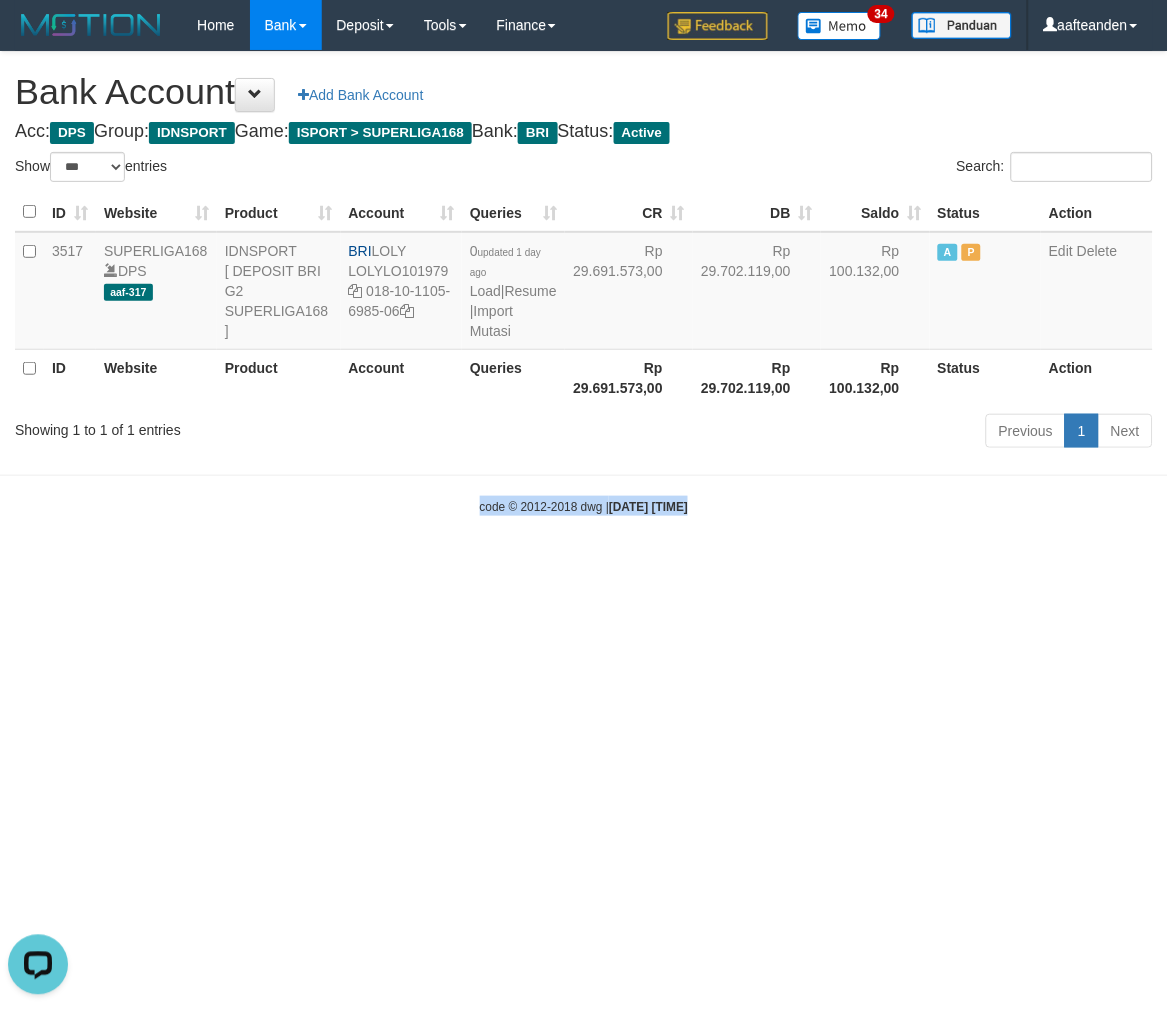 click on "Toggle navigation
Home
Bank
Account List
Load
By Website
Group
[ISPORT]													SUPERLIGA168
By Load Group (DPS)" at bounding box center (584, 283) 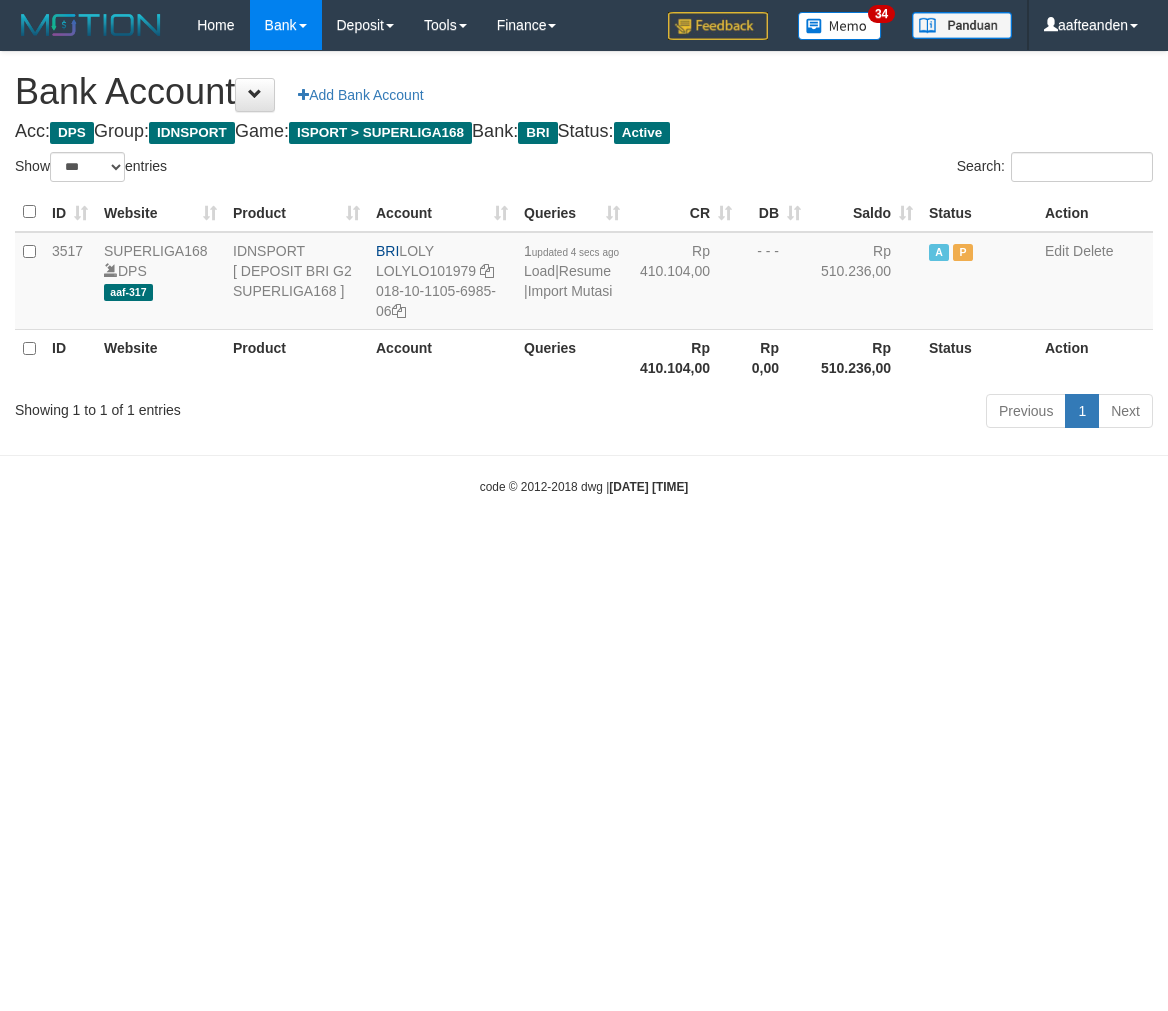 select on "***" 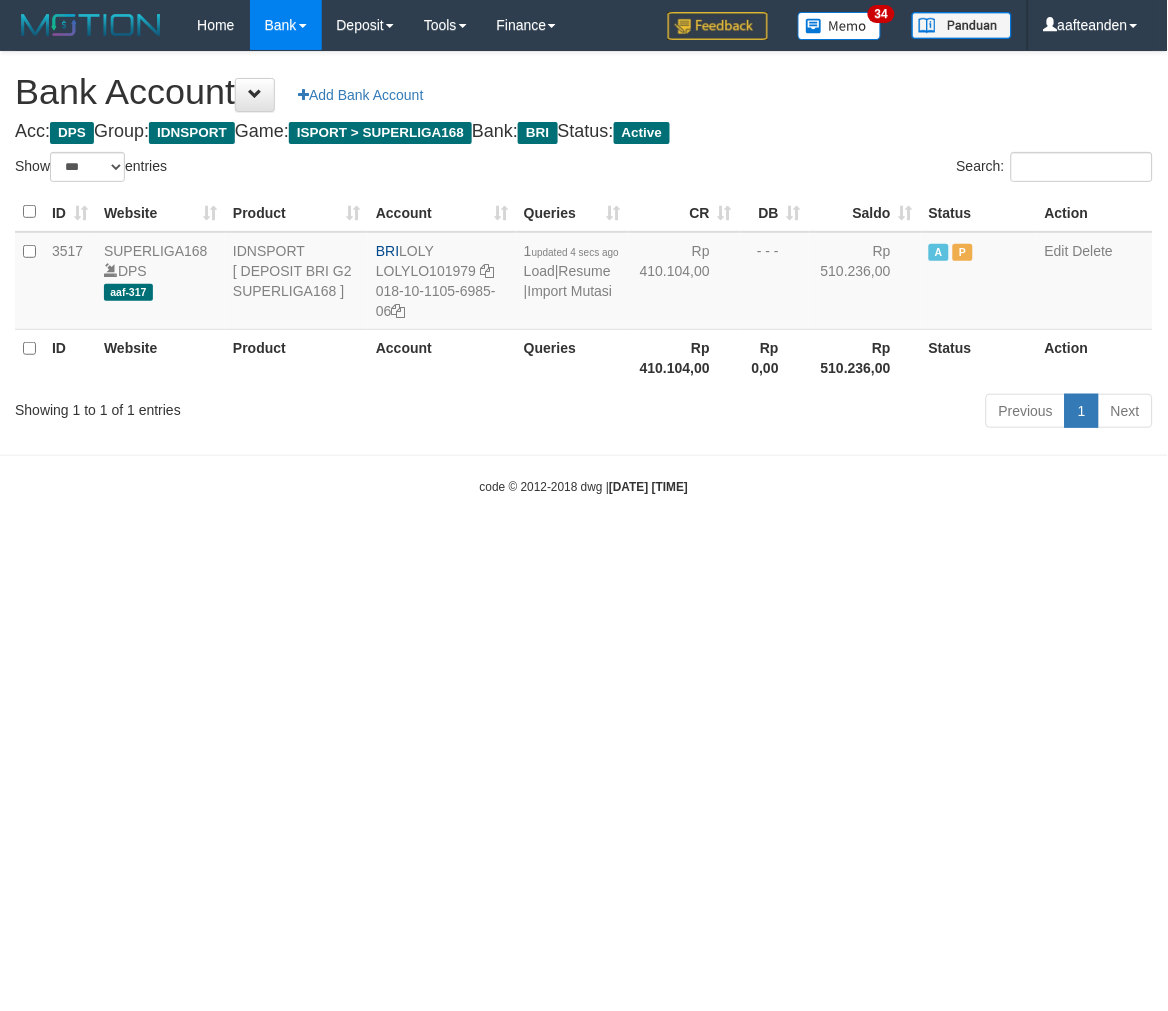 click on "Toggle navigation
Home
Bank
Account List
Load
By Website
Group
[ISPORT]													SUPERLIGA168
By Load Group (DPS)" at bounding box center [584, 273] 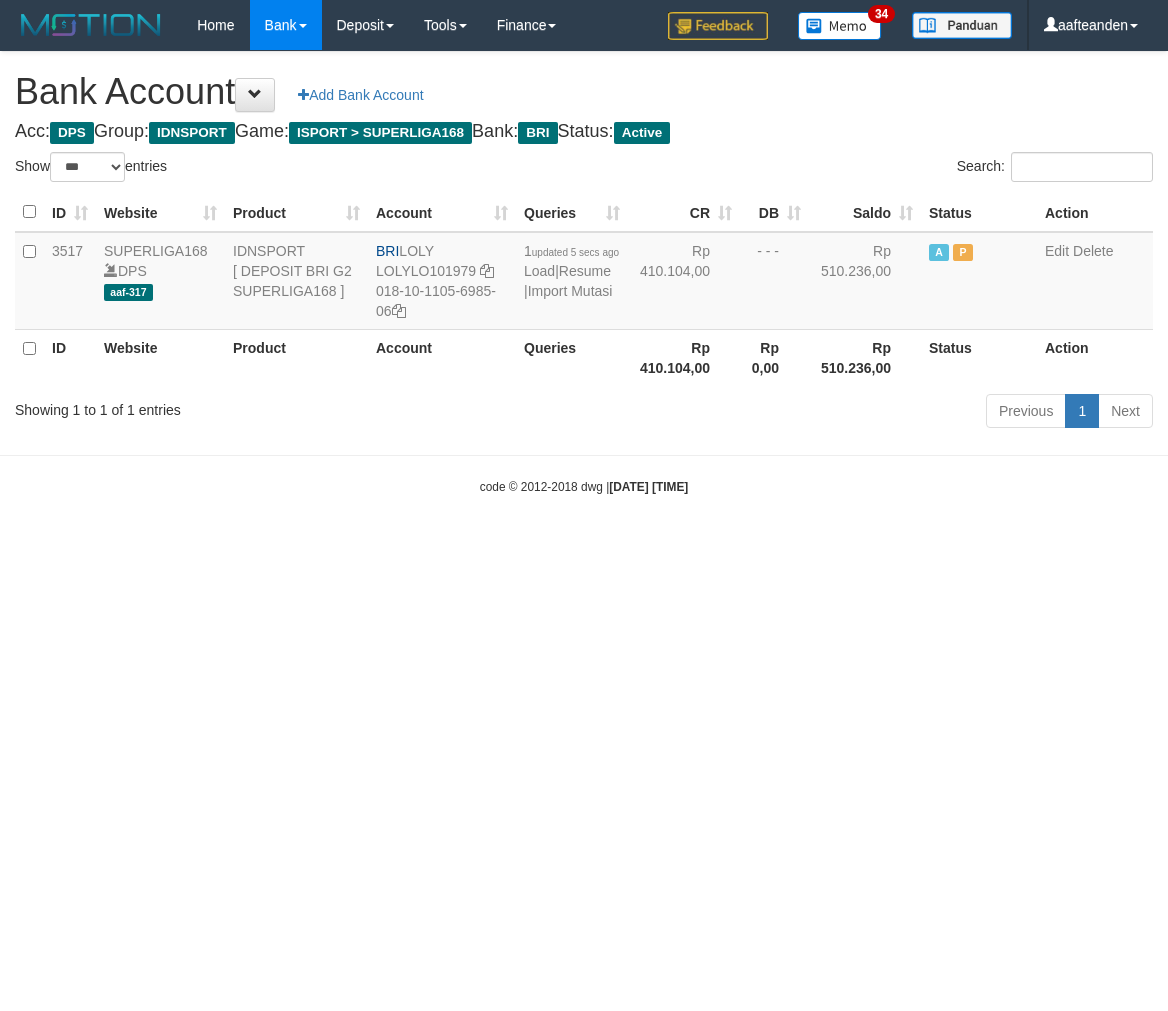select on "***" 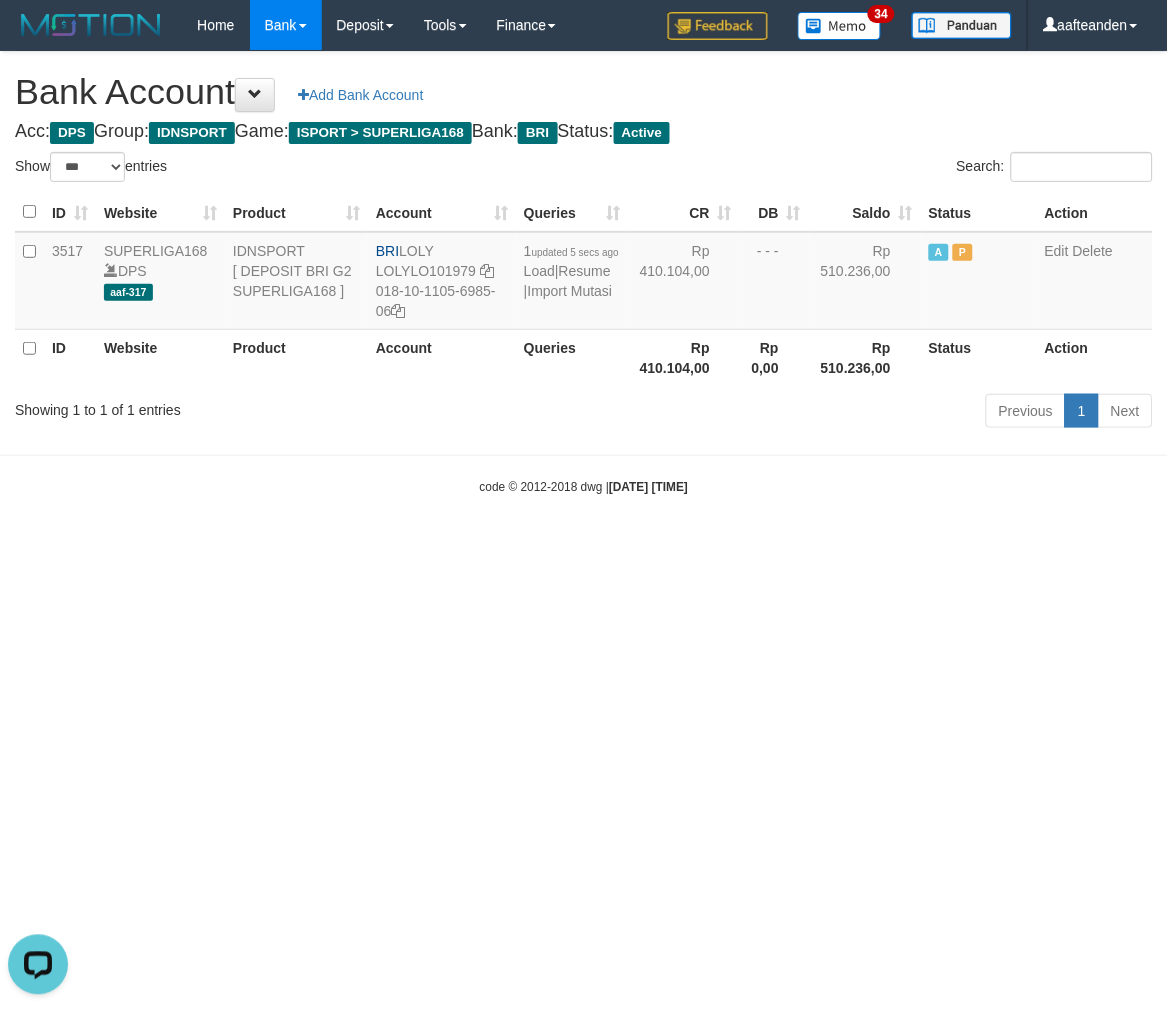 scroll, scrollTop: 0, scrollLeft: 0, axis: both 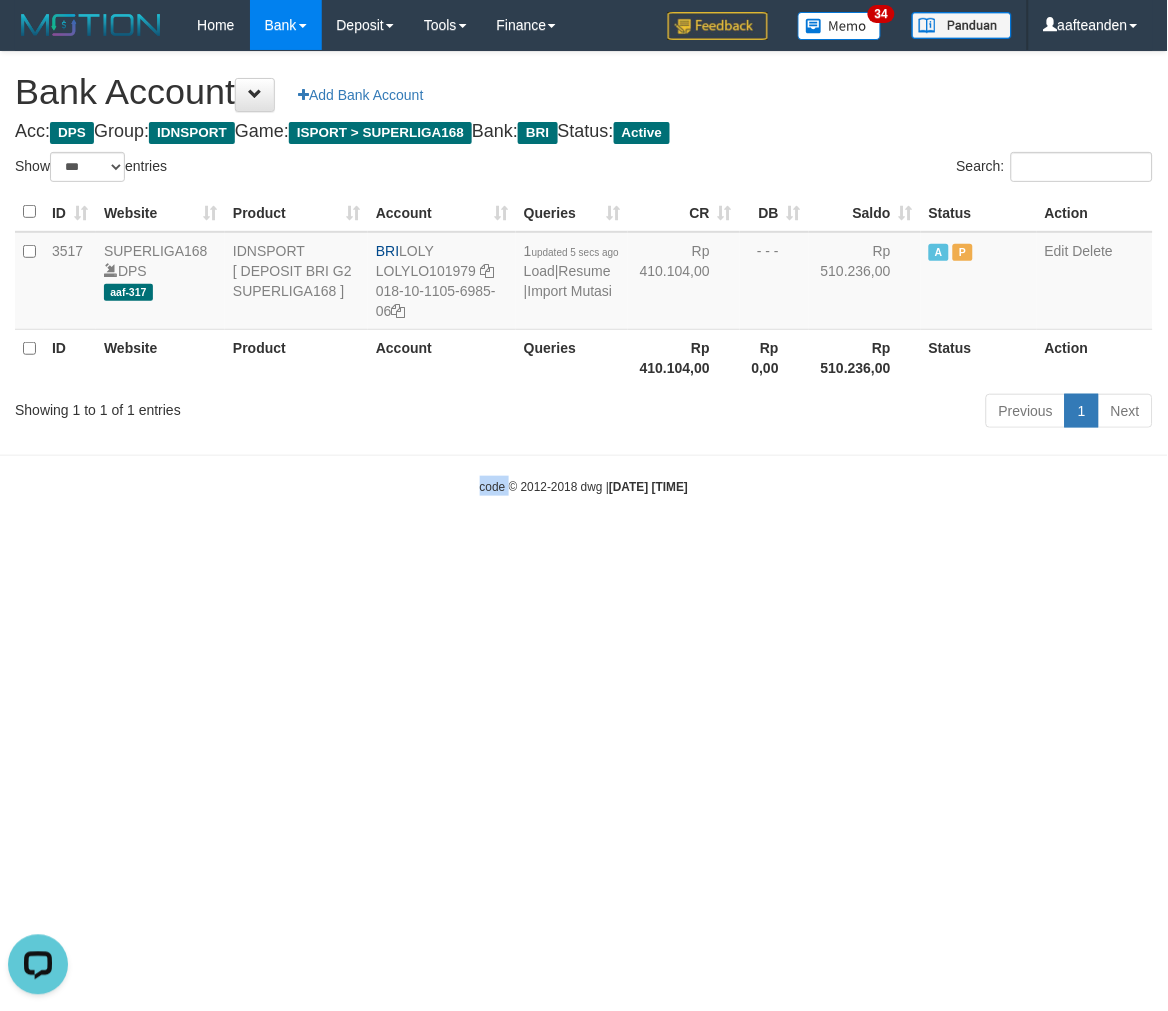 click on "Toggle navigation
Home
Bank
Account List
Load
By Website
Group
[ISPORT]													SUPERLIGA168
By Load Group (DPS)" at bounding box center [584, 273] 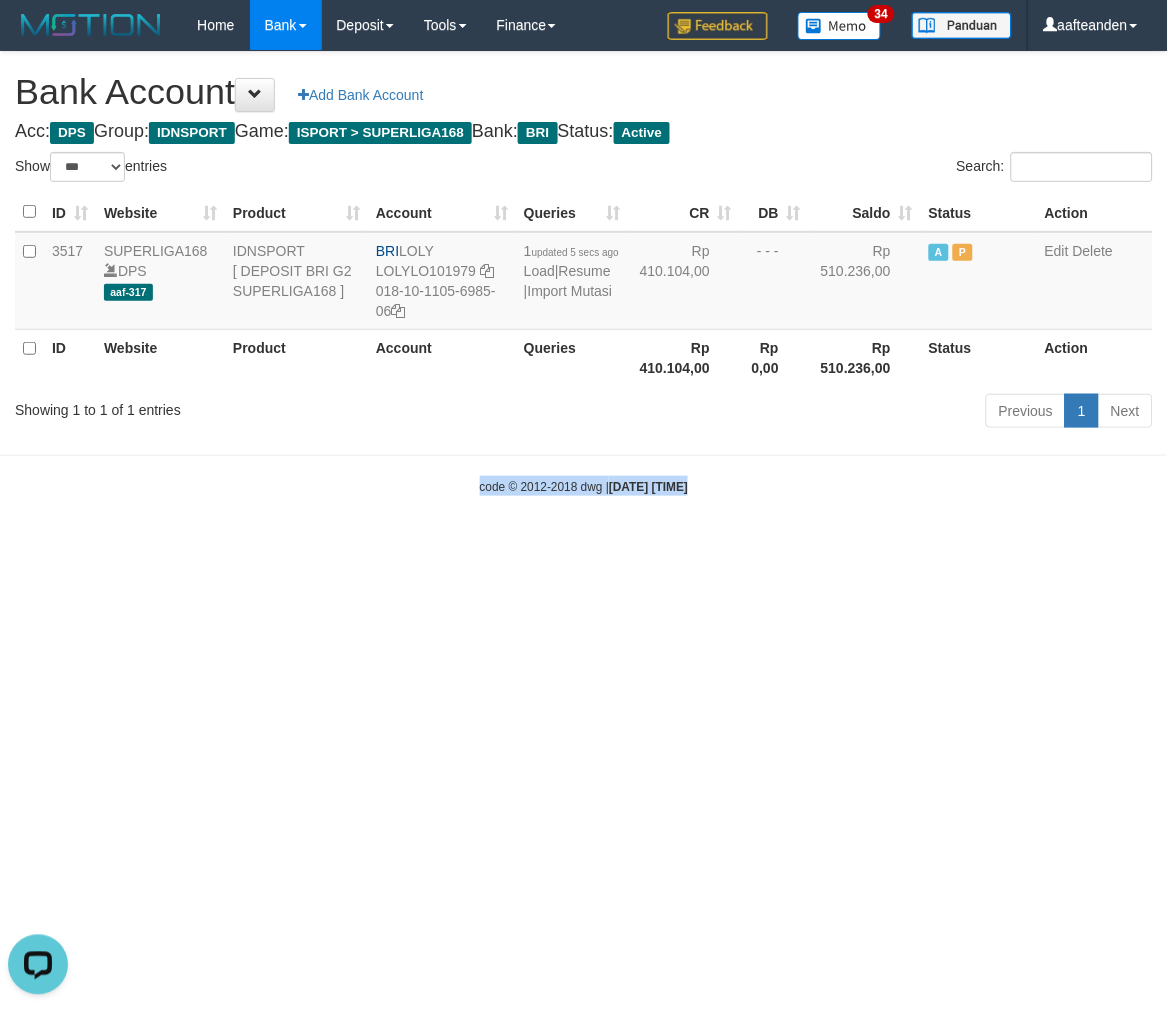 drag, startPoint x: 391, startPoint y: 645, endPoint x: 552, endPoint y: 434, distance: 265.40912 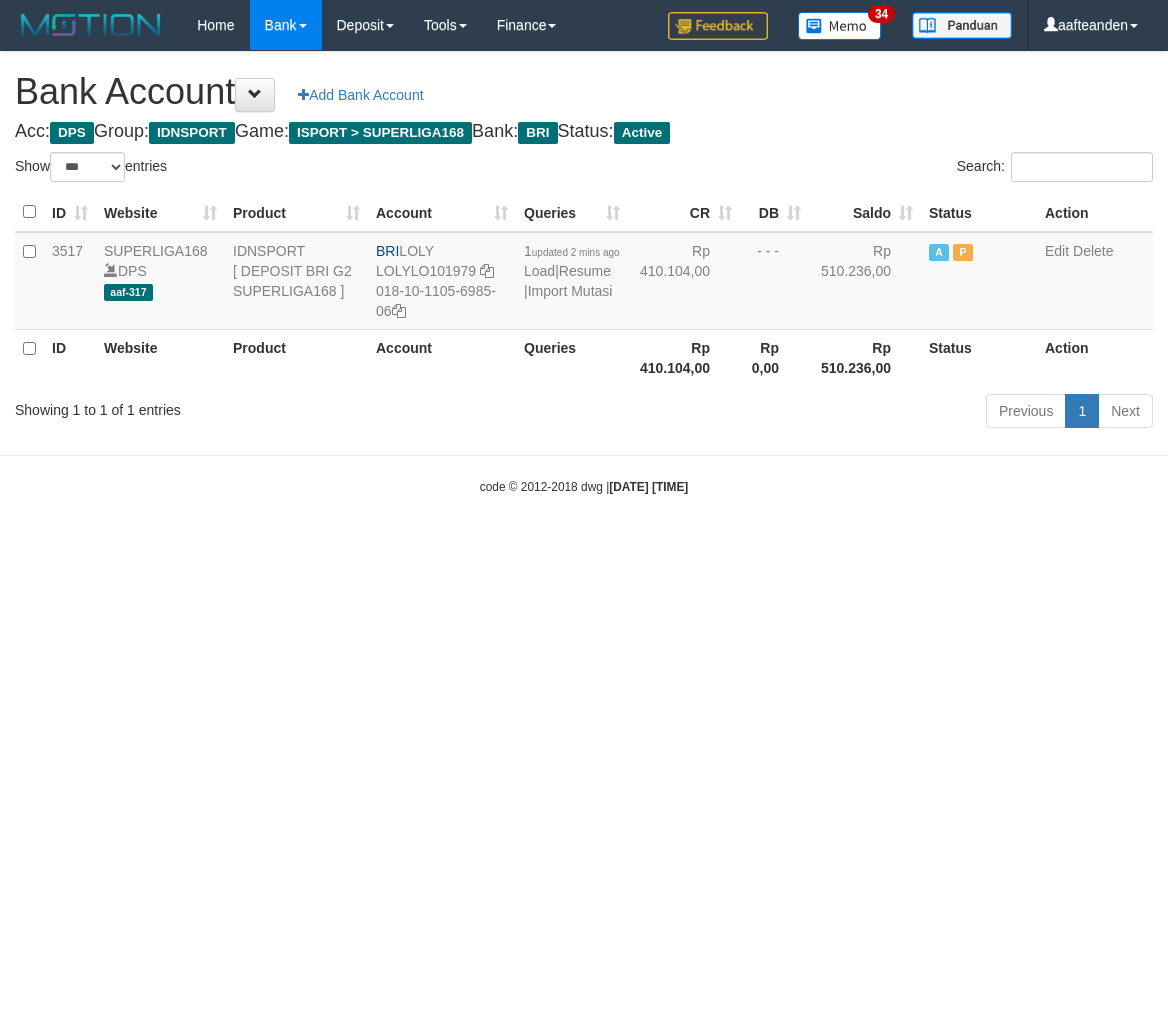 select on "***" 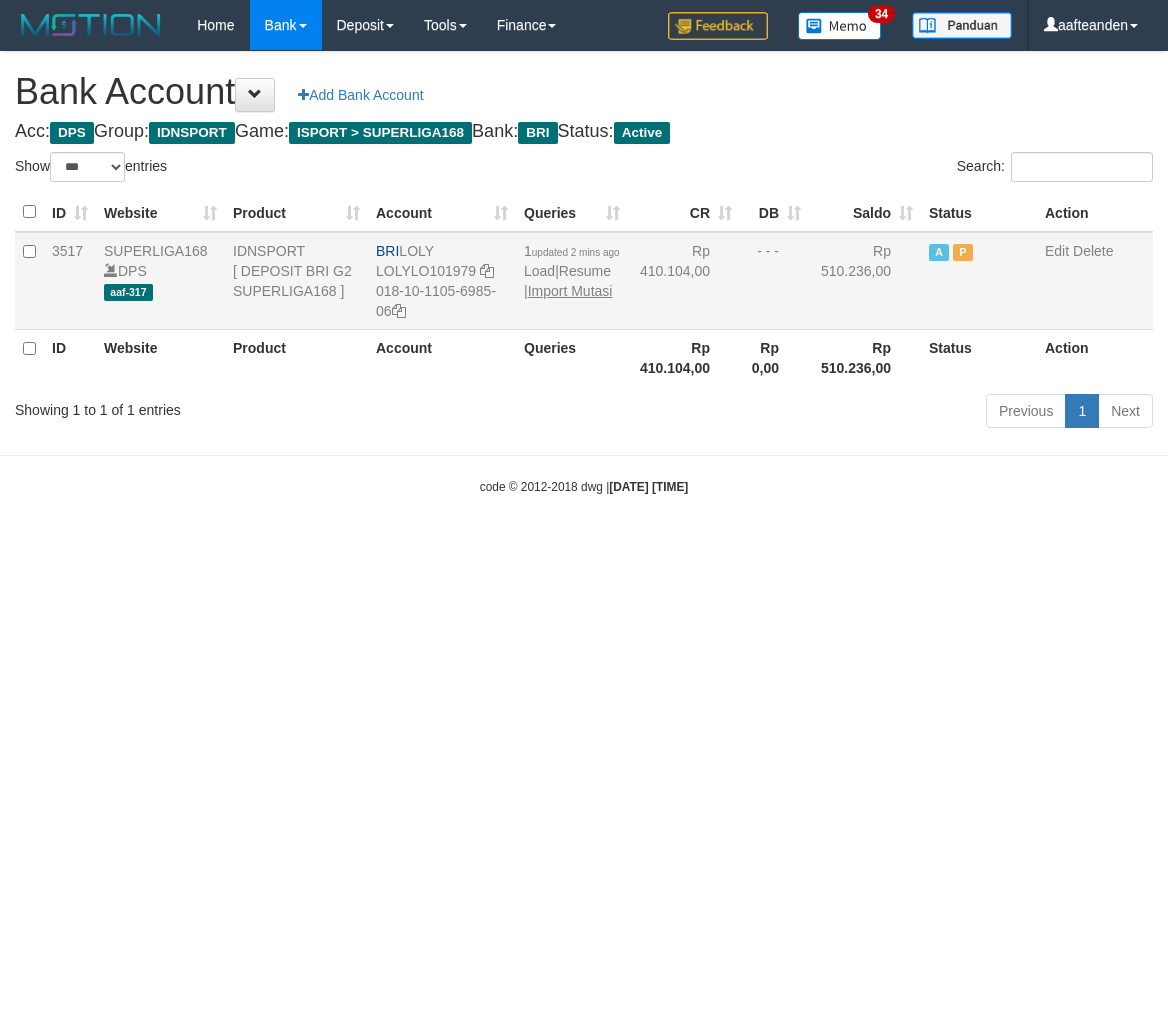 scroll, scrollTop: 0, scrollLeft: 0, axis: both 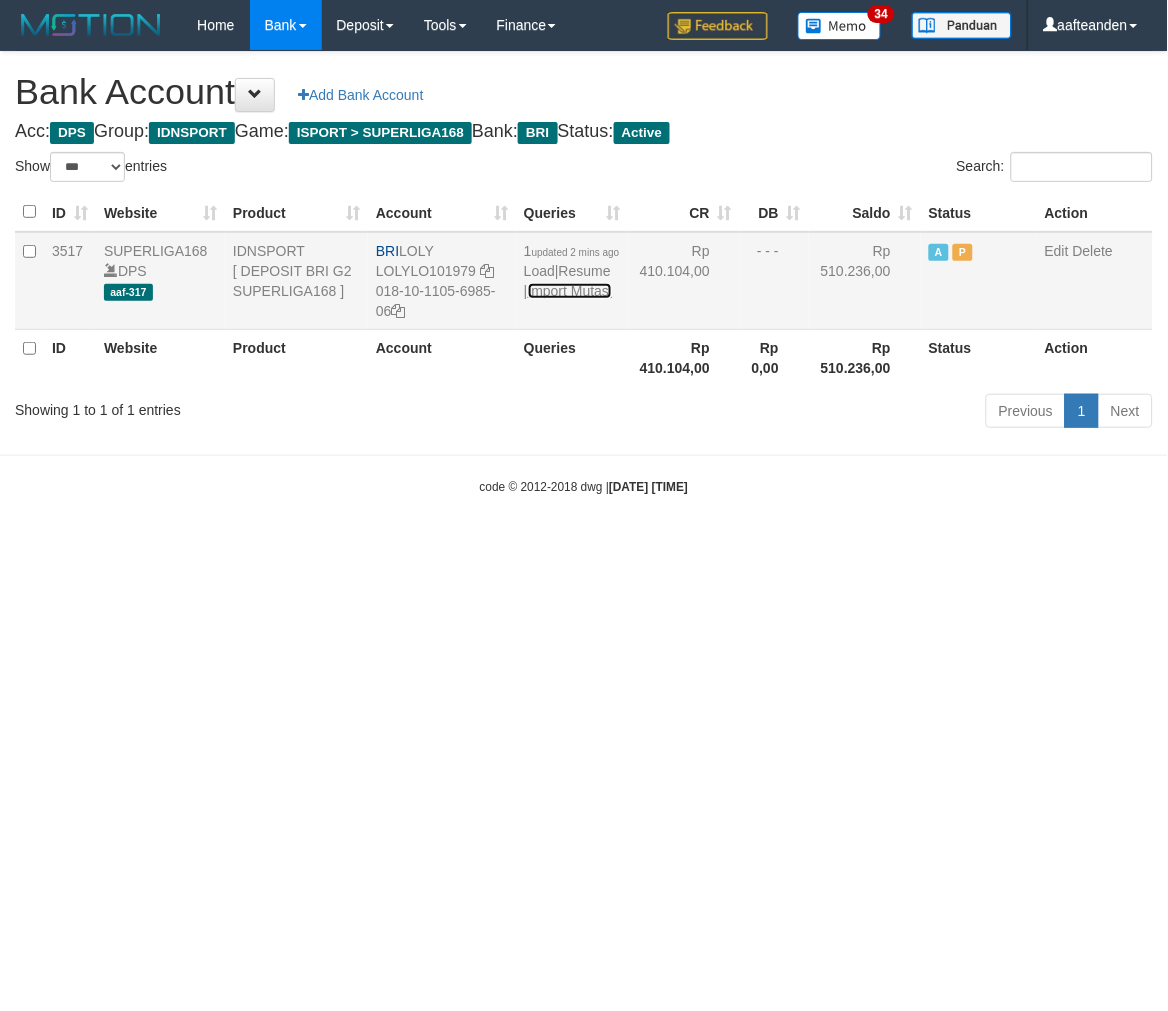 click on "Import Mutasi" at bounding box center [570, 291] 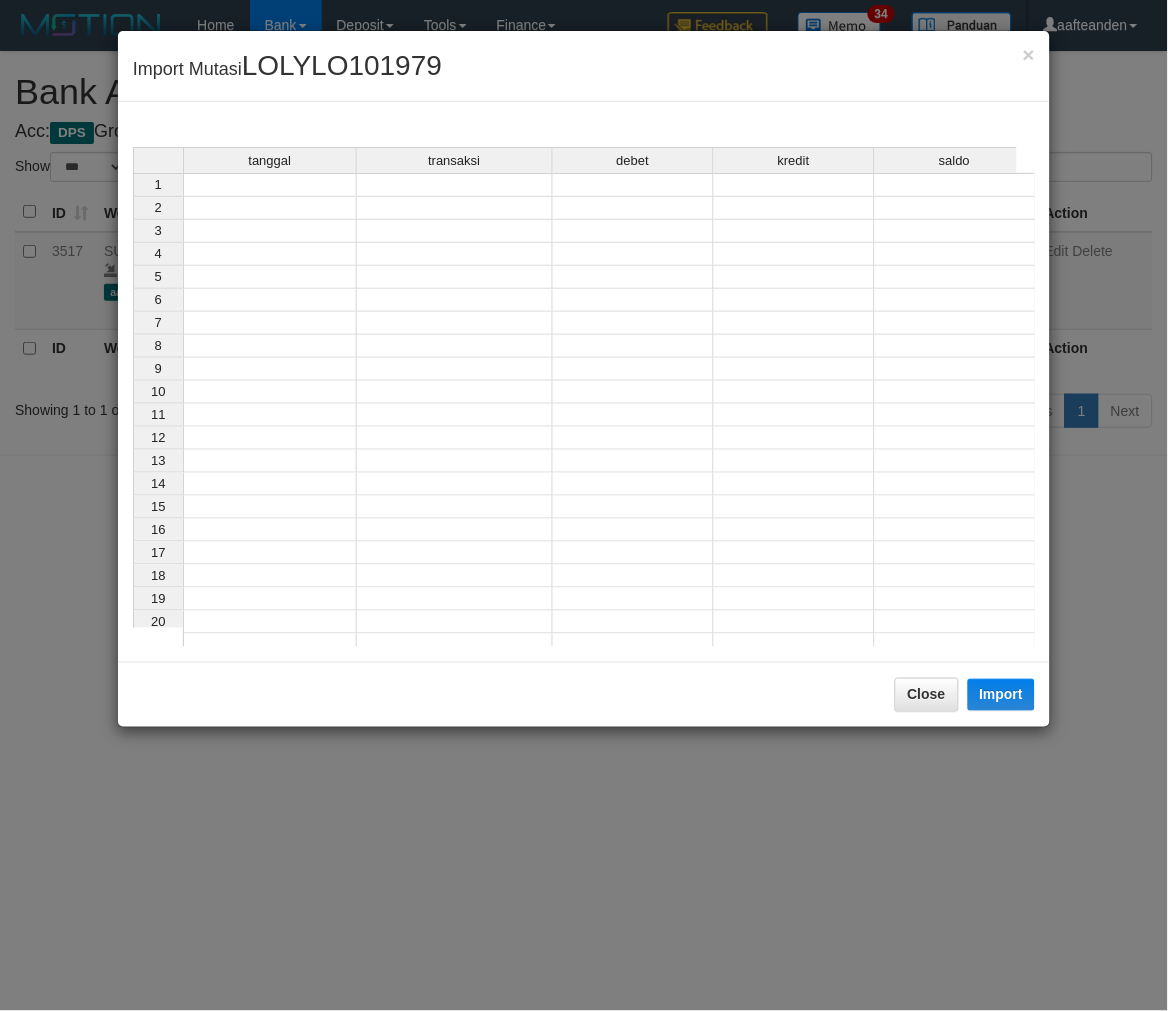 click at bounding box center [270, 185] 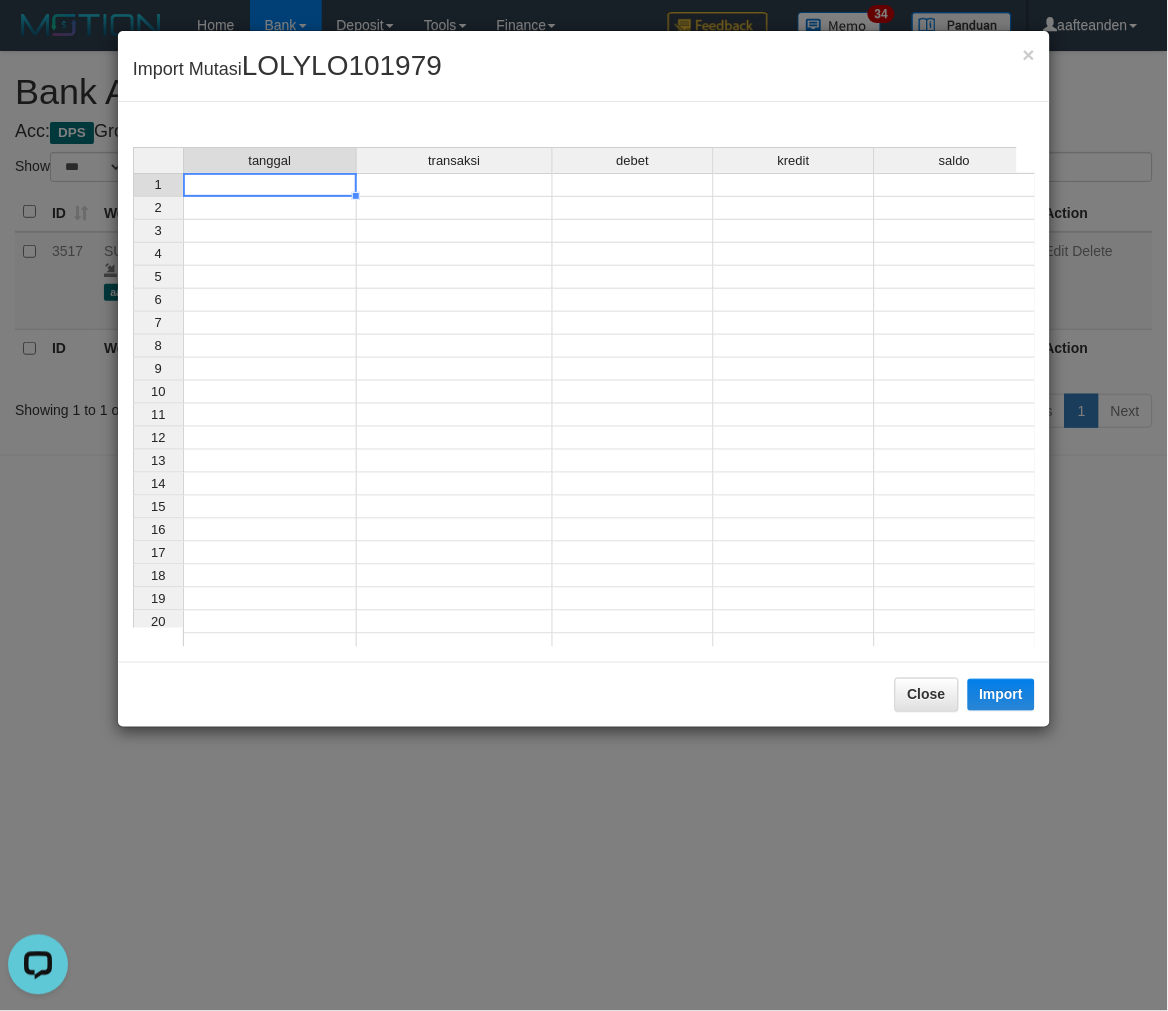 scroll, scrollTop: 0, scrollLeft: 0, axis: both 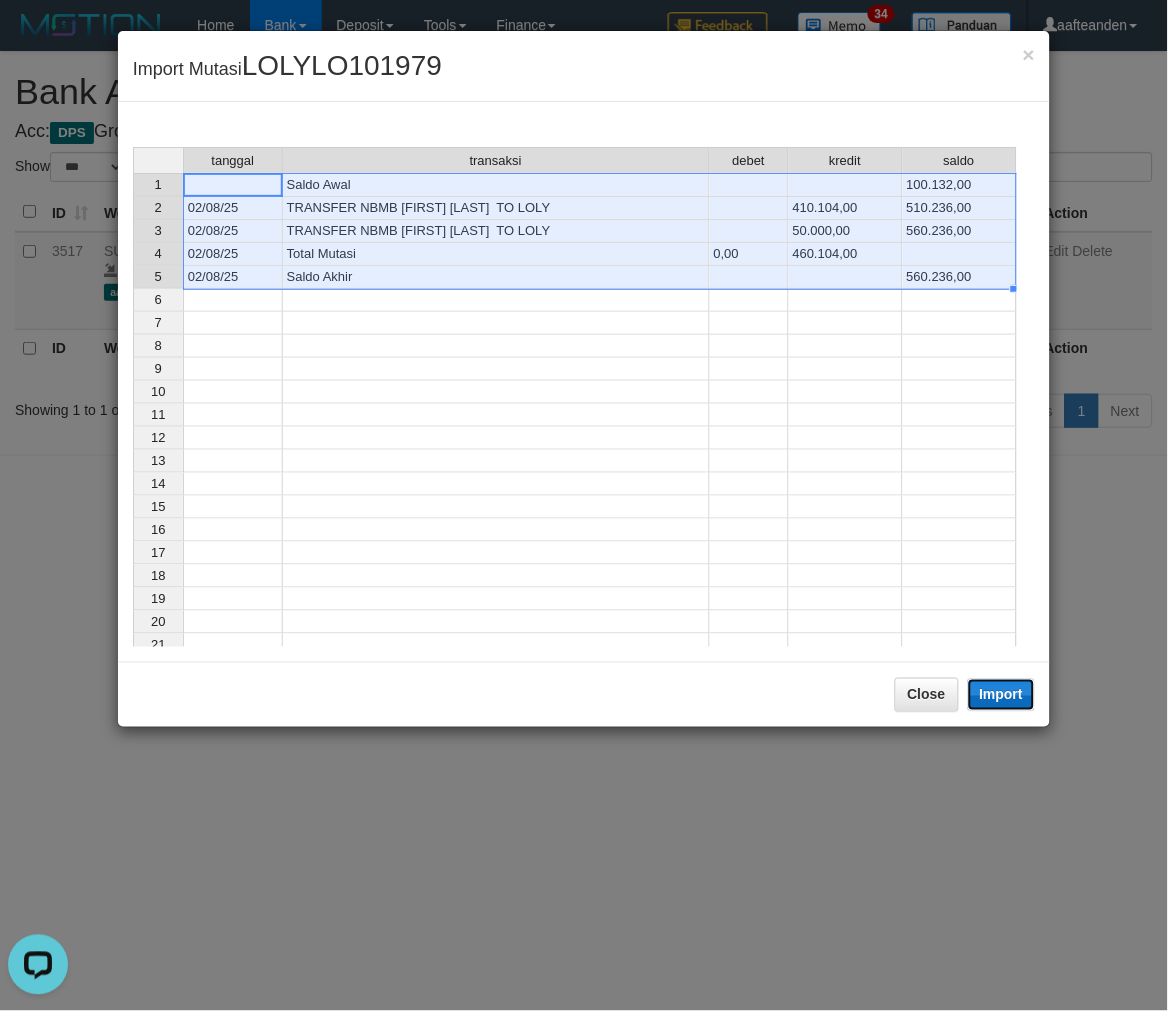 click on "Import" at bounding box center (1002, 695) 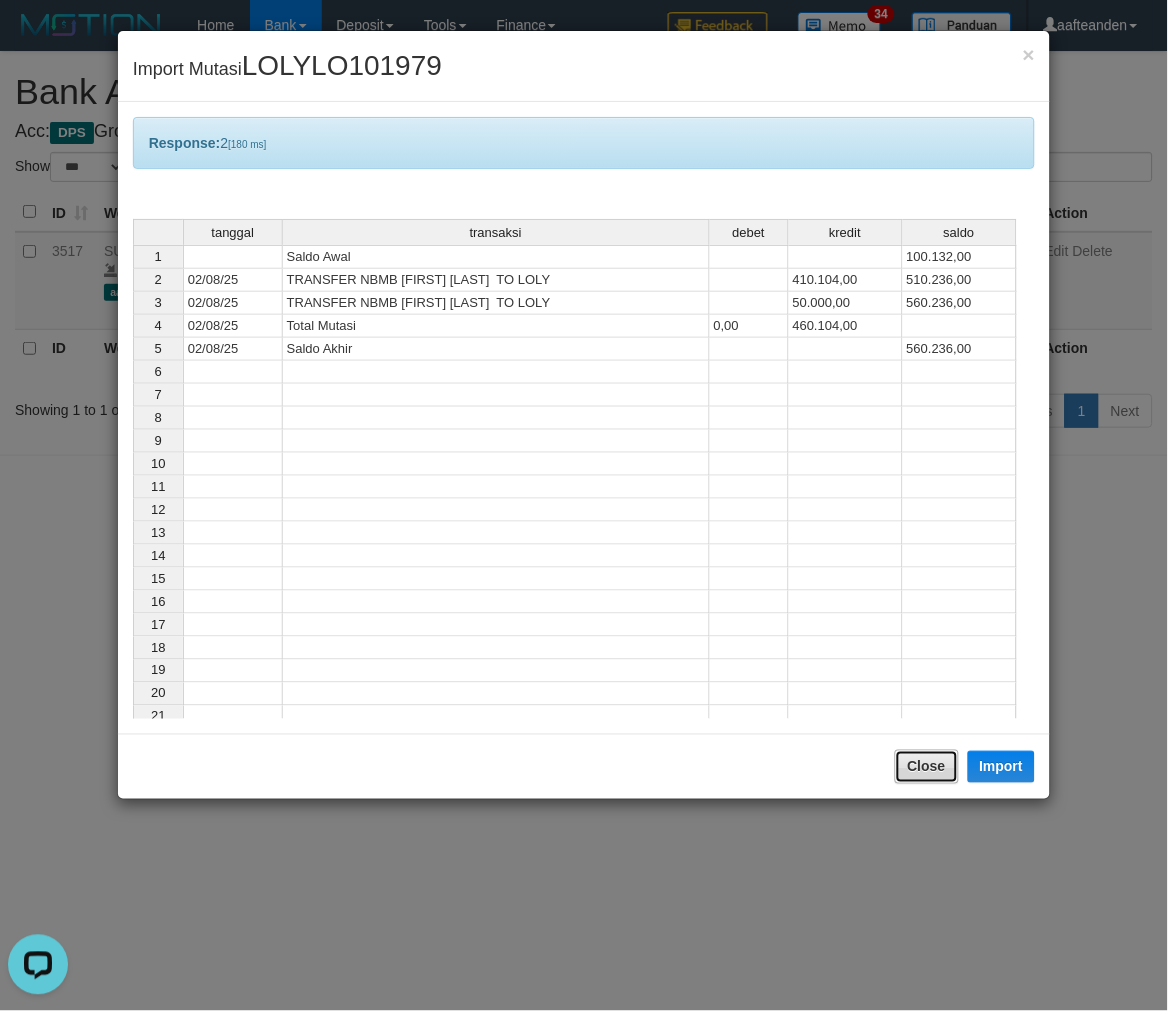 click on "Close" at bounding box center [927, 767] 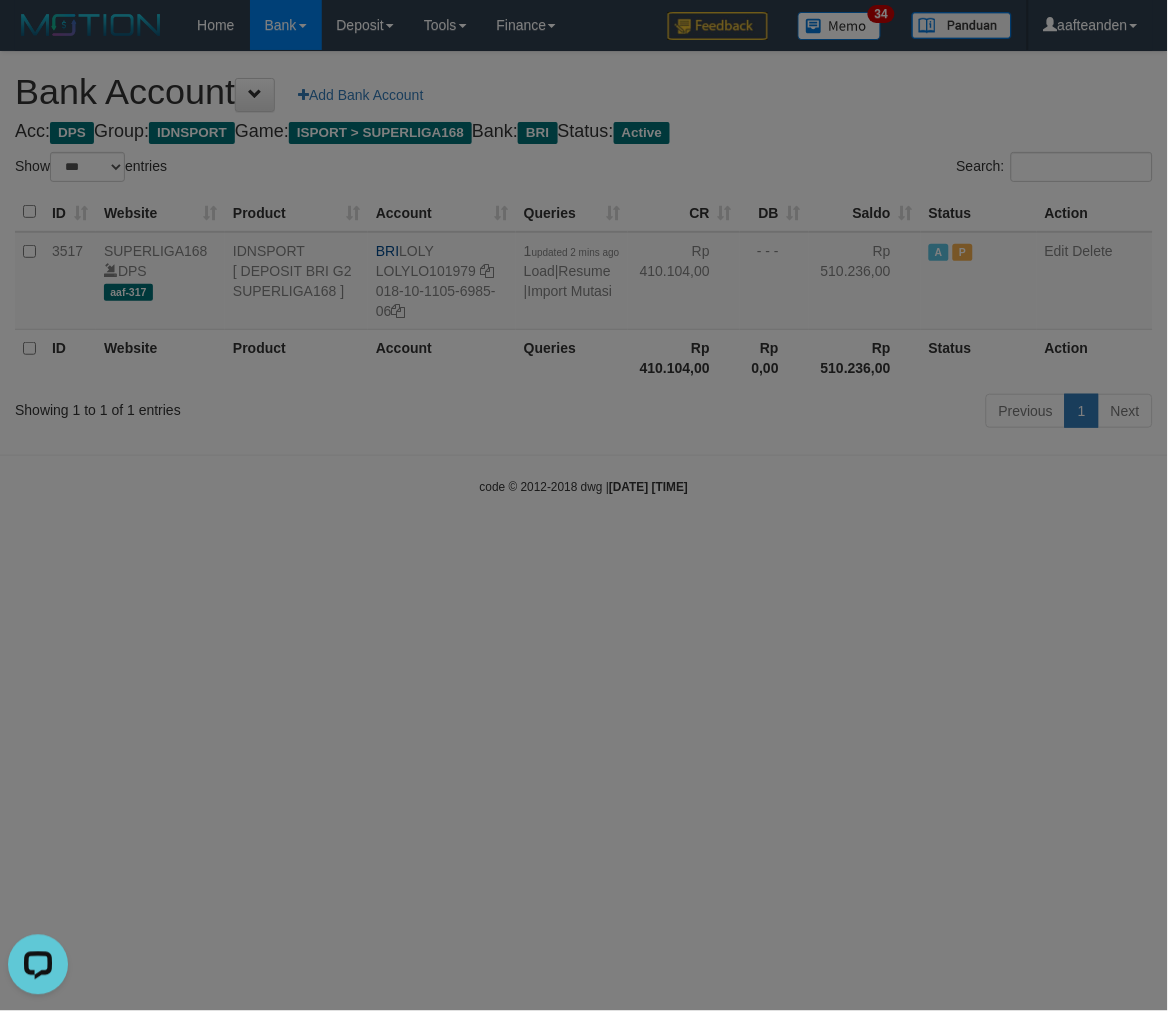 click on "Toggle navigation
Home
Bank
Account List
Load
By Website
Group
[ISPORT]													SUPERLIGA168
By Load Group (DPS)
34" at bounding box center [584, 273] 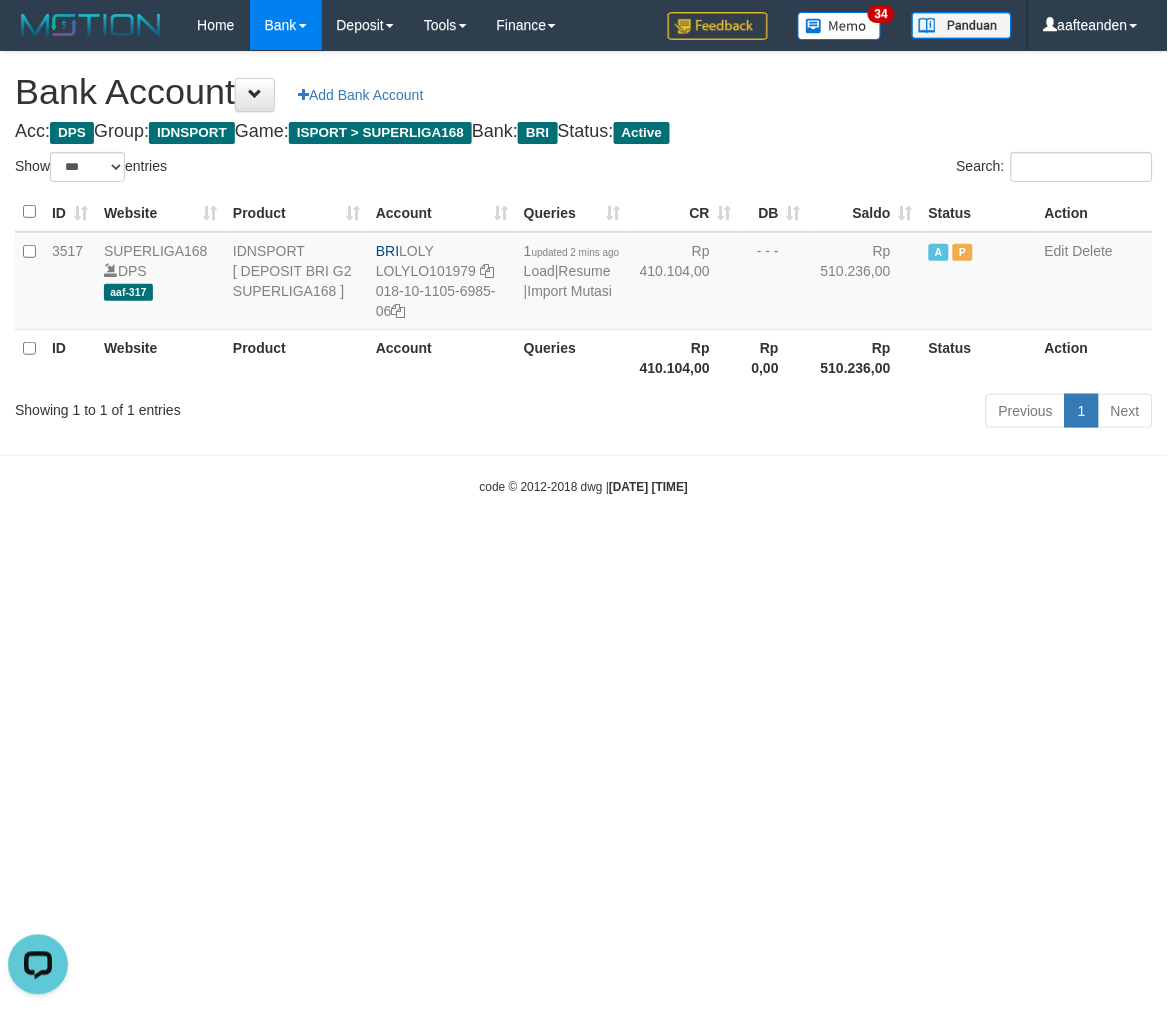 click on "Toggle navigation
Home
Bank
Account List
Load
By Website
Group
[ISPORT]													SUPERLIGA168
By Load Group (DPS)" at bounding box center [584, 273] 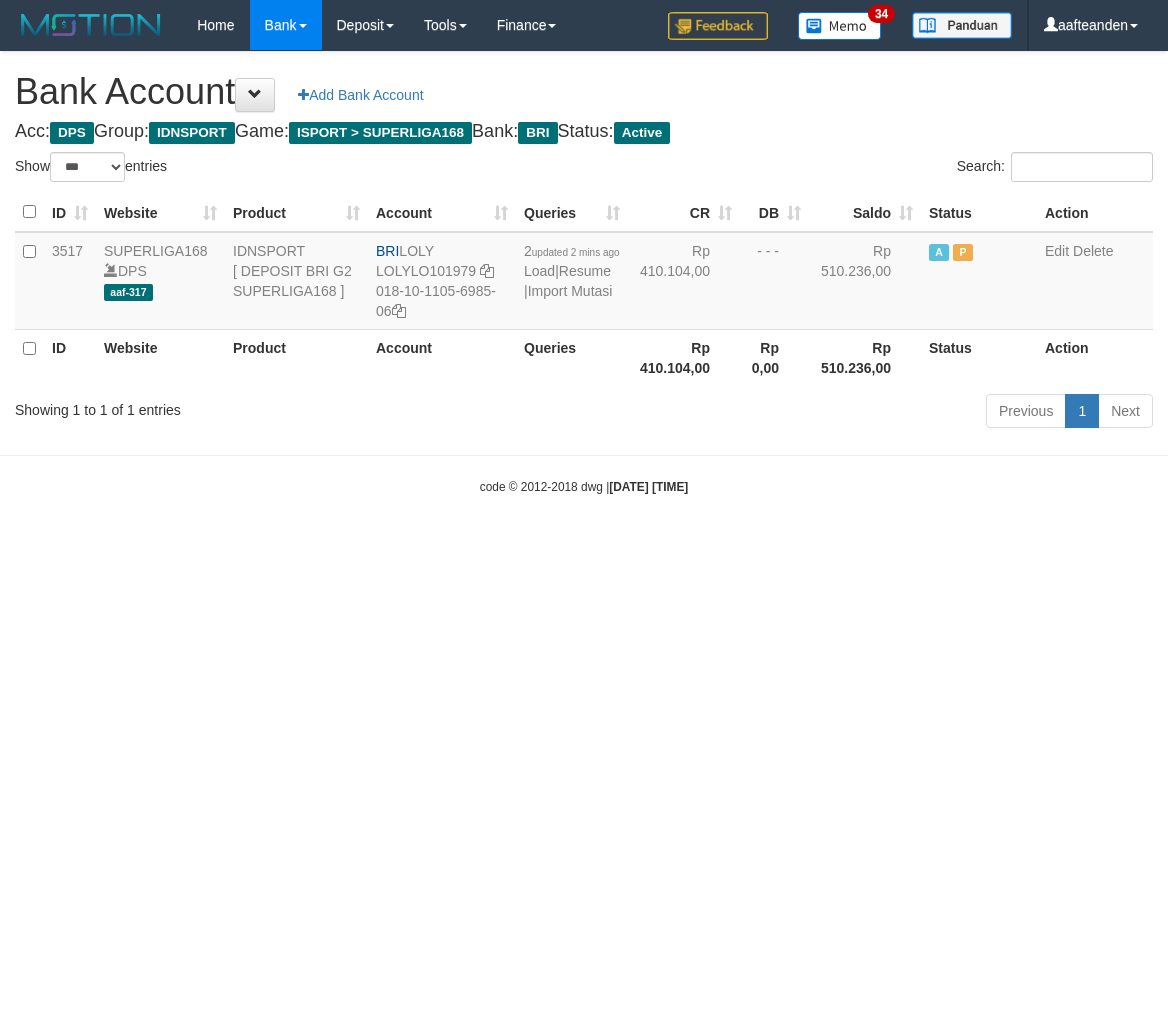 select on "***" 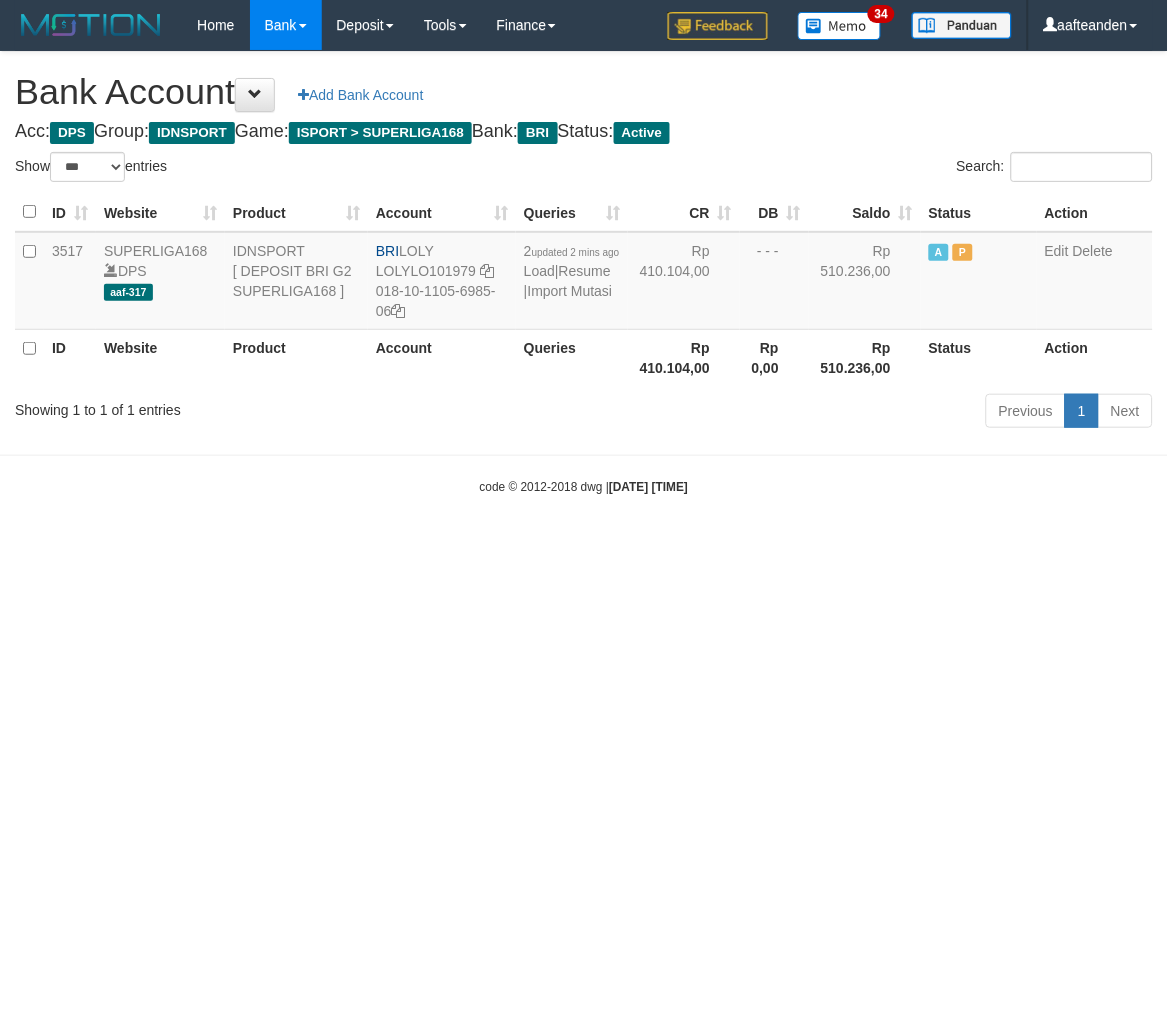 click on "Toggle navigation
Home
Bank
Account List
Load
By Website
Group
[ISPORT]													SUPERLIGA168
By Load Group (DPS)" at bounding box center [584, 273] 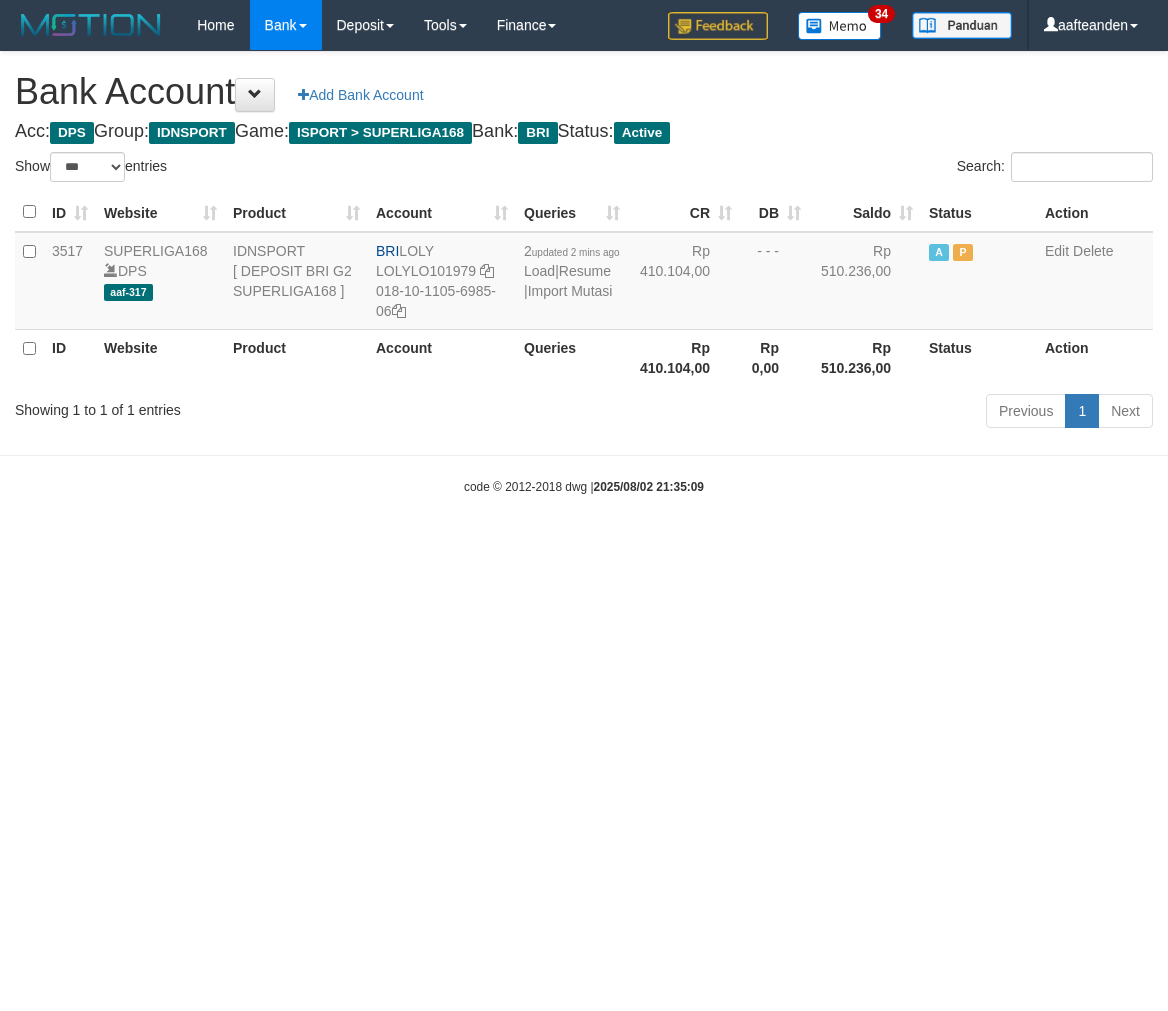 select on "***" 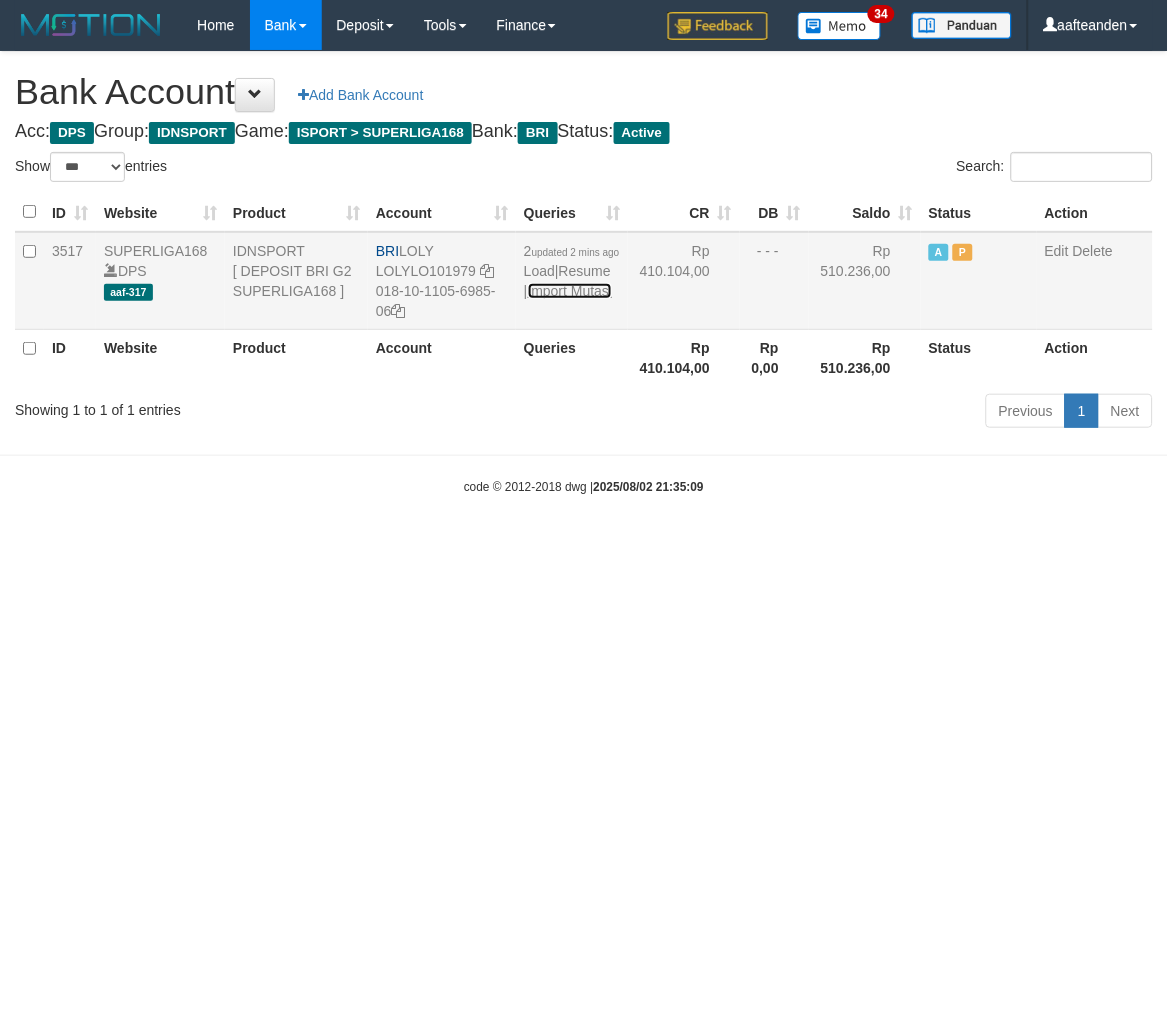 click on "Import Mutasi" at bounding box center [570, 291] 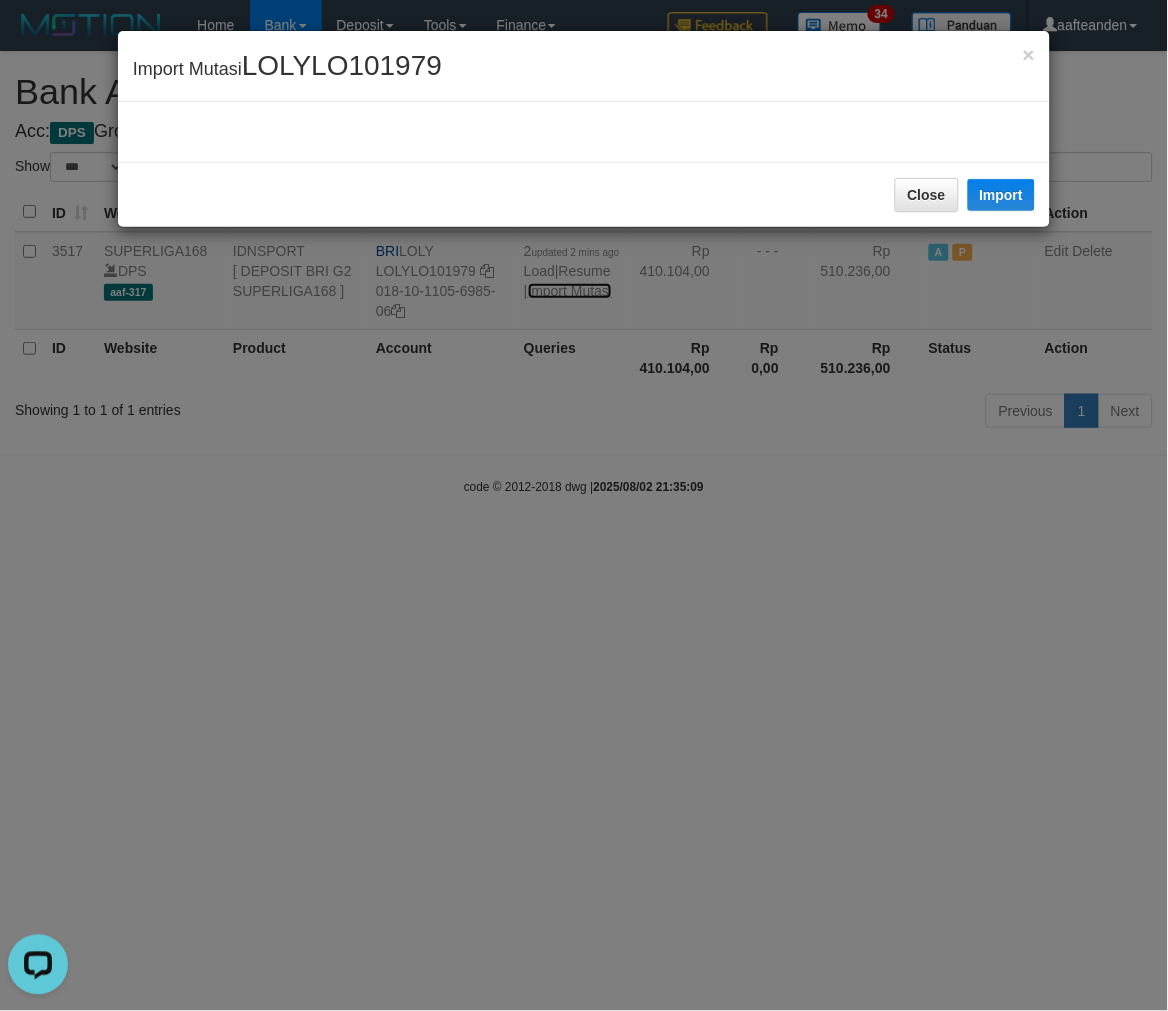 scroll, scrollTop: 0, scrollLeft: 0, axis: both 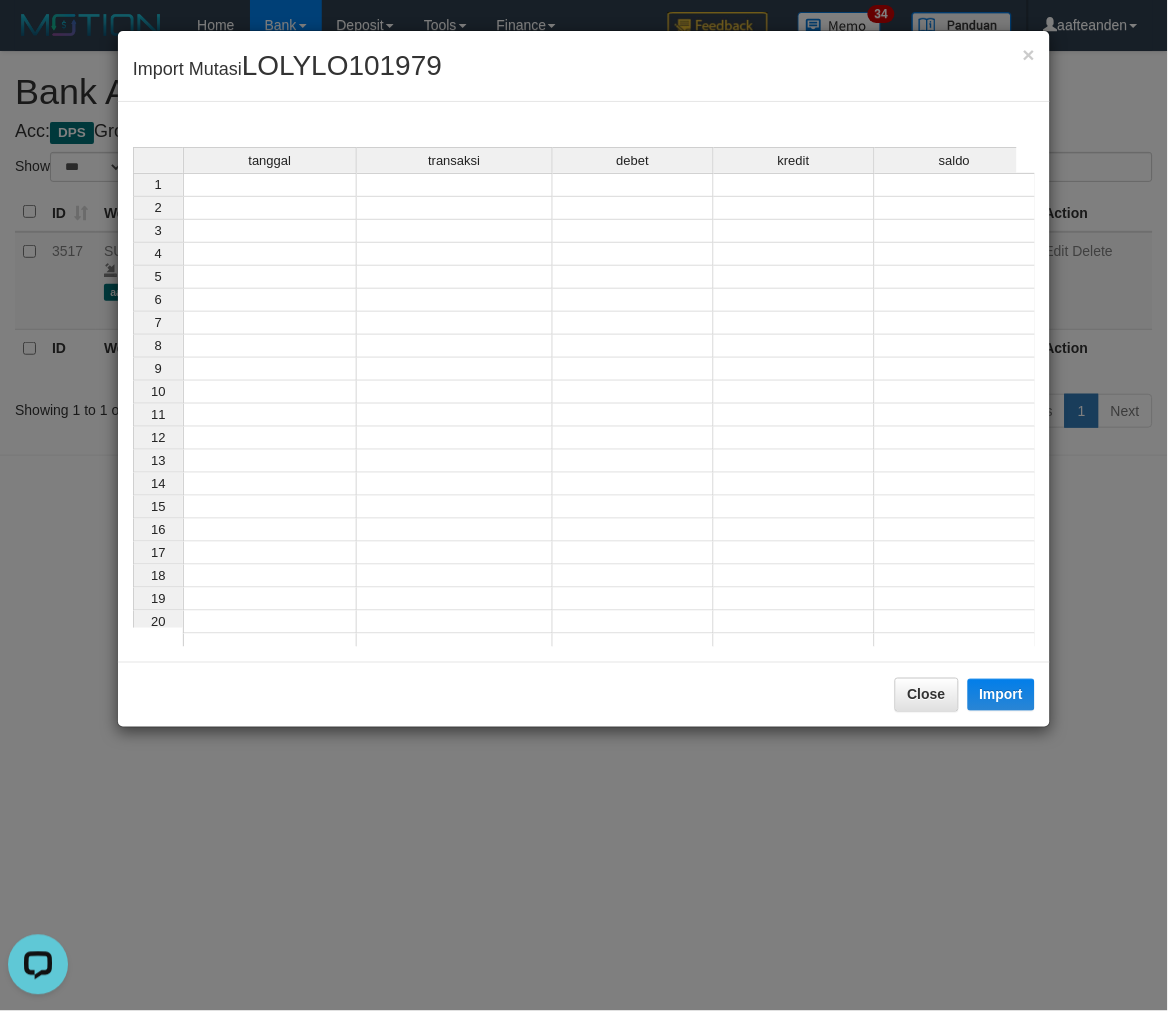 click at bounding box center [270, 185] 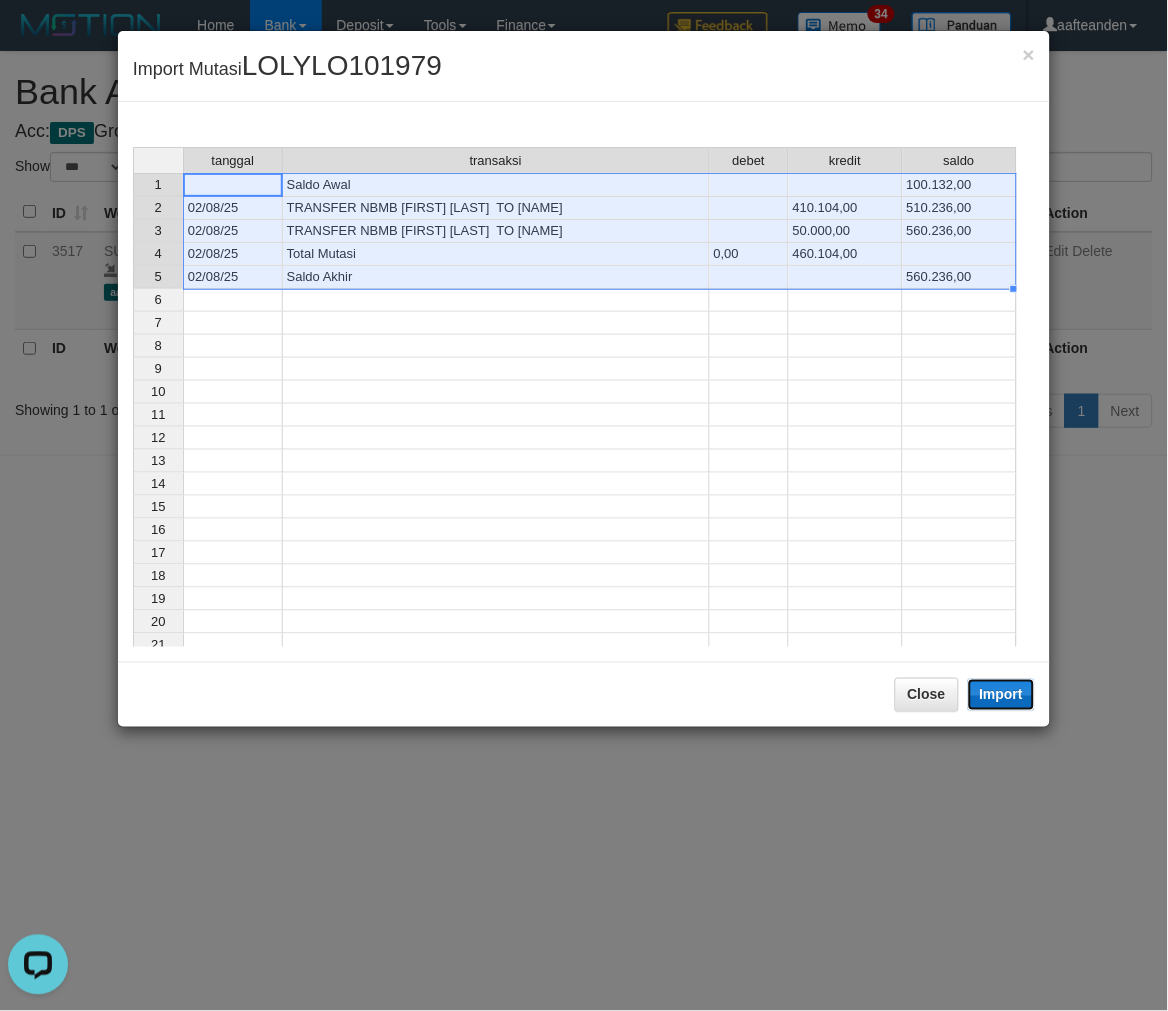 click on "Import" at bounding box center (1002, 695) 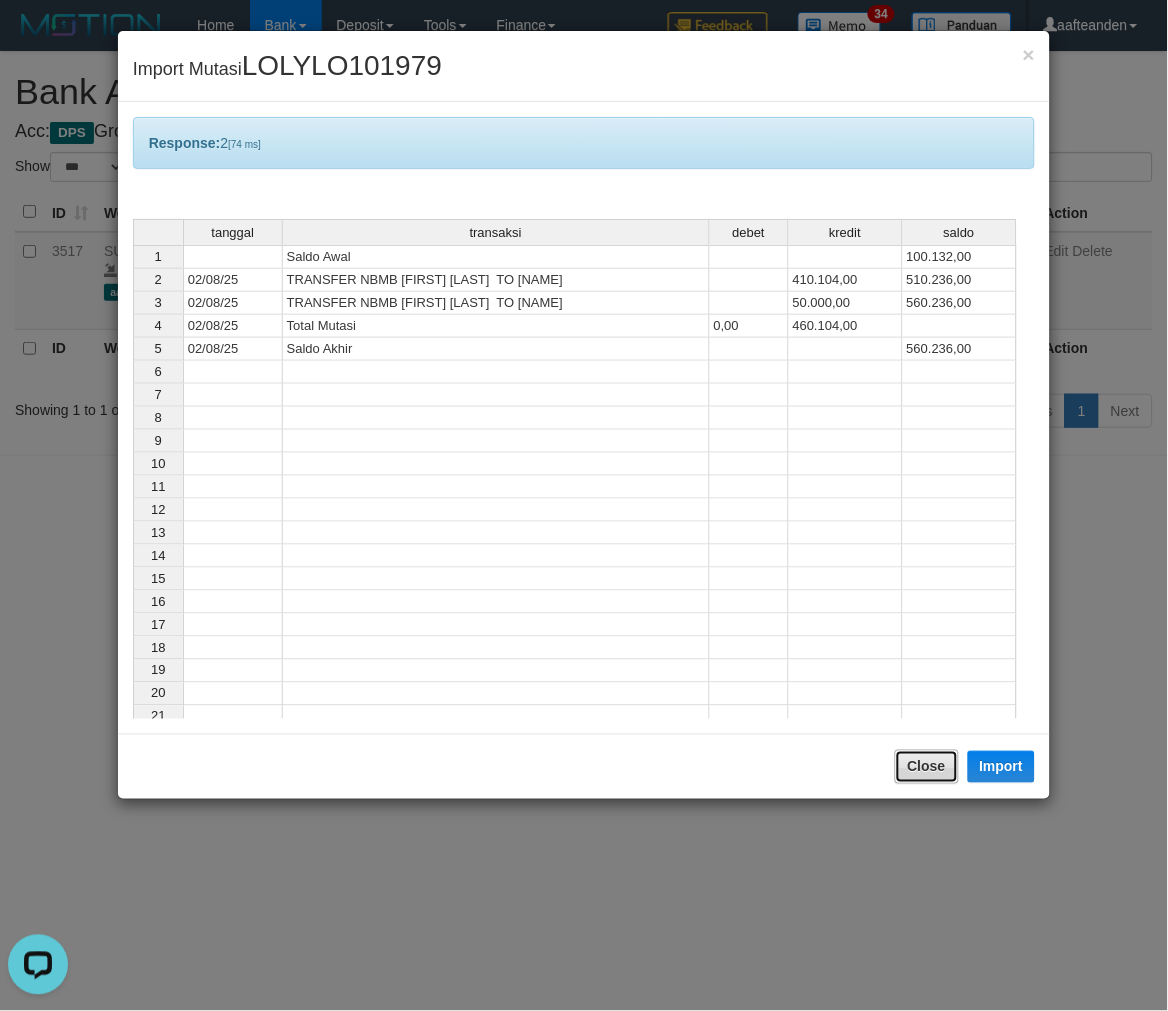 click on "Close" at bounding box center (927, 767) 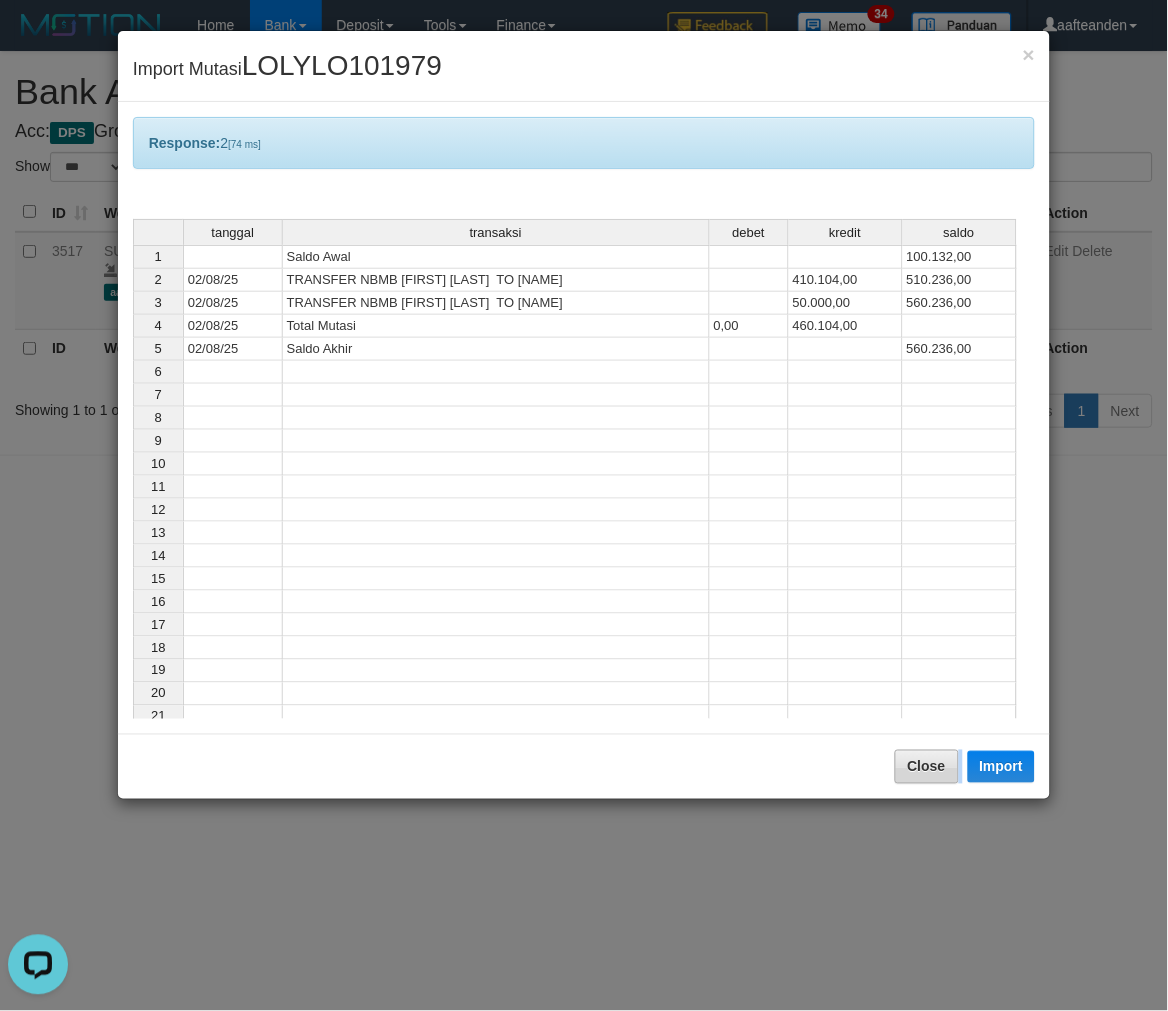 click on "Toggle navigation
Home
Bank
Account List
Load
By Website
Group
[ISPORT]													SUPERLIGA168
By Load Group (DPS)
34" at bounding box center (584, 273) 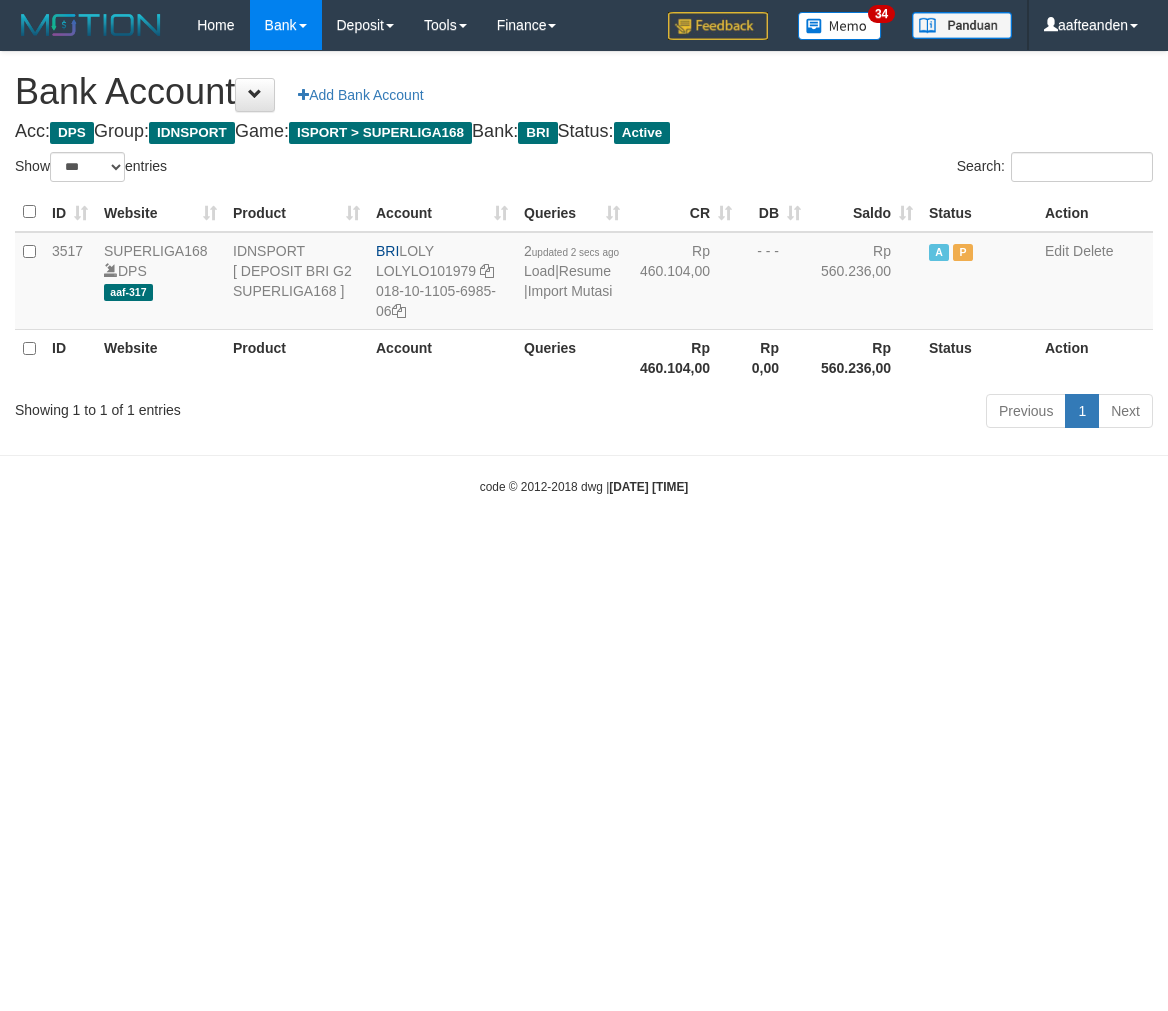 select on "***" 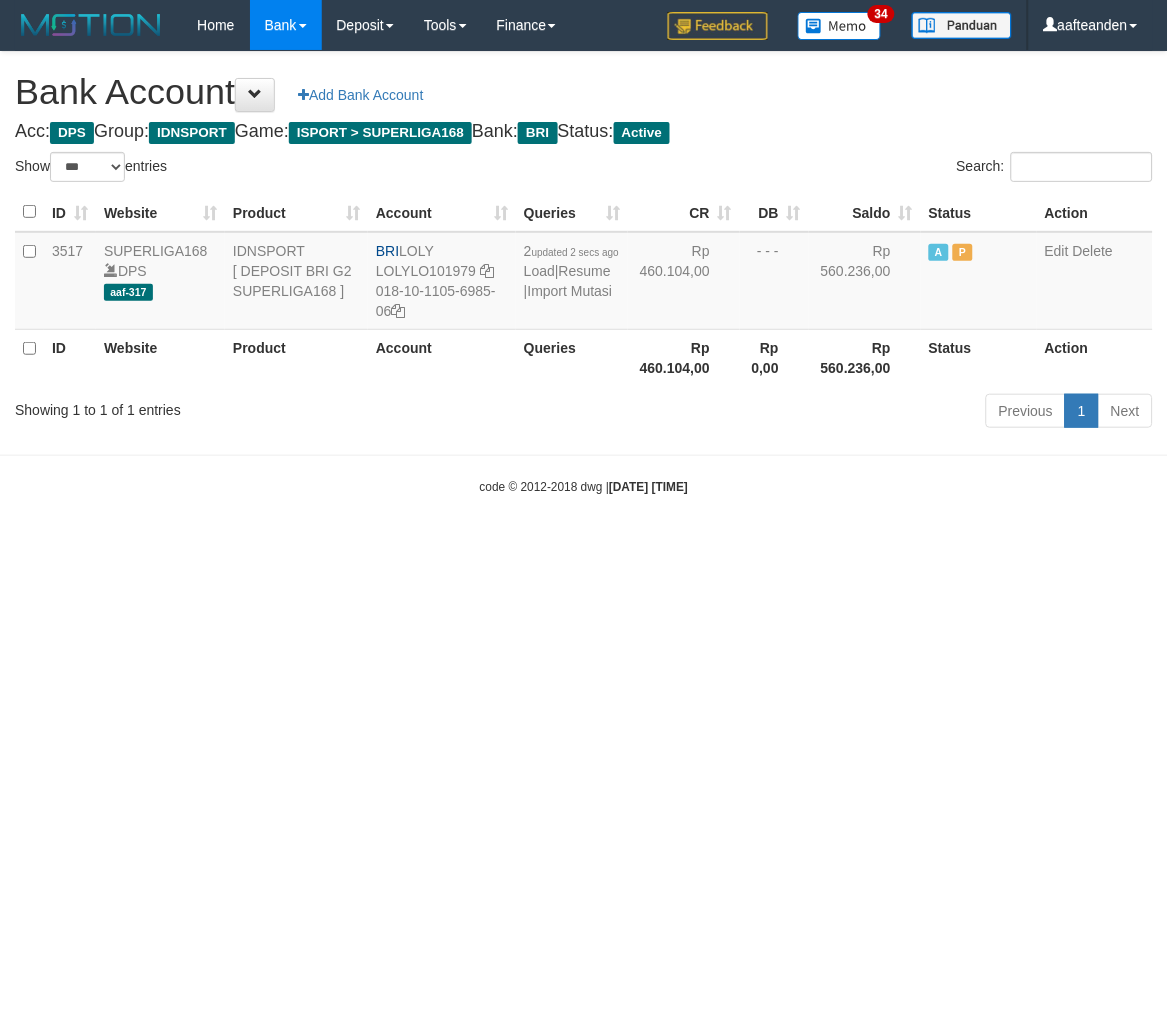click on "Toggle navigation
Home
Bank
Account List
Load
By Website
Group
[ISPORT]													SUPERLIGA168
By Load Group (DPS)" at bounding box center (584, 273) 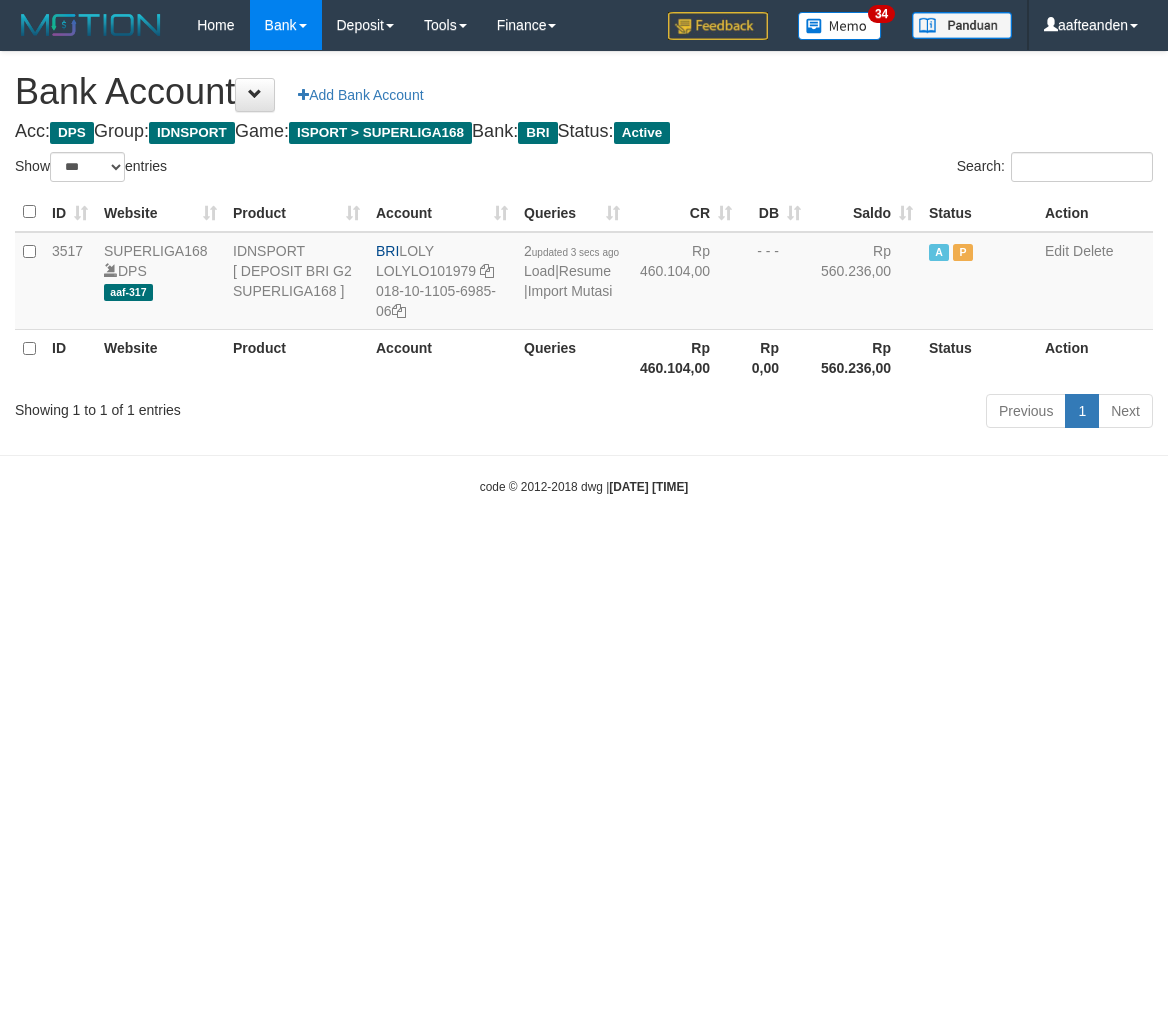 select on "***" 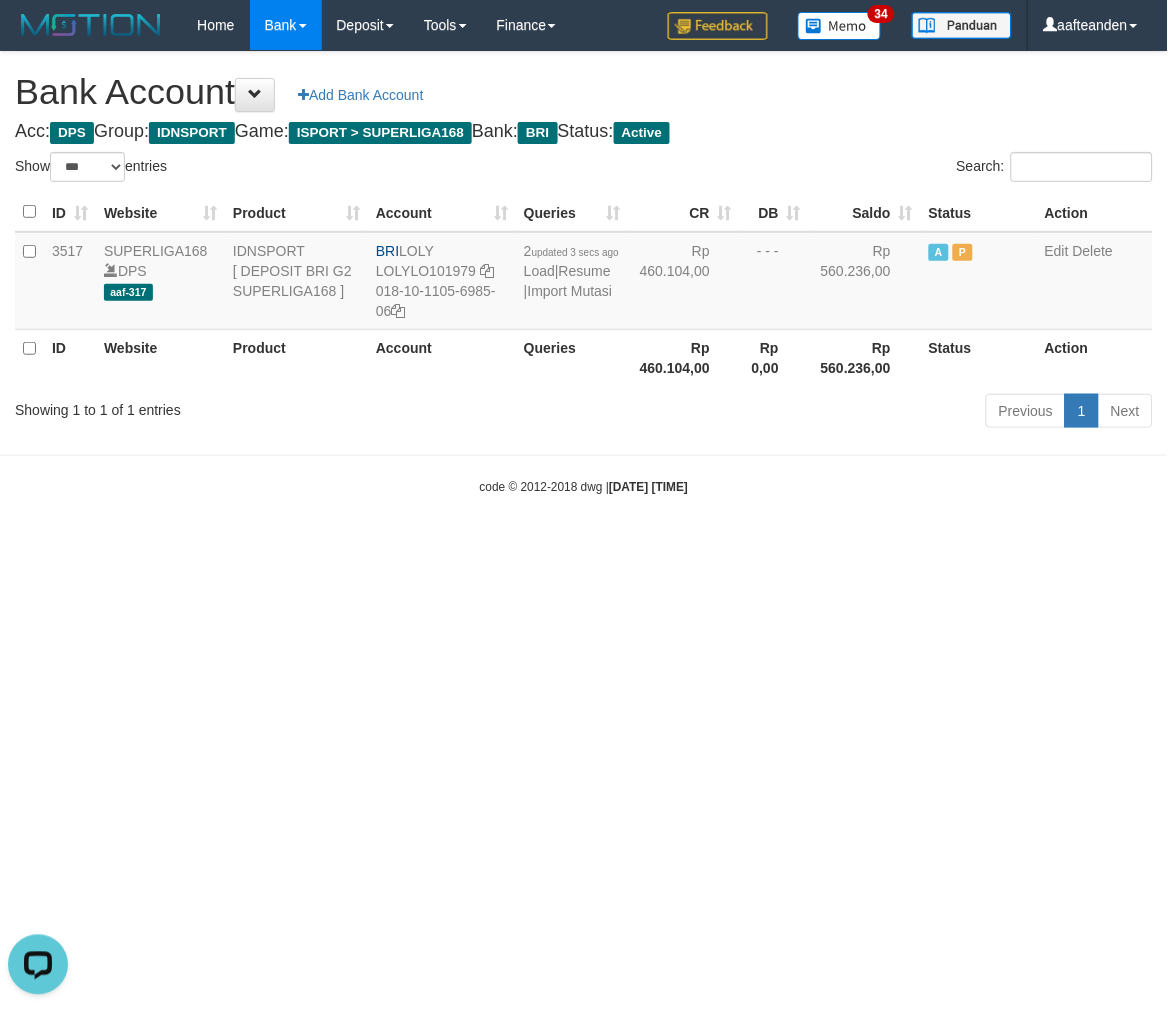 scroll, scrollTop: 0, scrollLeft: 0, axis: both 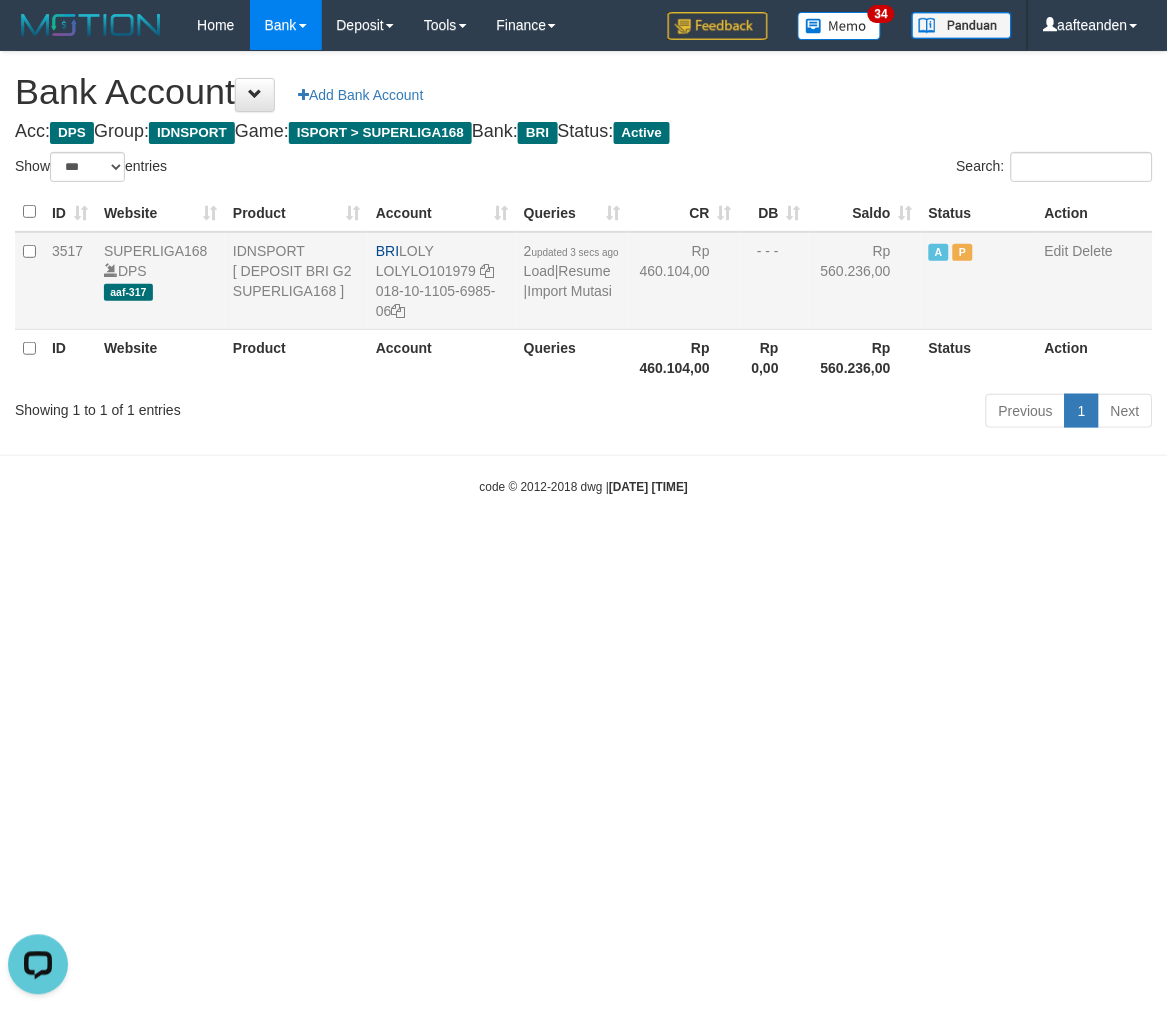 drag, startPoint x: 404, startPoint y: 252, endPoint x: 460, endPoint y: 252, distance: 56 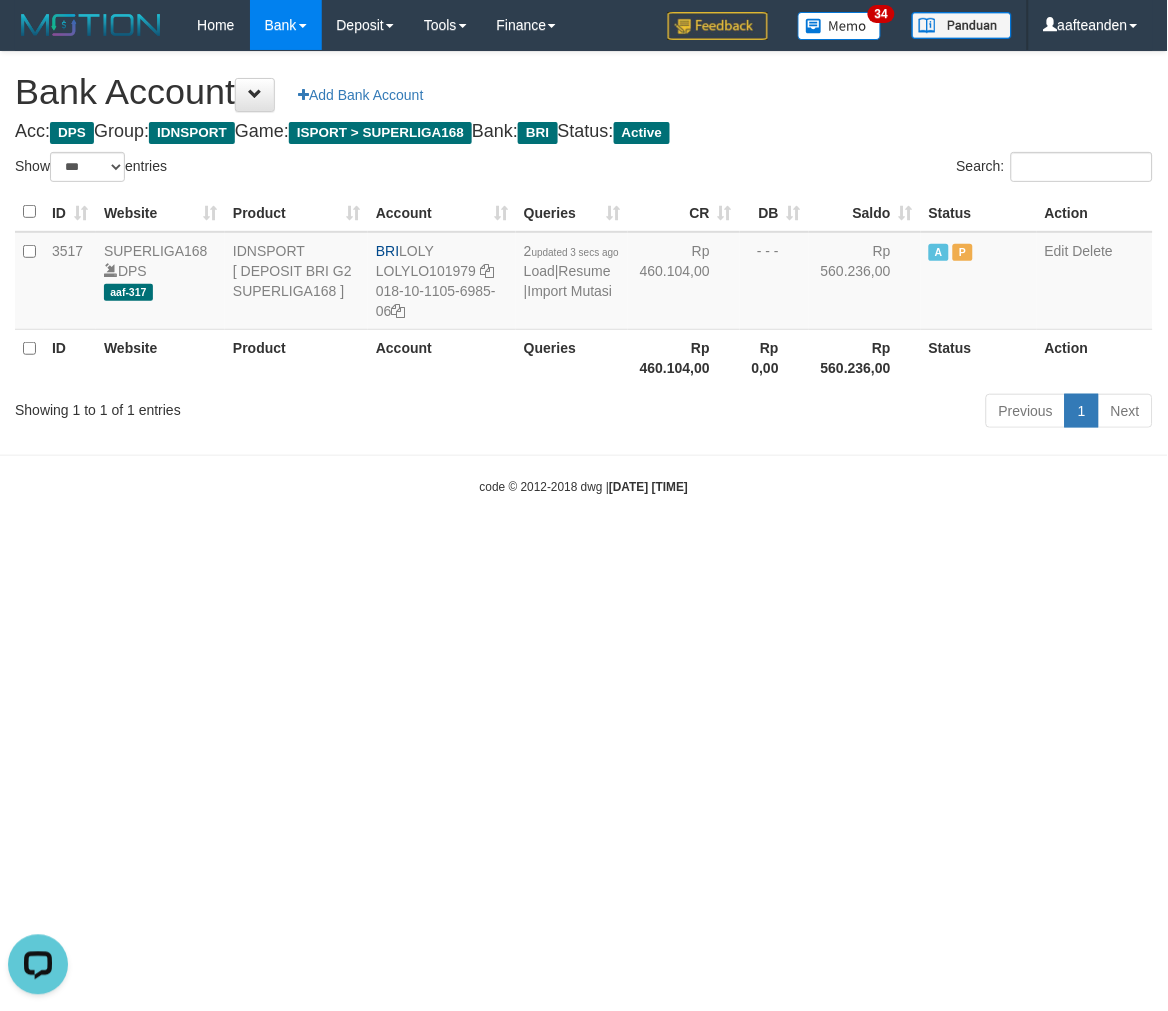 copy on "LOLY" 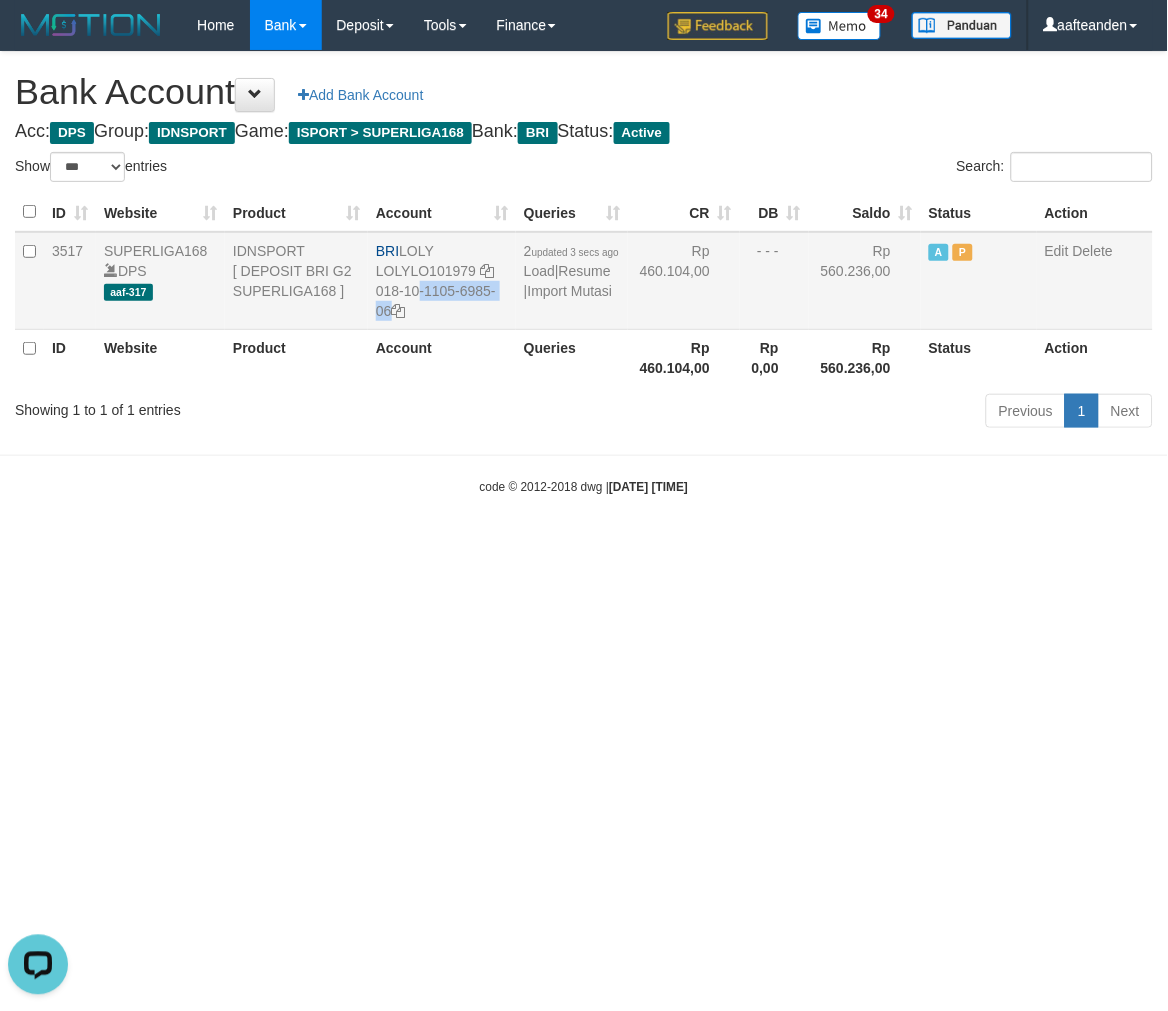 drag, startPoint x: 377, startPoint y: 287, endPoint x: 398, endPoint y: 302, distance: 25.806976 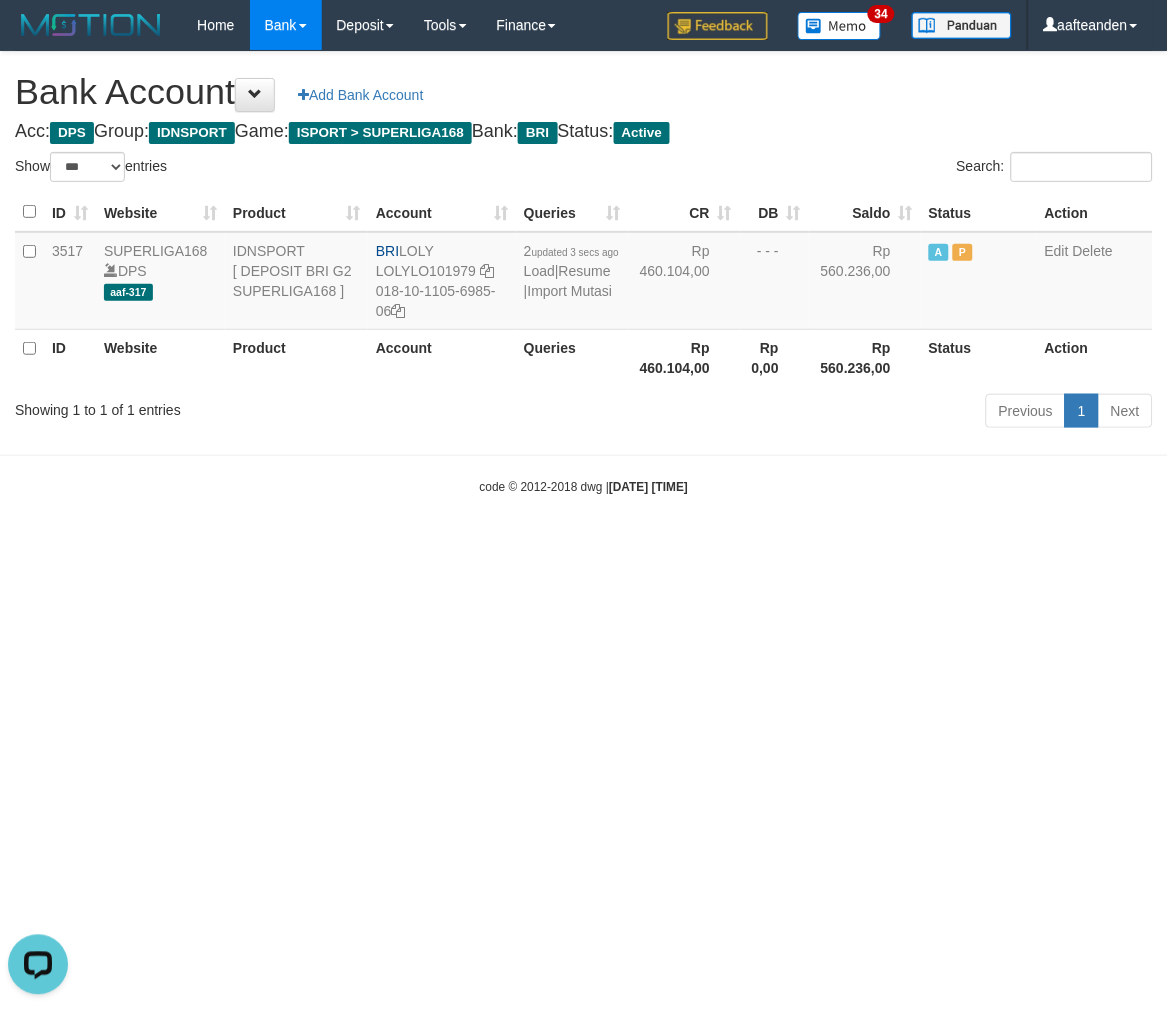 click on "Toggle navigation
Home
Bank
Account List
Load
By Website
Group
[ISPORT]													SUPERLIGA168
By Load Group (DPS)" at bounding box center [584, 273] 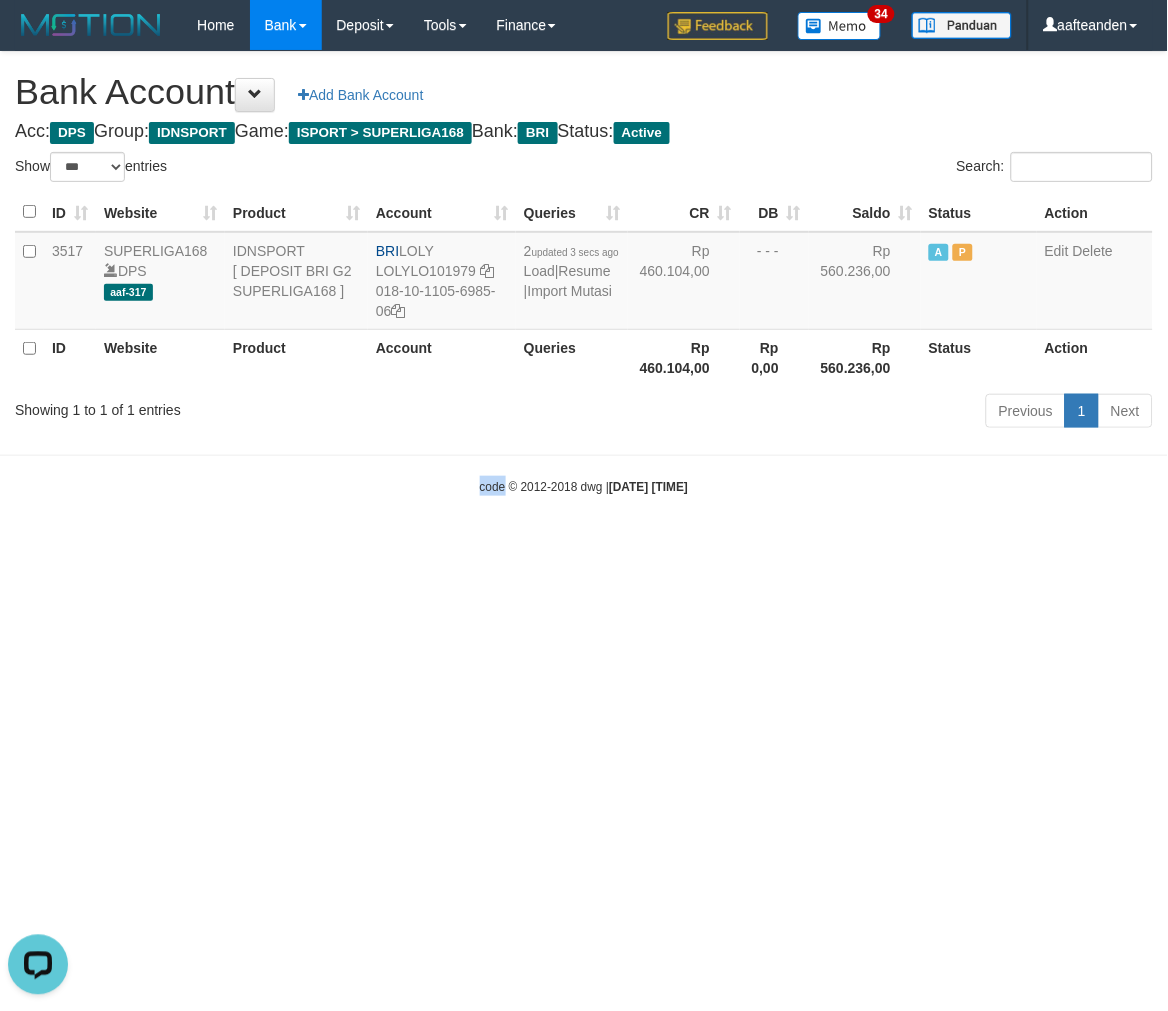 drag, startPoint x: 418, startPoint y: 641, endPoint x: 571, endPoint y: 357, distance: 322.59106 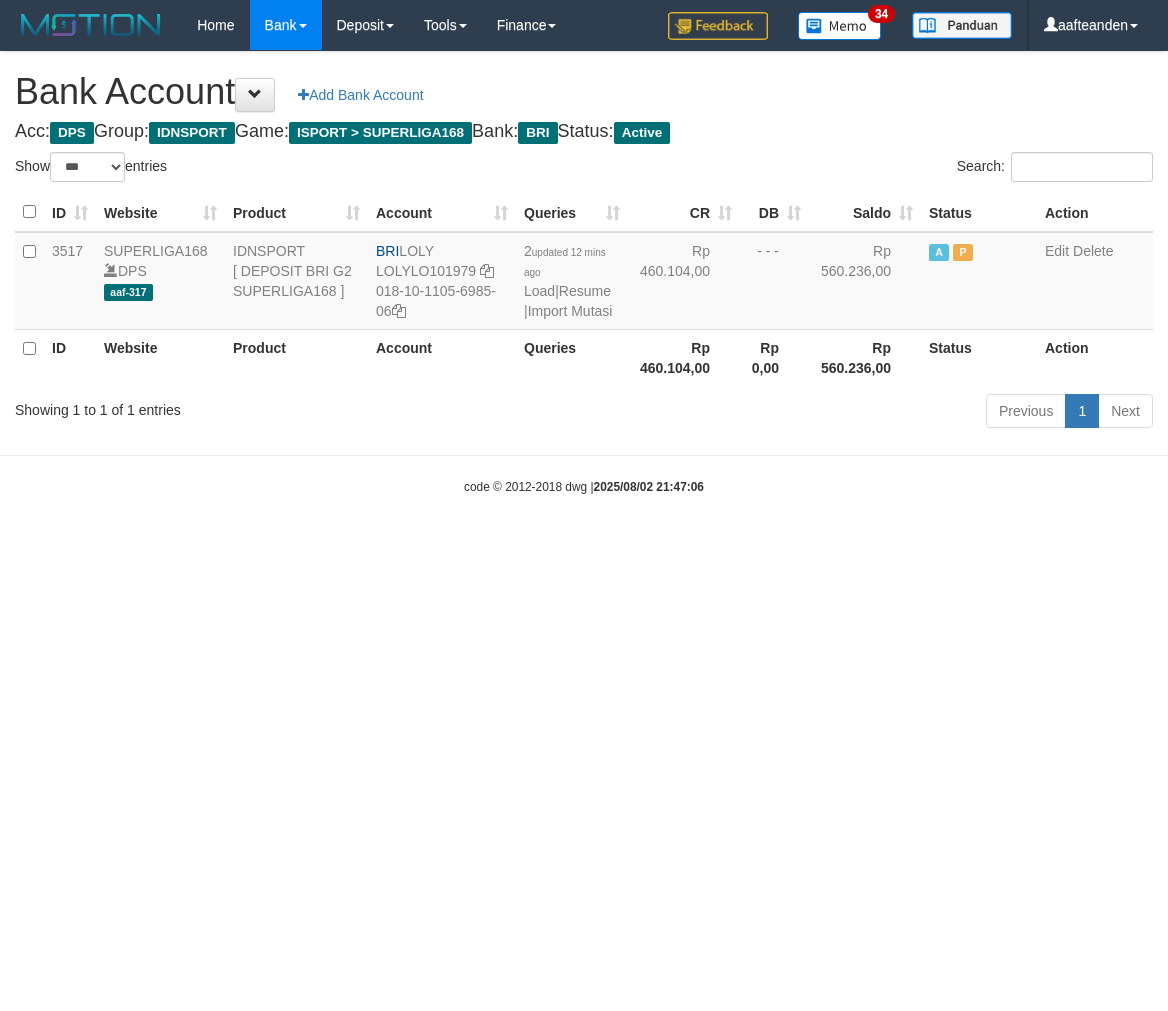 select on "***" 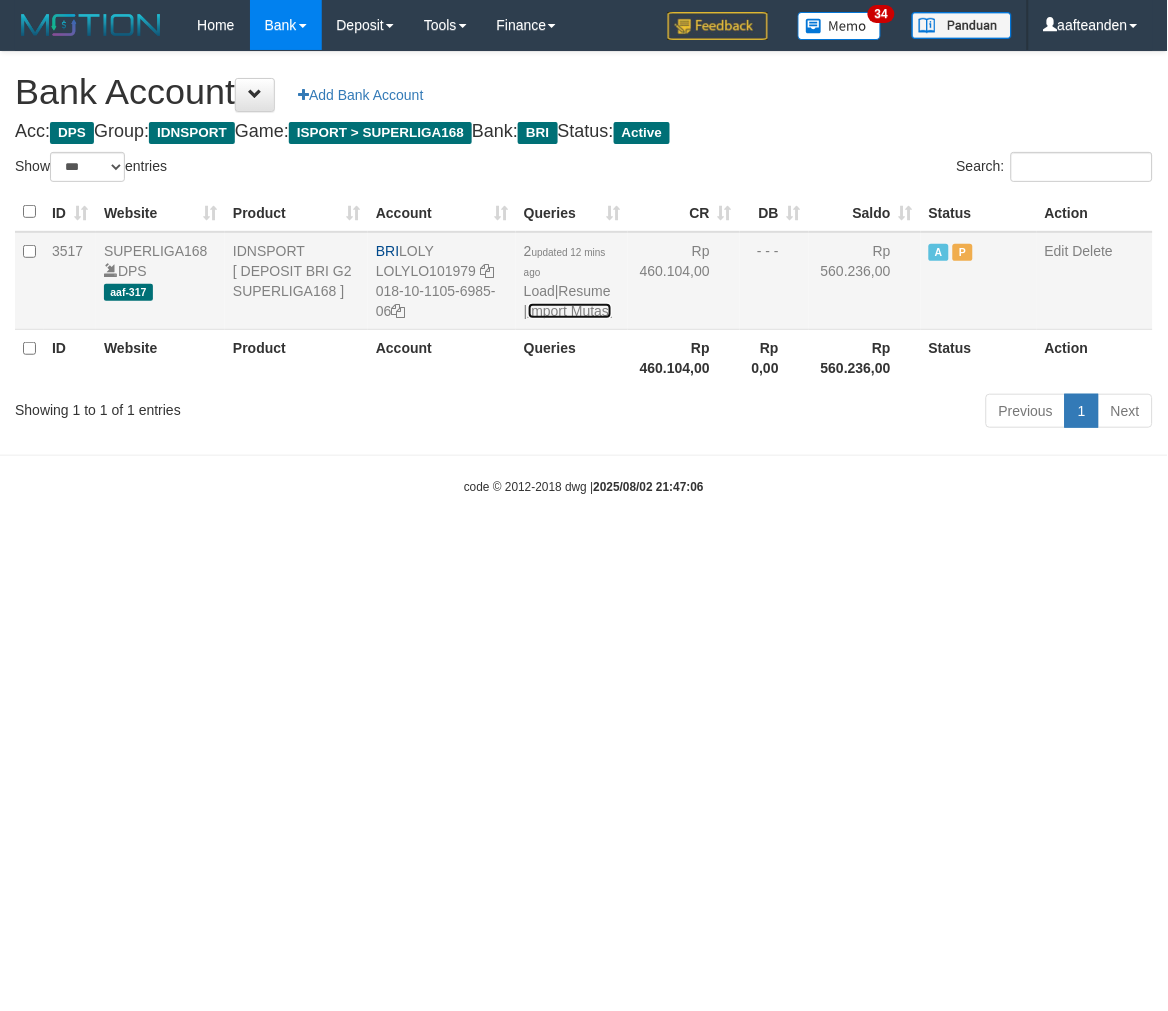 click on "Import Mutasi" at bounding box center [570, 311] 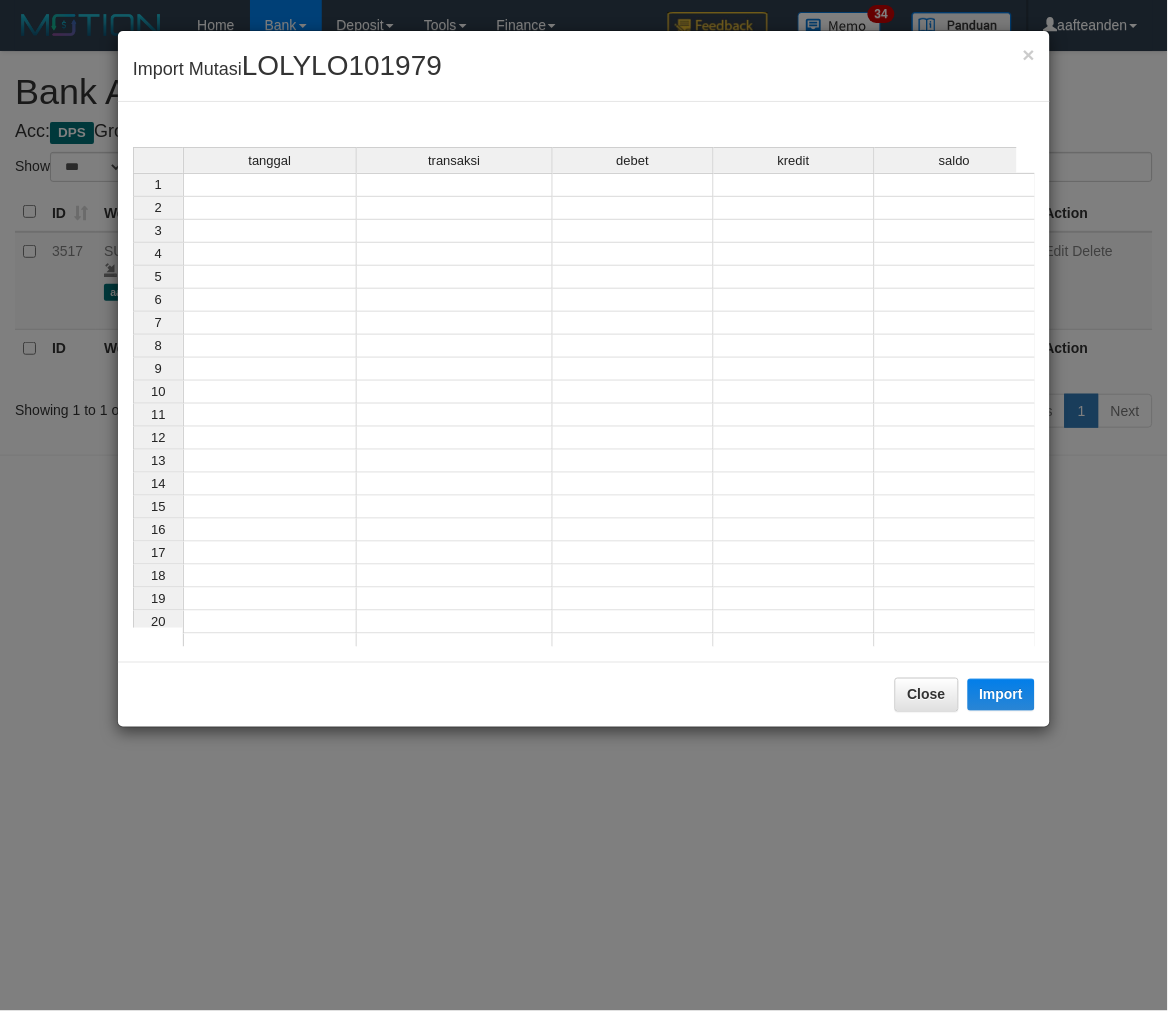 click at bounding box center [270, 185] 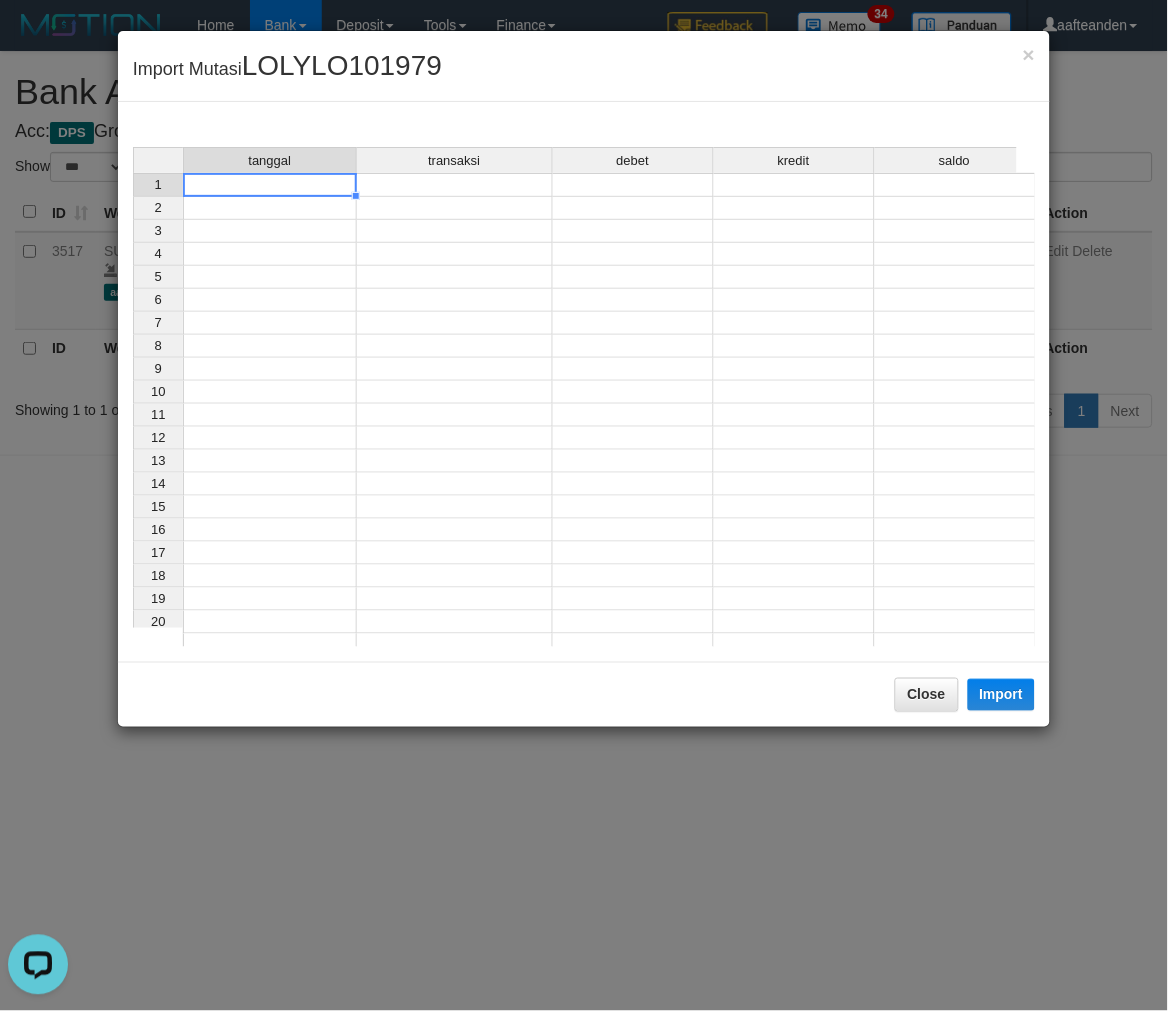 scroll, scrollTop: 0, scrollLeft: 0, axis: both 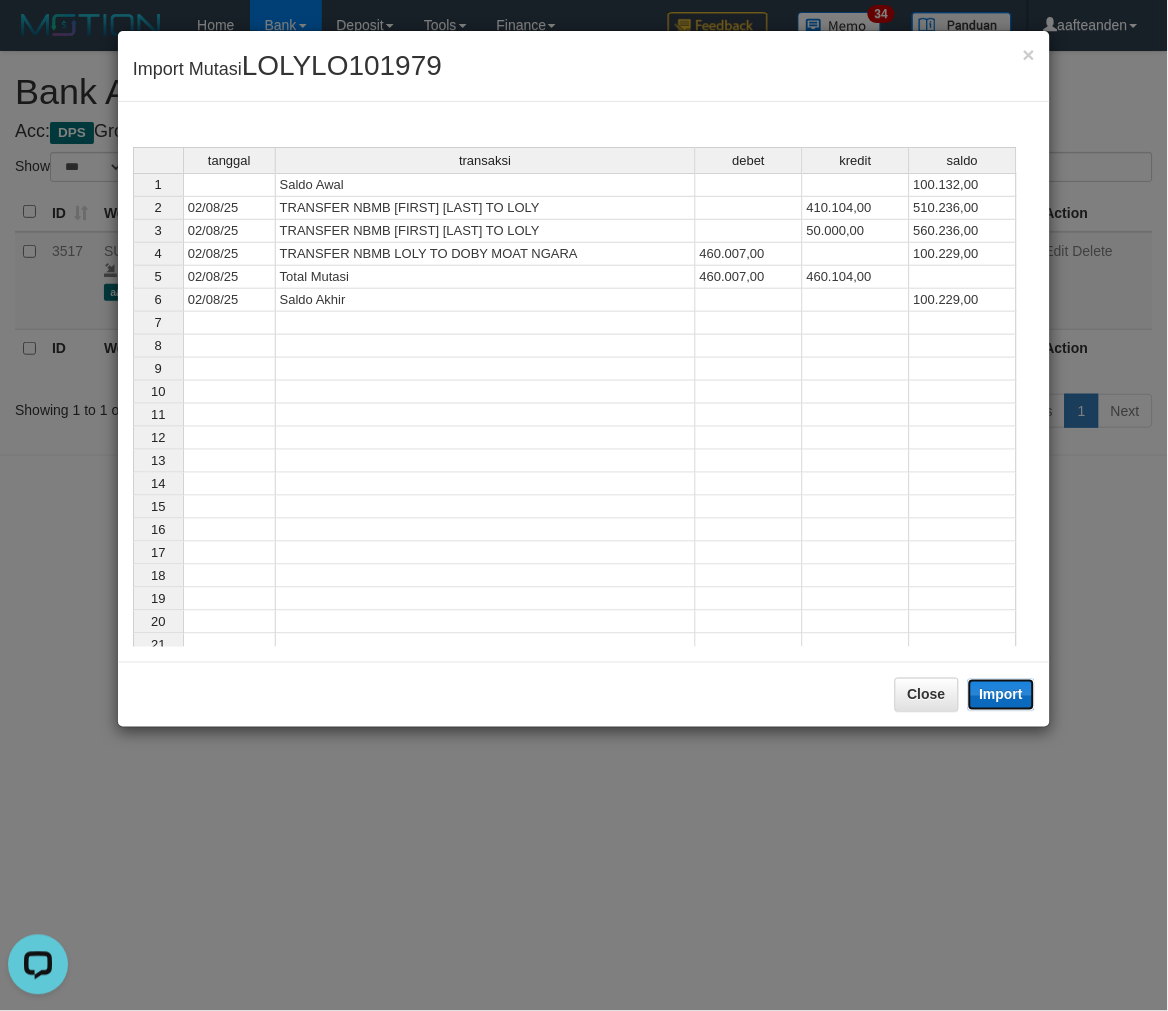 click on "Import" at bounding box center [1002, 695] 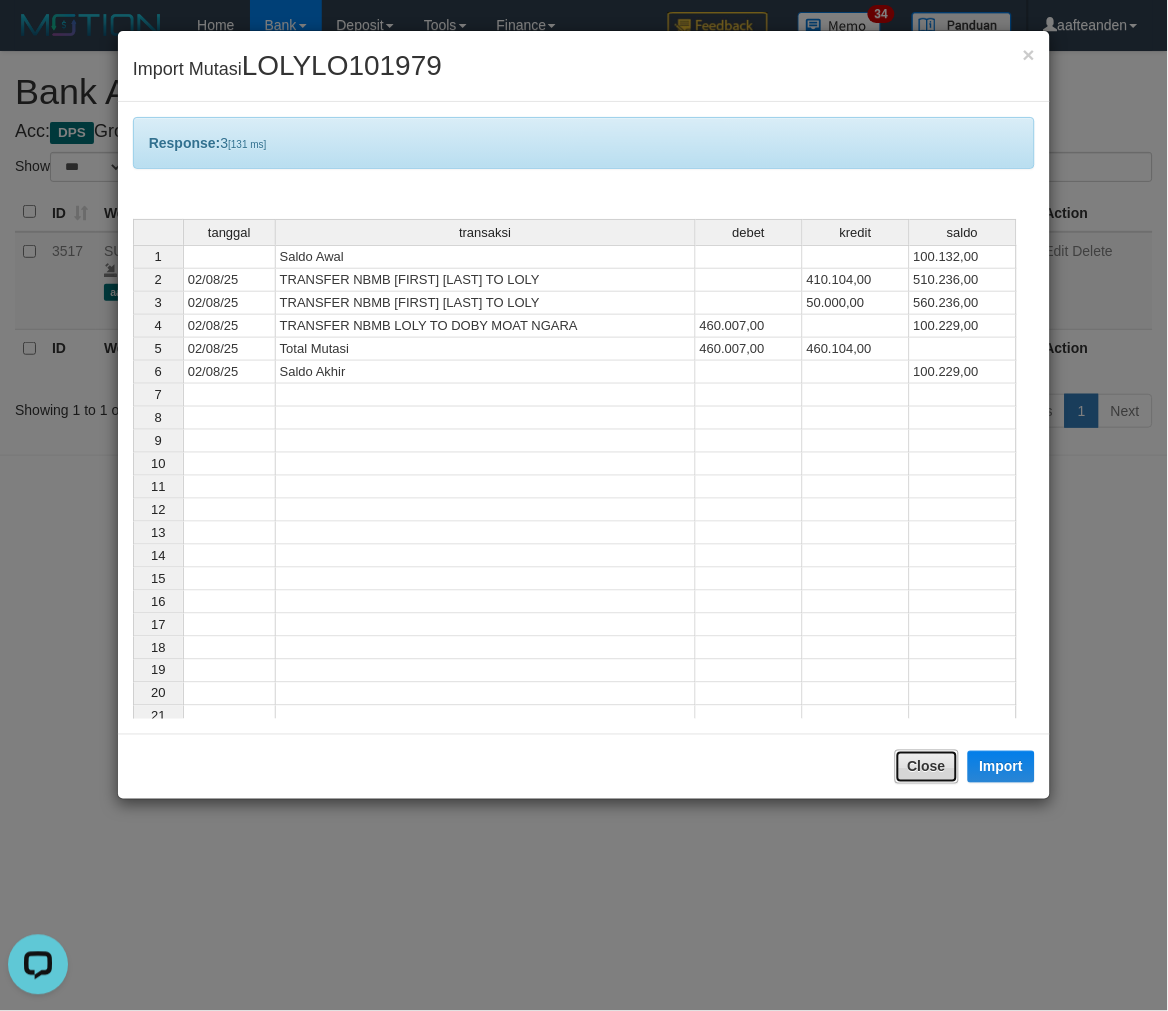 click on "Close" at bounding box center [927, 767] 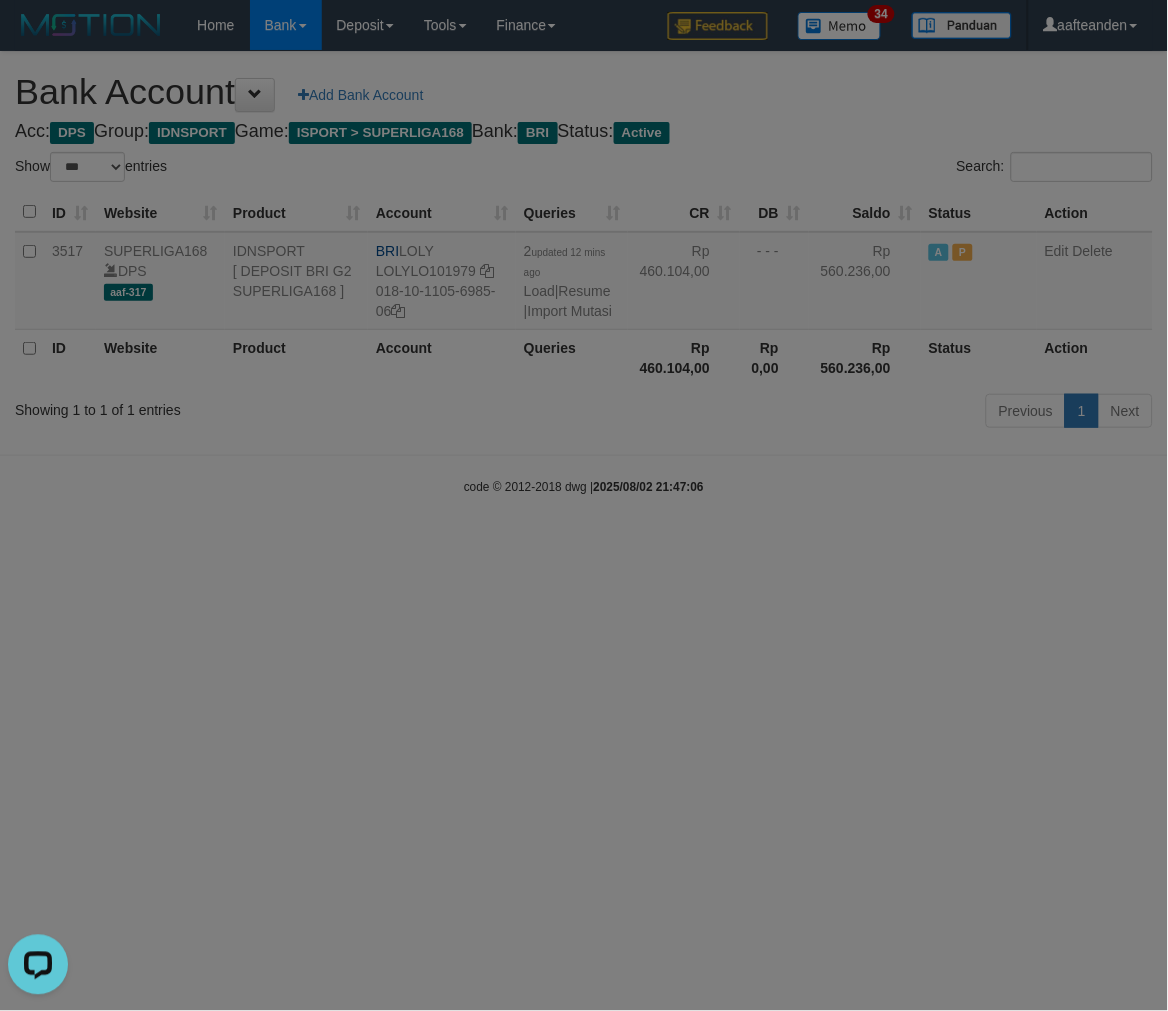 click on "Toggle navigation
Home
Bank
Account List
Load
By Website
Group
[ISPORT]													SUPERLIGA168
By Load Group (DPS)
34" at bounding box center (584, 273) 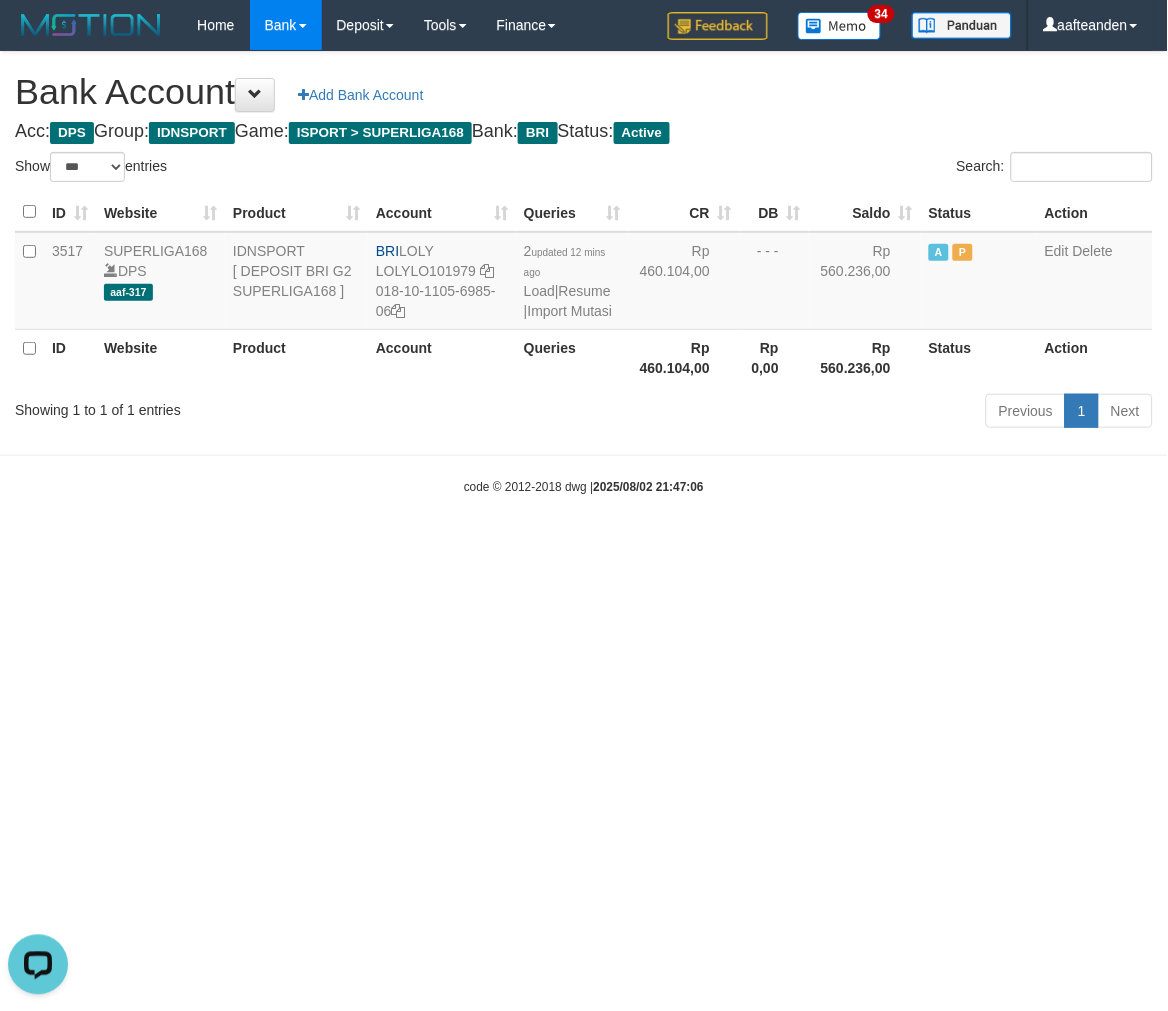 click on "Toggle navigation
Home
Bank
Account List
Load
By Website
Group
[ISPORT]													SUPERLIGA168
By Load Group (DPS)" at bounding box center (584, 273) 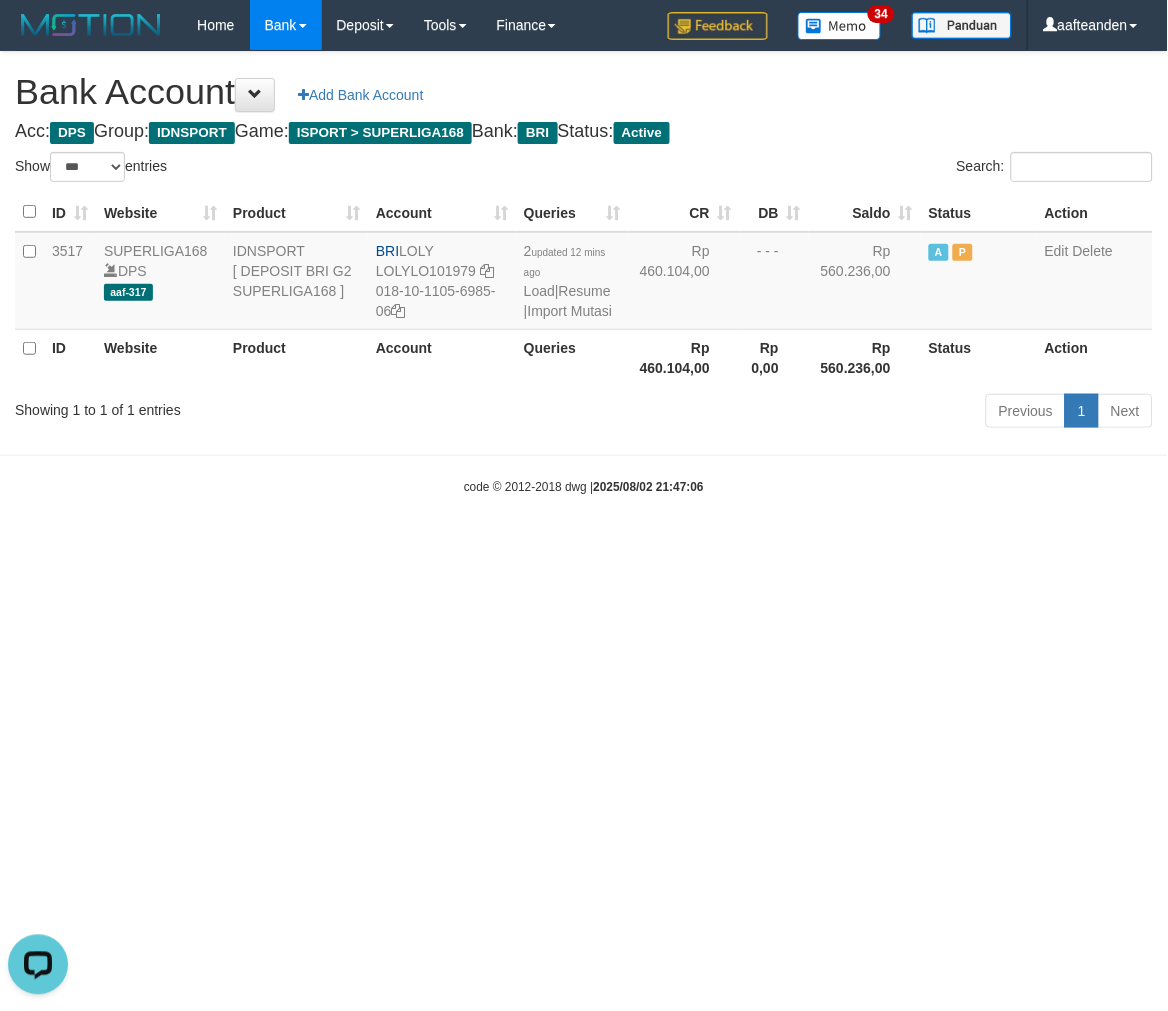 click on "Toggle navigation
Home
Bank
Account List
Load
By Website
Group
[ISPORT]													SUPERLIGA168
By Load Group (DPS)" at bounding box center [584, 273] 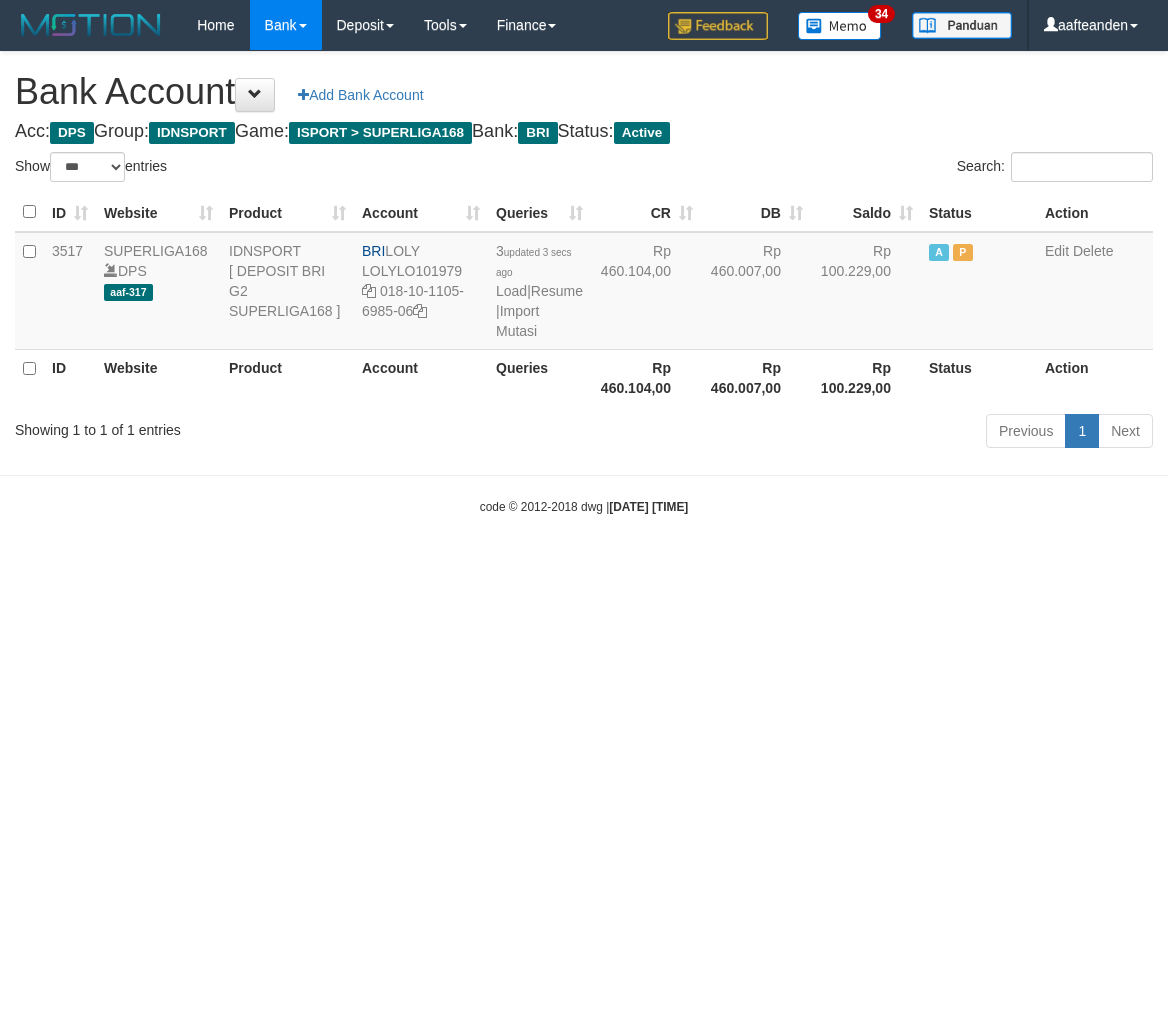 select on "***" 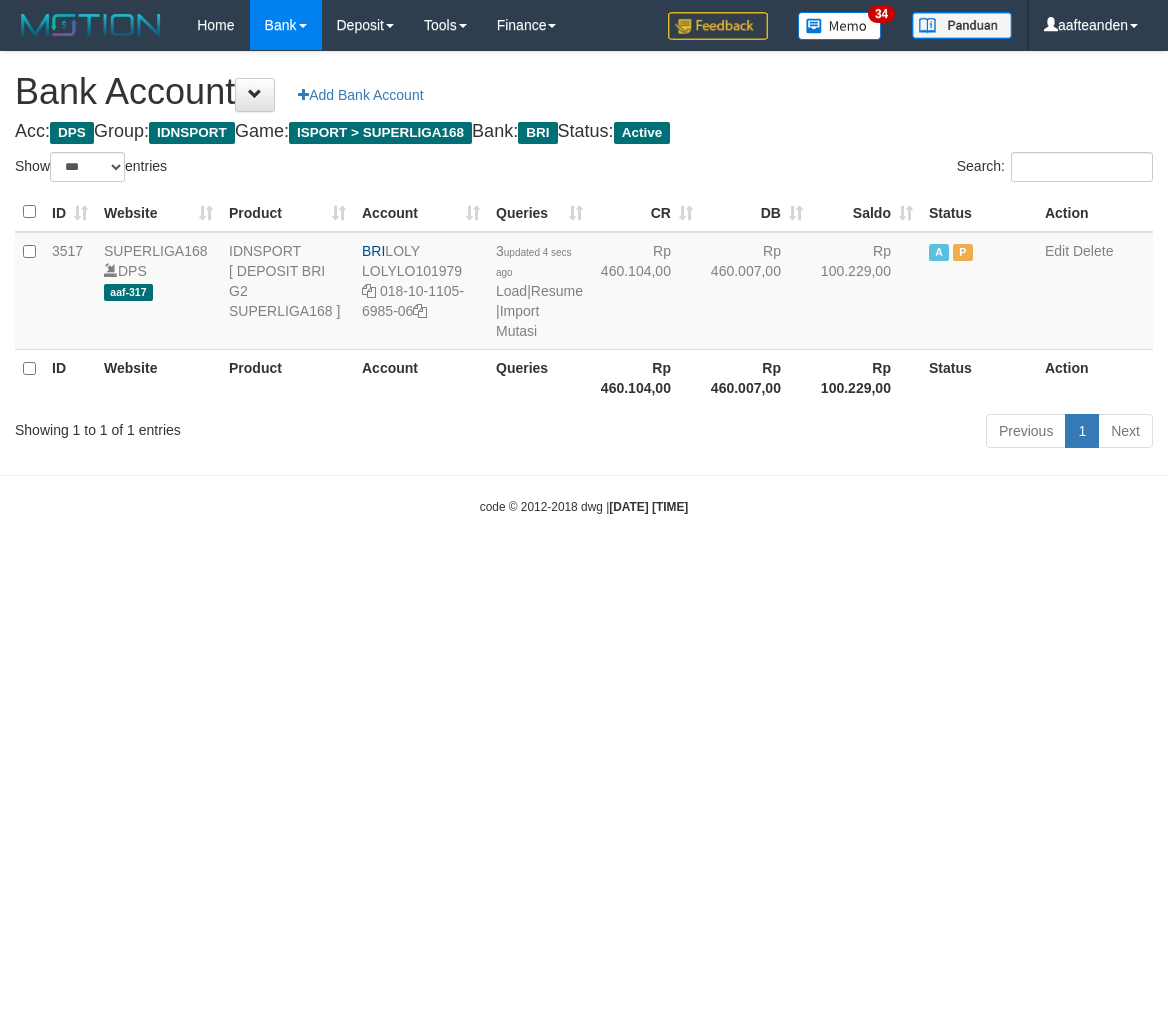 select on "***" 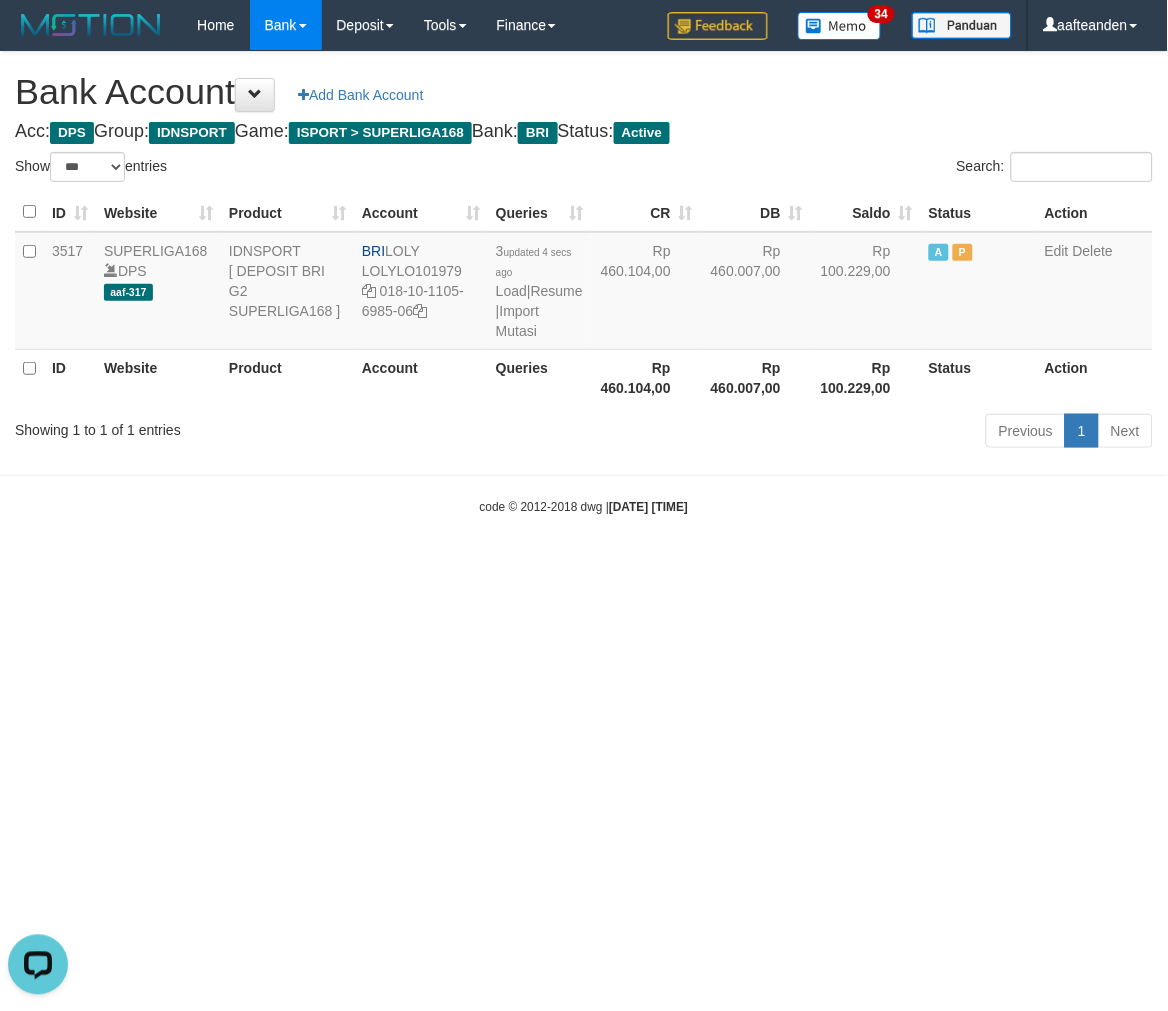 scroll, scrollTop: 0, scrollLeft: 0, axis: both 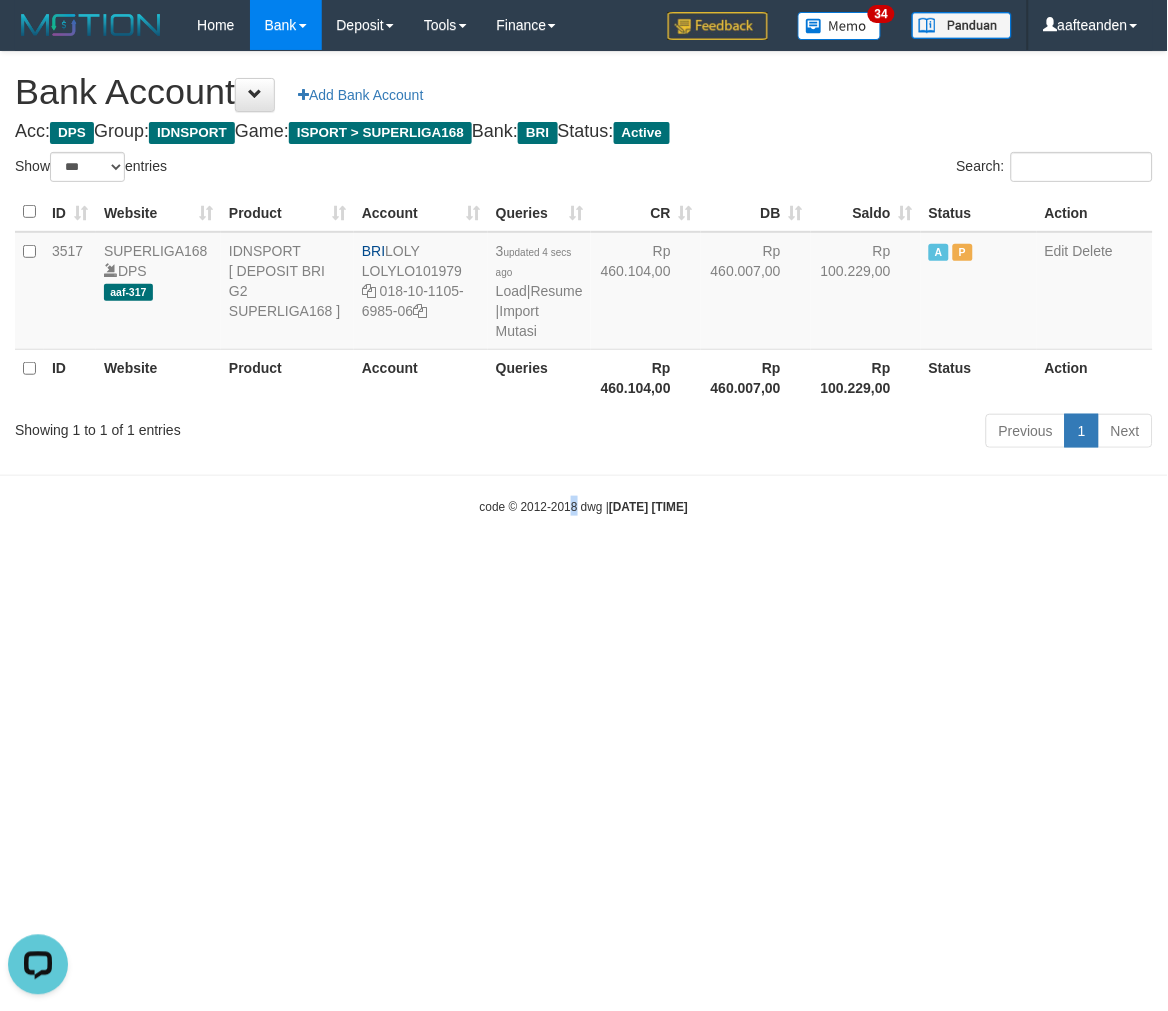 click on "Toggle navigation
Home
Bank
Account List
Load
By Website
Group
[ISPORT]													SUPERLIGA168
By Load Group (DPS)" at bounding box center (584, 283) 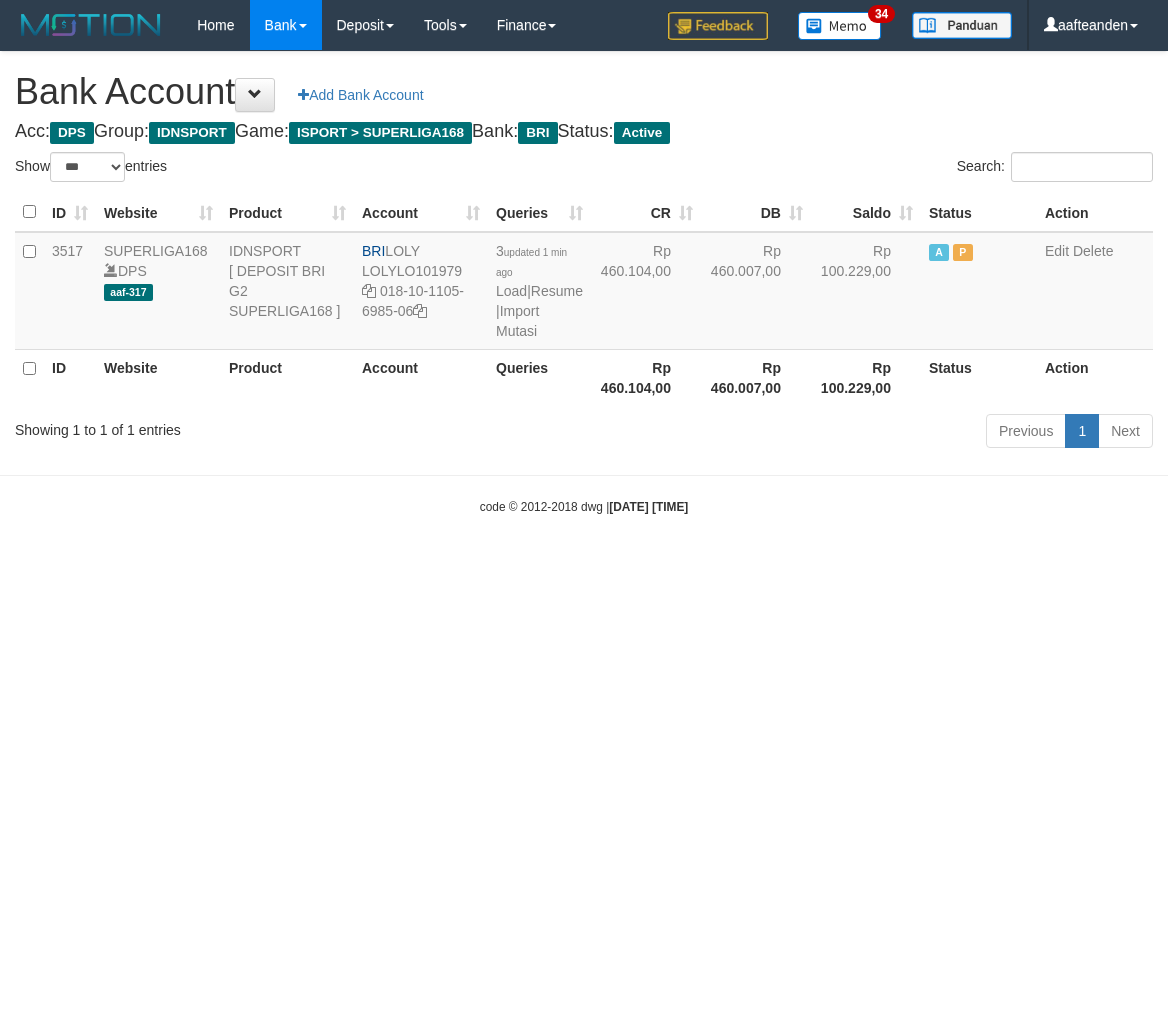 select on "***" 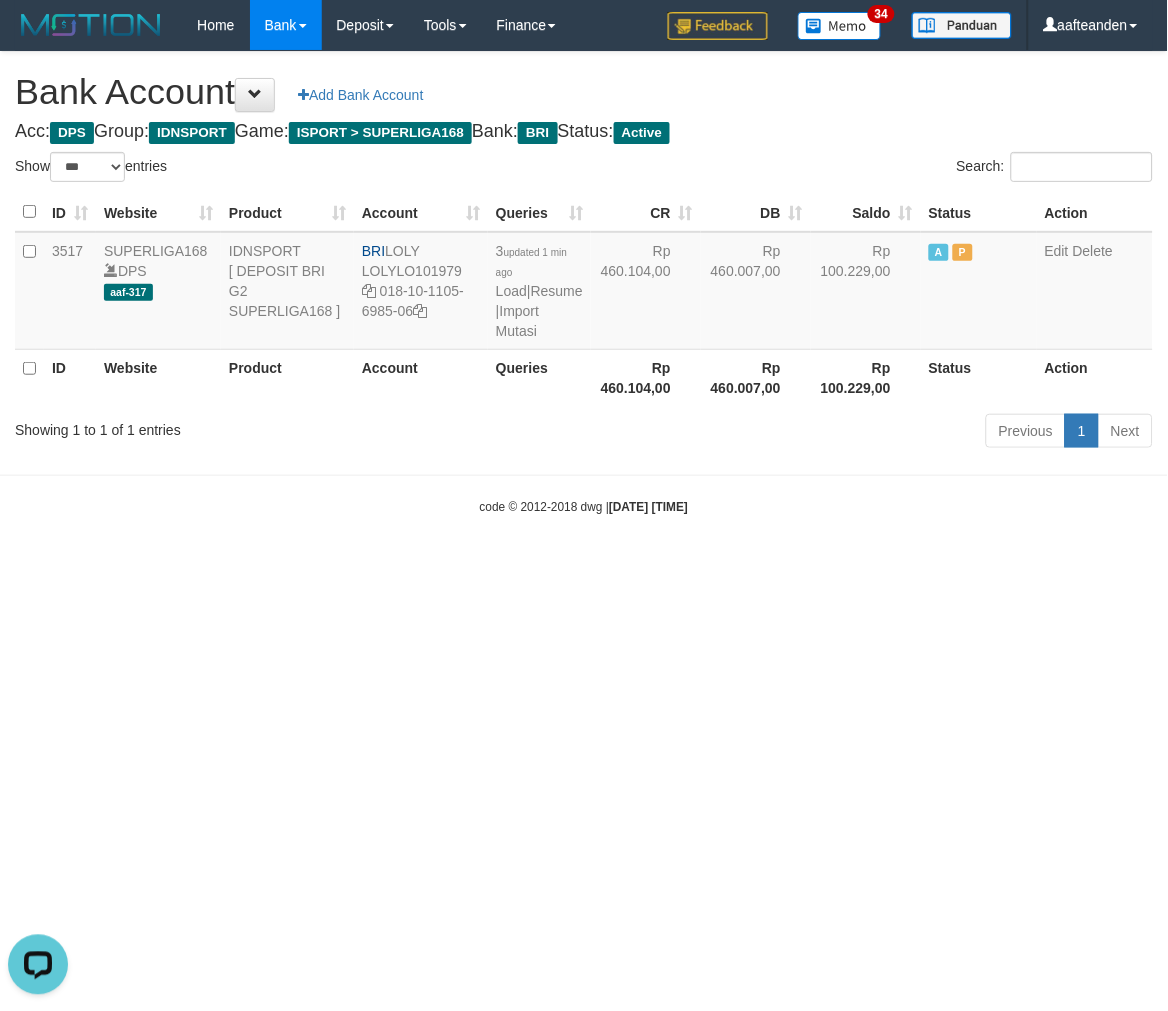 scroll, scrollTop: 0, scrollLeft: 0, axis: both 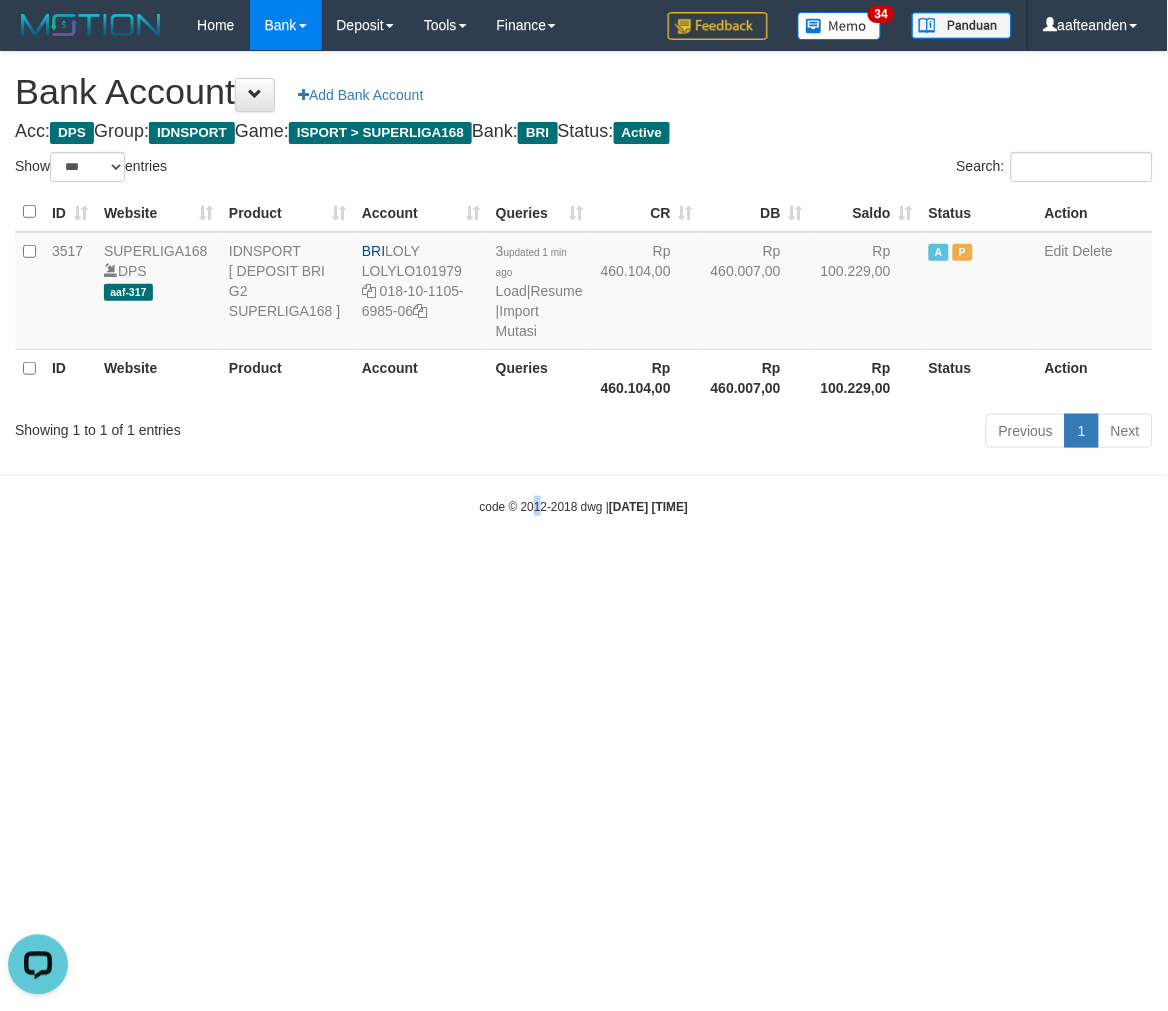 click on "Toggle navigation
Home
Bank
Account List
Load
By Website
Group
[ISPORT]													SUPERLIGA168
By Load Group (DPS)
34" at bounding box center (584, 283) 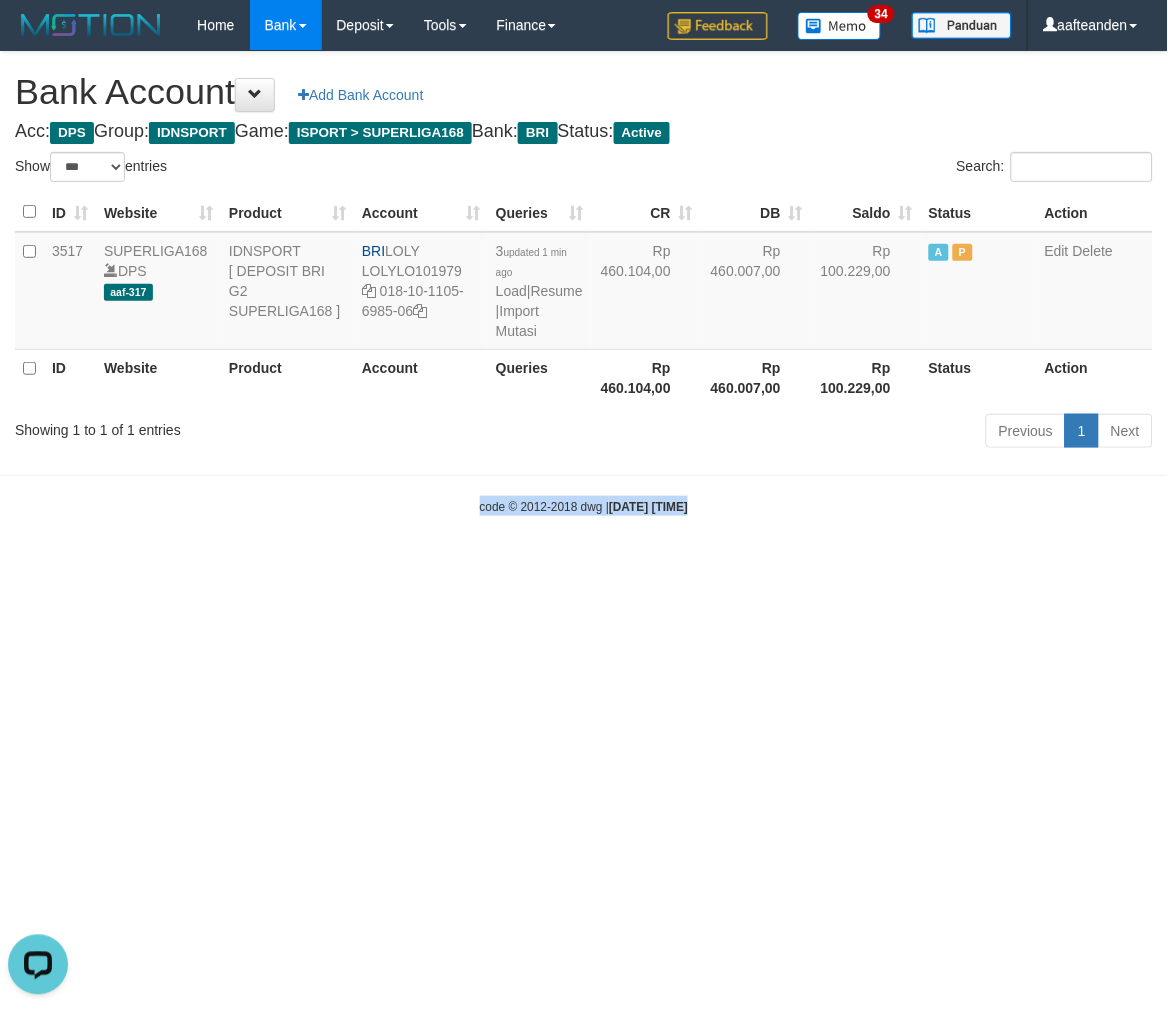 click on "Toggle navigation
Home
Bank
Account List
Load
By Website
Group
[ISPORT]													SUPERLIGA168
By Load Group (DPS)
34" at bounding box center [584, 283] 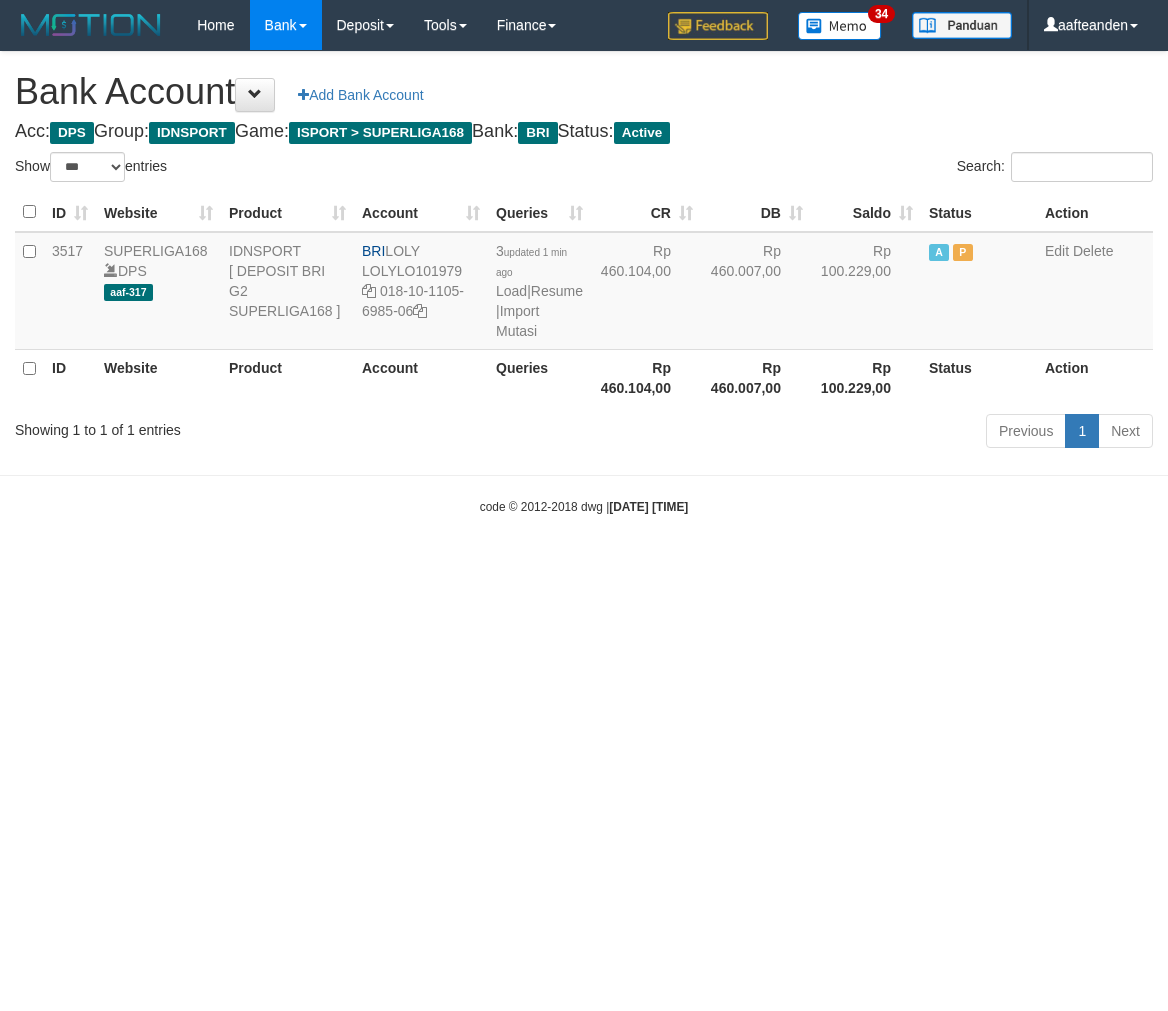select on "***" 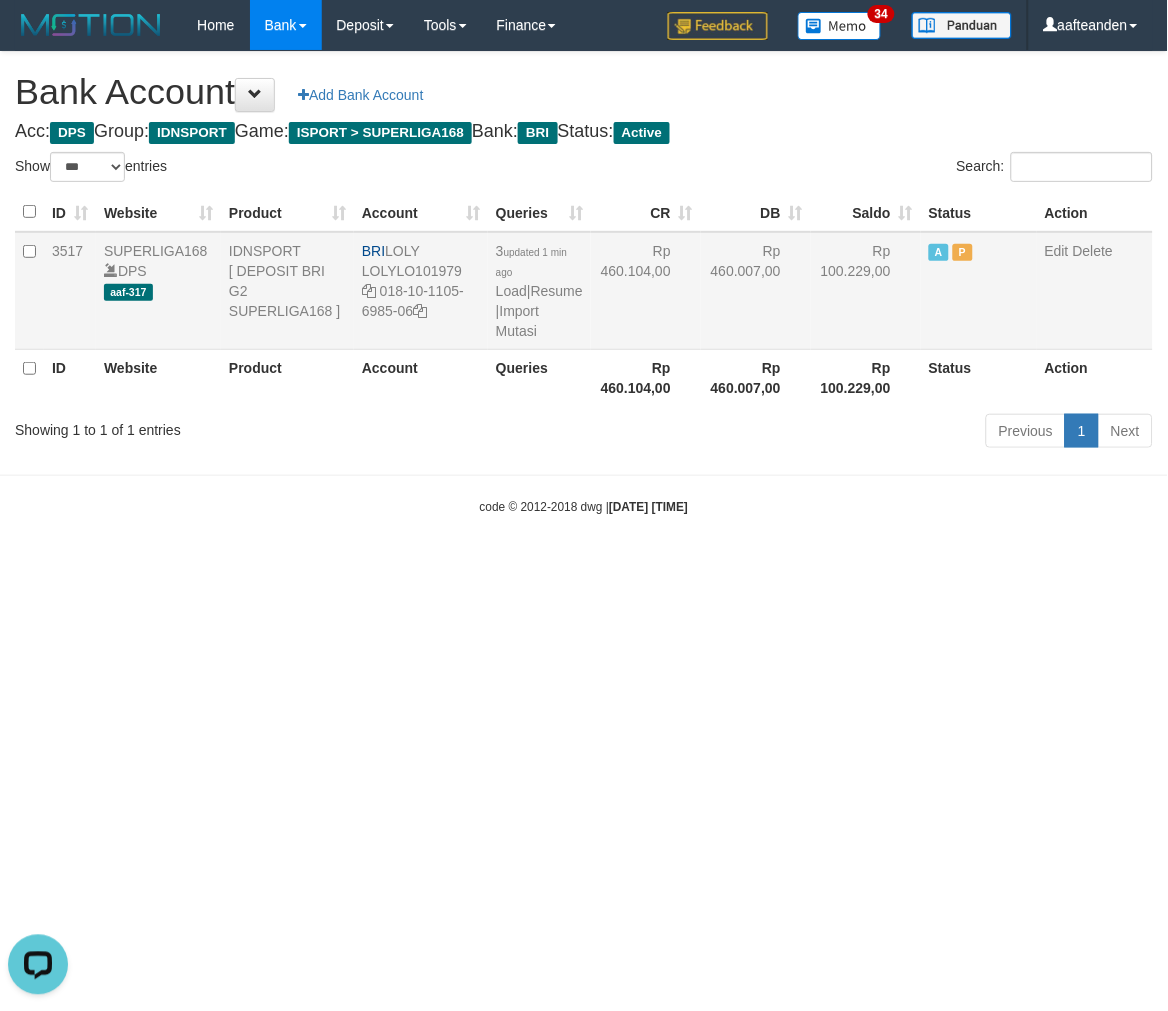 scroll, scrollTop: 0, scrollLeft: 0, axis: both 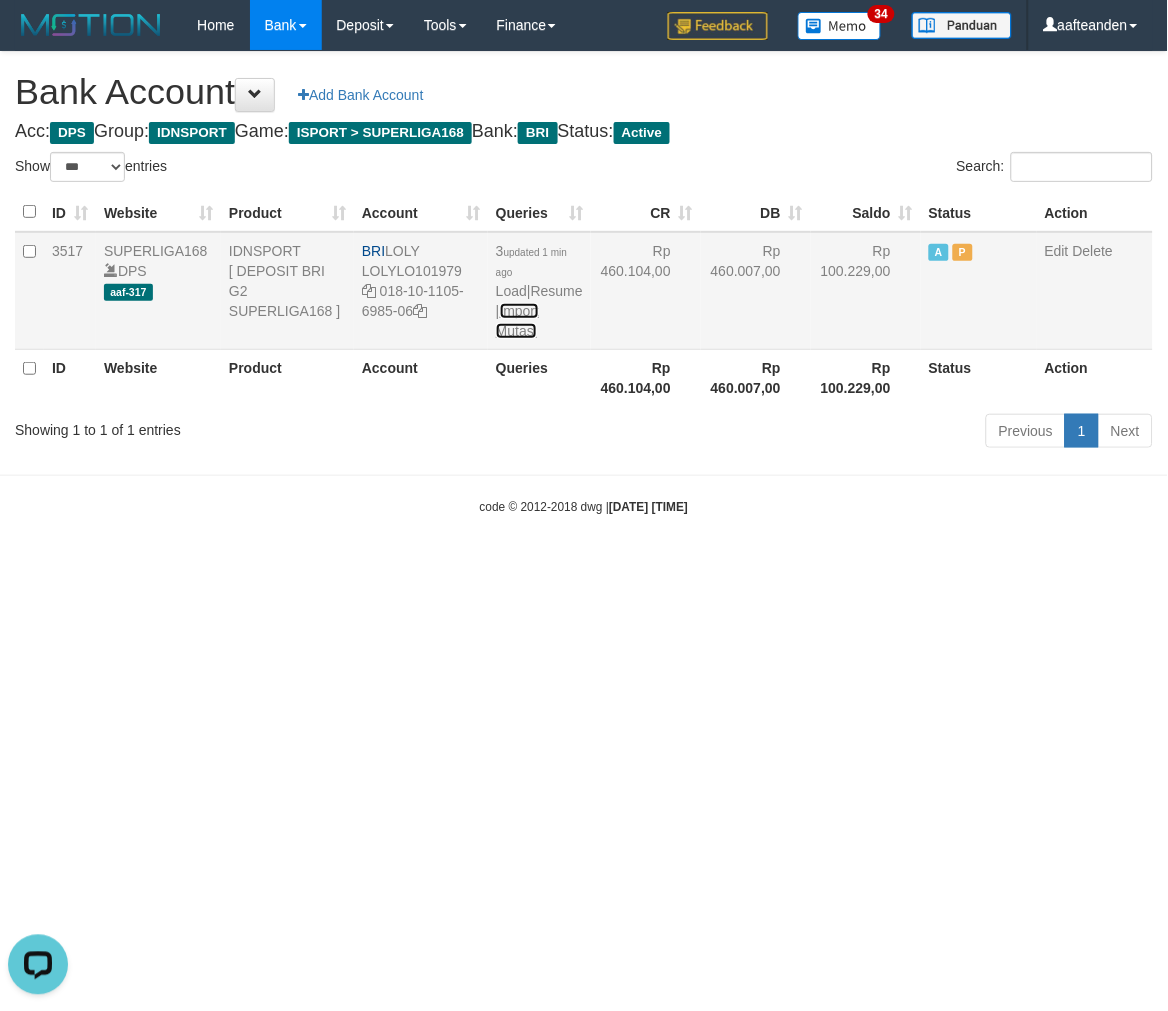 click on "Import Mutasi" at bounding box center [517, 321] 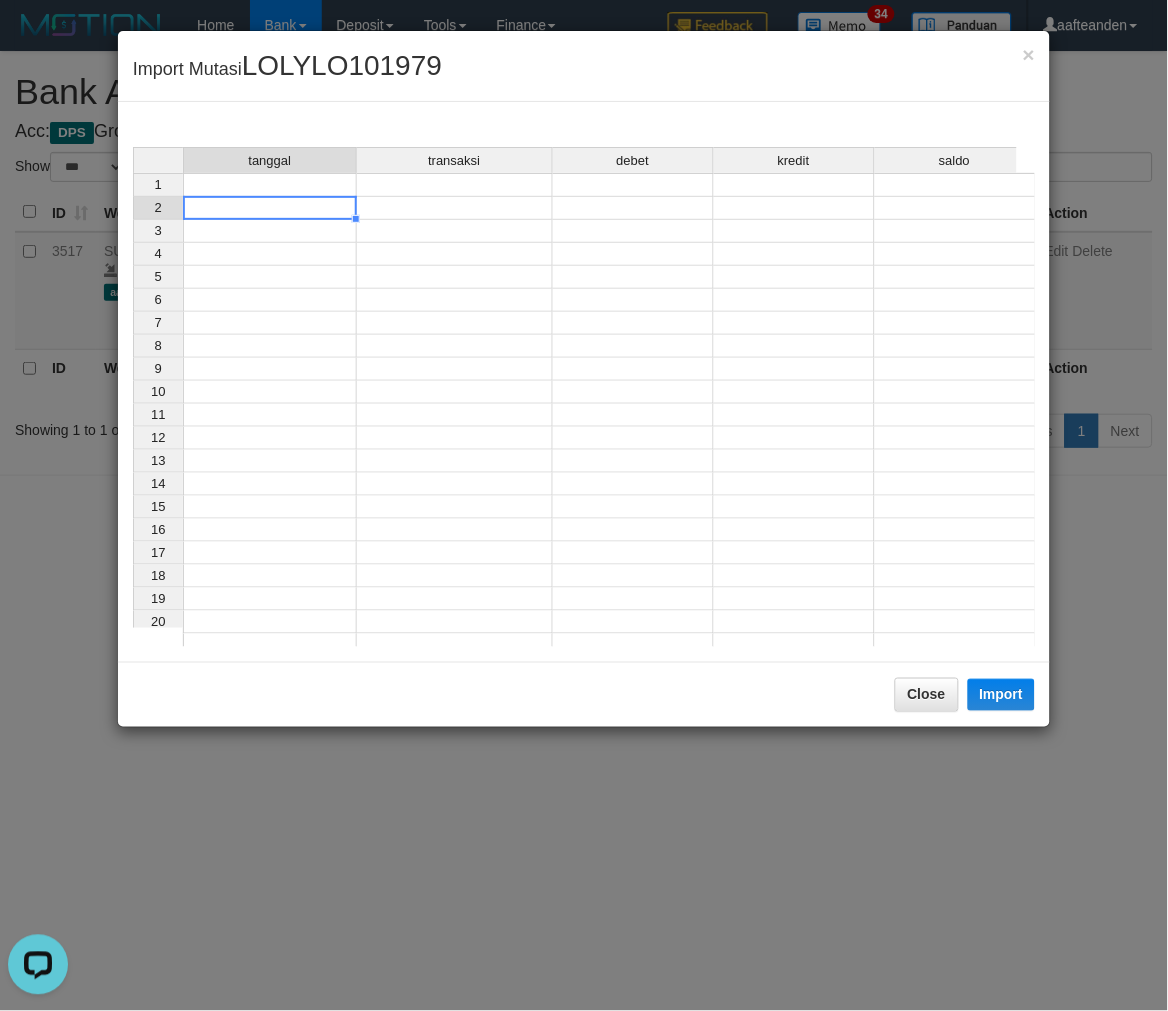 click at bounding box center (270, 208) 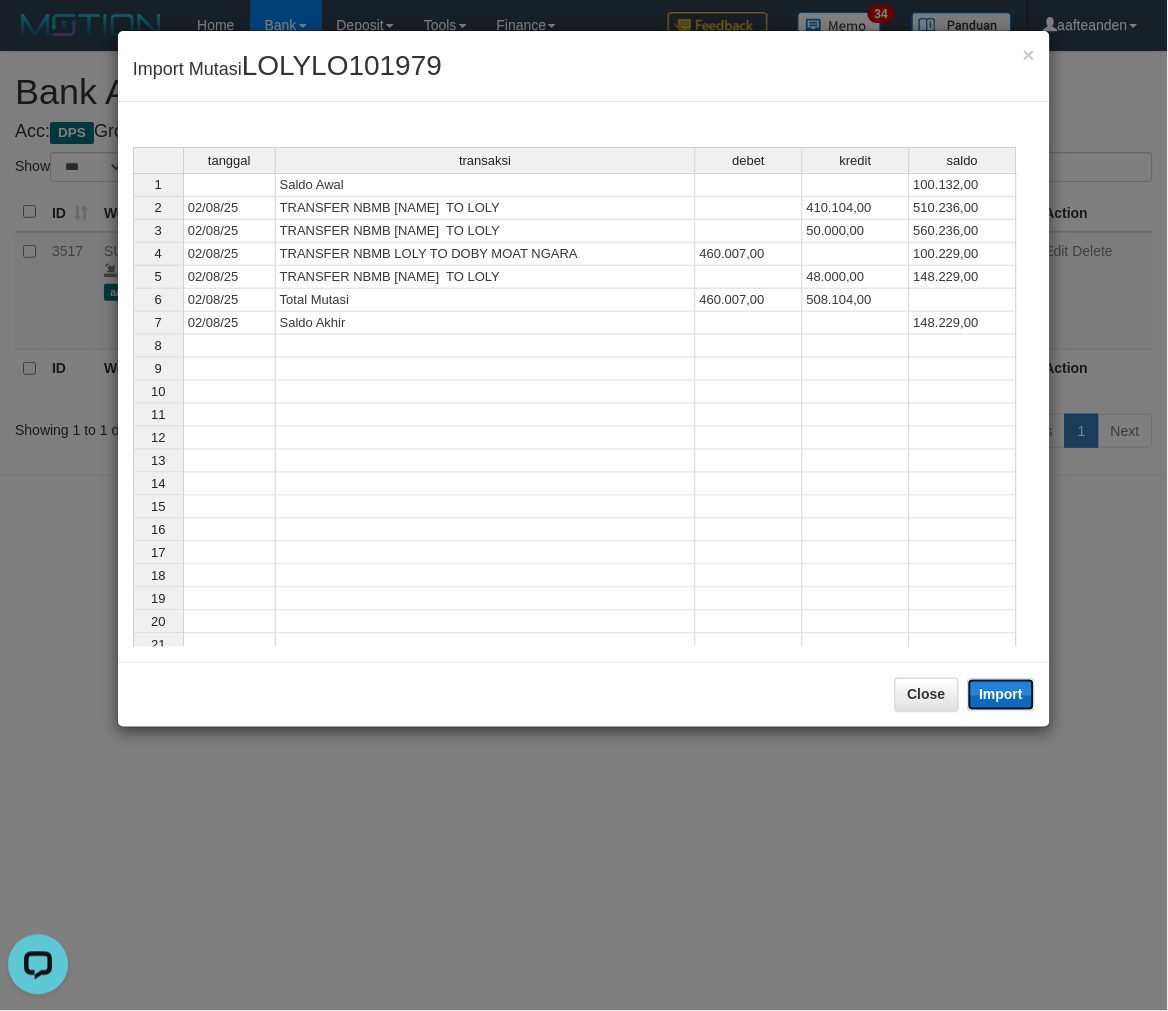 click on "Import" at bounding box center (1002, 695) 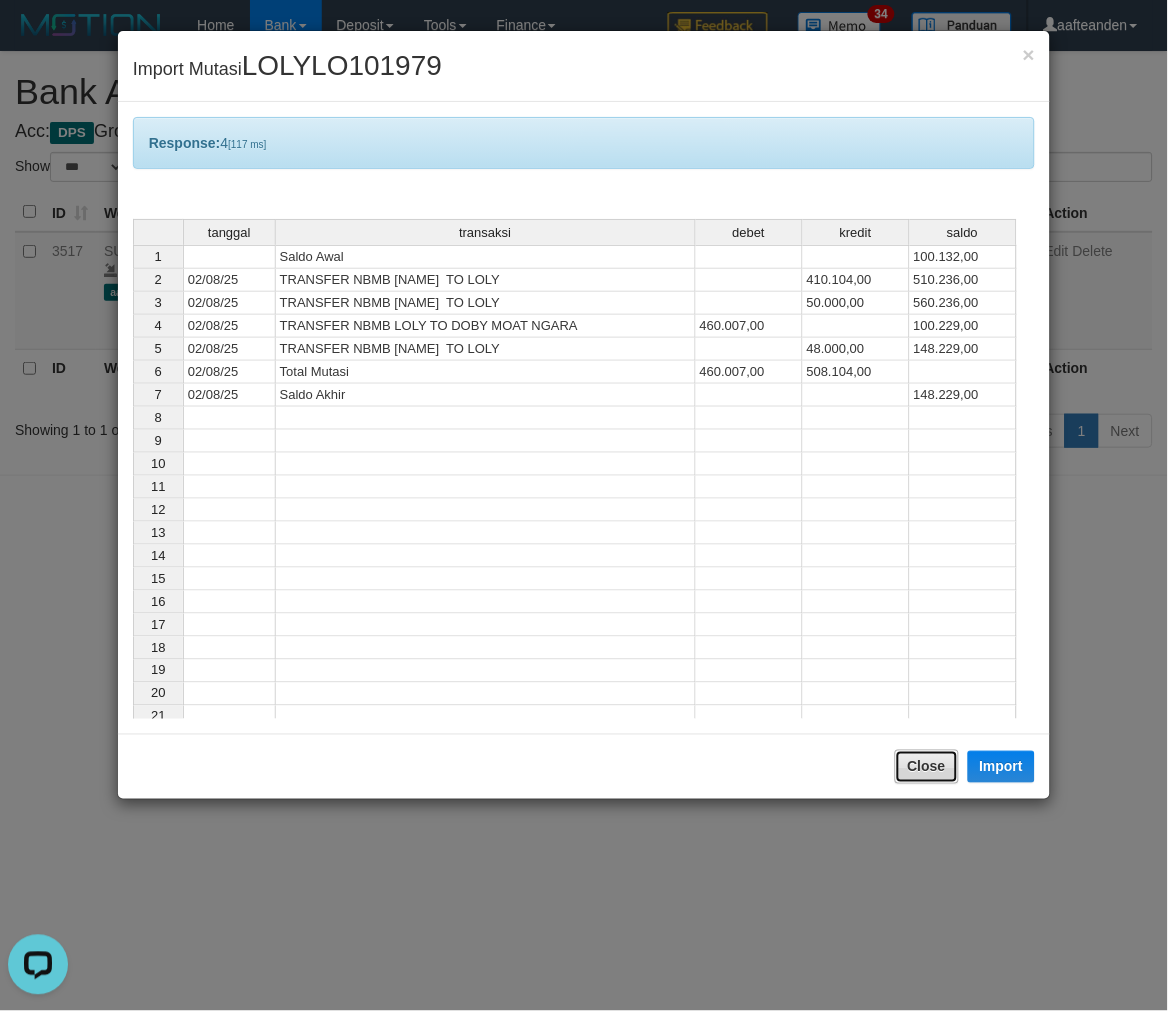 click on "Close" at bounding box center (927, 767) 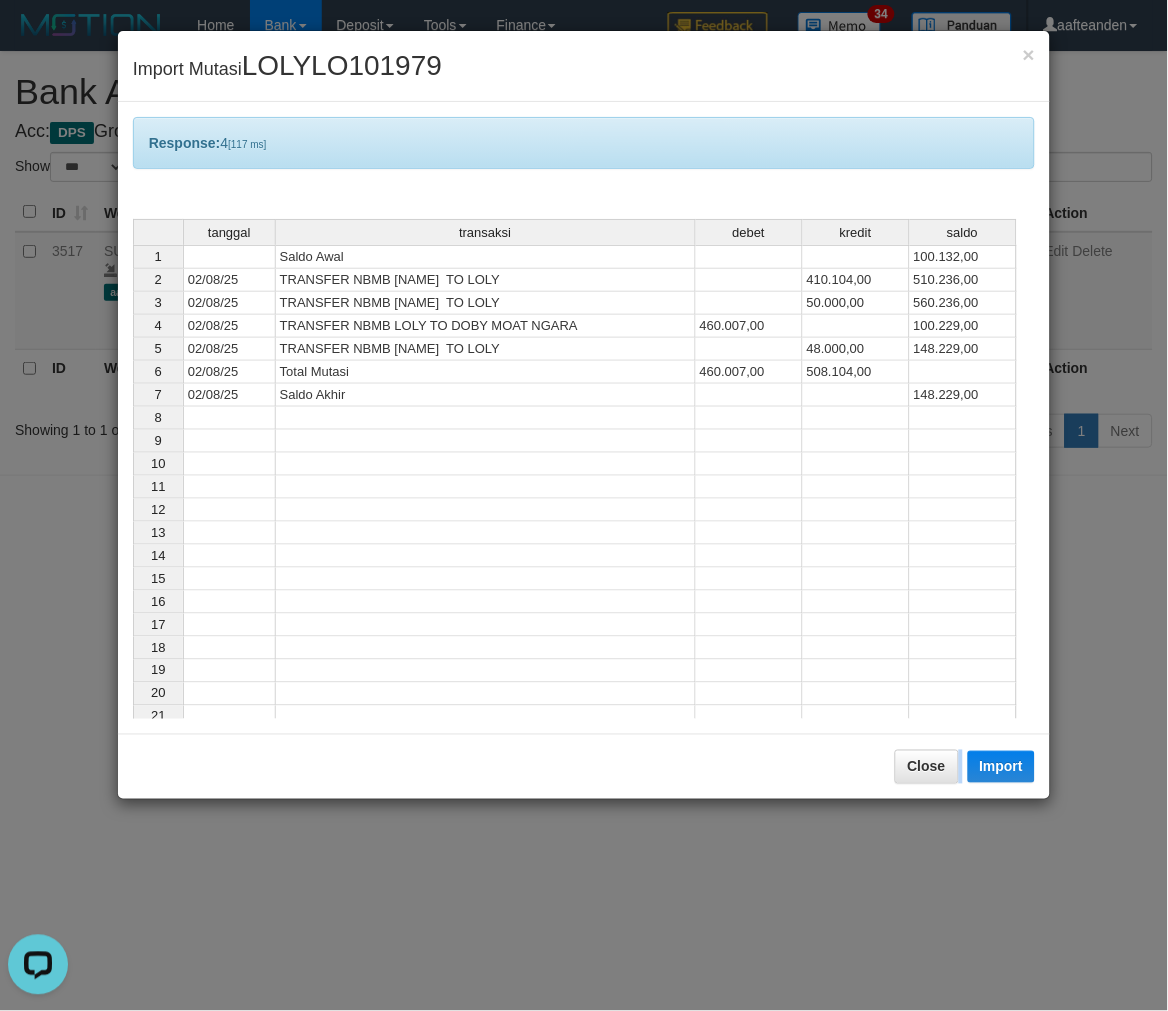 click on "Toggle navigation
Home
Bank
Account List
Load
By Website
Group
[ISPORT]													SUPERLIGA168
By Load Group (DPS)
34" at bounding box center [584, 283] 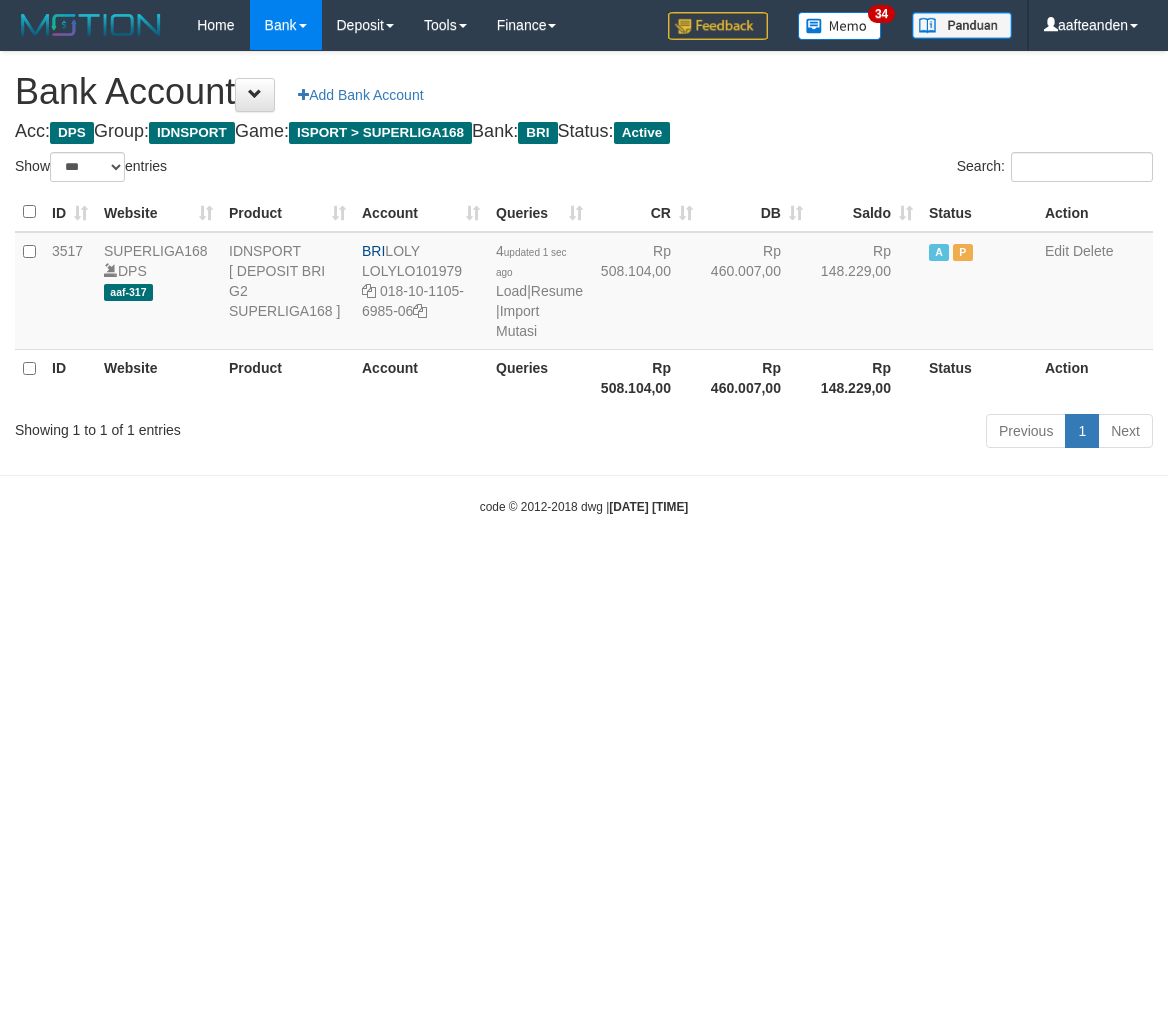 select on "***" 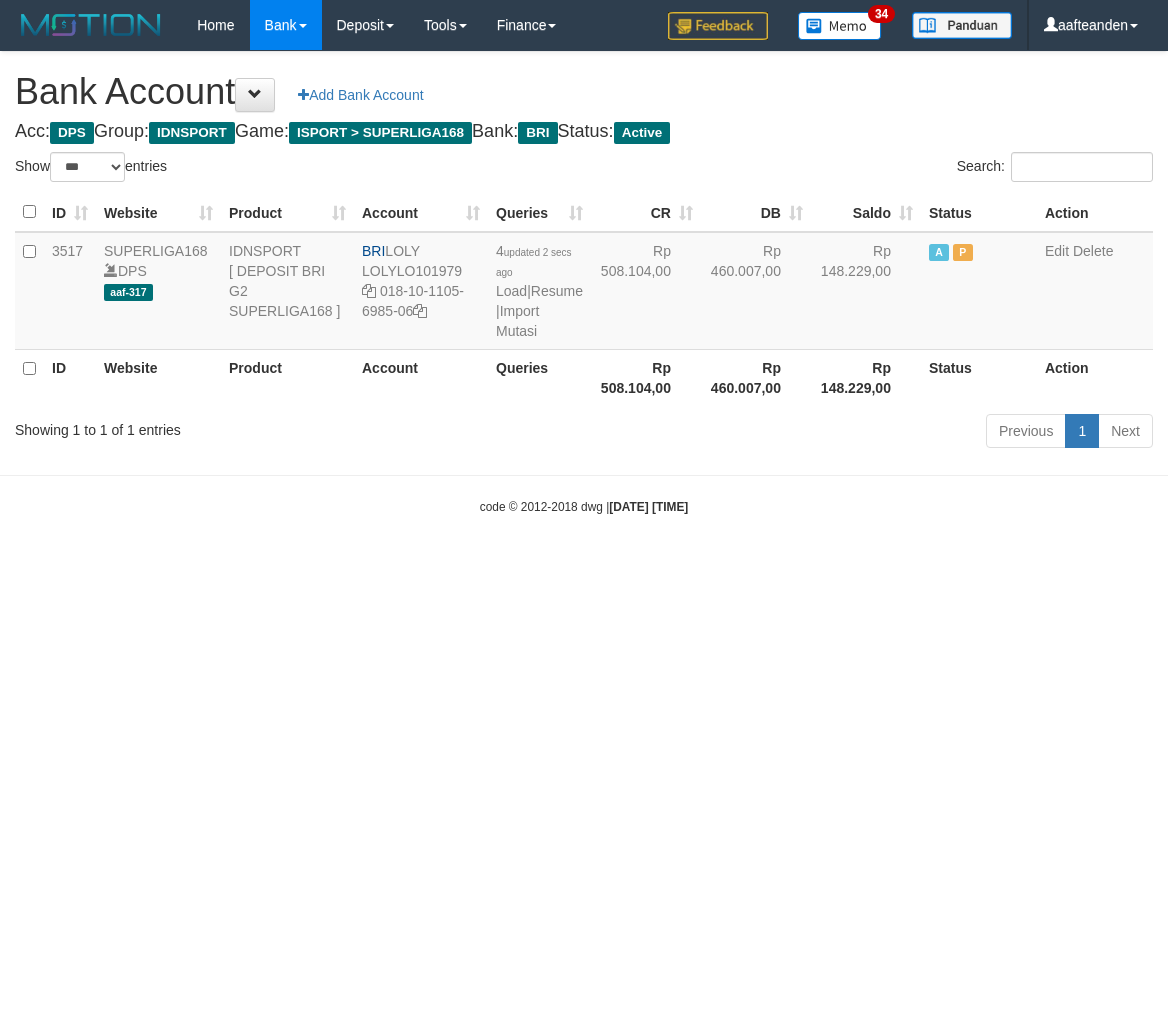 select on "***" 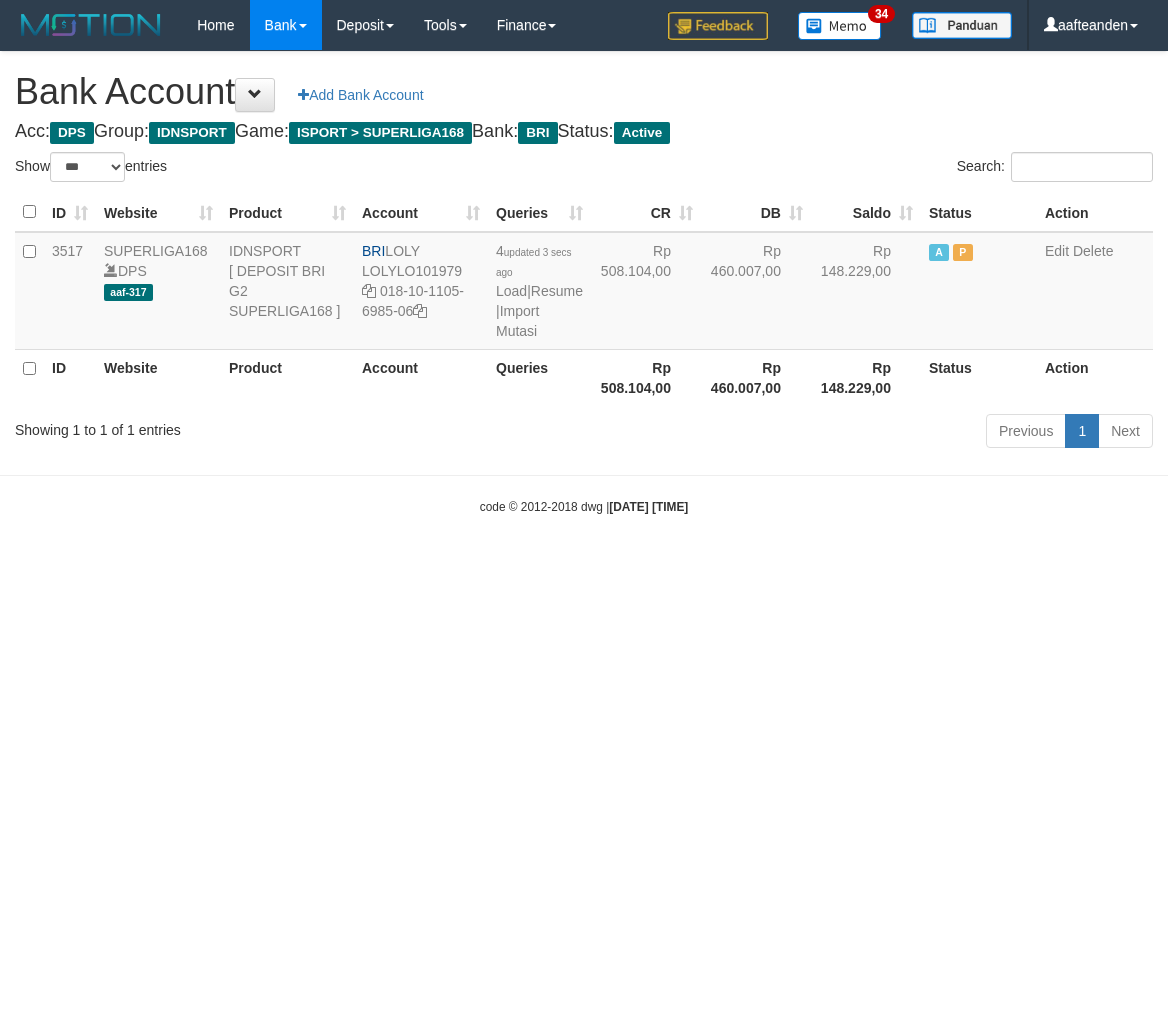 select on "***" 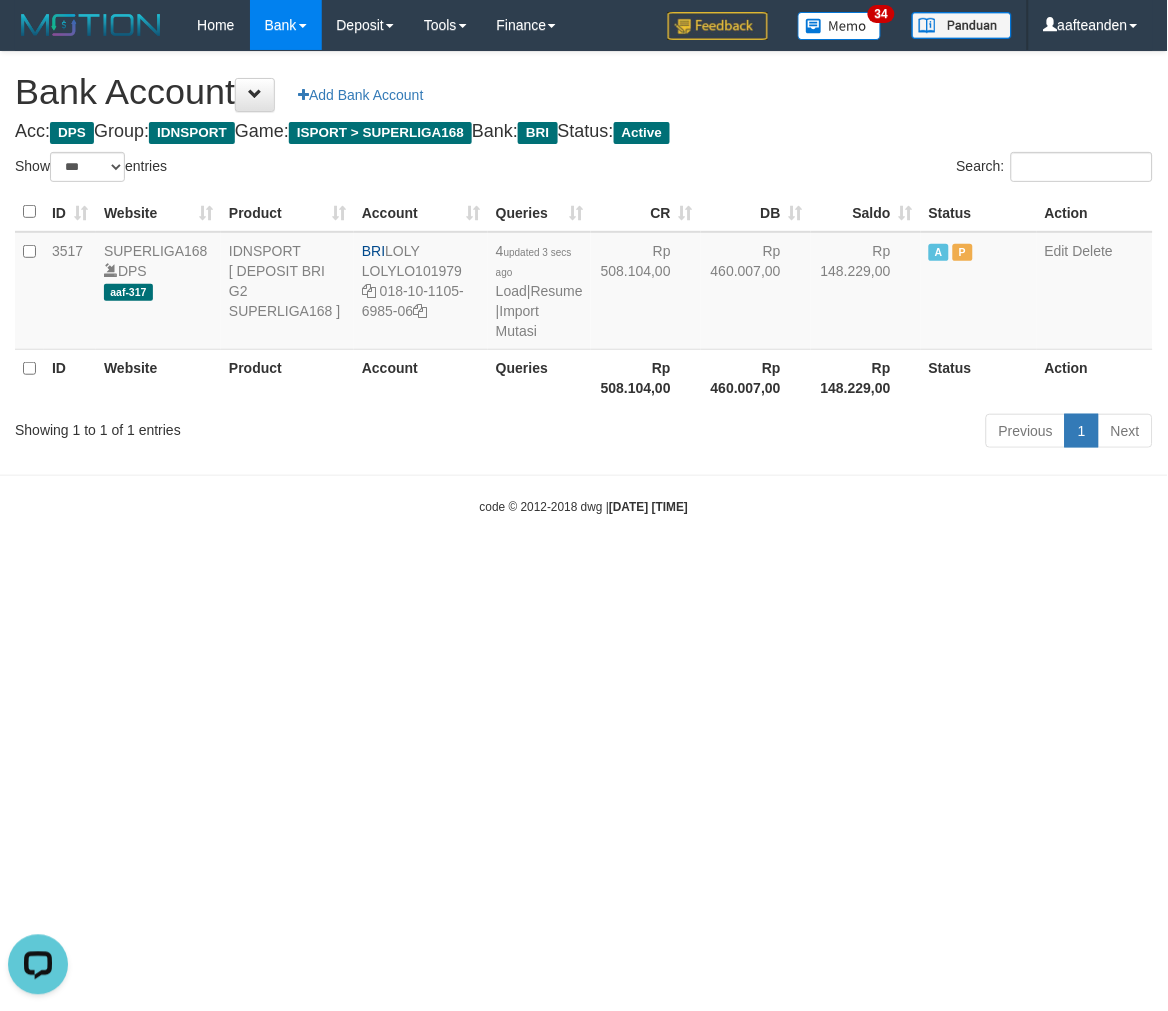 scroll, scrollTop: 0, scrollLeft: 0, axis: both 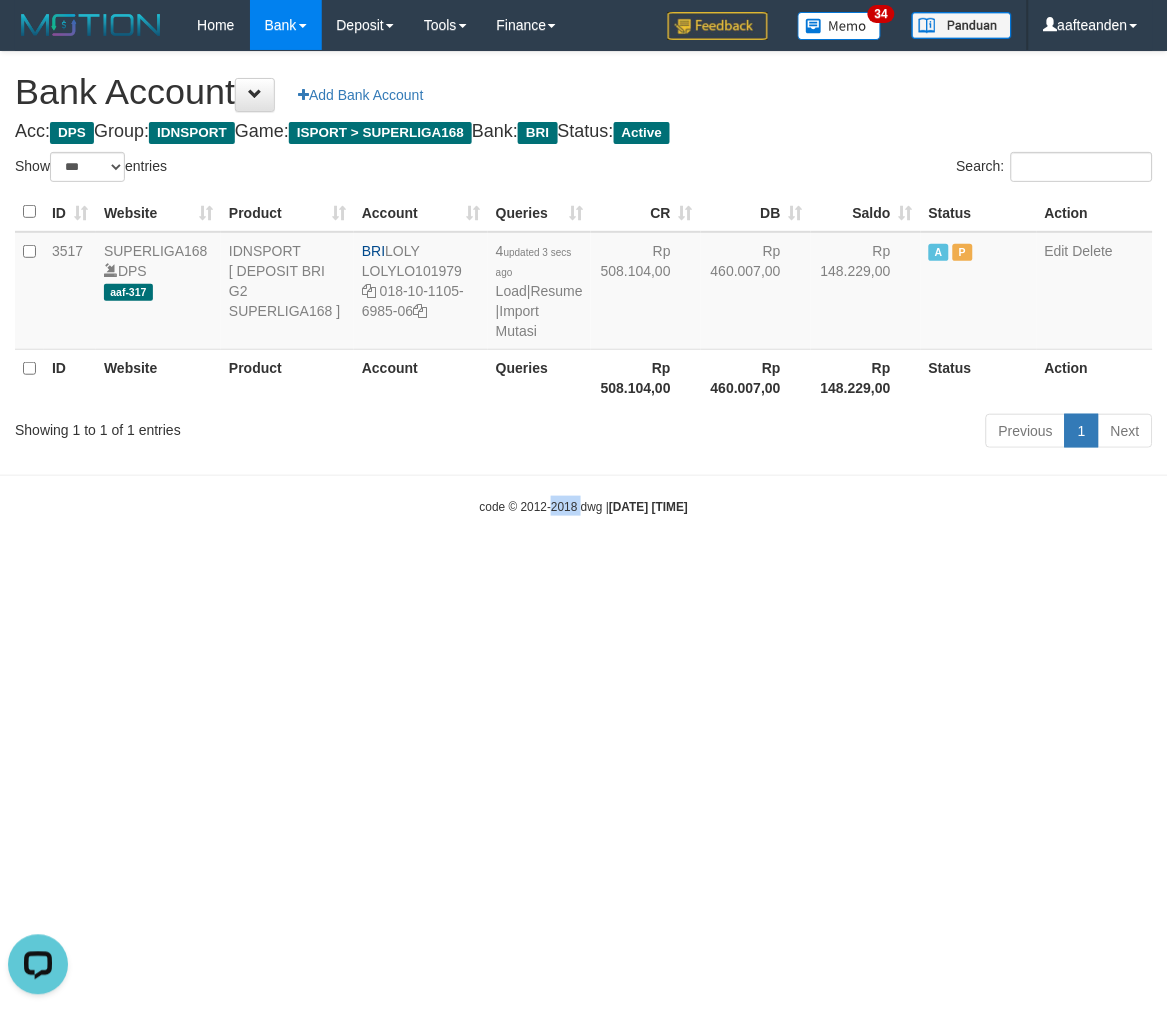click on "Toggle navigation
Home
Bank
Account List
Load
By Website
Group
[ISPORT]													SUPERLIGA168
By Load Group (DPS)" at bounding box center (584, 283) 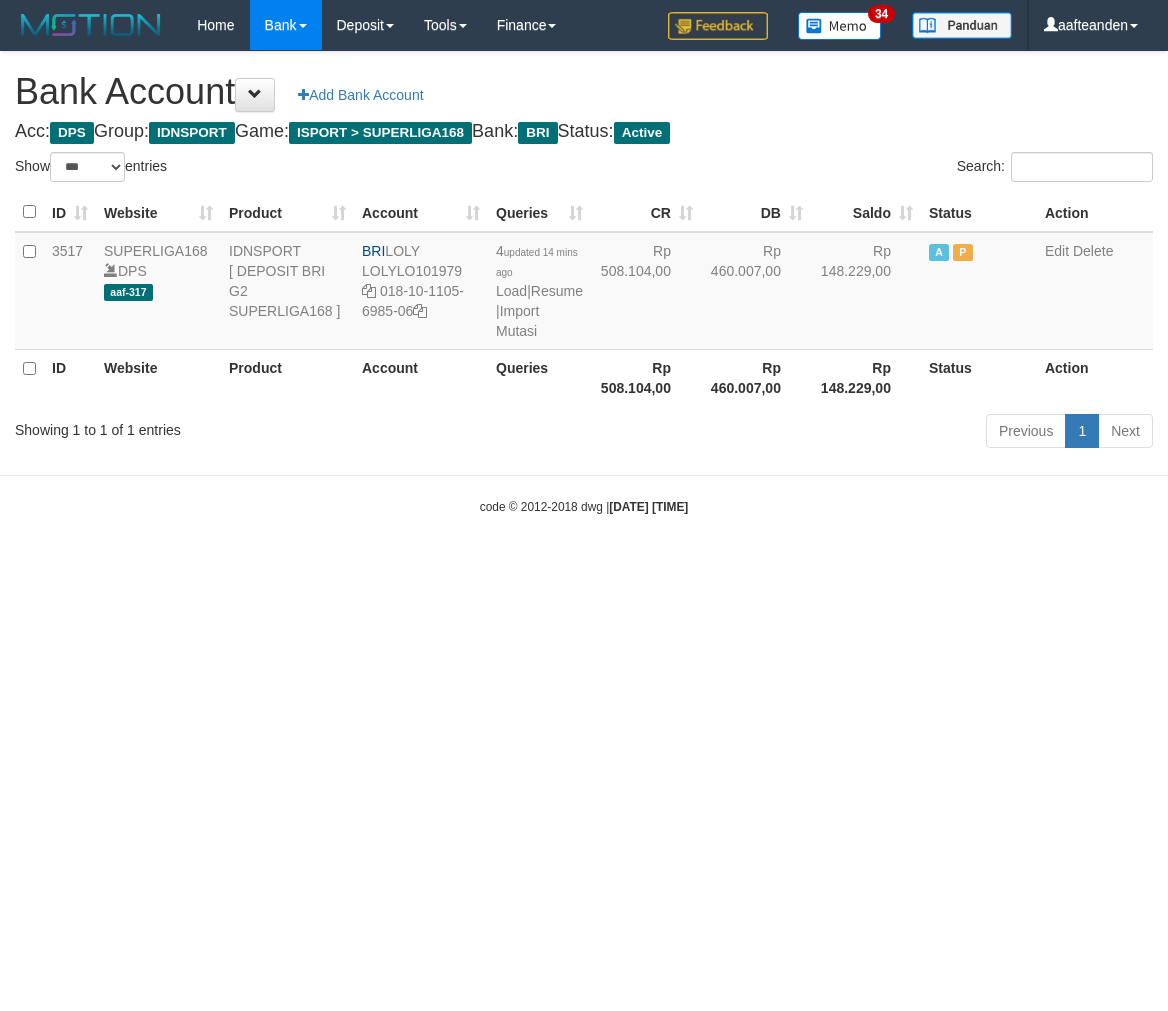 select on "***" 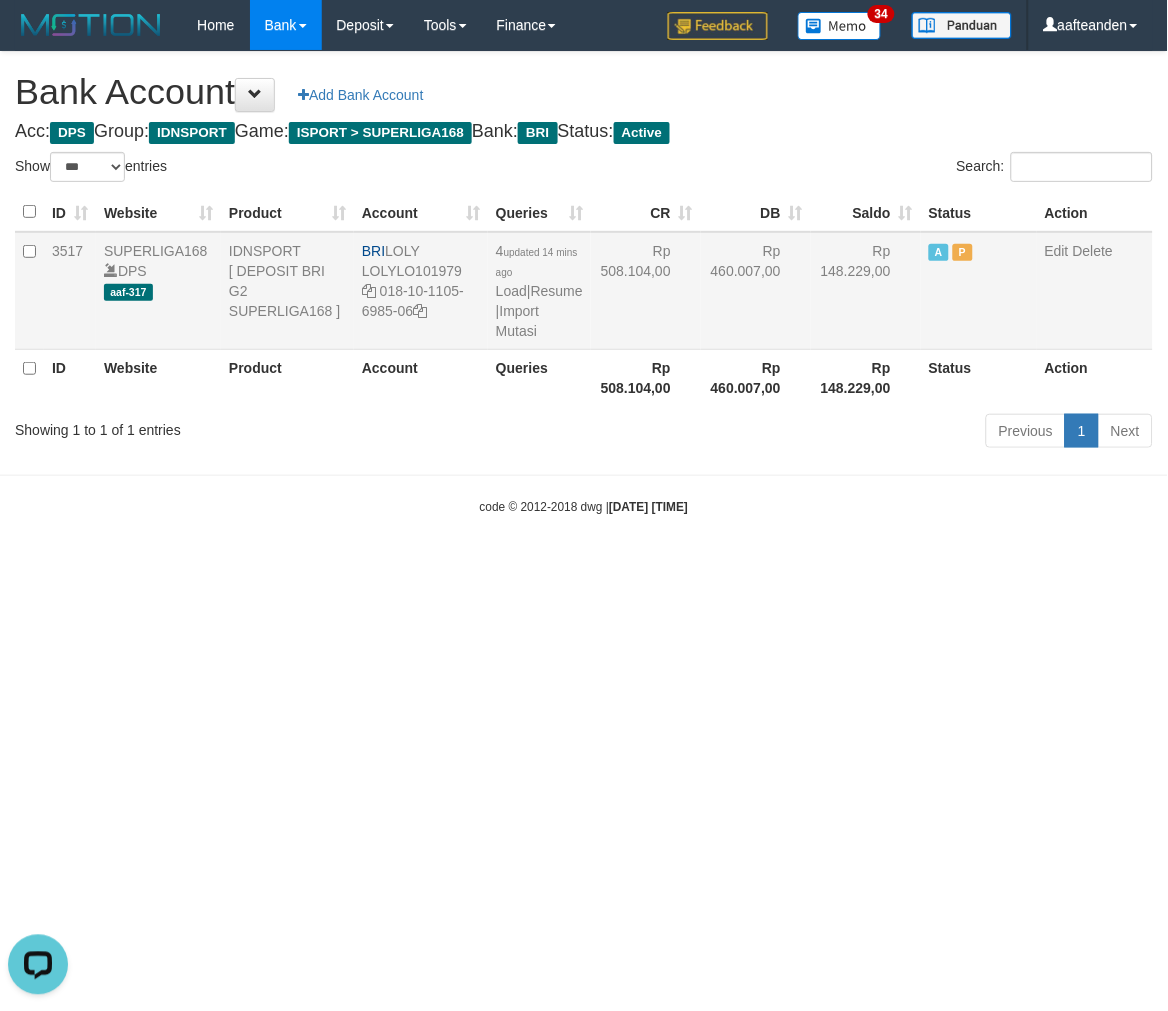 scroll, scrollTop: 0, scrollLeft: 0, axis: both 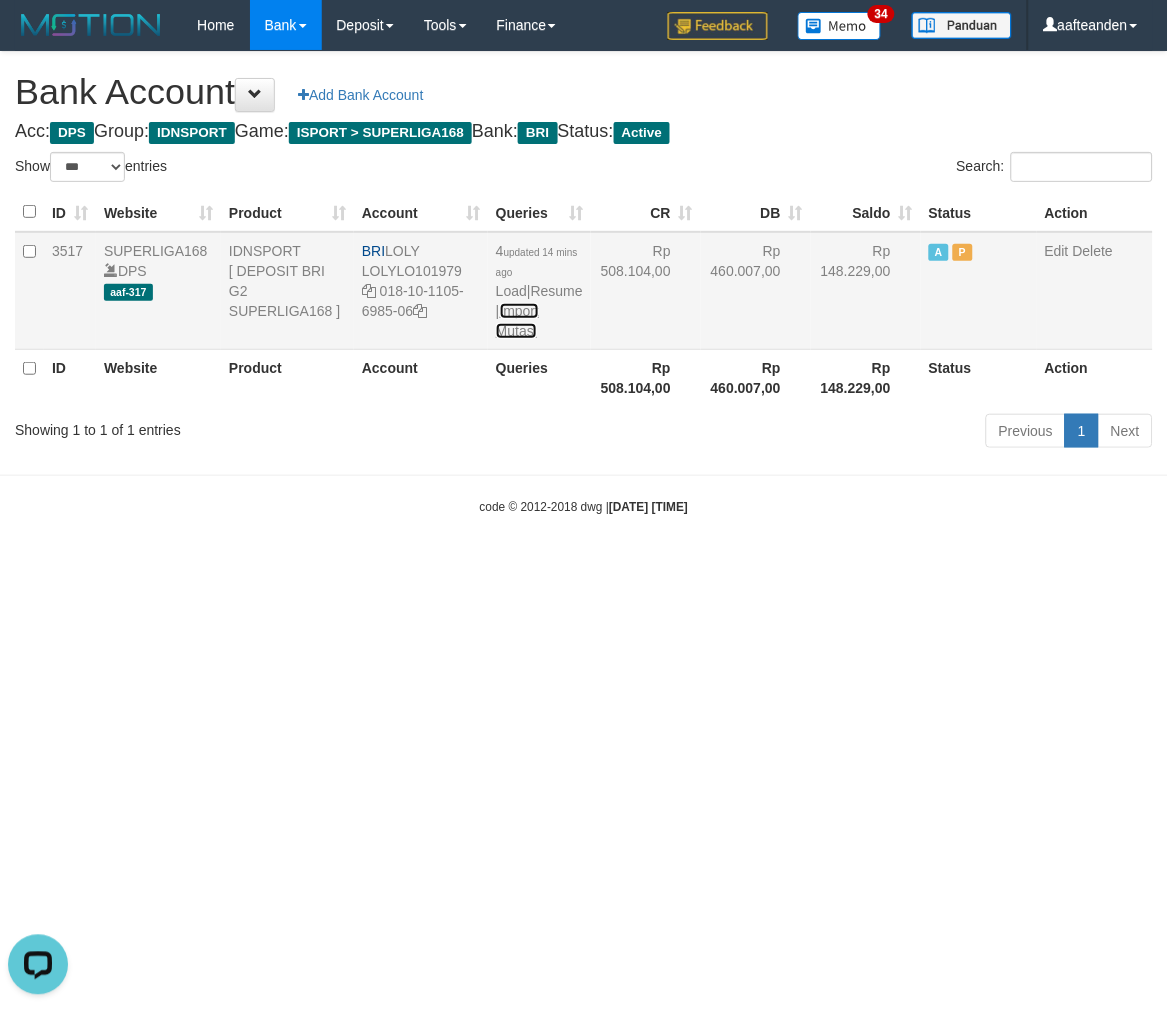 click on "Import Mutasi" at bounding box center (517, 321) 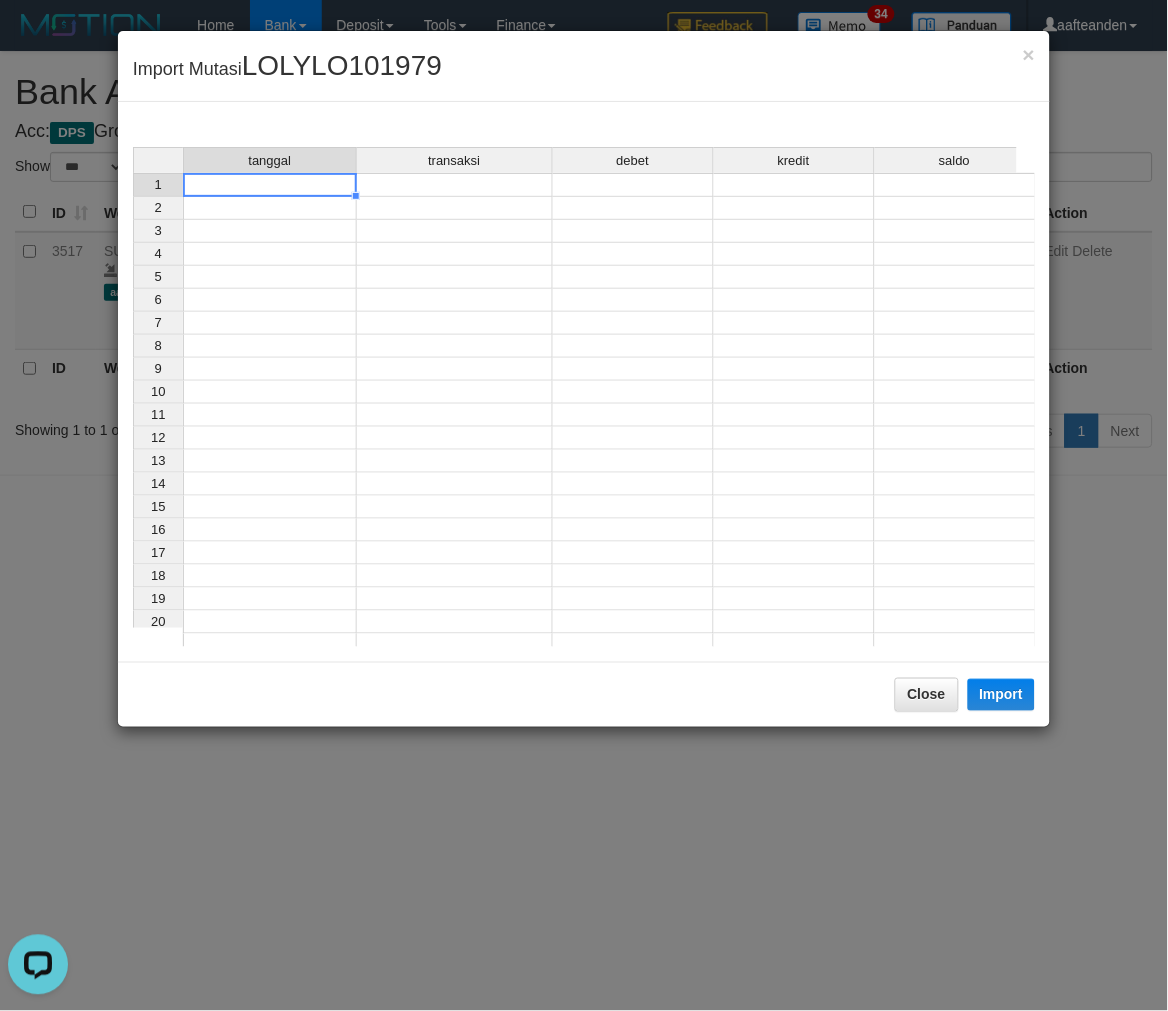 click at bounding box center [270, 185] 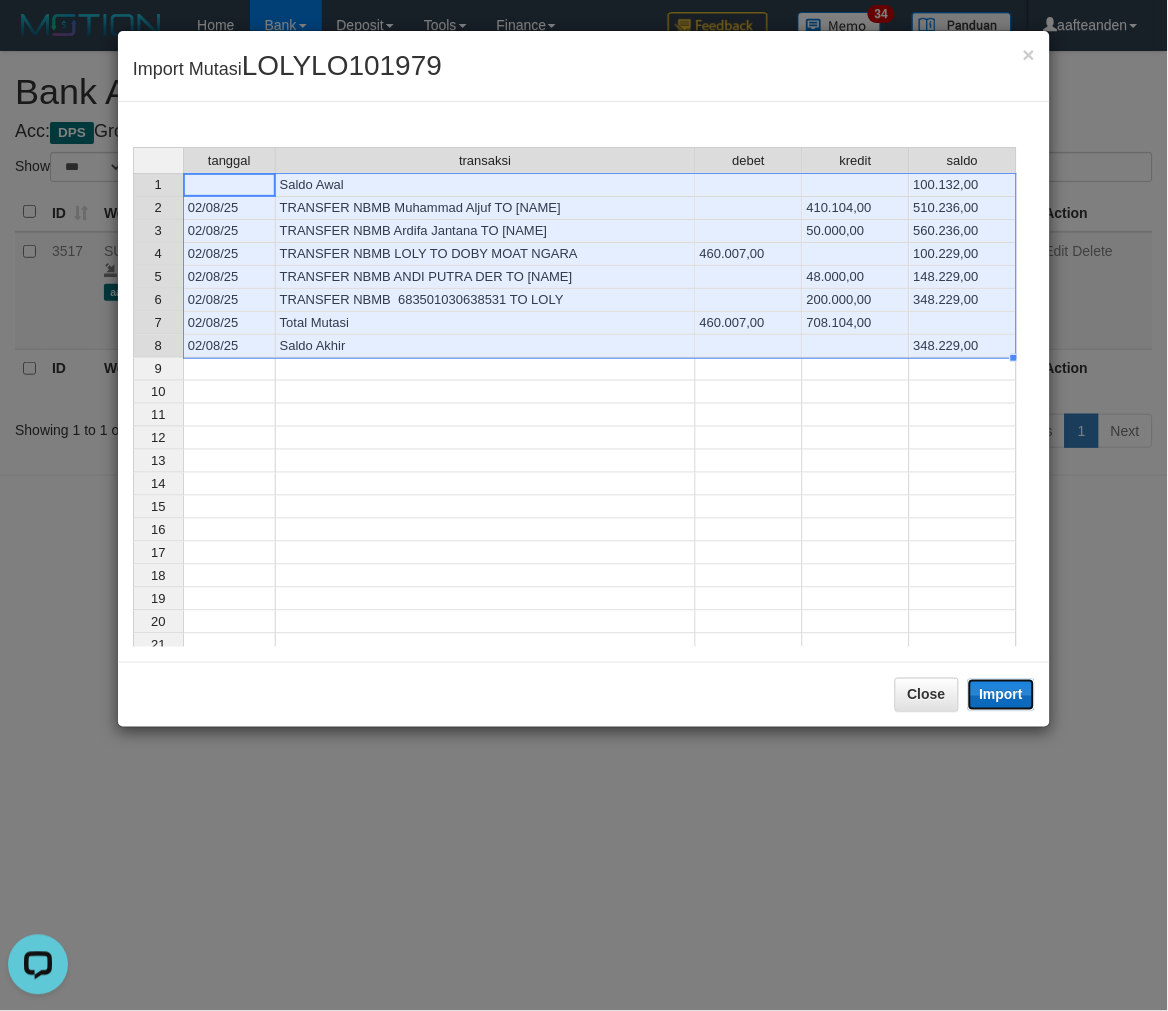 click on "Import" at bounding box center (1002, 695) 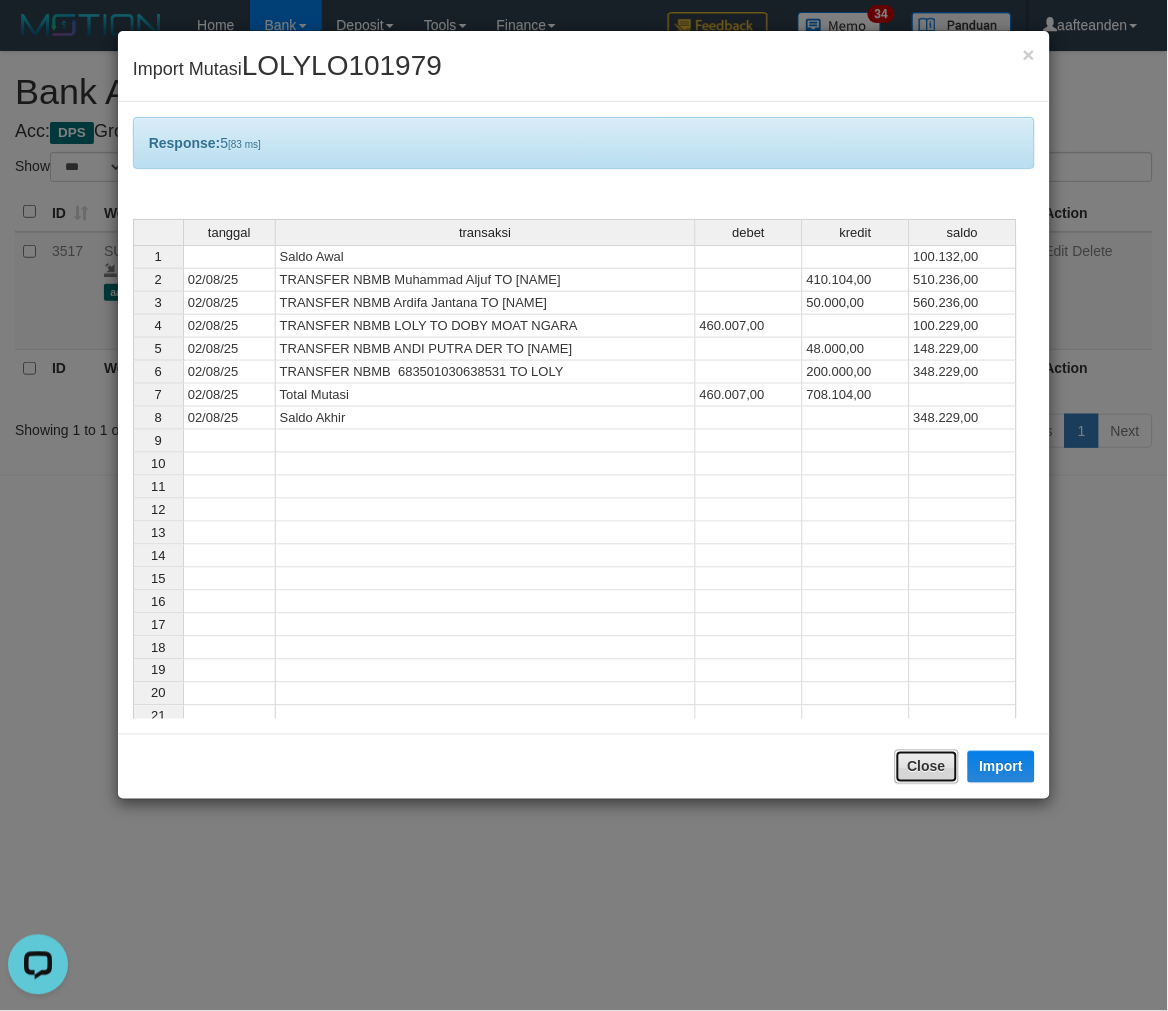 click on "Close" at bounding box center [927, 767] 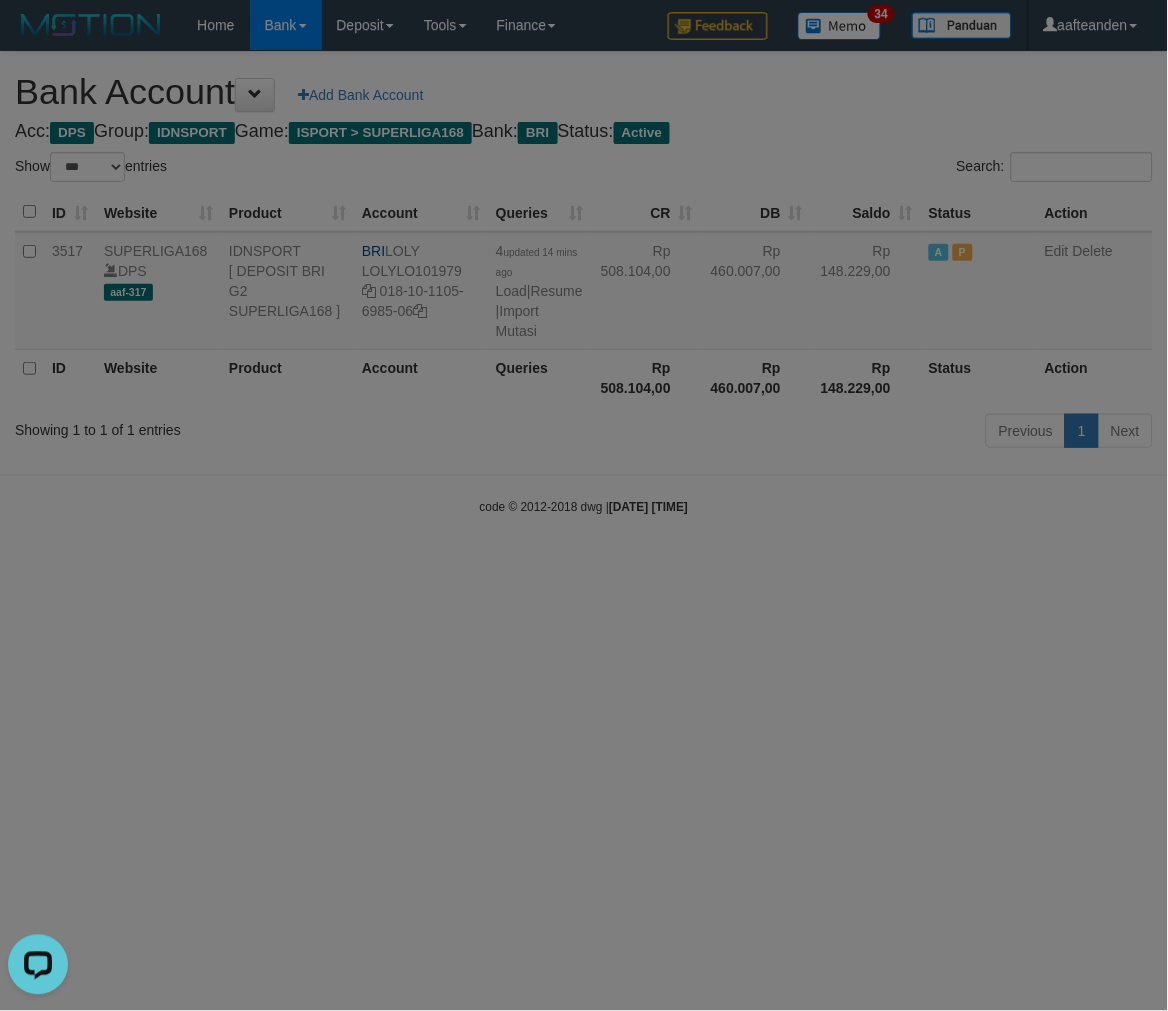 click on "Toggle navigation
Home
Bank
Account List
Load
By Website
Group
[ISPORT]													SUPERLIGA168
By Load Group (DPS)
34" at bounding box center (584, 283) 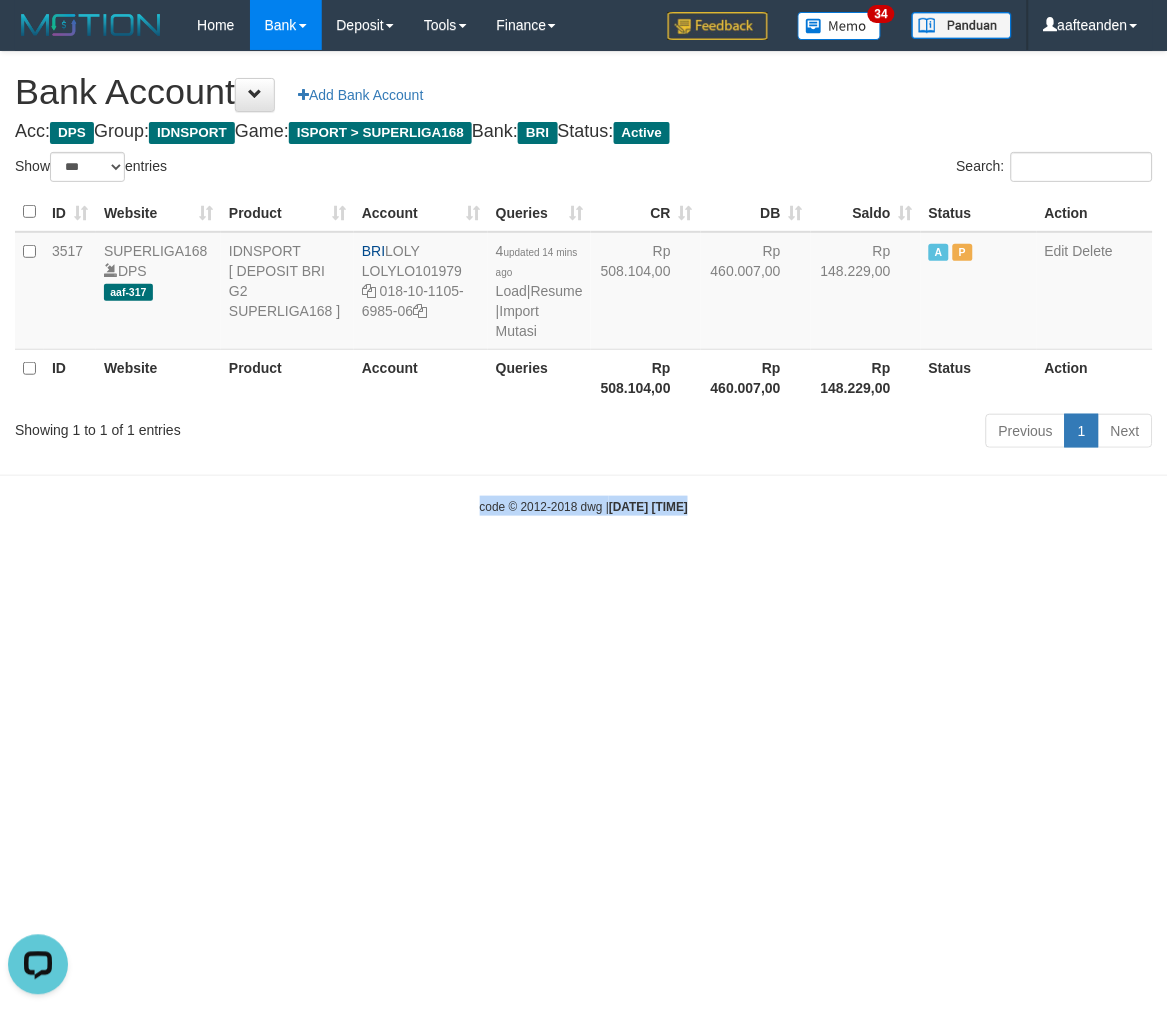 click on "Toggle navigation
Home
Bank
Account List
Load
By Website
Group
[ISPORT]													SUPERLIGA168
By Load Group (DPS)" at bounding box center (584, 283) 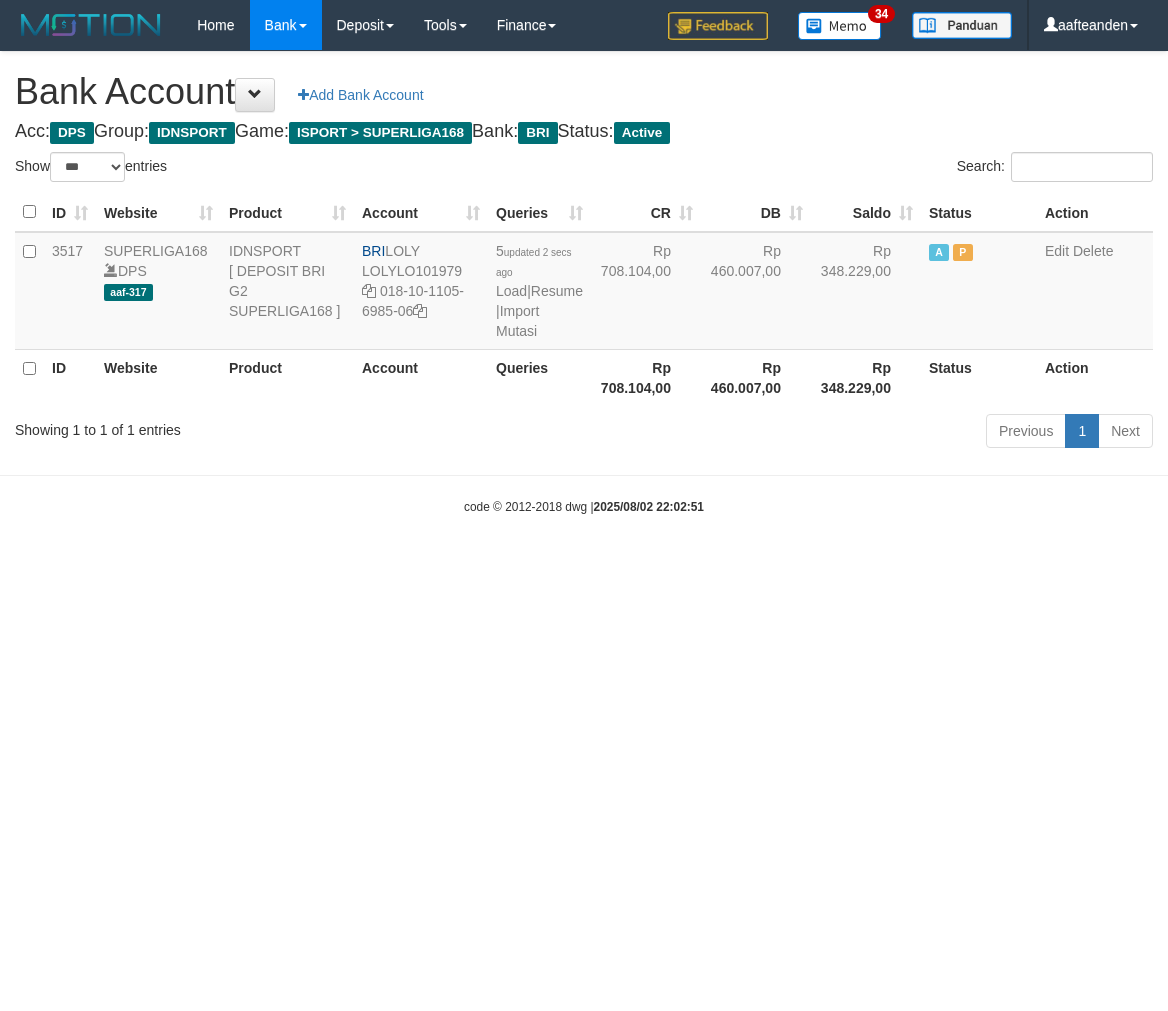 select on "***" 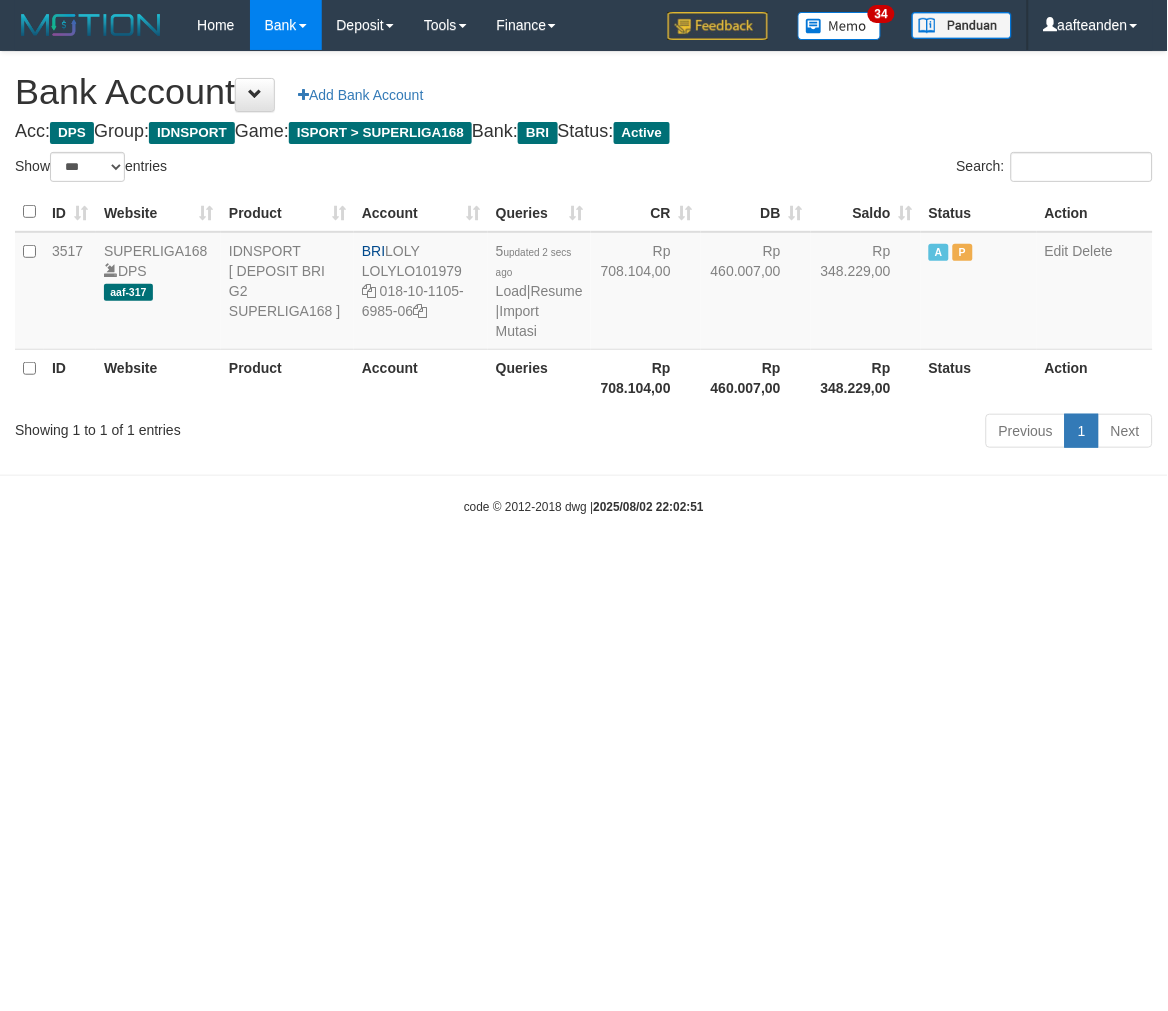 click on "Toggle navigation
Home
Bank
Account List
Load
By Website
Group
[ISPORT]													SUPERLIGA168
By Load Group (DPS)" at bounding box center [584, 283] 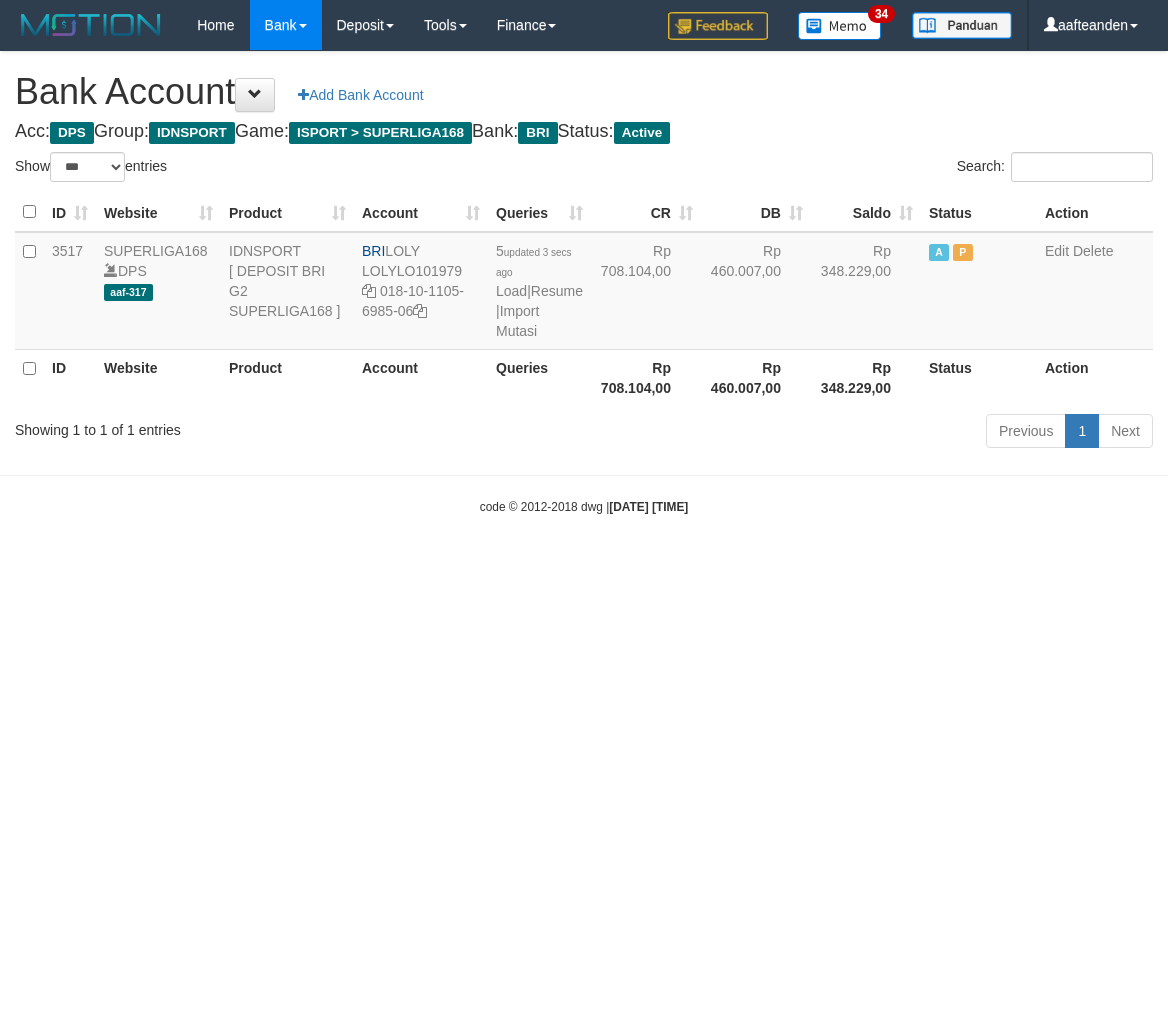 select on "***" 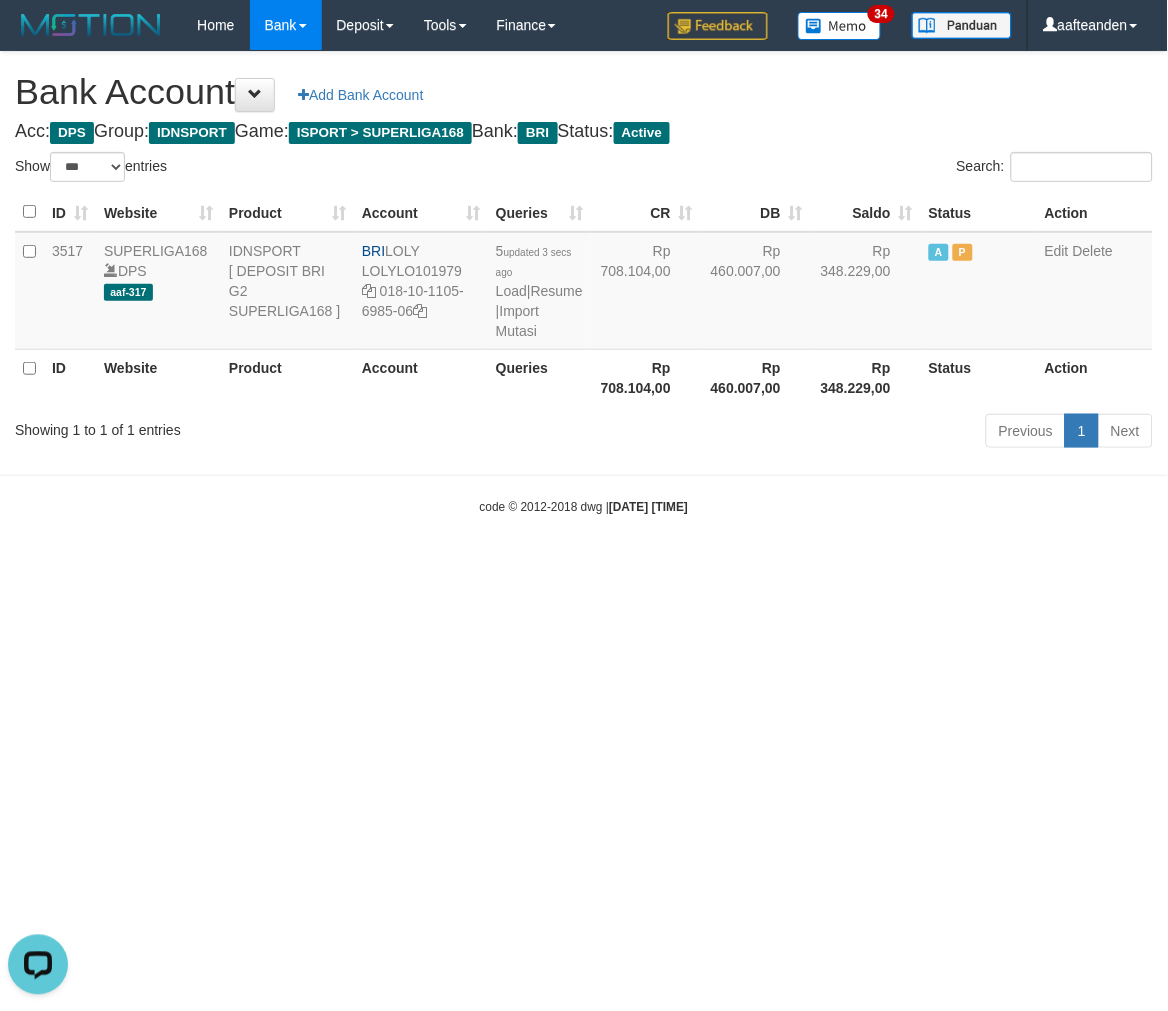scroll, scrollTop: 0, scrollLeft: 0, axis: both 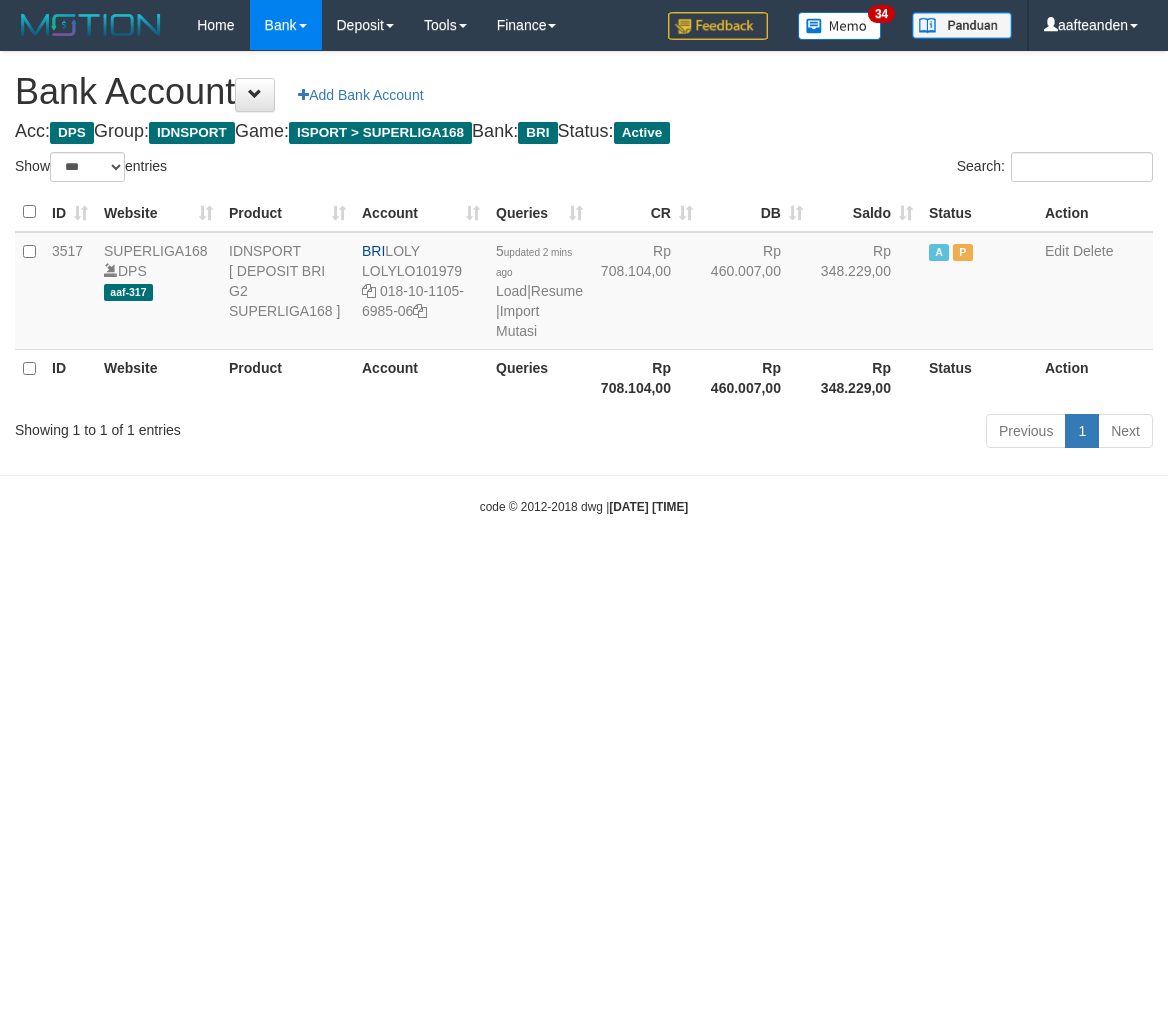 select on "***" 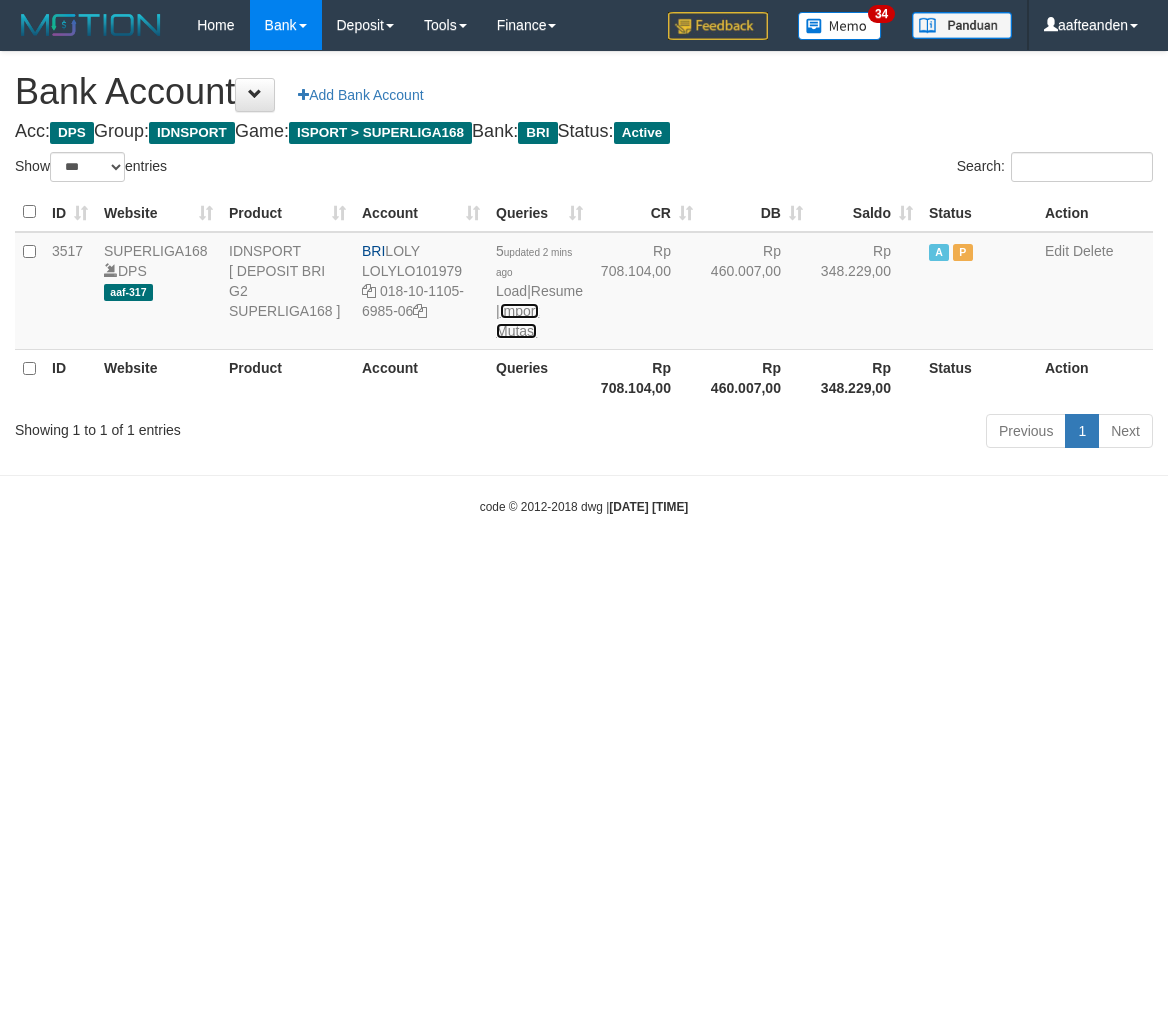 scroll, scrollTop: 0, scrollLeft: 0, axis: both 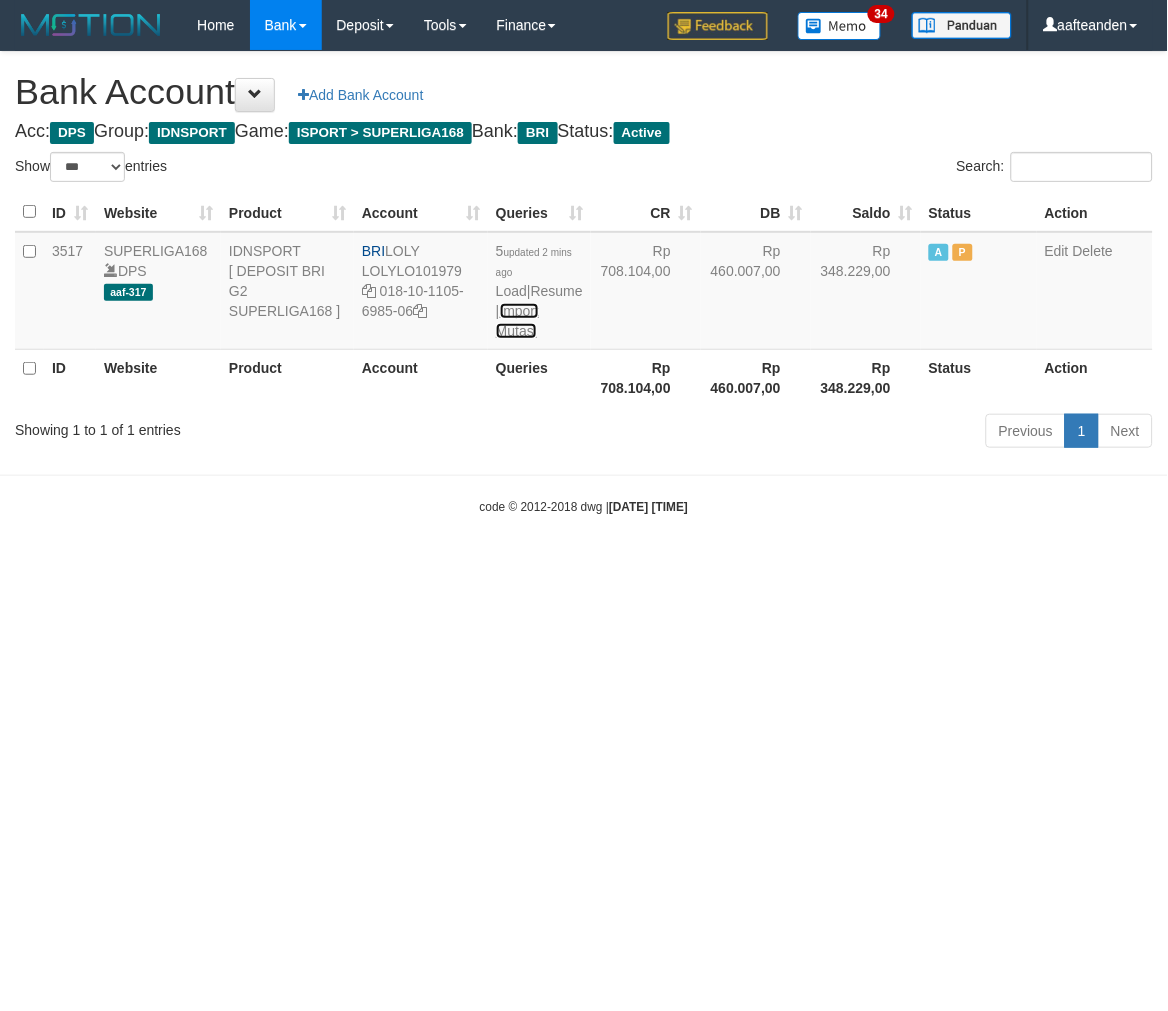 click on "Import Mutasi" at bounding box center [517, 321] 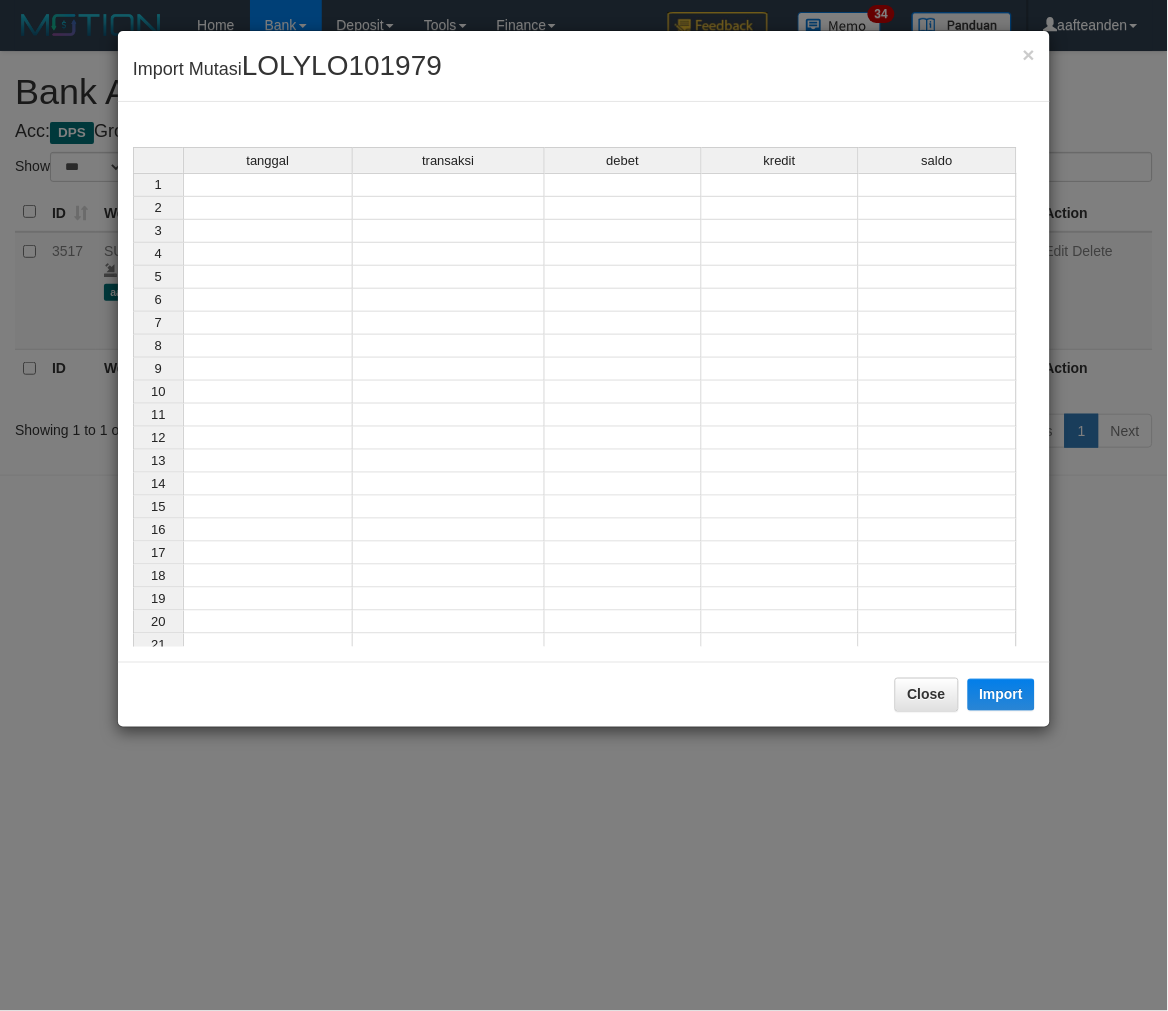 click on "tanggal transaksi debet kredit saldo 1 2 3 4 5 6 7 8 9 10 11 12 13 14 15 16 17 18 19 20 21" at bounding box center [133, 402] 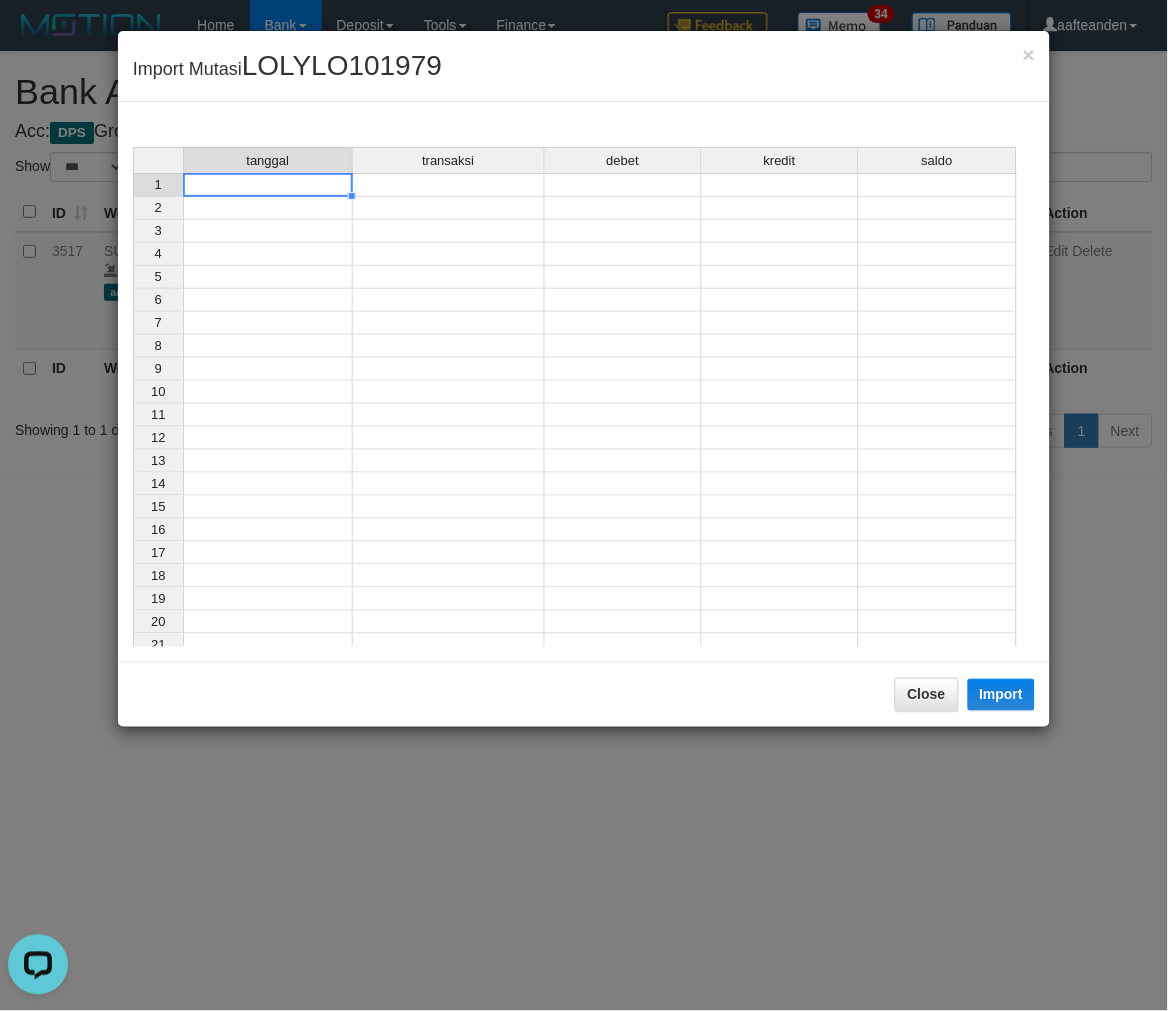 scroll, scrollTop: 0, scrollLeft: 0, axis: both 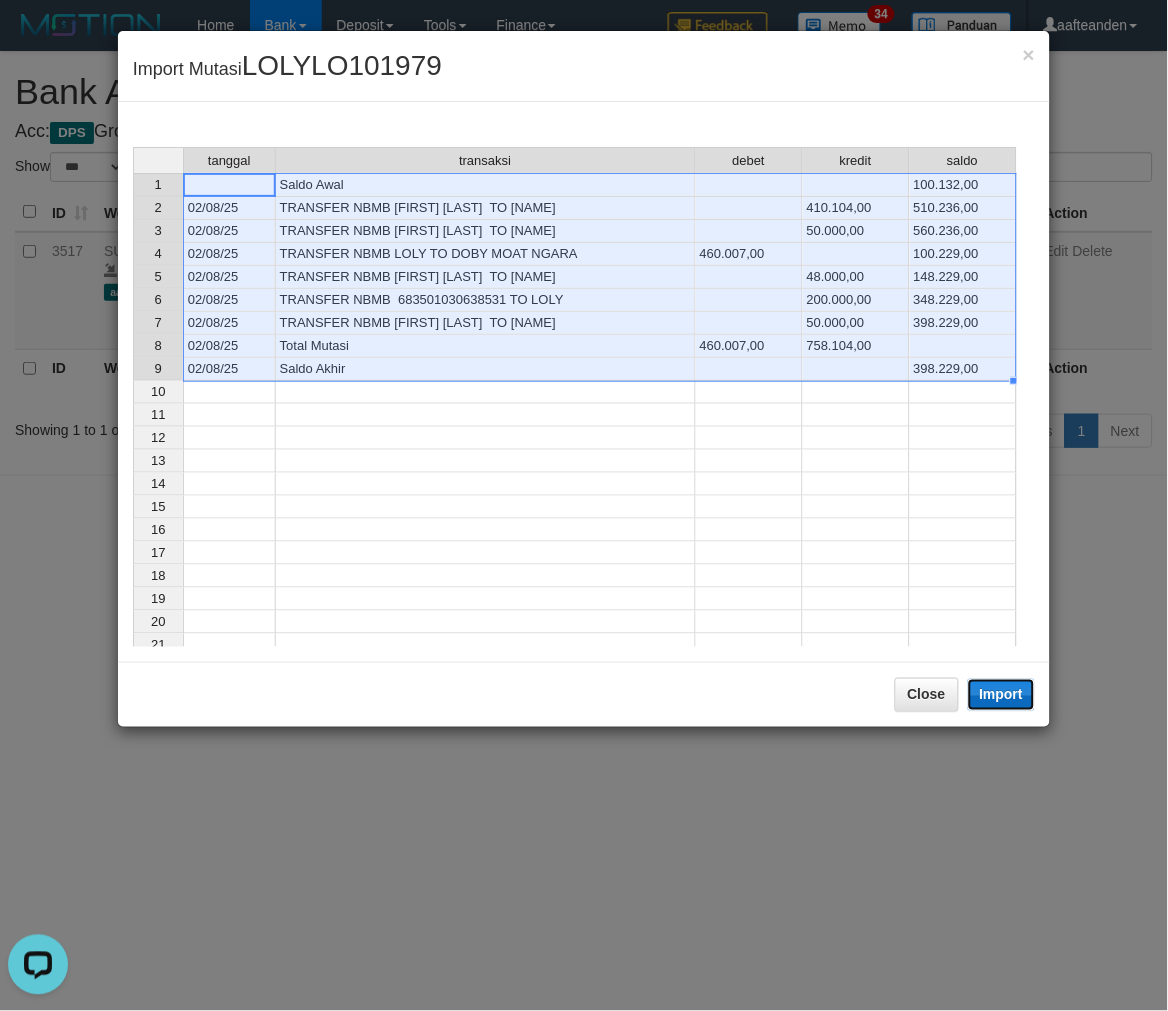 drag, startPoint x: 1006, startPoint y: 690, endPoint x: 975, endPoint y: 756, distance: 72.91776 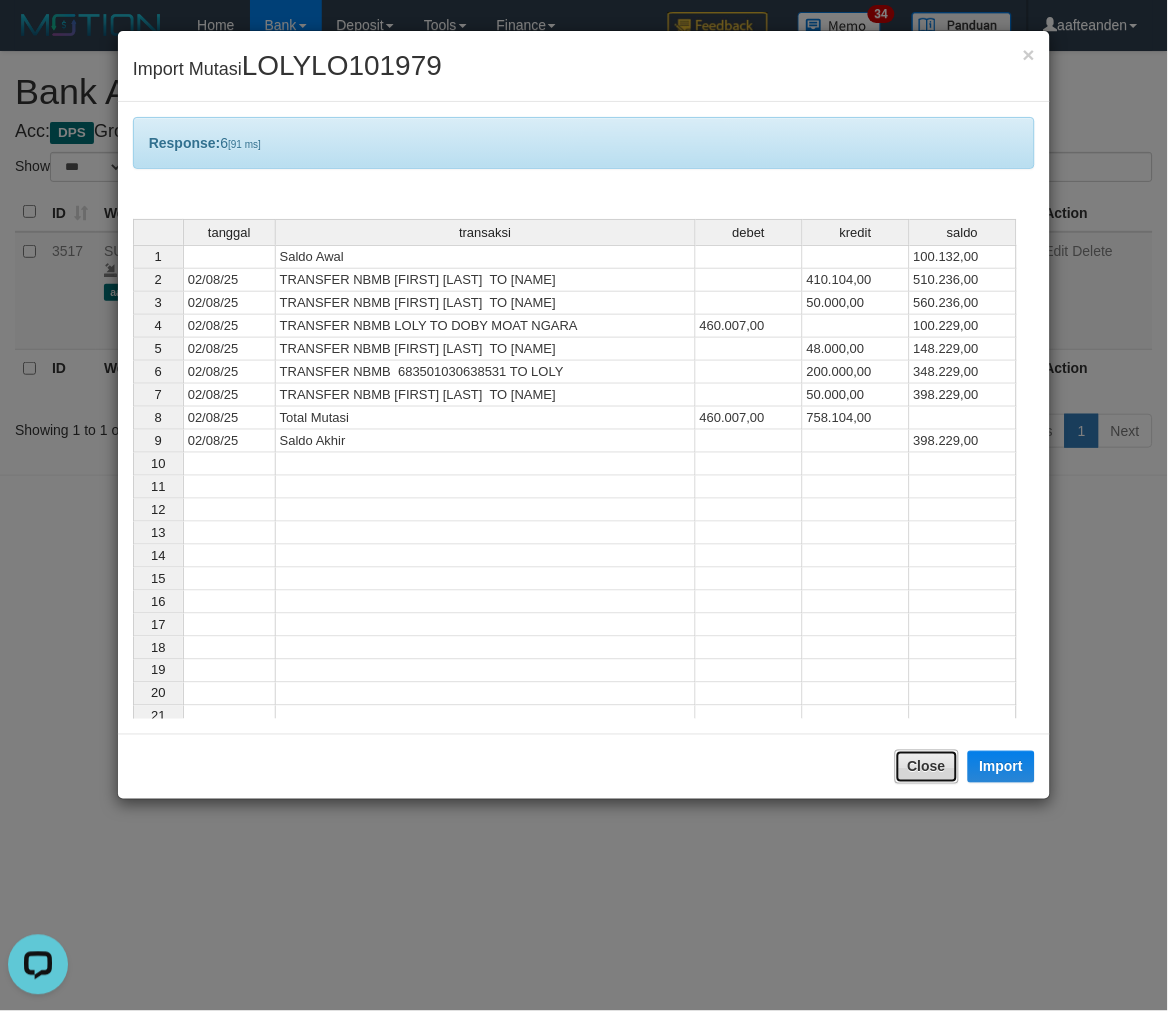 click on "Close" at bounding box center [927, 767] 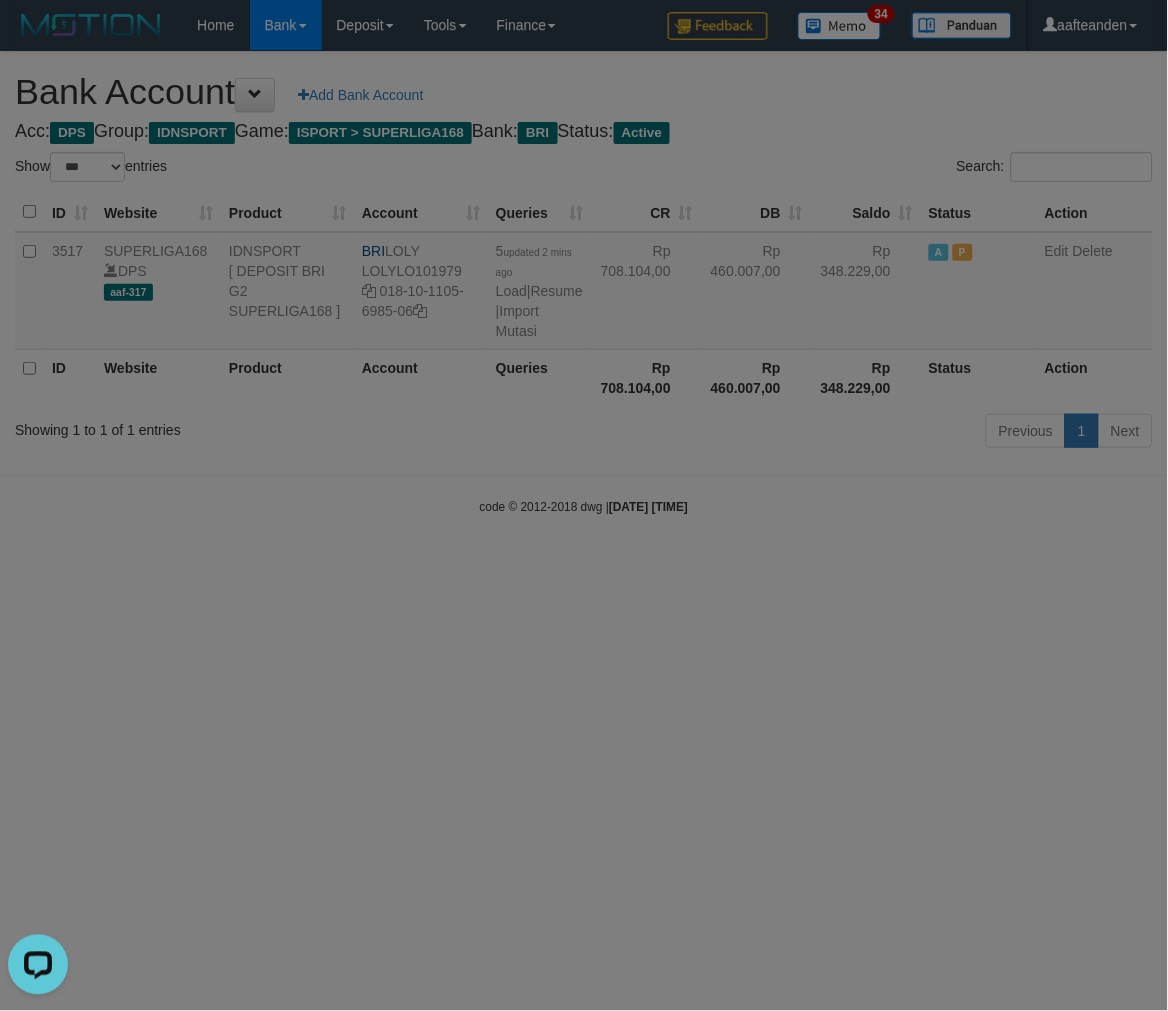click on "Toggle navigation
Home
Bank
Account List
Load
By Website
Group
[ISPORT]													SUPERLIGA168
By Load Group (DPS)
34" at bounding box center [584, 283] 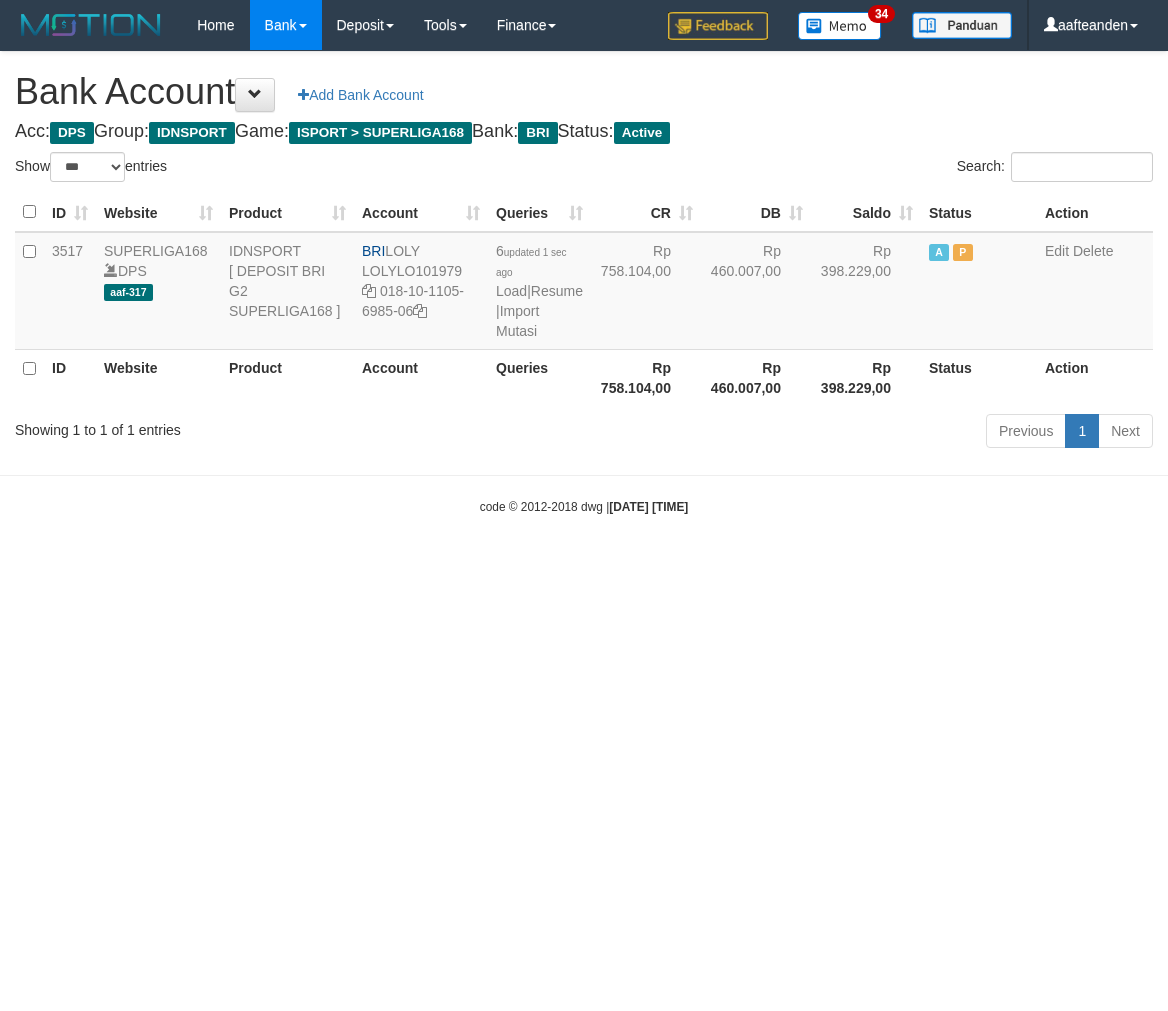 select on "***" 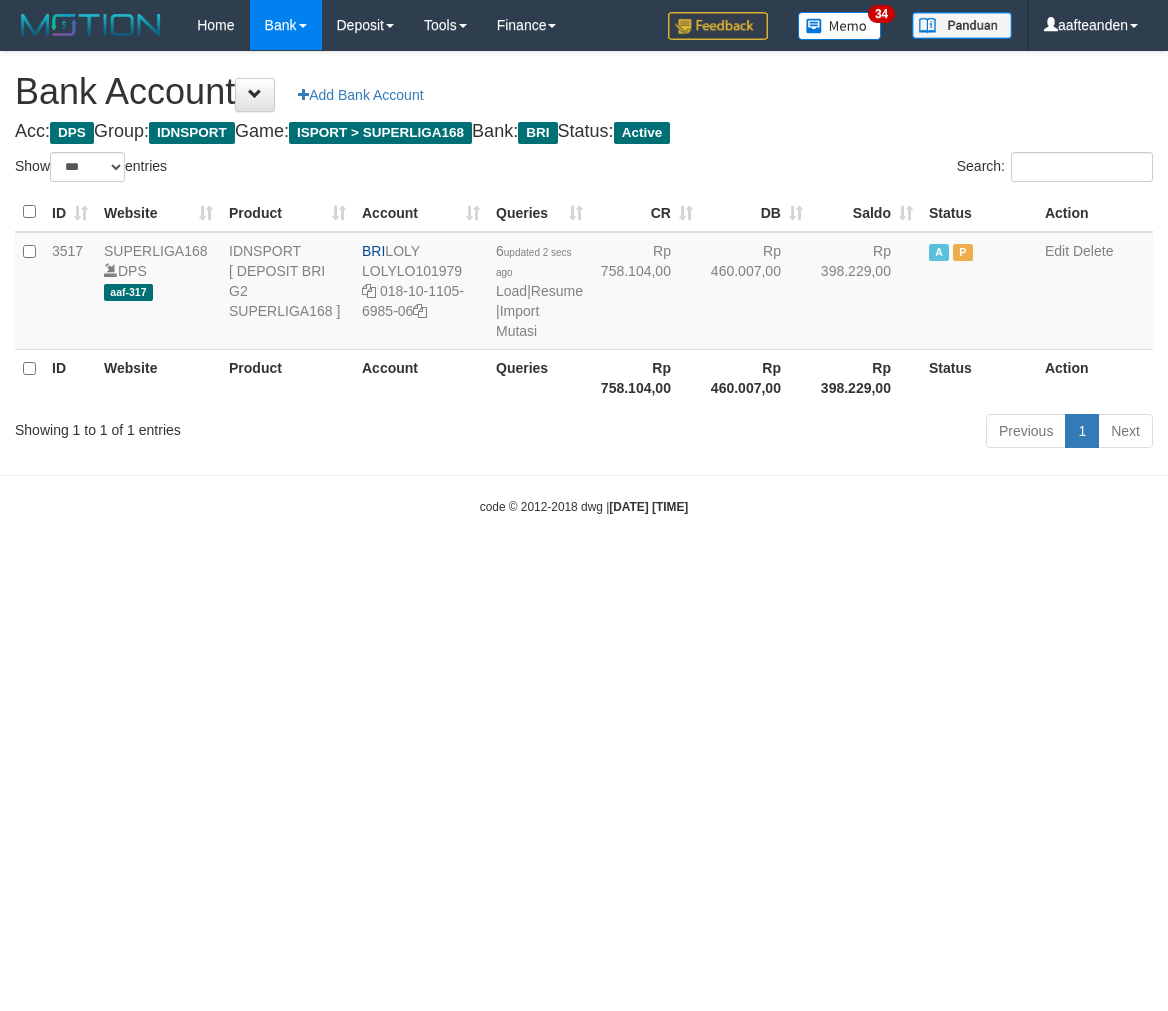 select on "***" 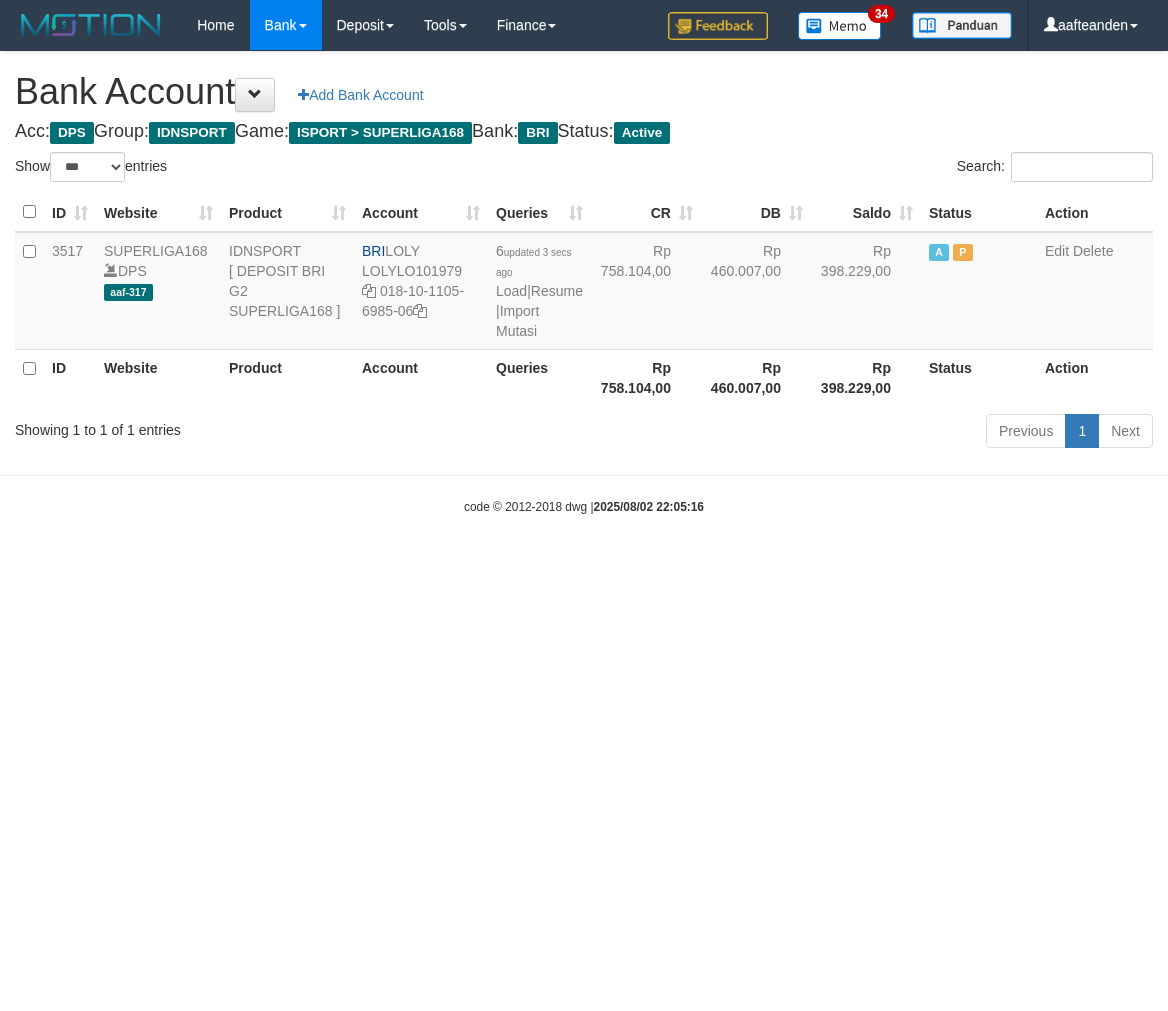 select on "***" 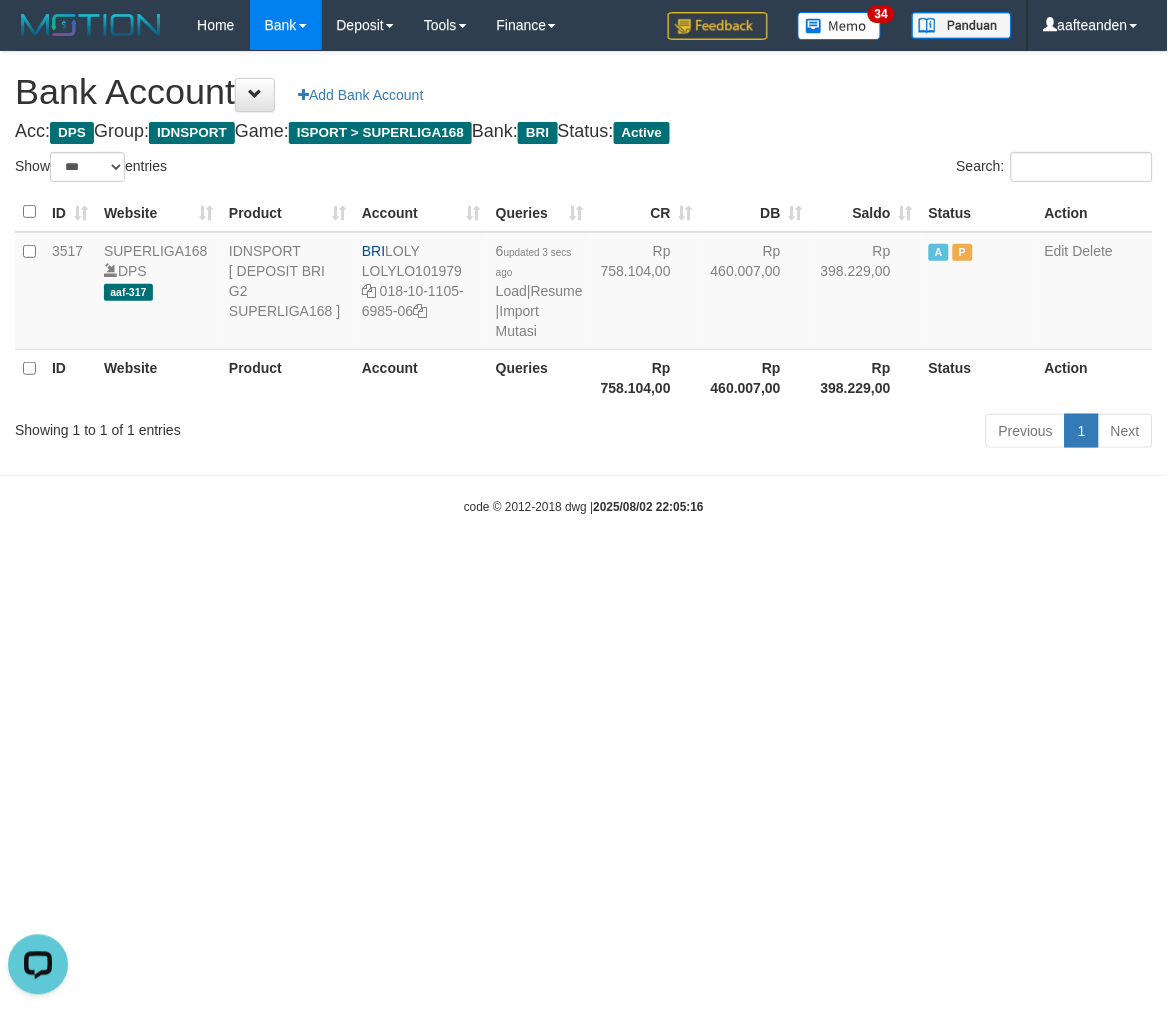 scroll, scrollTop: 0, scrollLeft: 0, axis: both 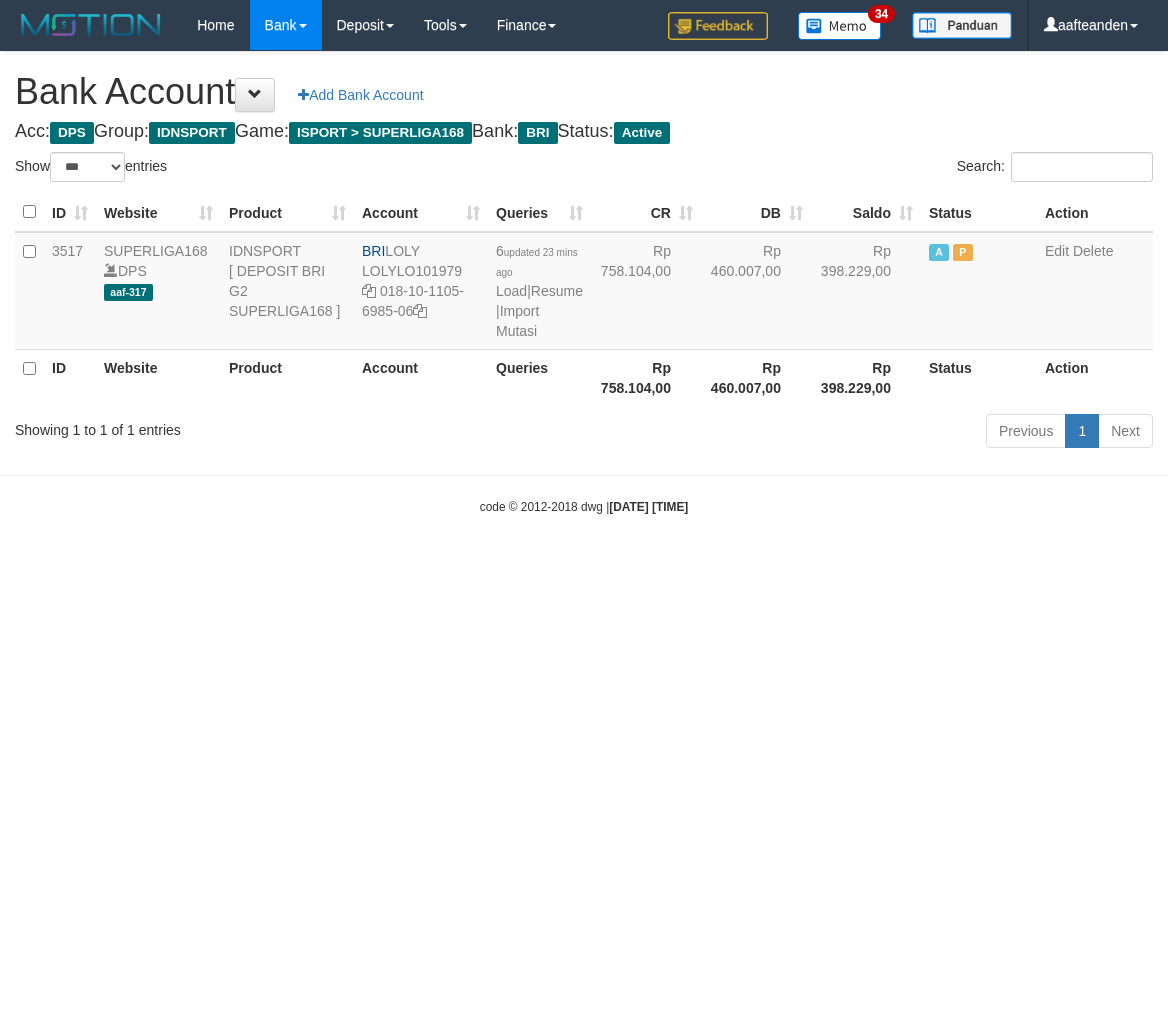 select on "***" 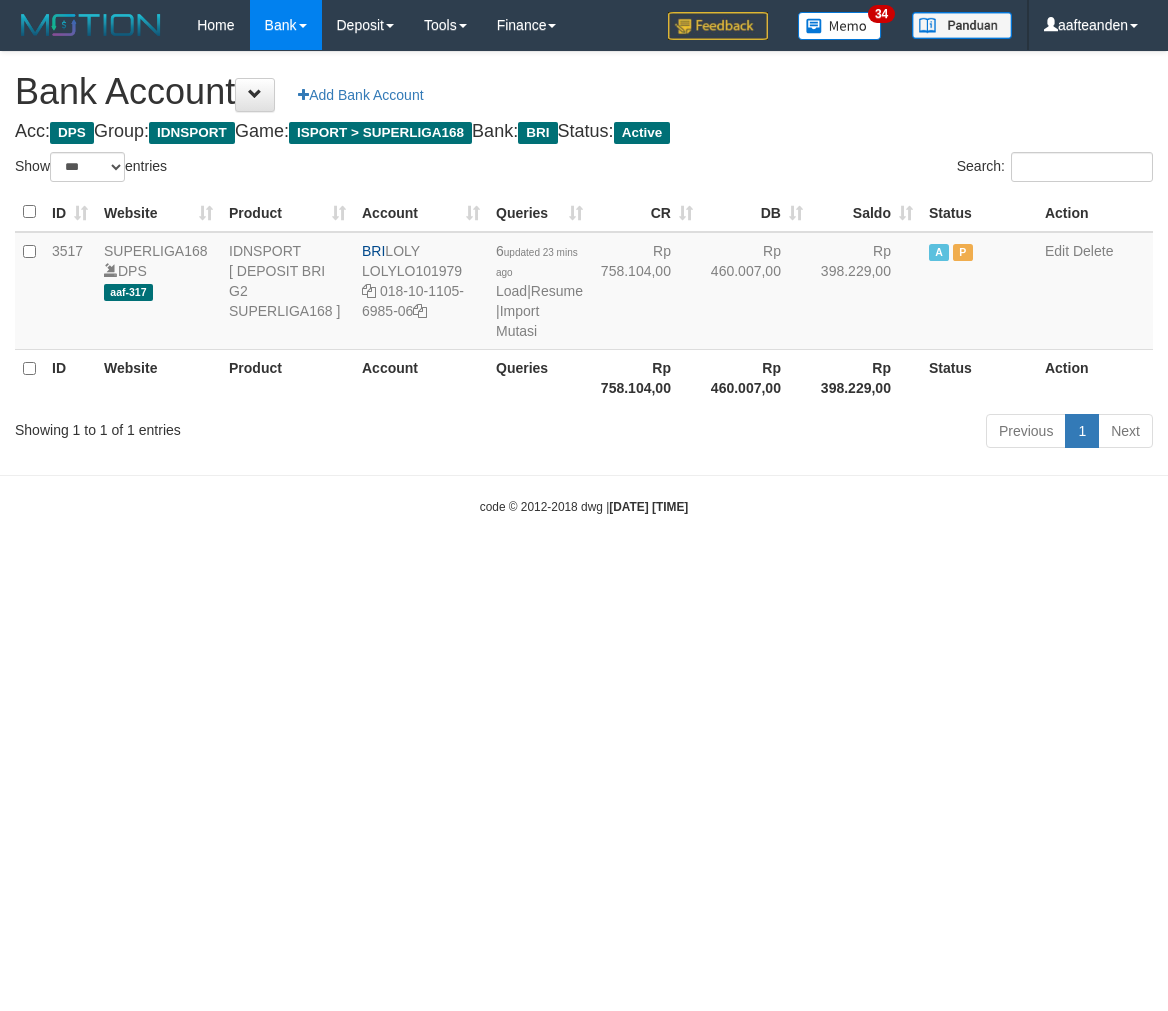 scroll, scrollTop: 0, scrollLeft: 0, axis: both 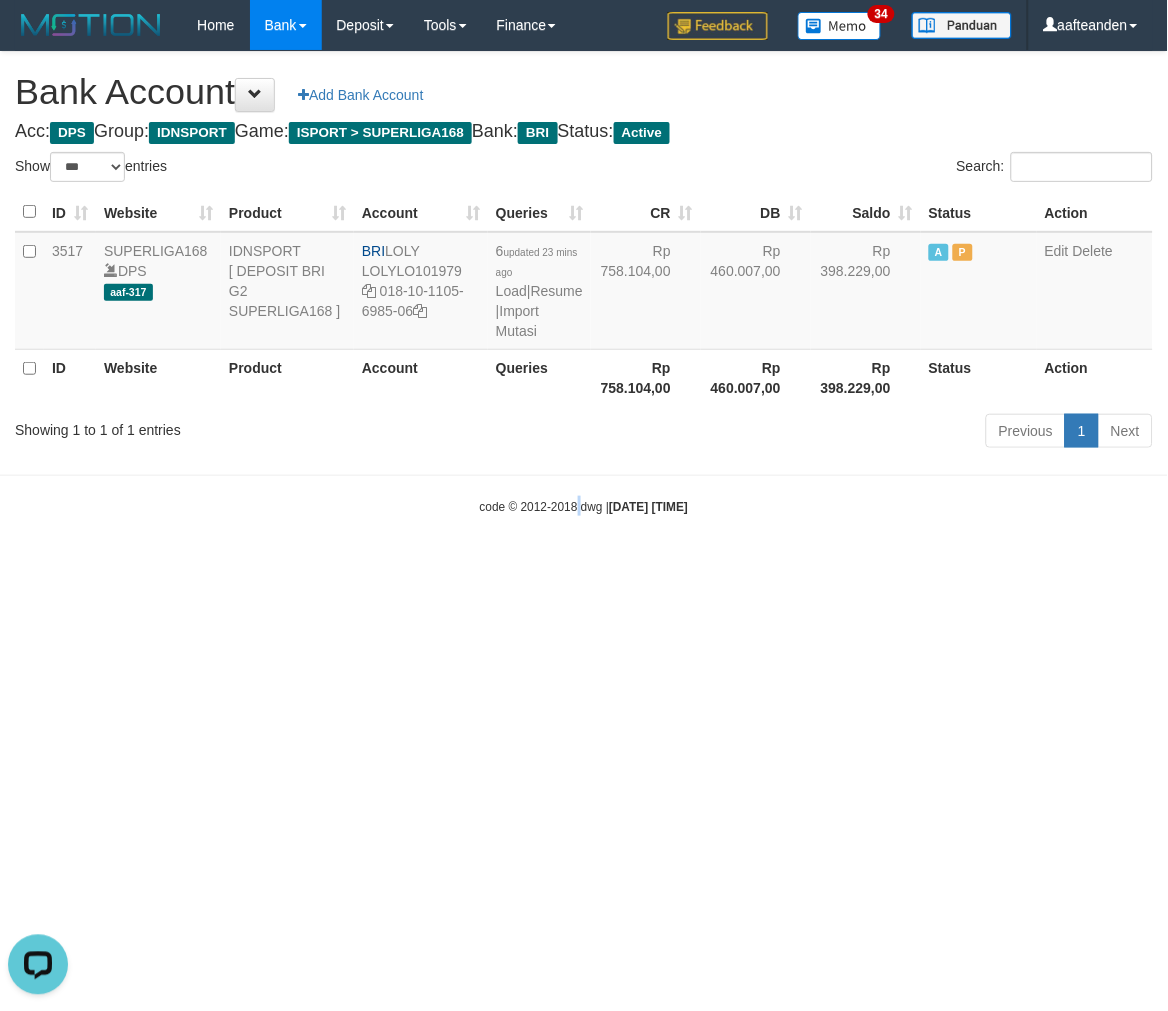 drag, startPoint x: 558, startPoint y: 655, endPoint x: 634, endPoint y: 388, distance: 277.60583 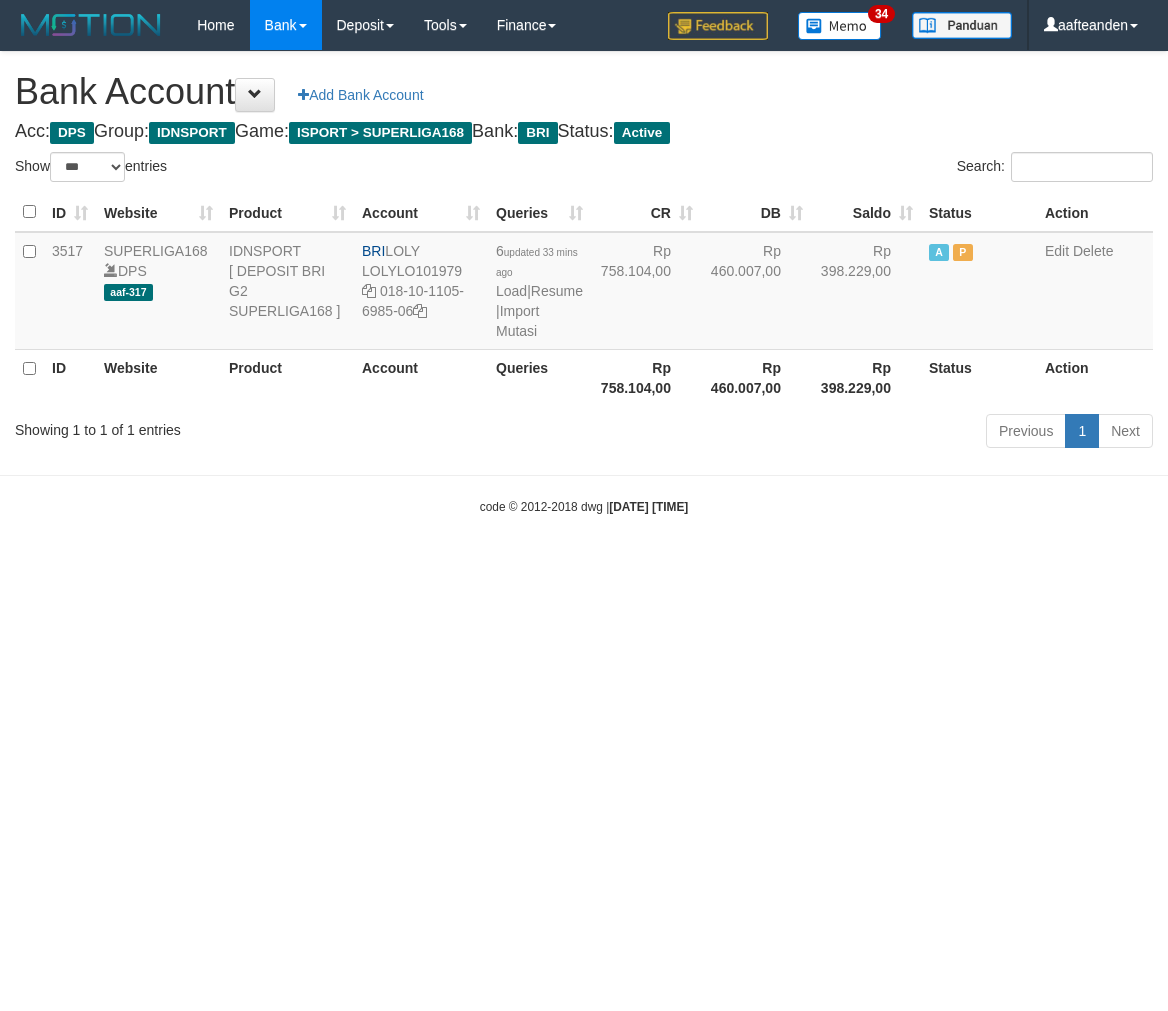 select on "***" 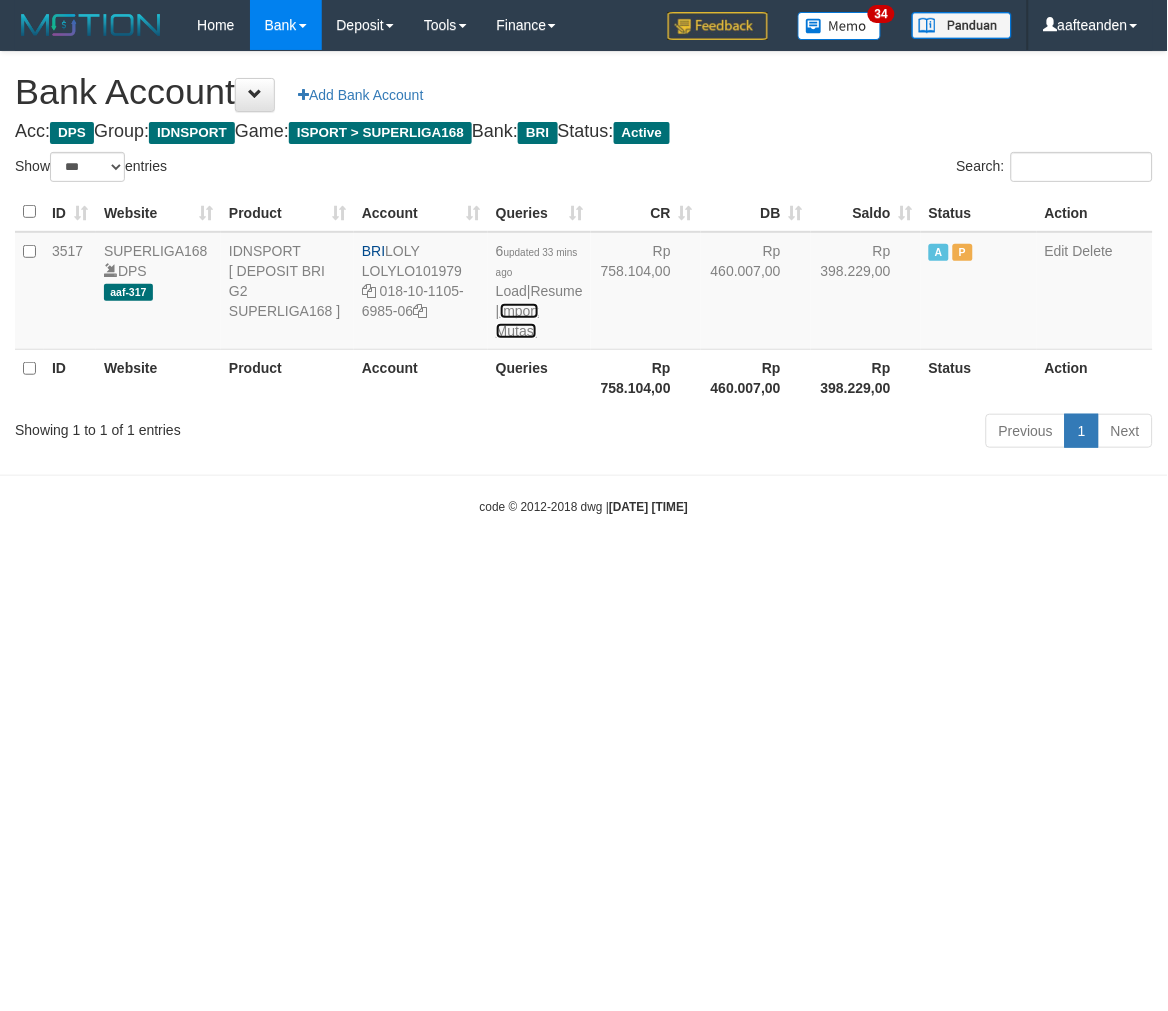 click on "Import Mutasi" at bounding box center [517, 321] 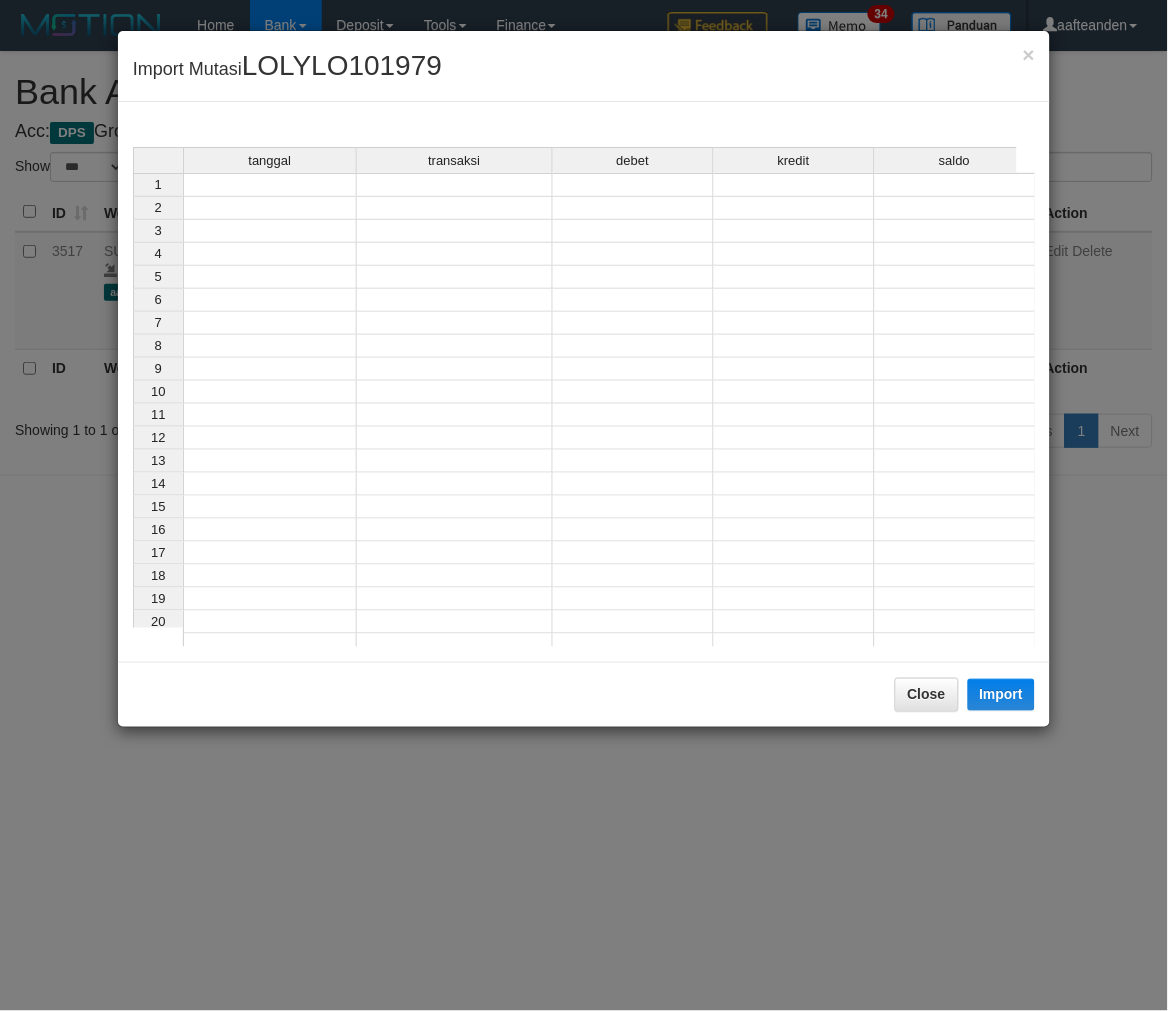 click at bounding box center [270, 185] 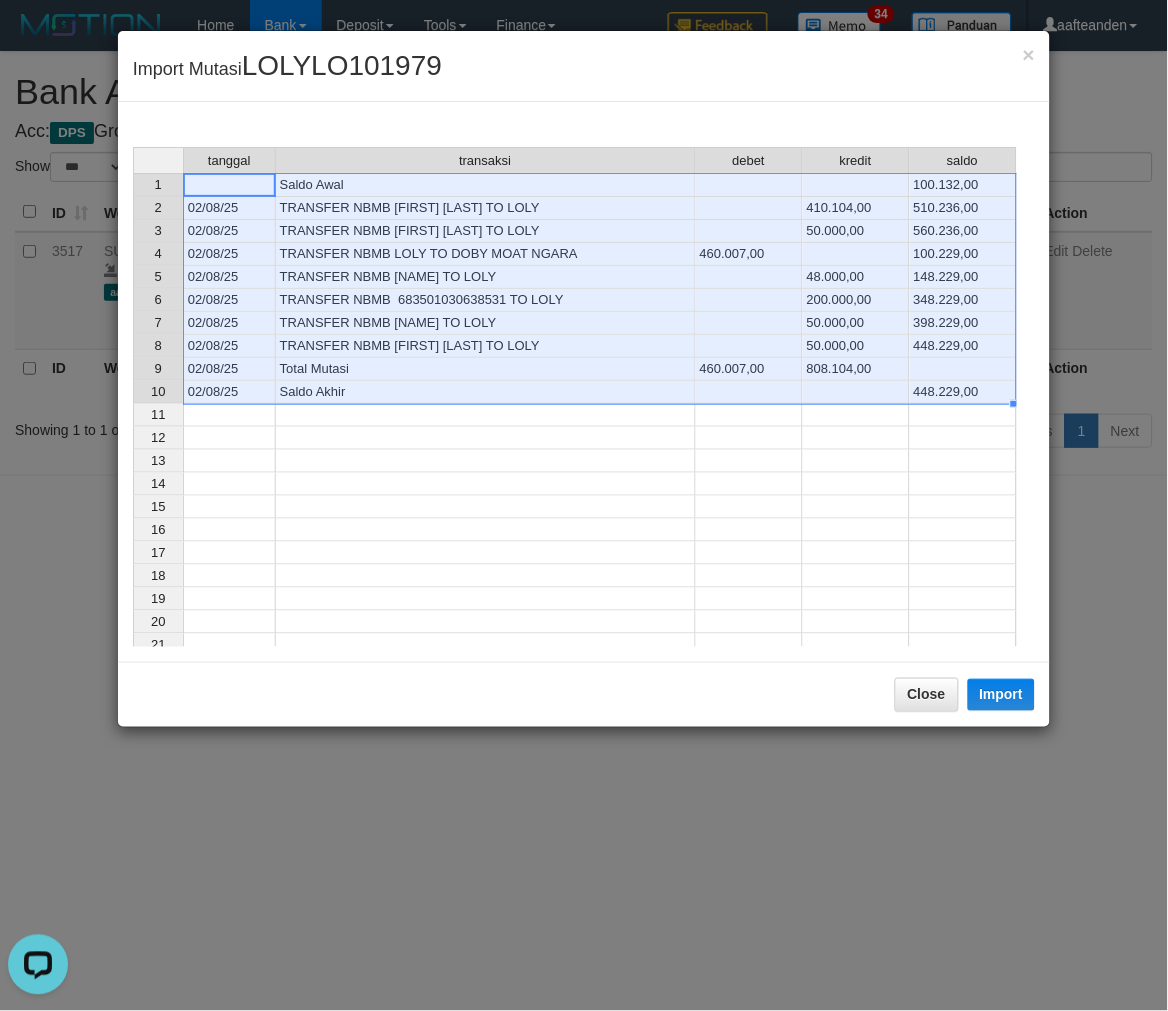 scroll, scrollTop: 0, scrollLeft: 0, axis: both 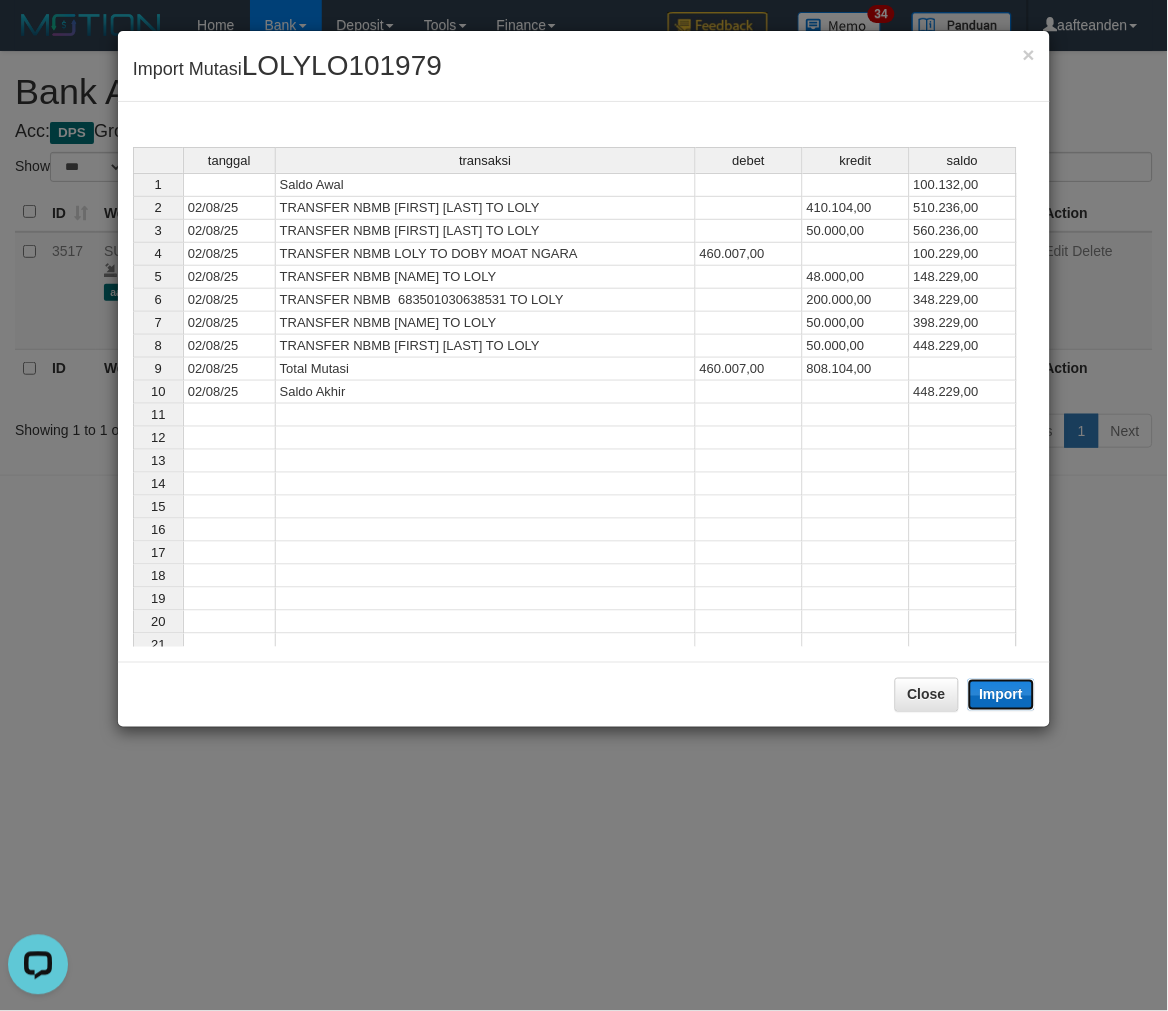 click on "Import" at bounding box center (1002, 695) 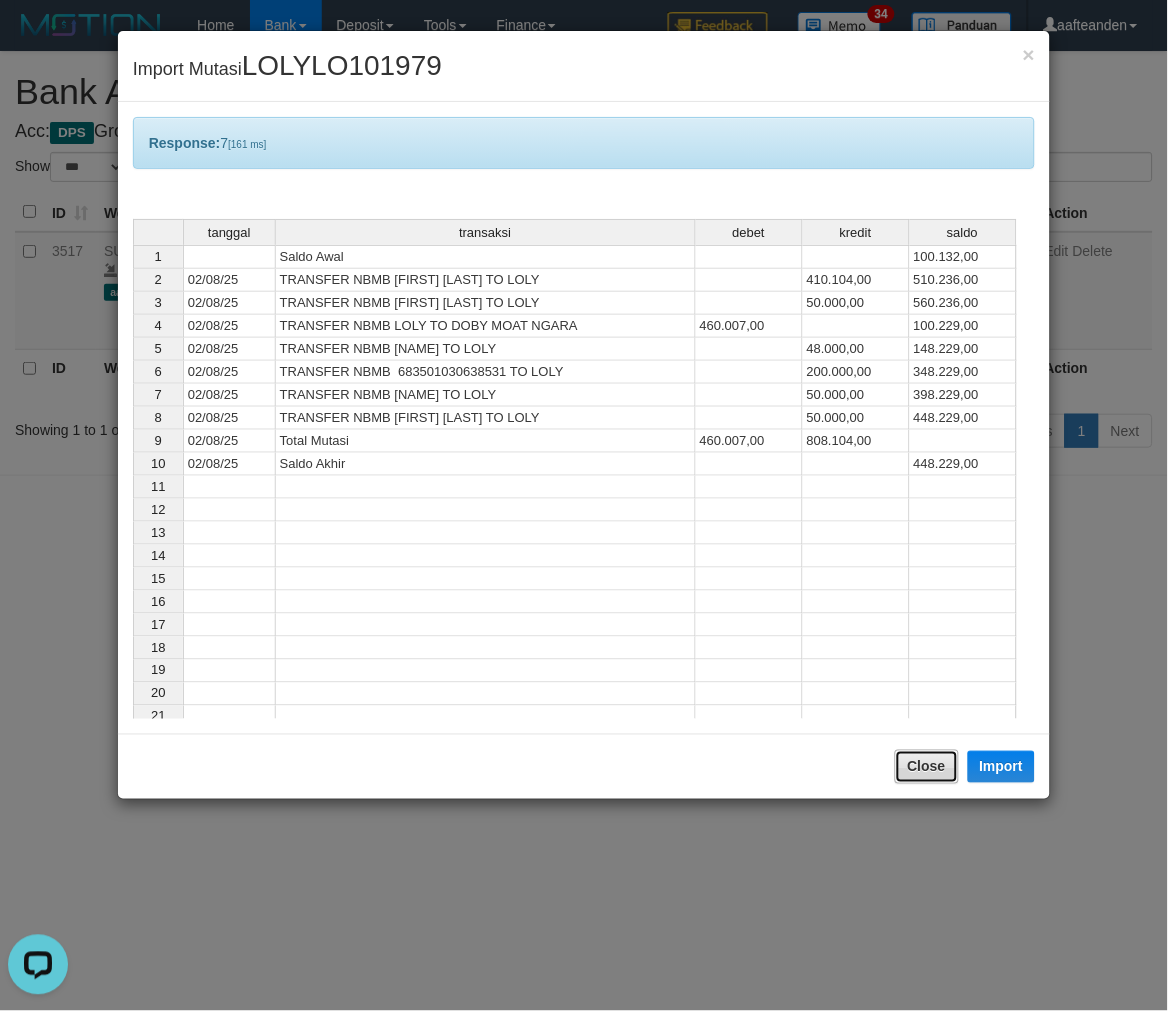 click on "Close" at bounding box center [927, 767] 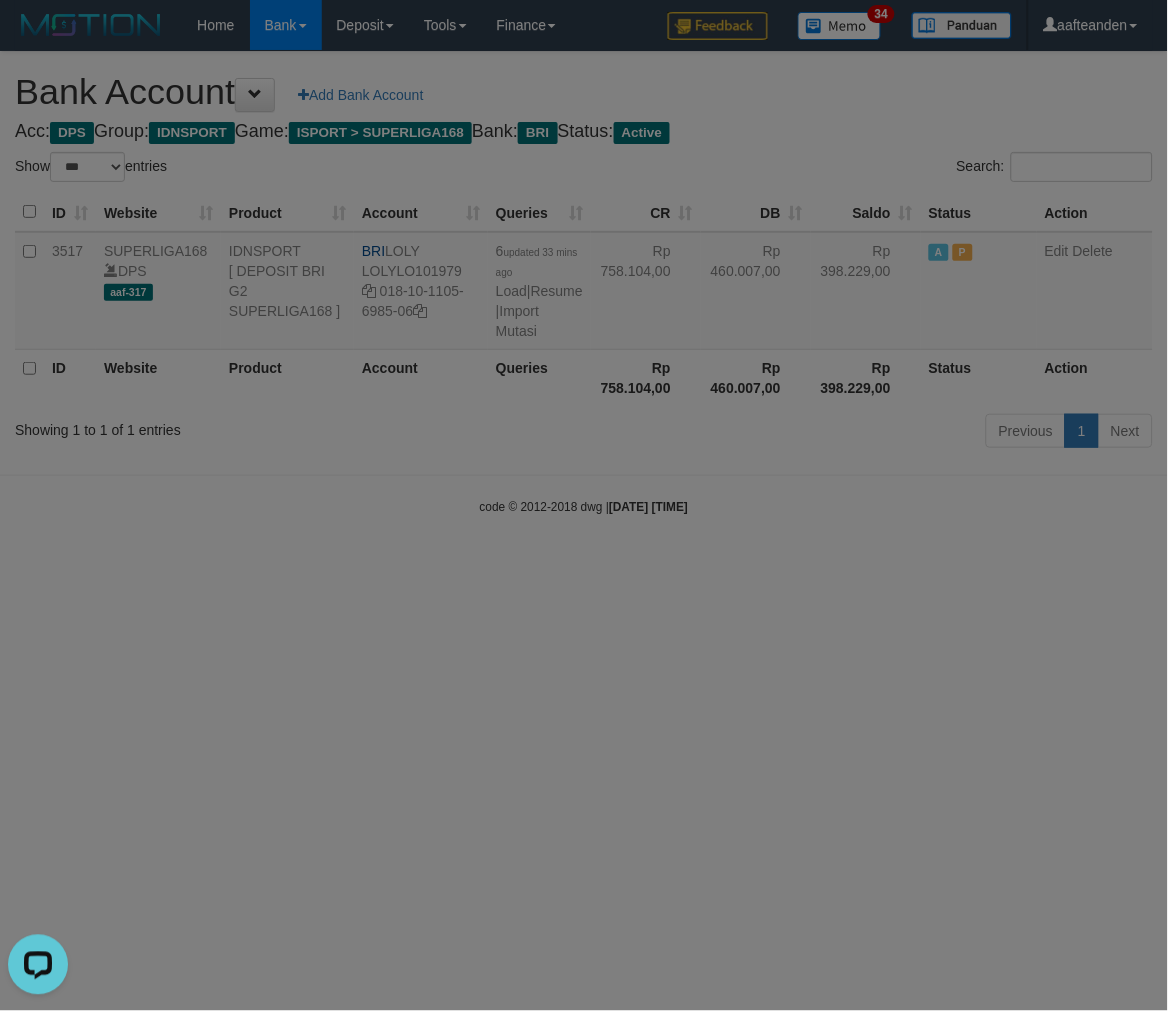 click on "Toggle navigation
Home
Bank
Account List
Load
By Website
Group
[ISPORT]													SUPERLIGA168
By Load Group (DPS)
34" at bounding box center (584, 283) 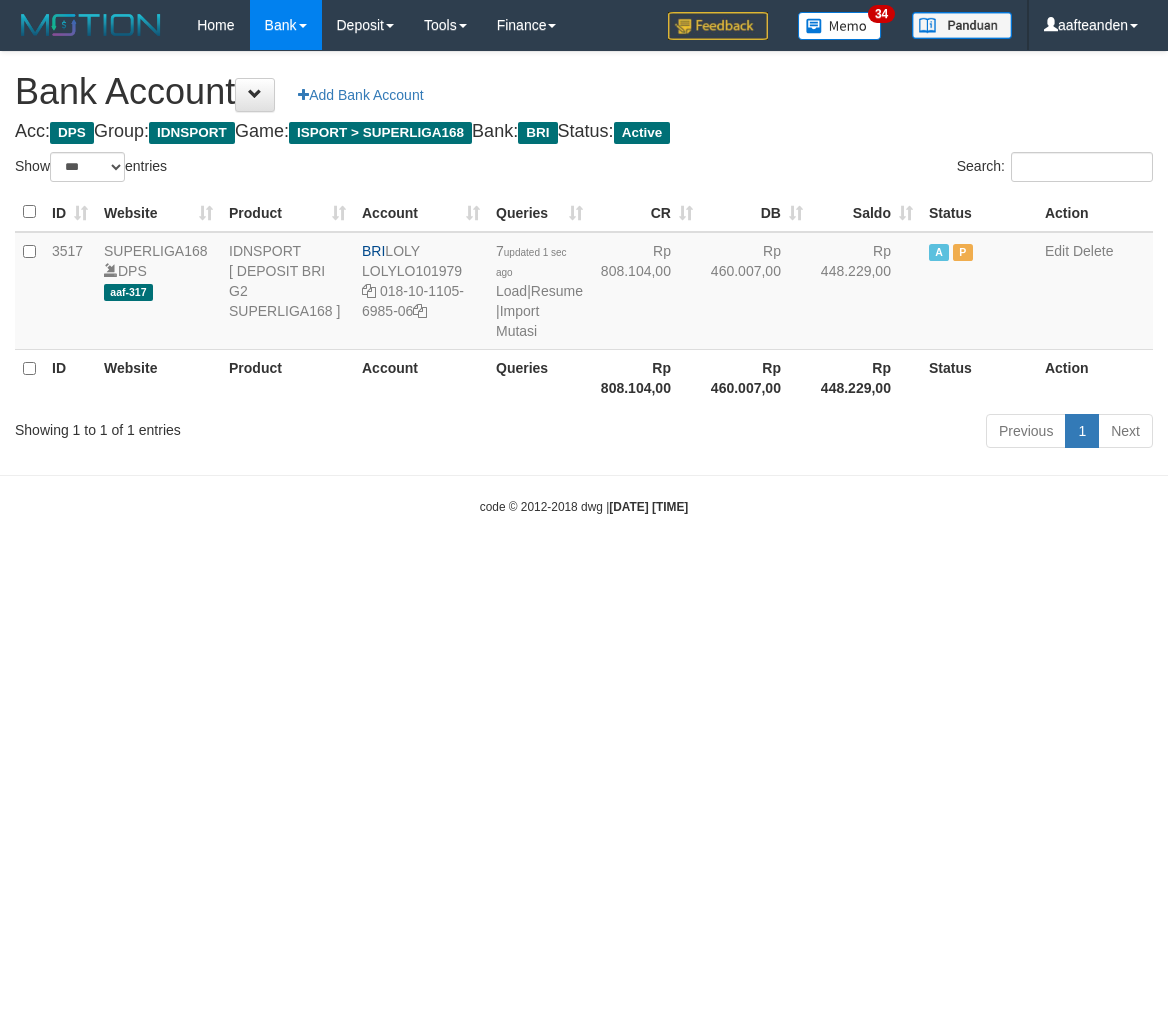 select on "***" 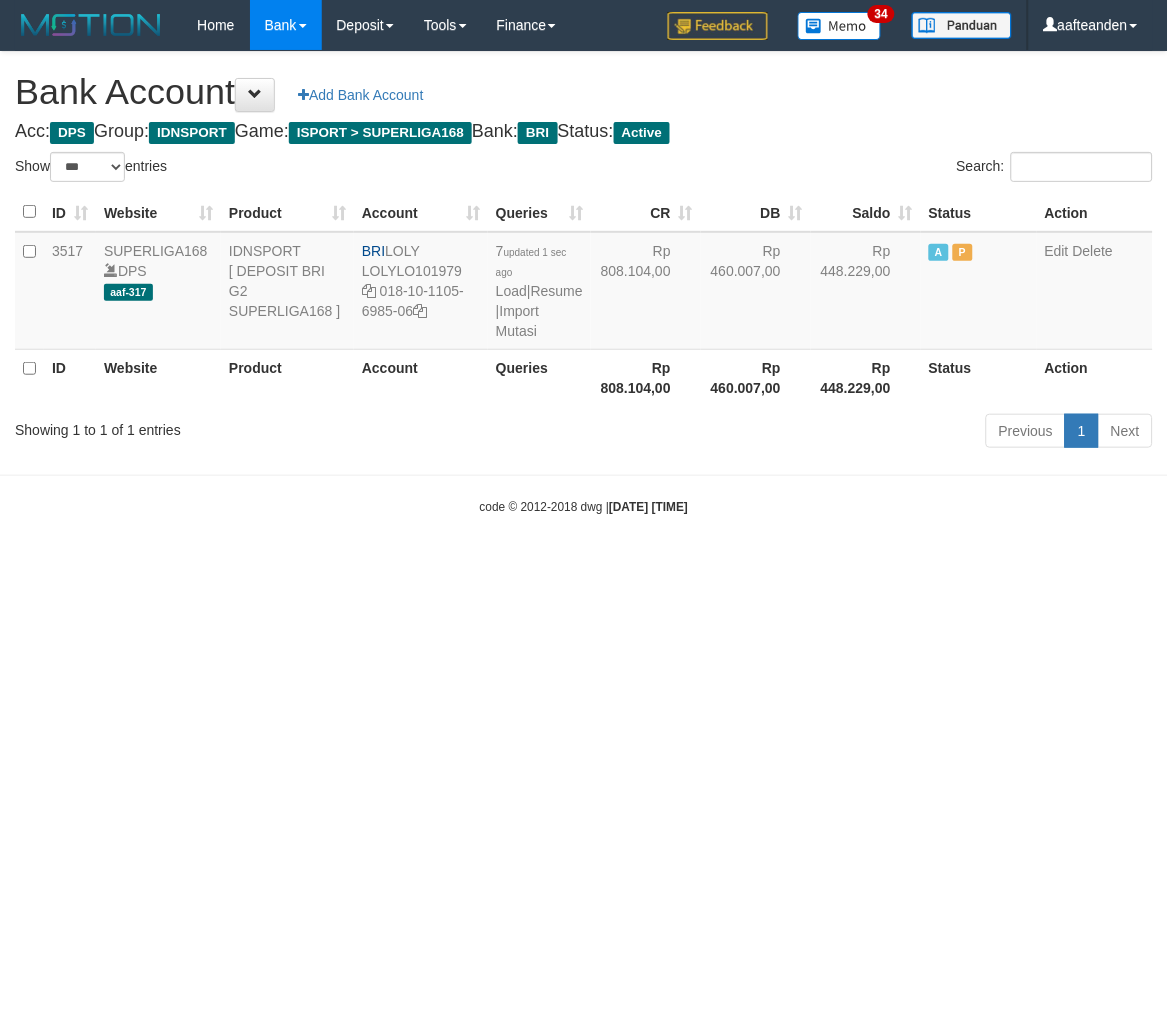 click on "Toggle navigation
Home
Bank
Account List
Load
By Website
Group
[ISPORT]													SUPERLIGA168
By Load Group (DPS)" at bounding box center [584, 283] 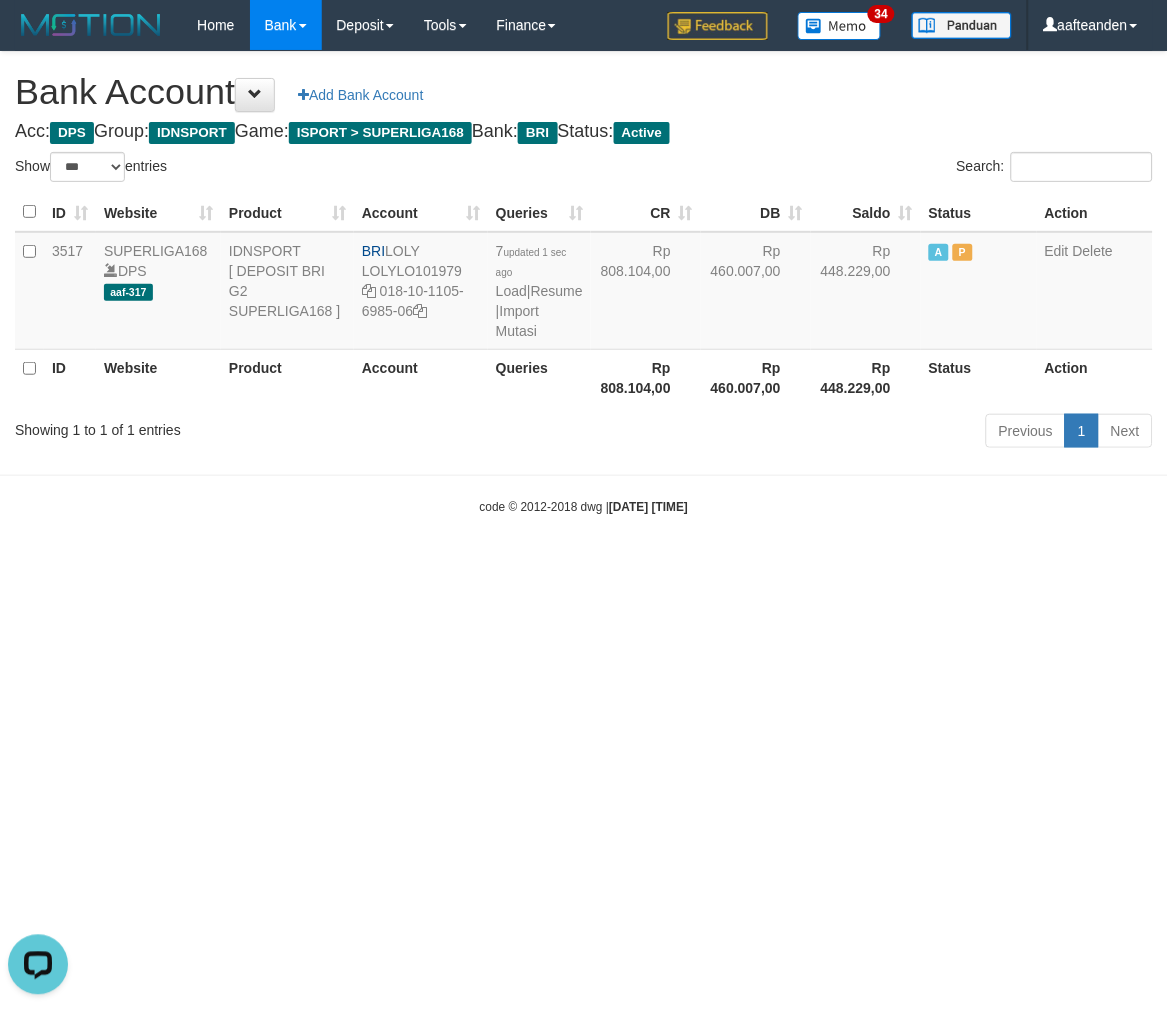 scroll, scrollTop: 0, scrollLeft: 0, axis: both 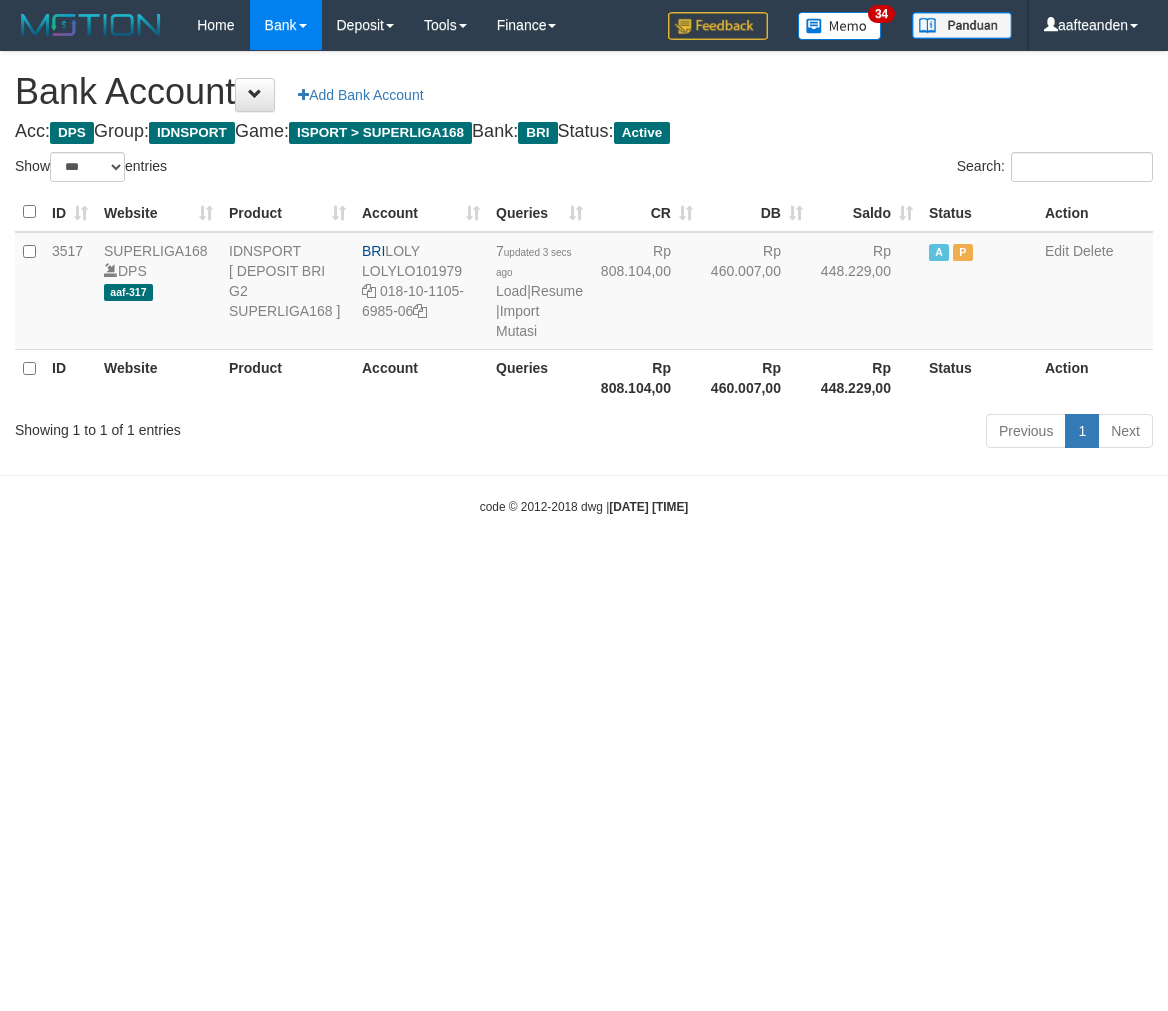 select on "***" 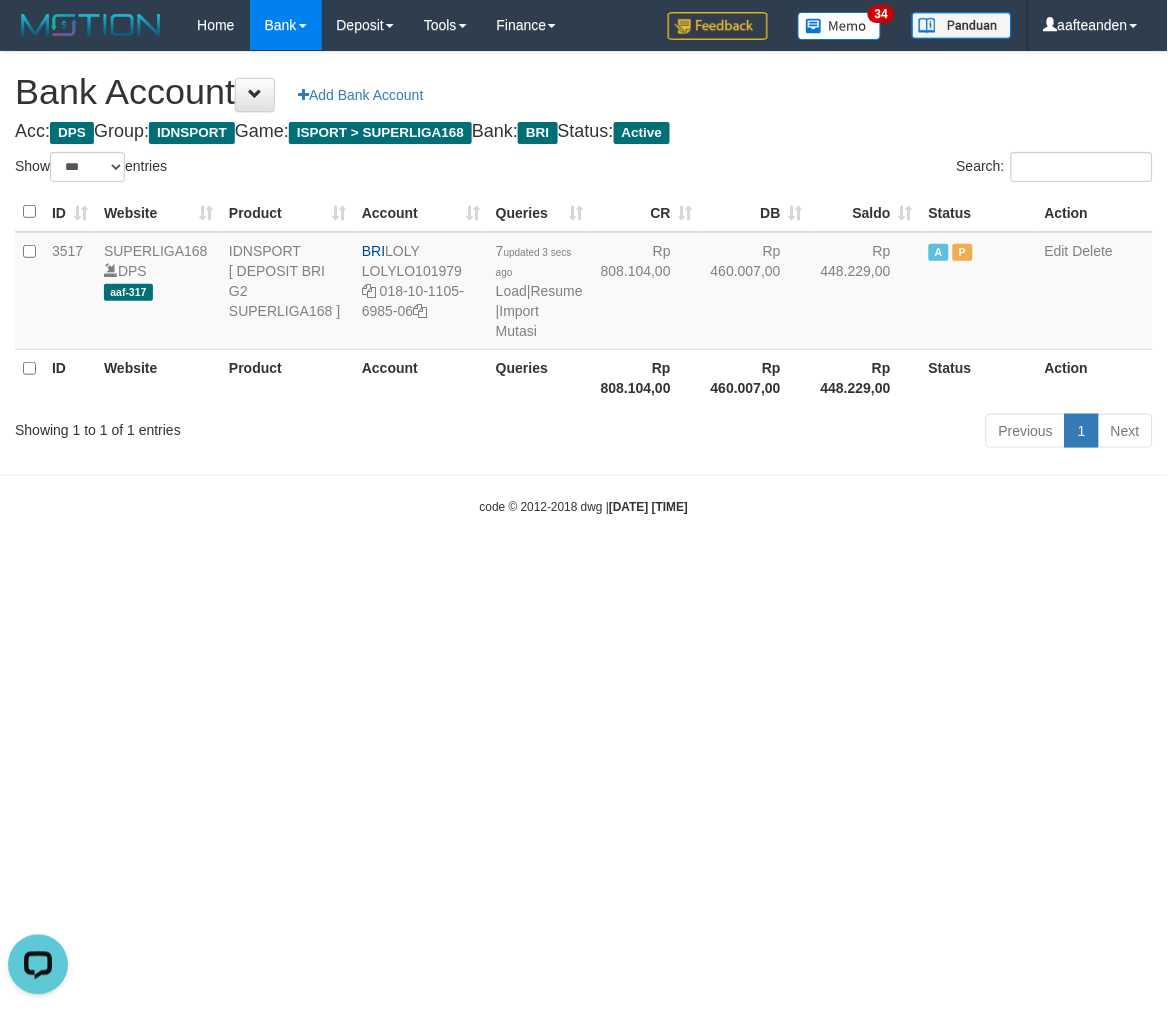 scroll, scrollTop: 0, scrollLeft: 0, axis: both 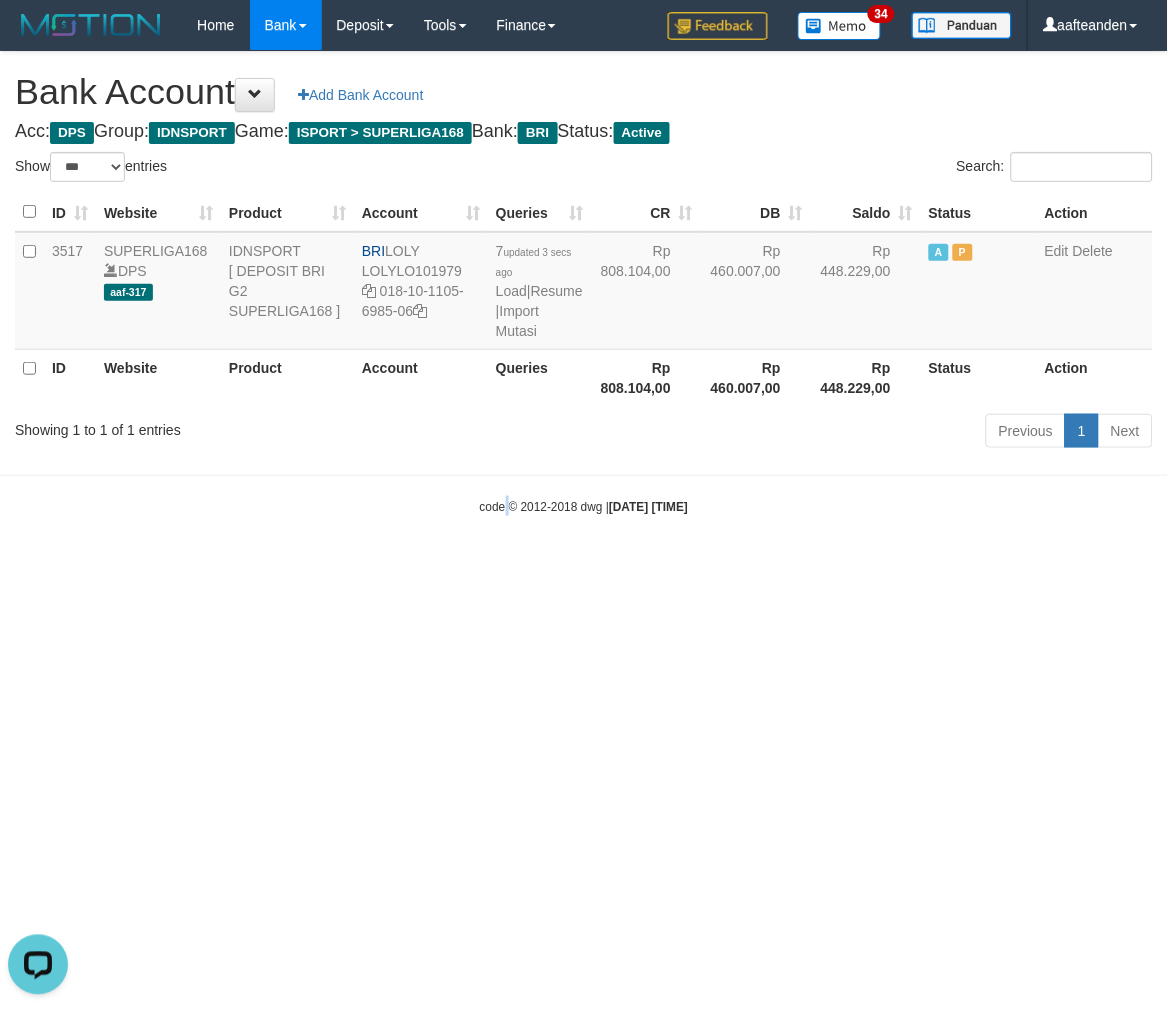 click on "Toggle navigation
Home
Bank
Account List
Load
By Website
Group
[ISPORT]													SUPERLIGA168
By Load Group (DPS)" at bounding box center (584, 283) 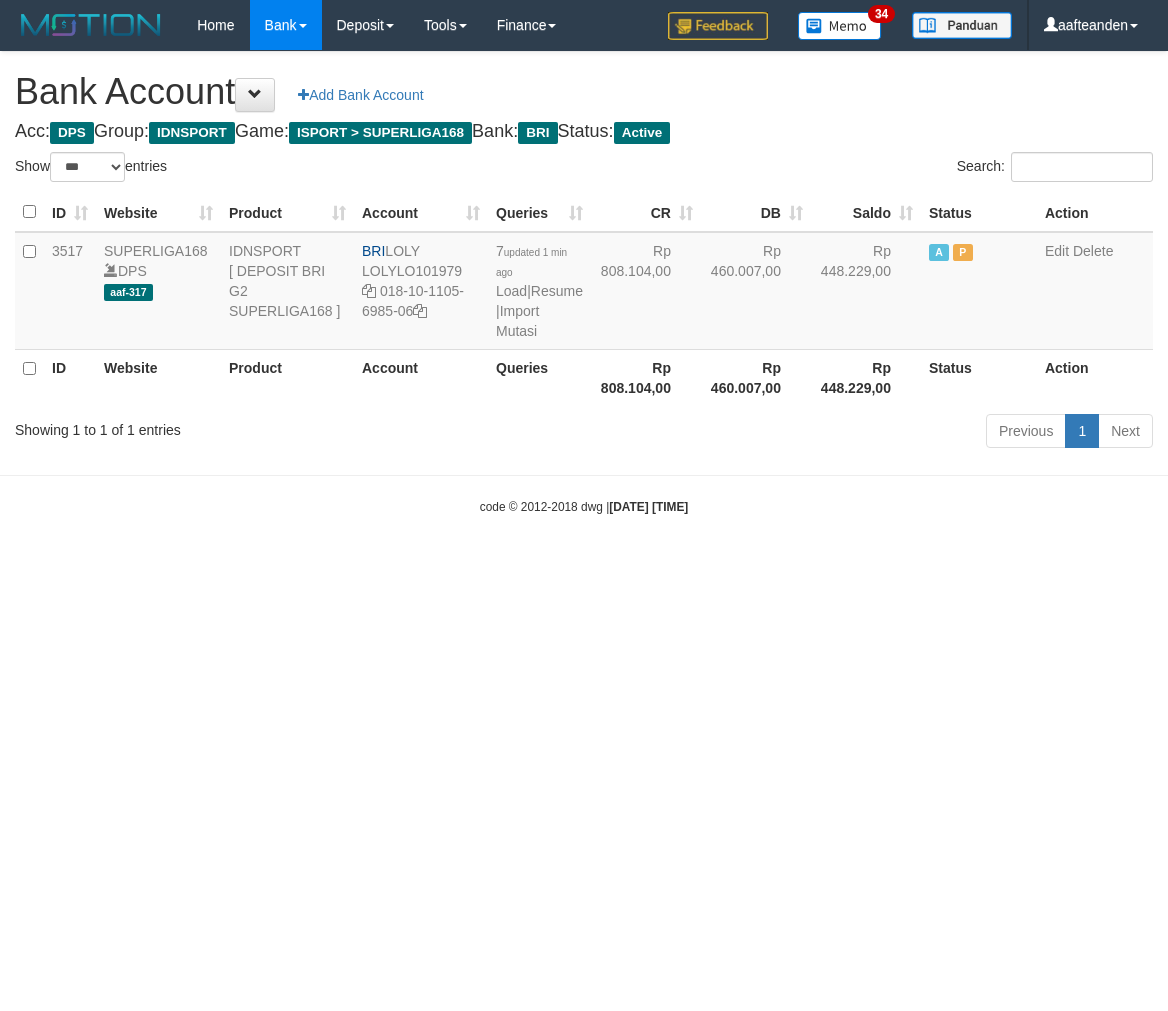 select on "***" 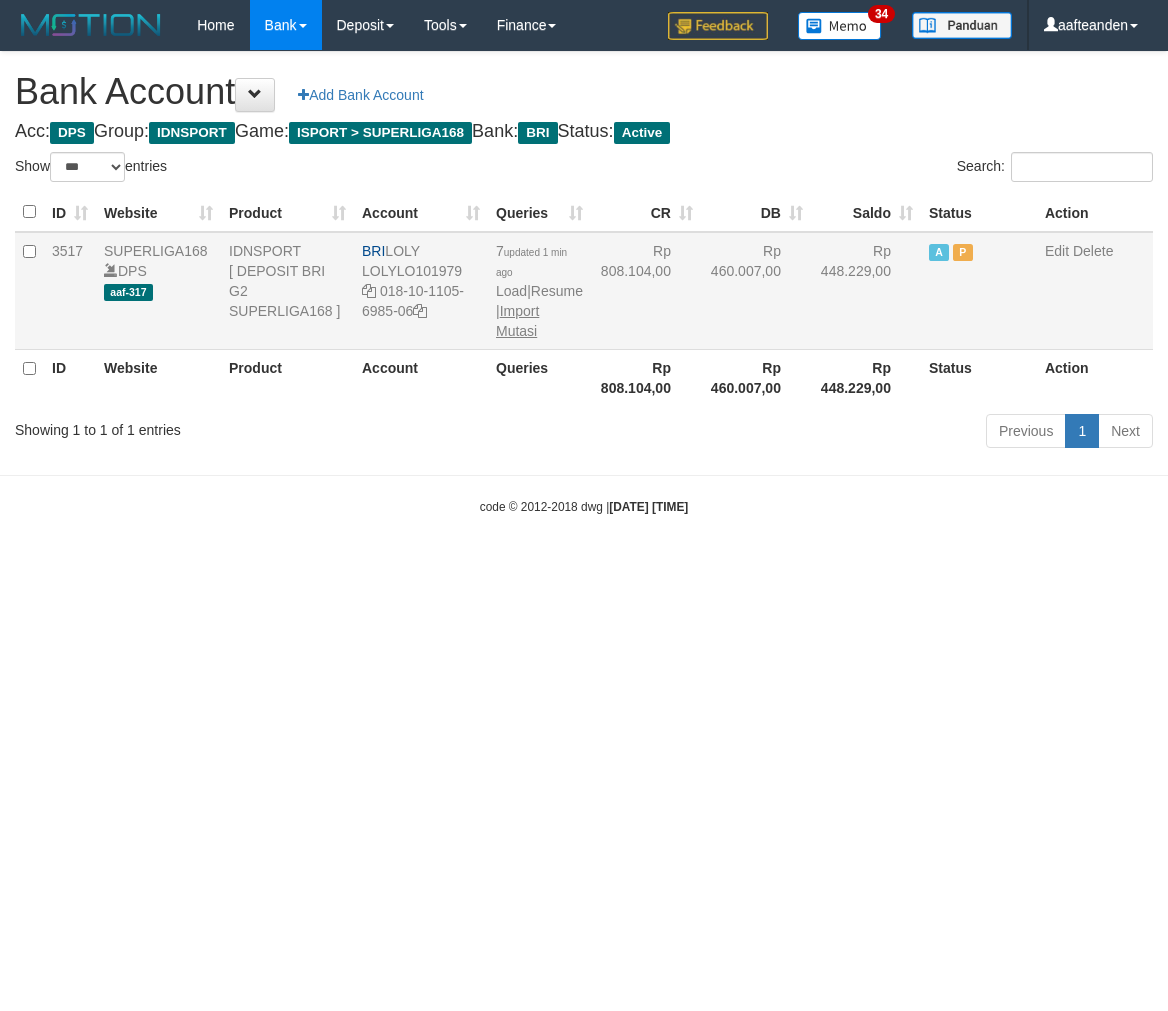 scroll, scrollTop: 0, scrollLeft: 0, axis: both 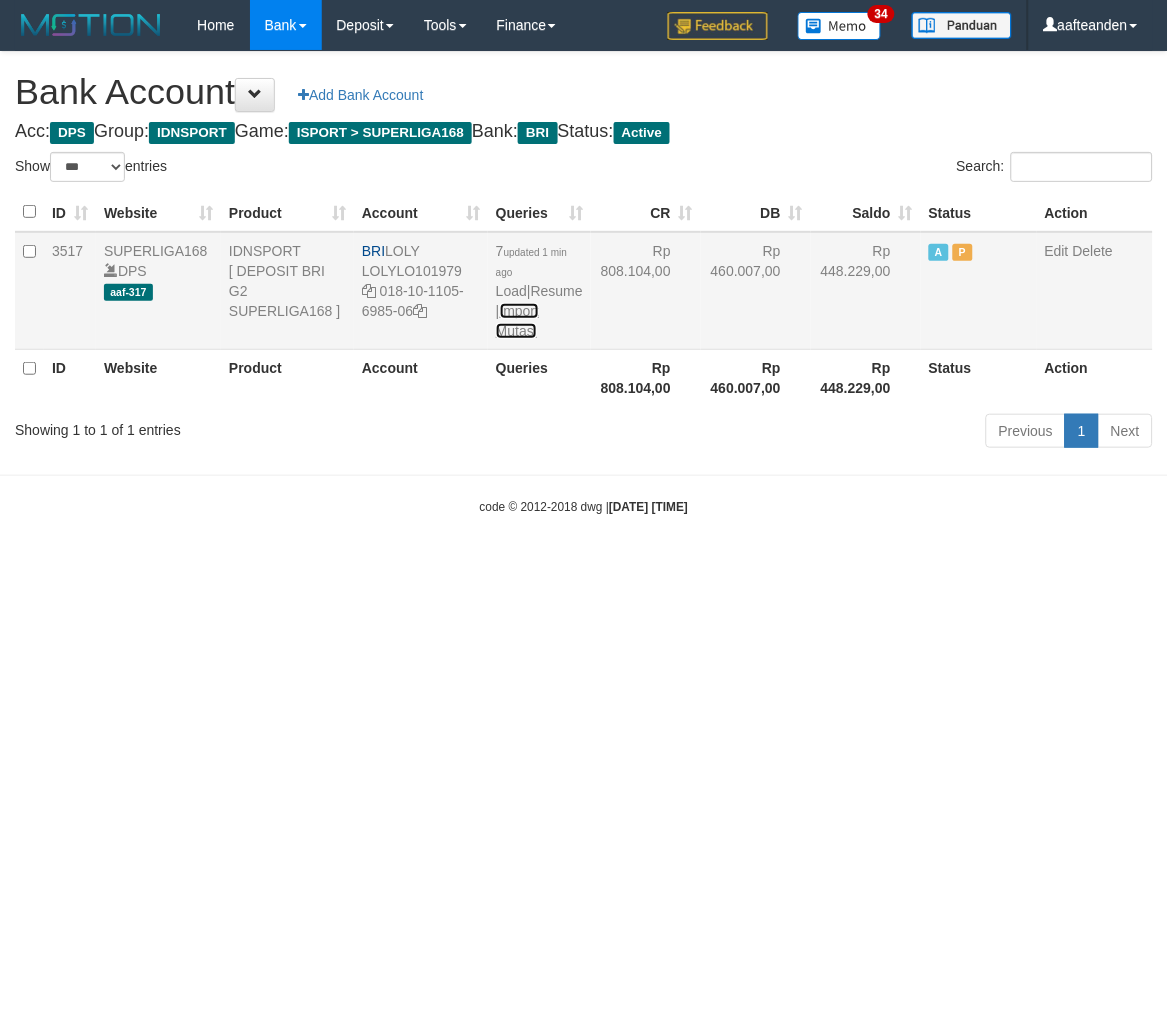 click on "Import Mutasi" at bounding box center [517, 321] 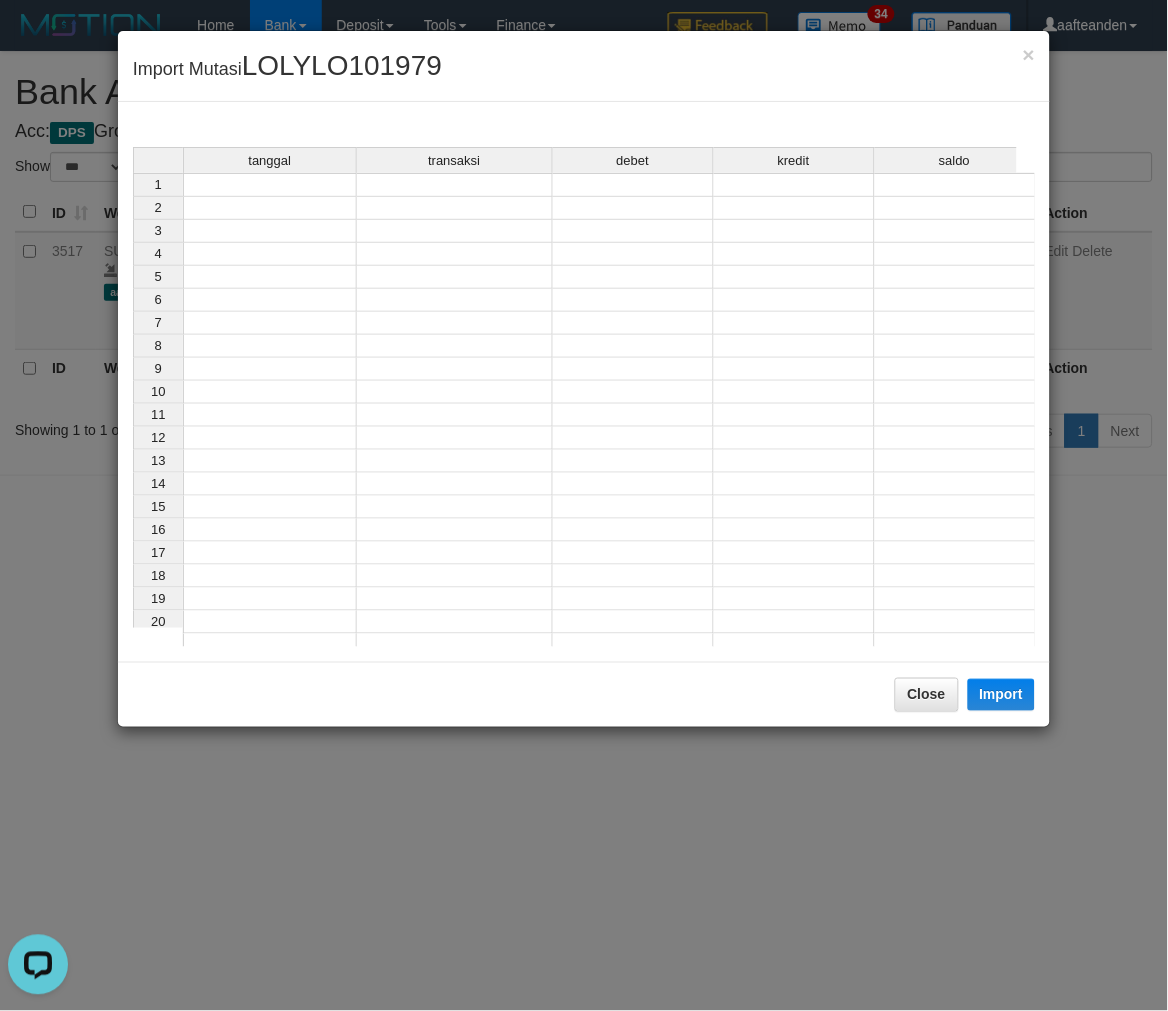 scroll, scrollTop: 0, scrollLeft: 0, axis: both 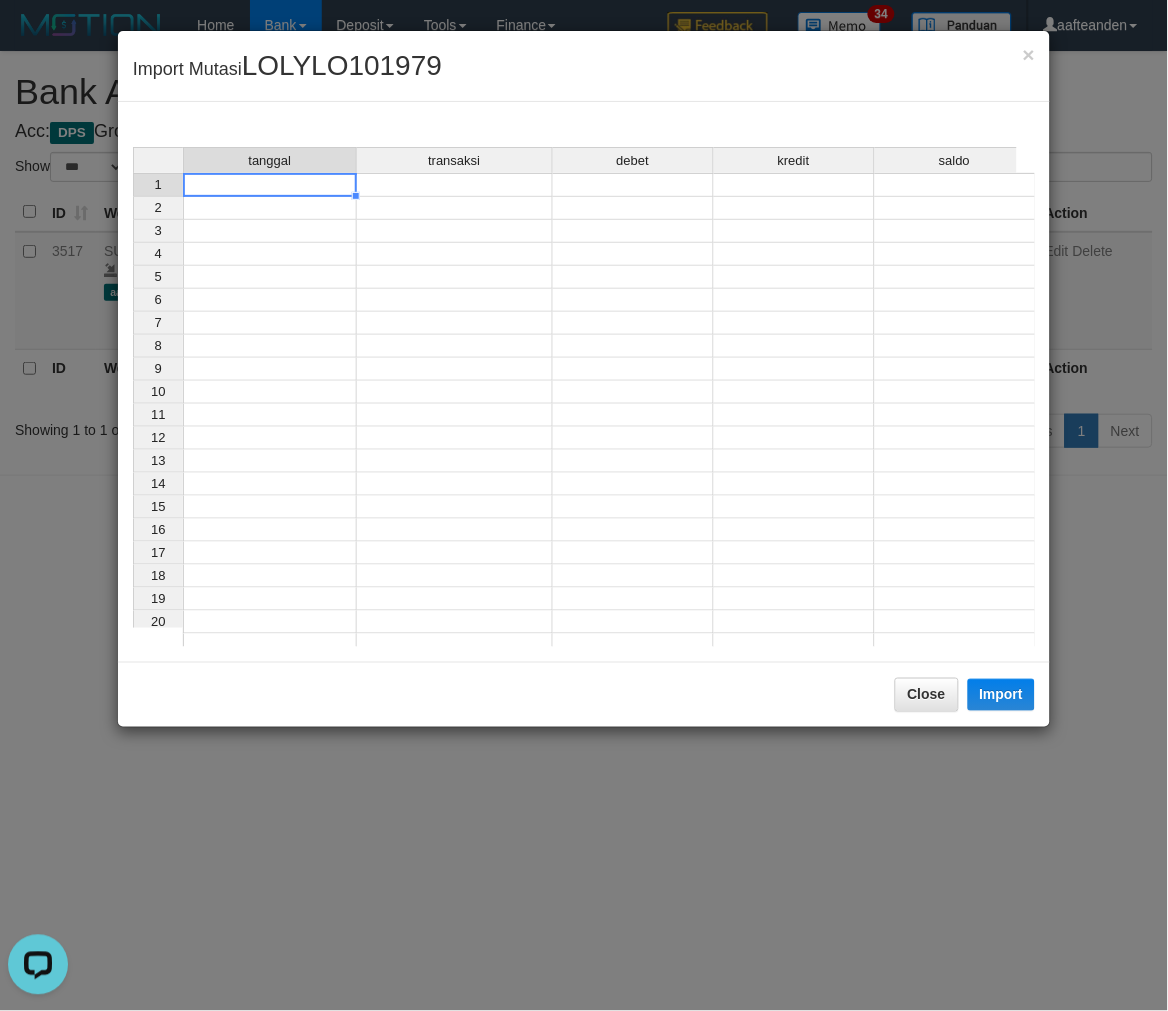 click at bounding box center [270, 185] 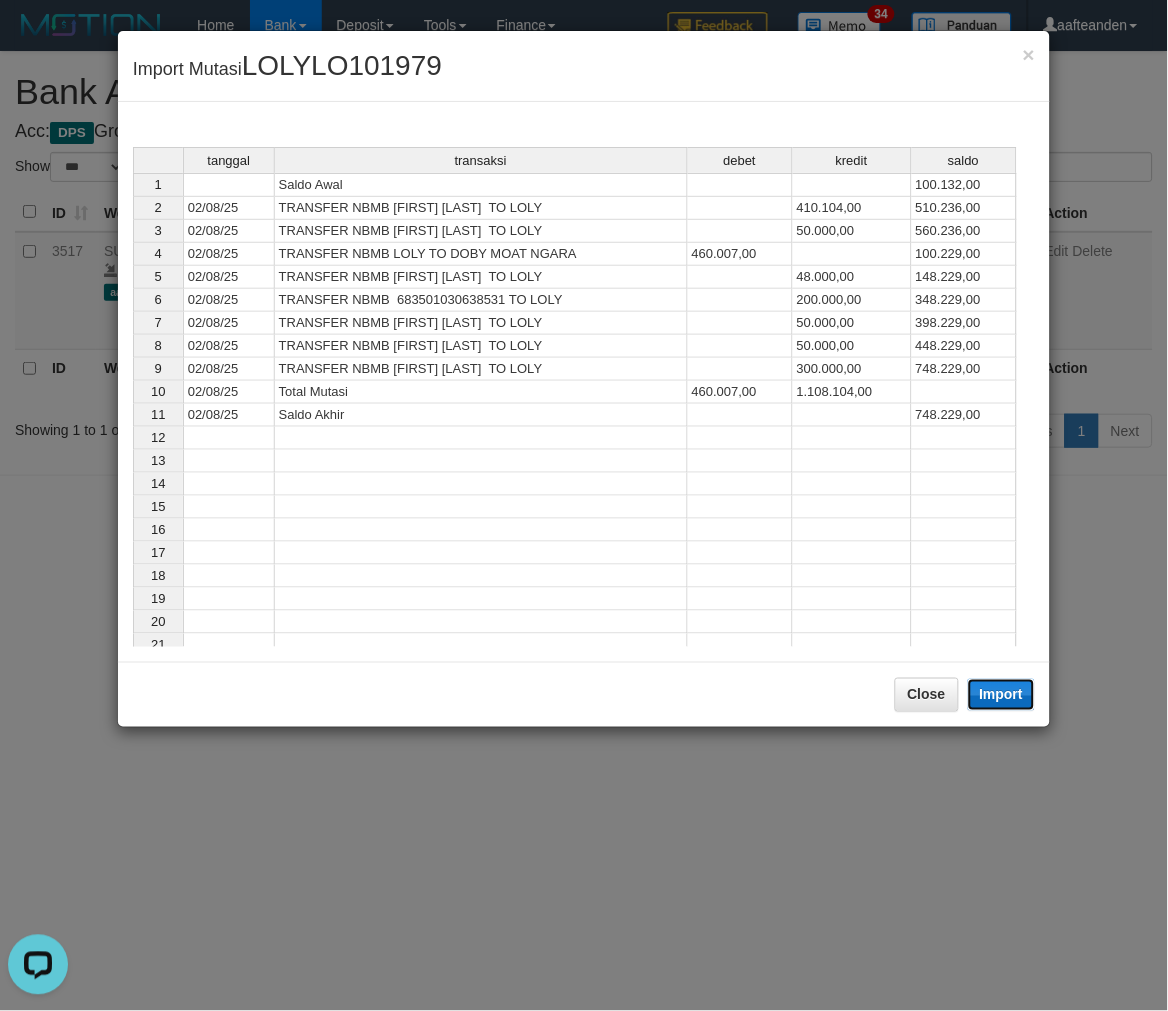 click on "Import" at bounding box center (1002, 695) 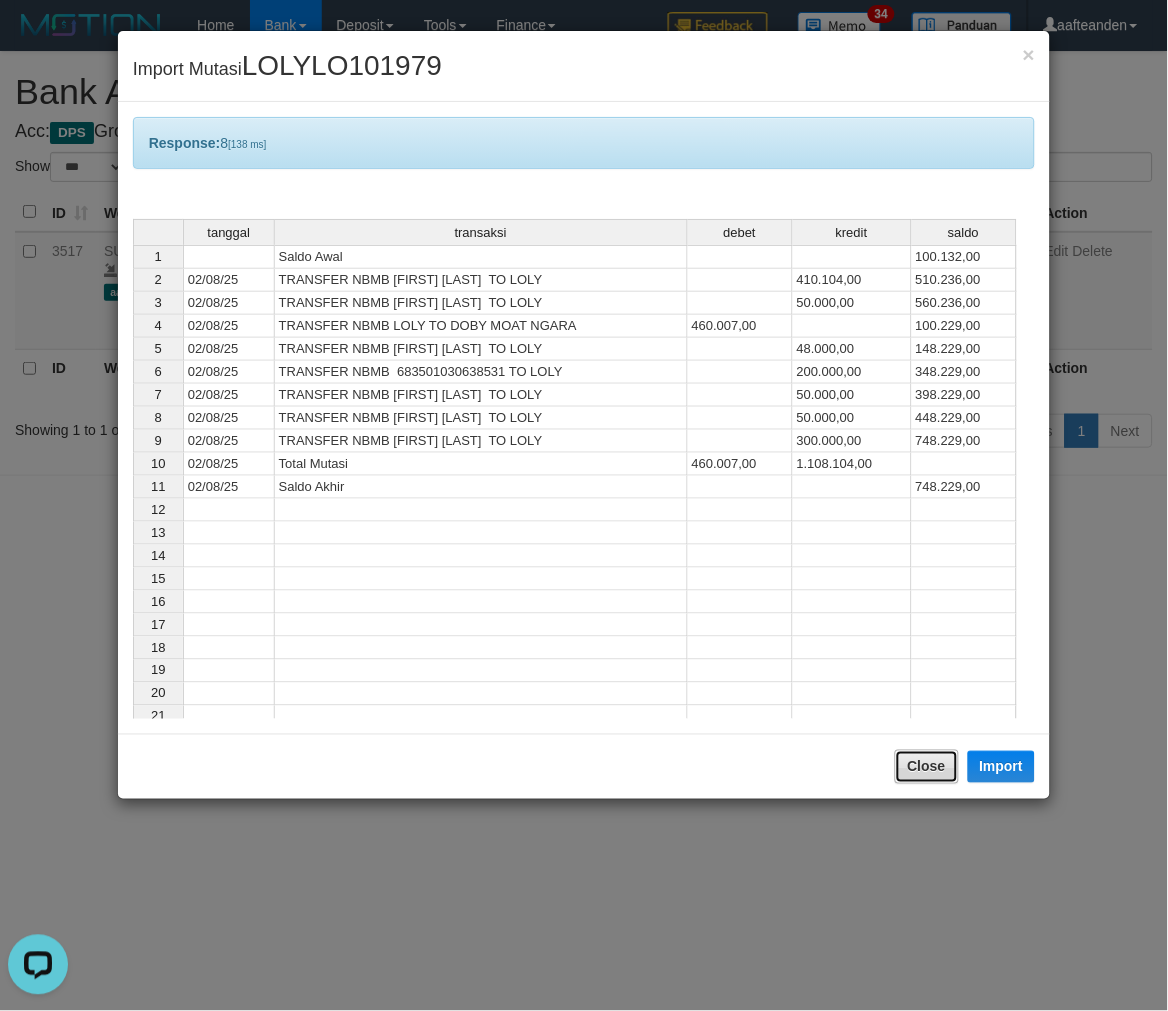 click on "Close" at bounding box center (927, 767) 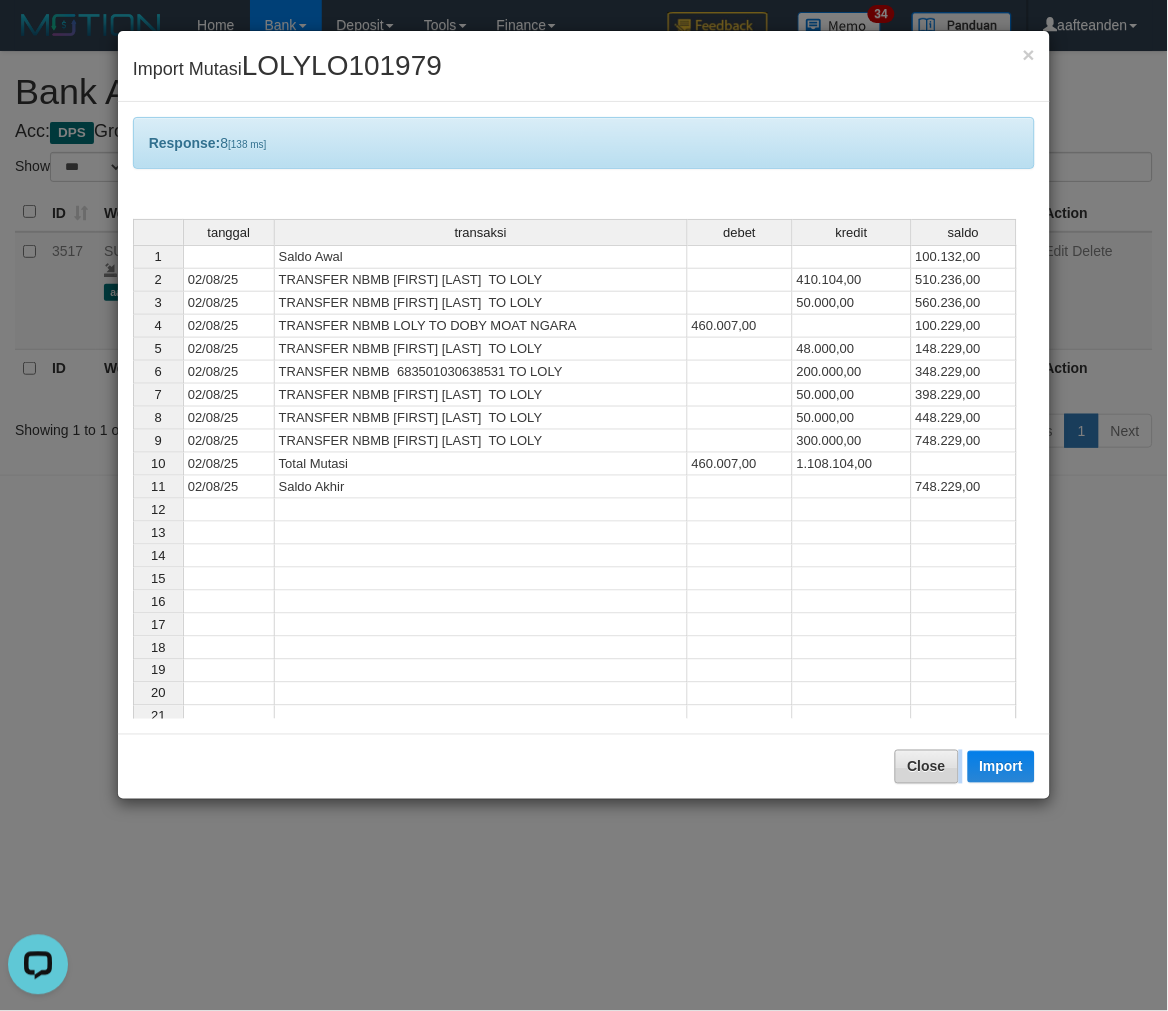 click on "Toggle navigation
Home
Bank
Account List
Load
By Website
Group
[ISPORT]													SUPERLIGA168
By Load Group (DPS)
34" at bounding box center [584, 283] 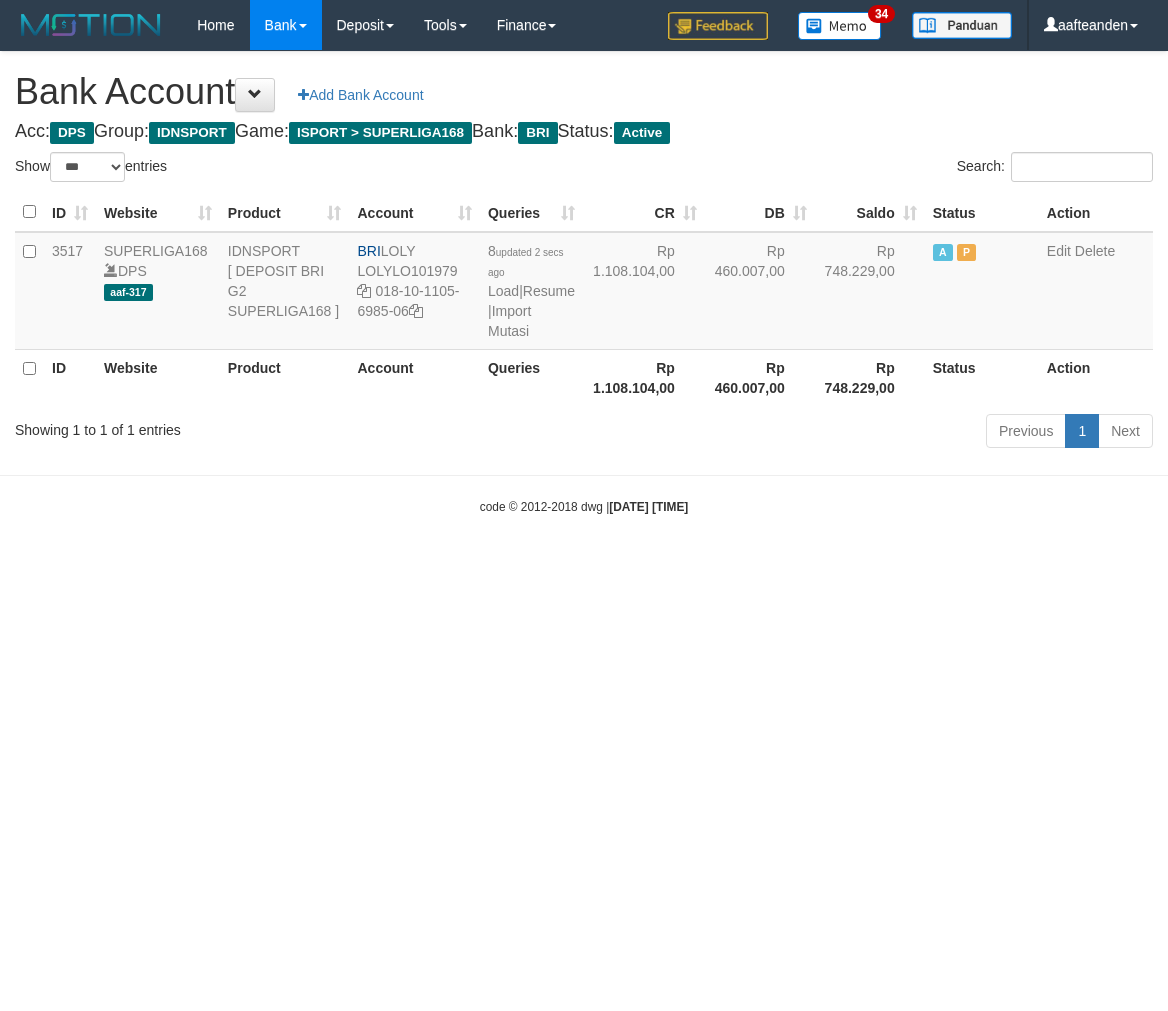select on "***" 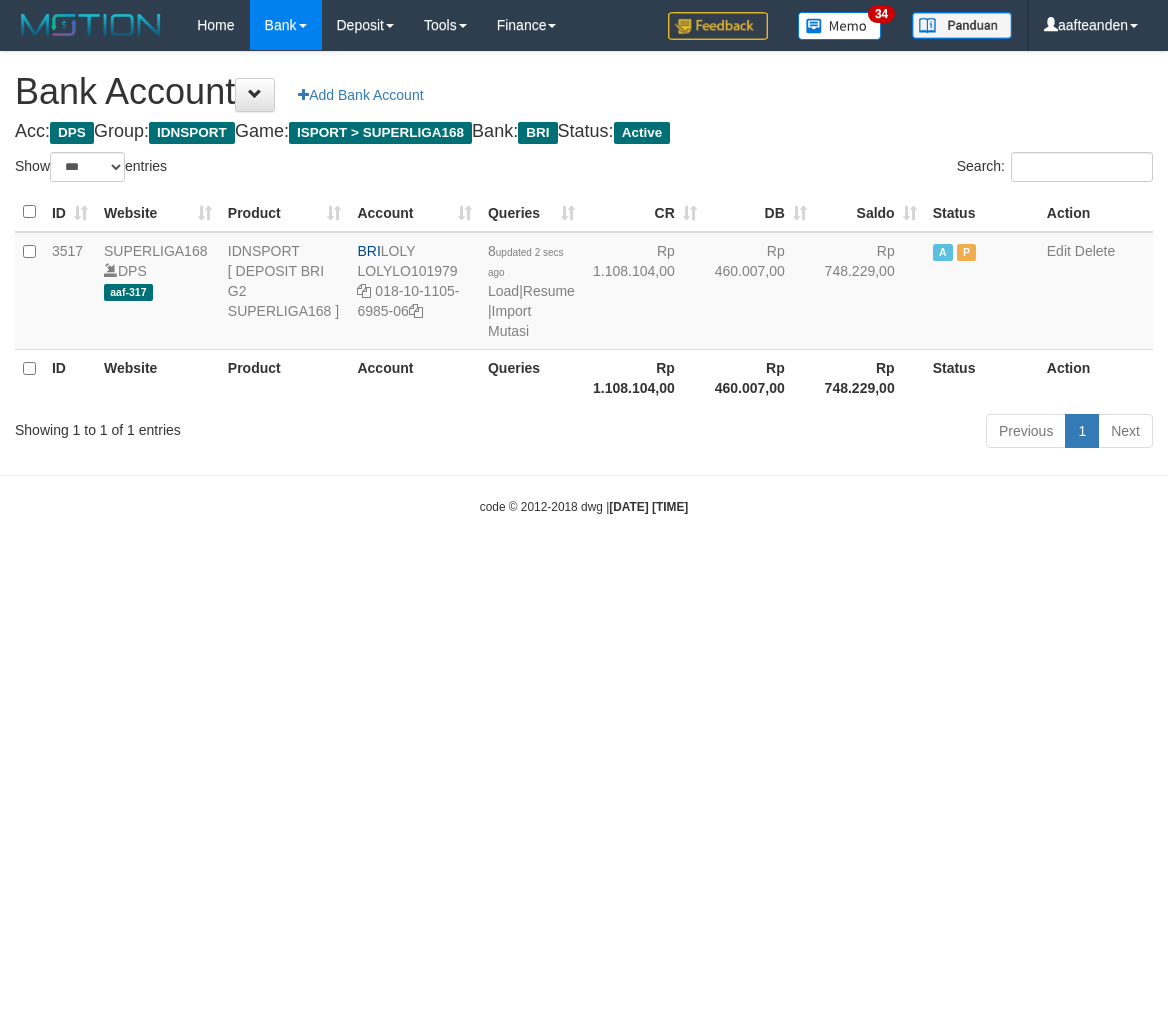 scroll, scrollTop: 0, scrollLeft: 0, axis: both 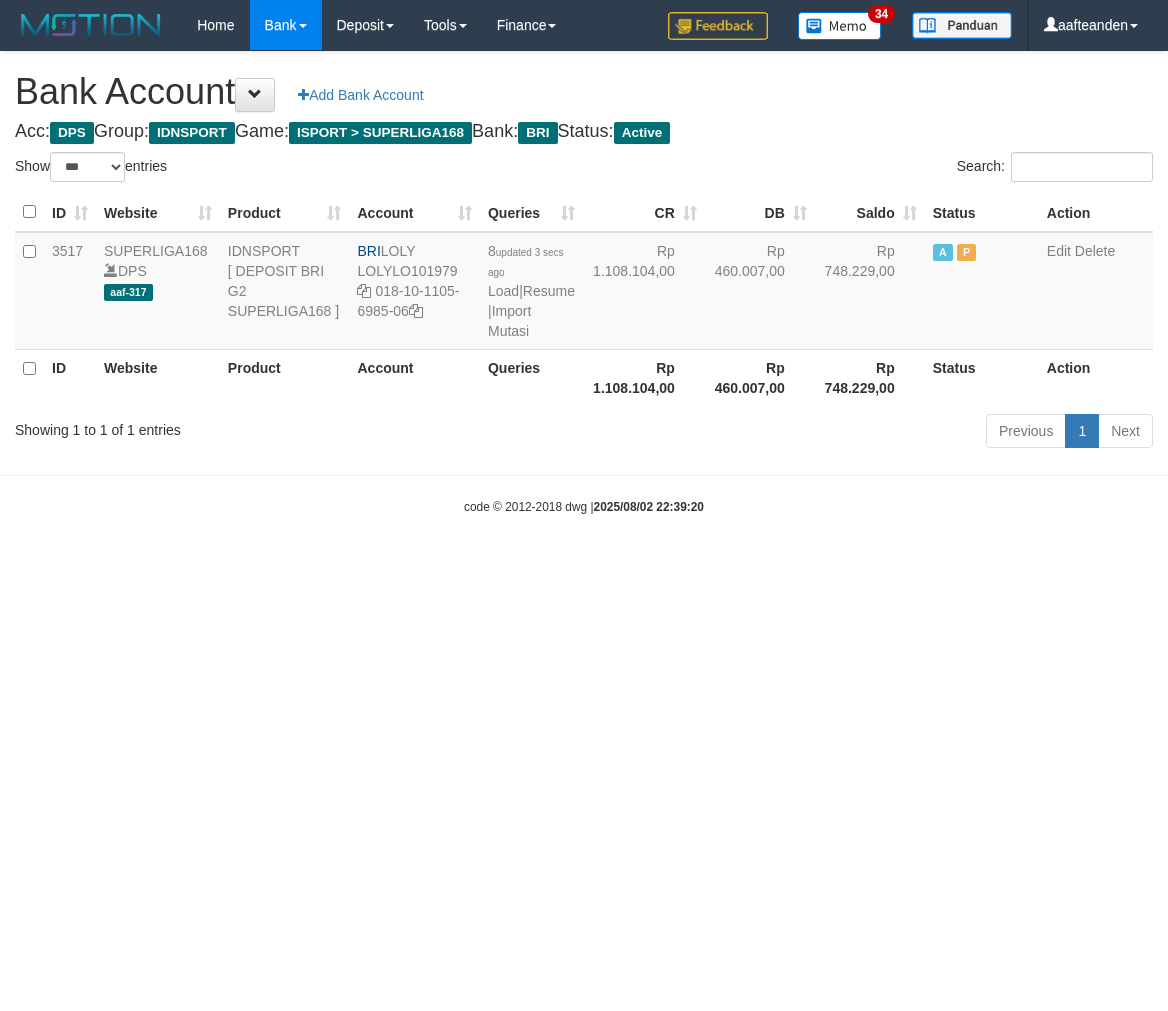 select on "***" 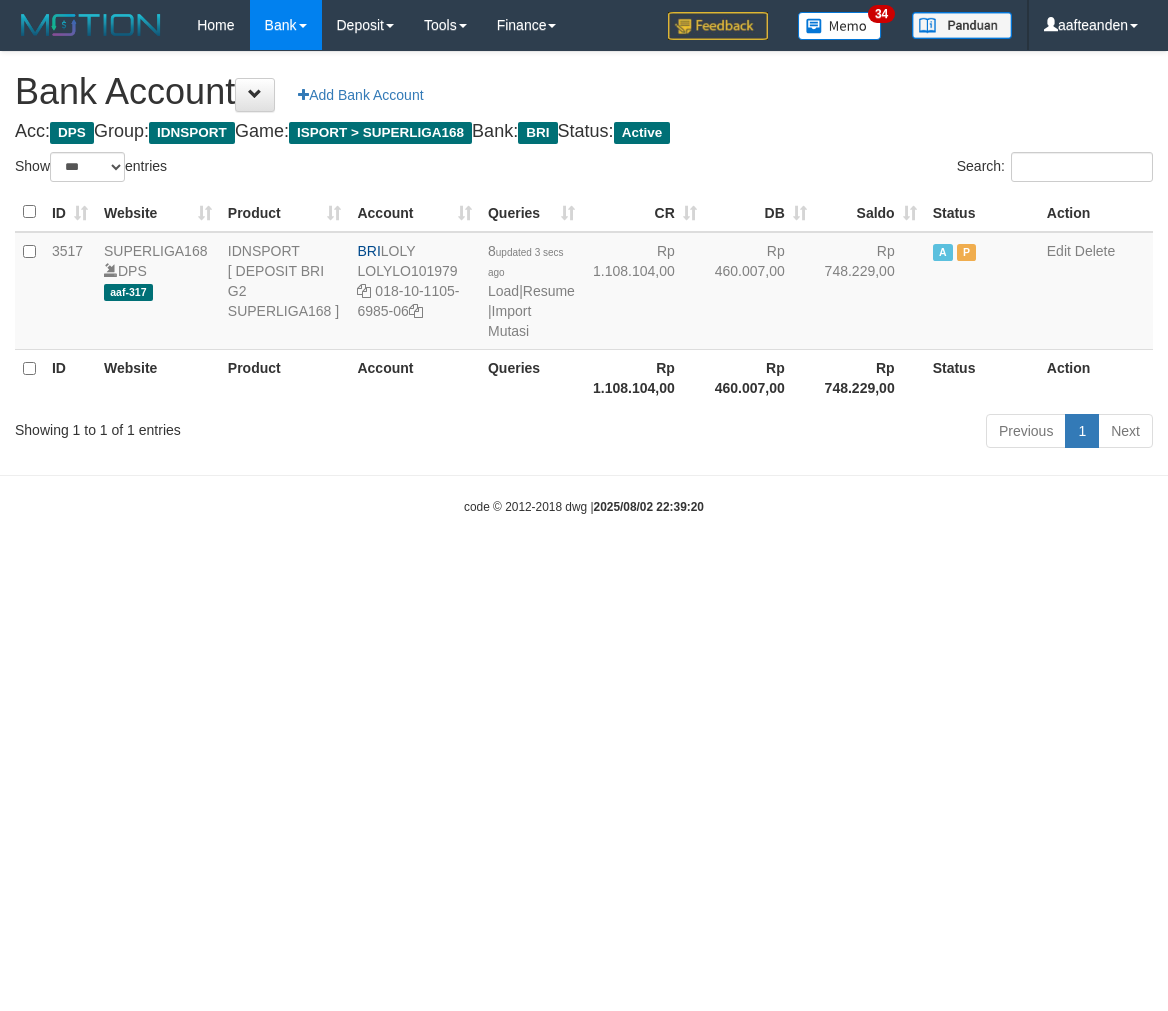 scroll, scrollTop: 0, scrollLeft: 0, axis: both 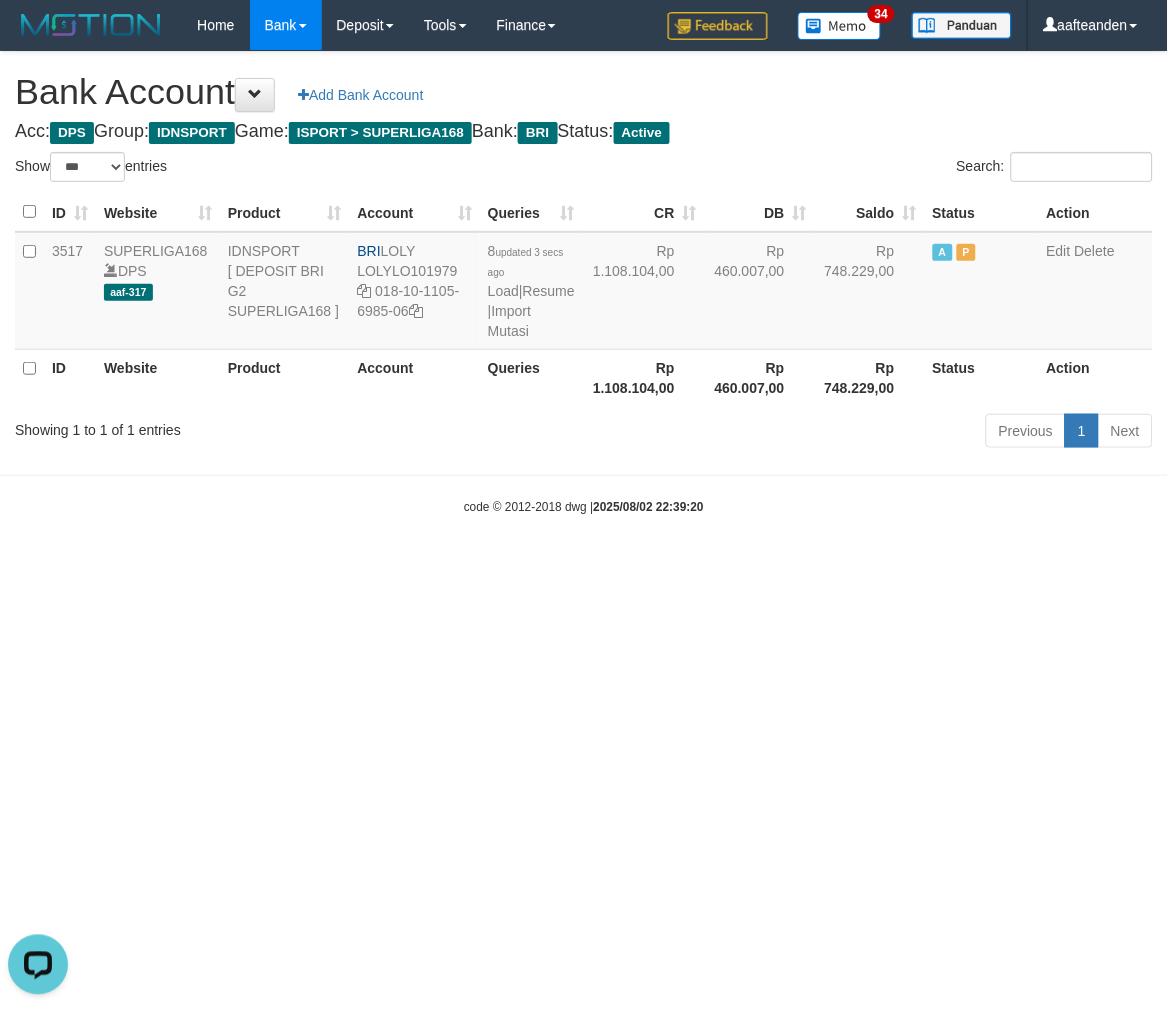 drag, startPoint x: 504, startPoint y: 627, endPoint x: 485, endPoint y: 401, distance: 226.79727 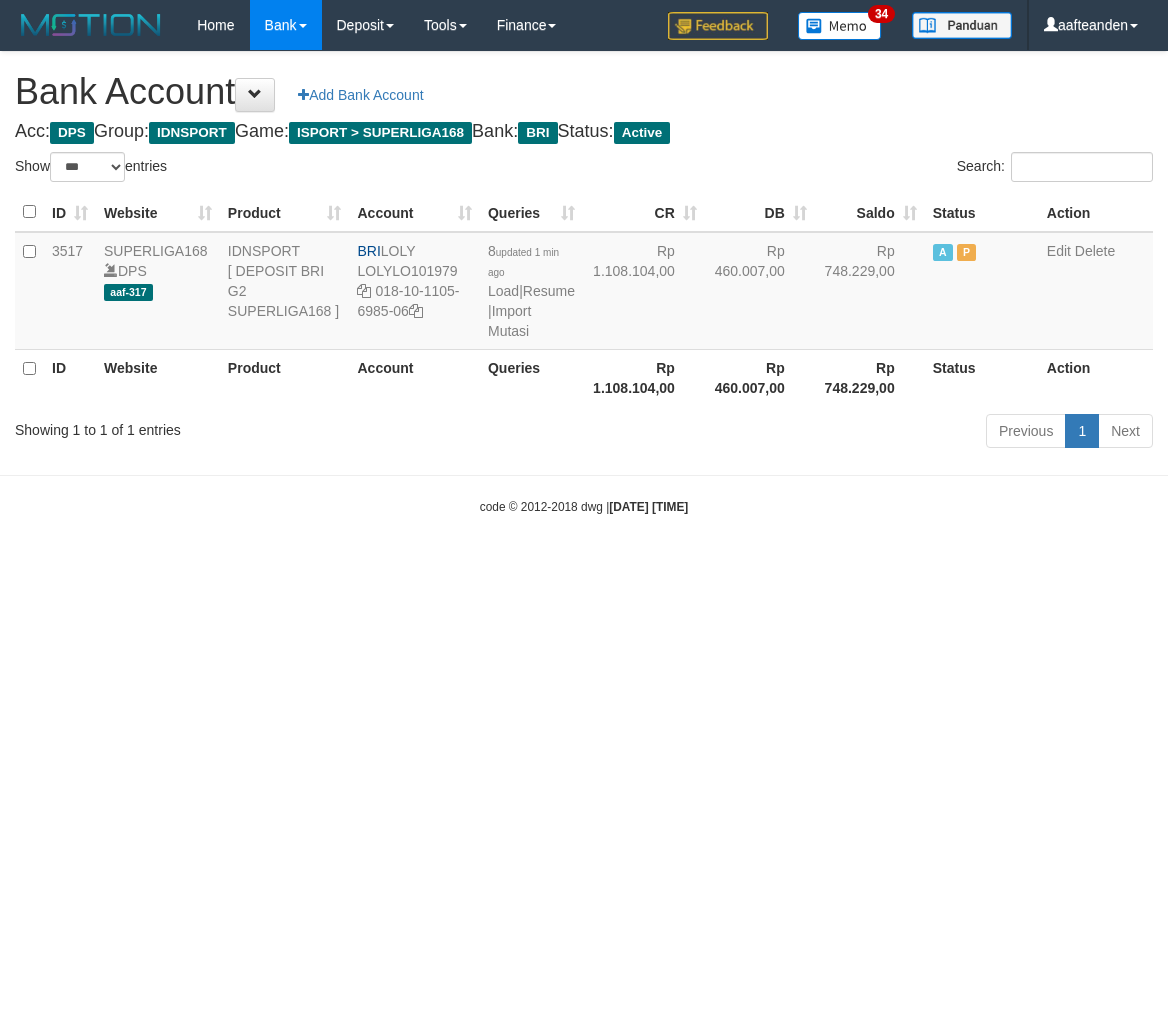 select on "***" 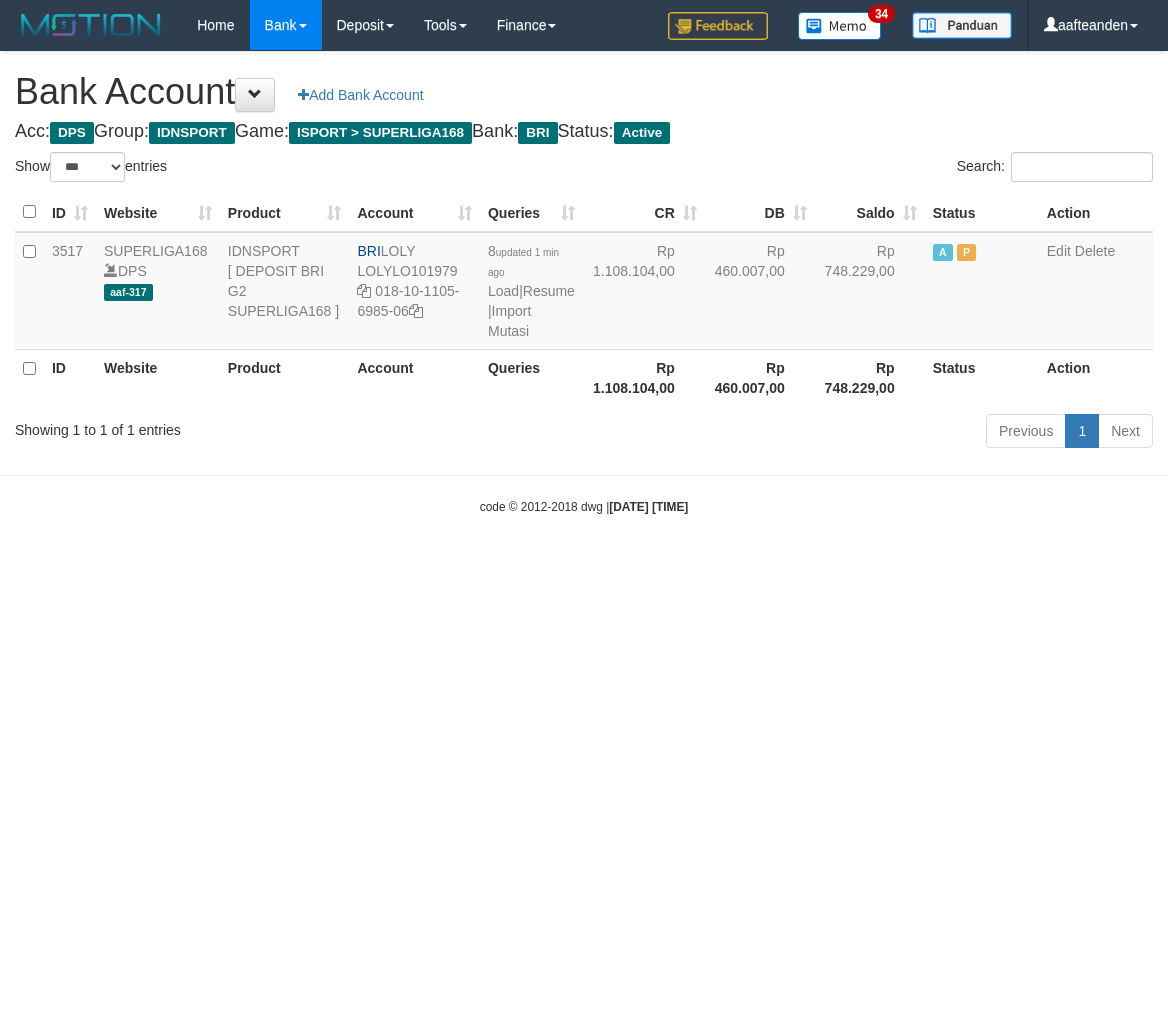 scroll, scrollTop: 0, scrollLeft: 0, axis: both 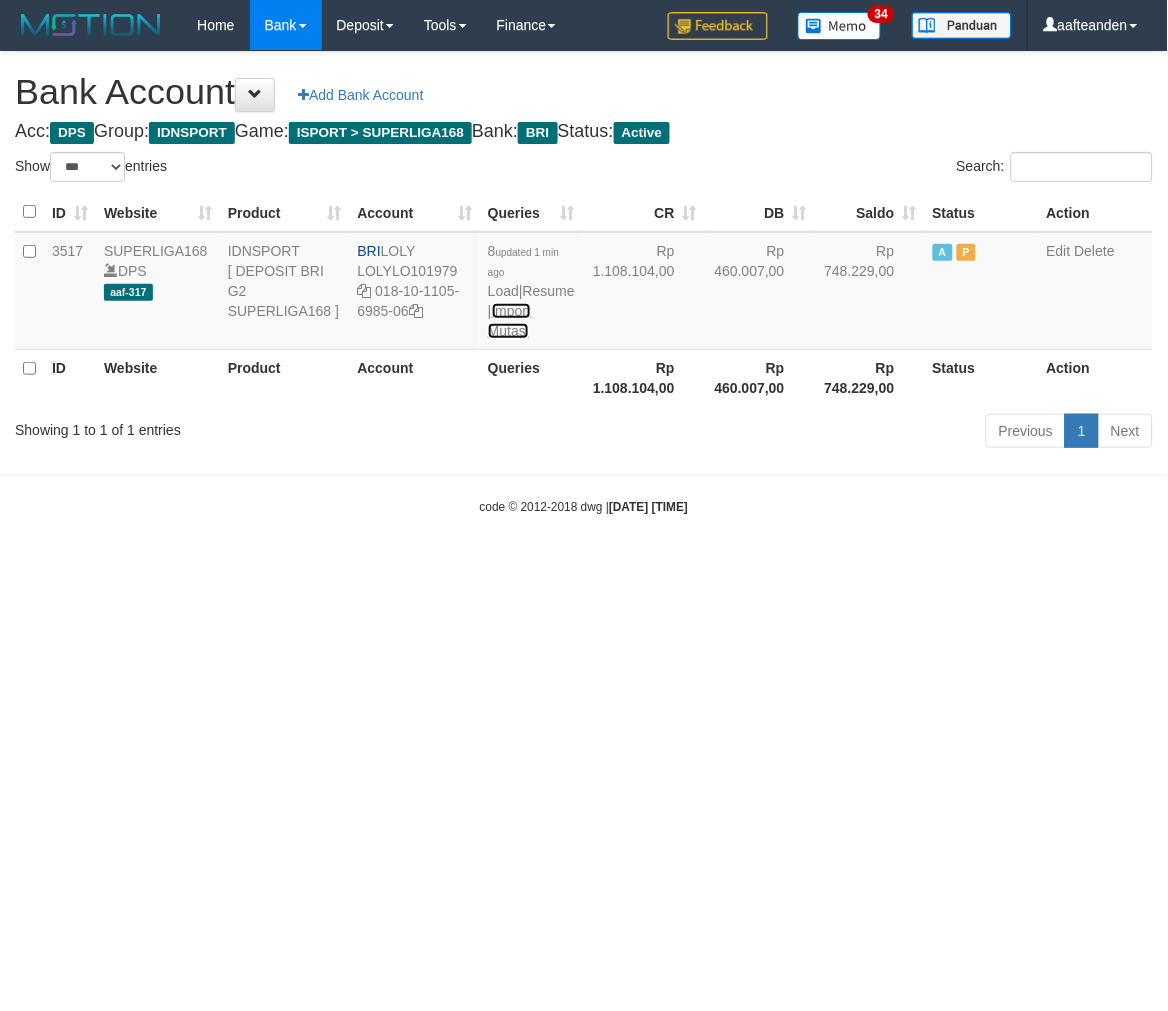 click on "Import Mutasi" at bounding box center [509, 321] 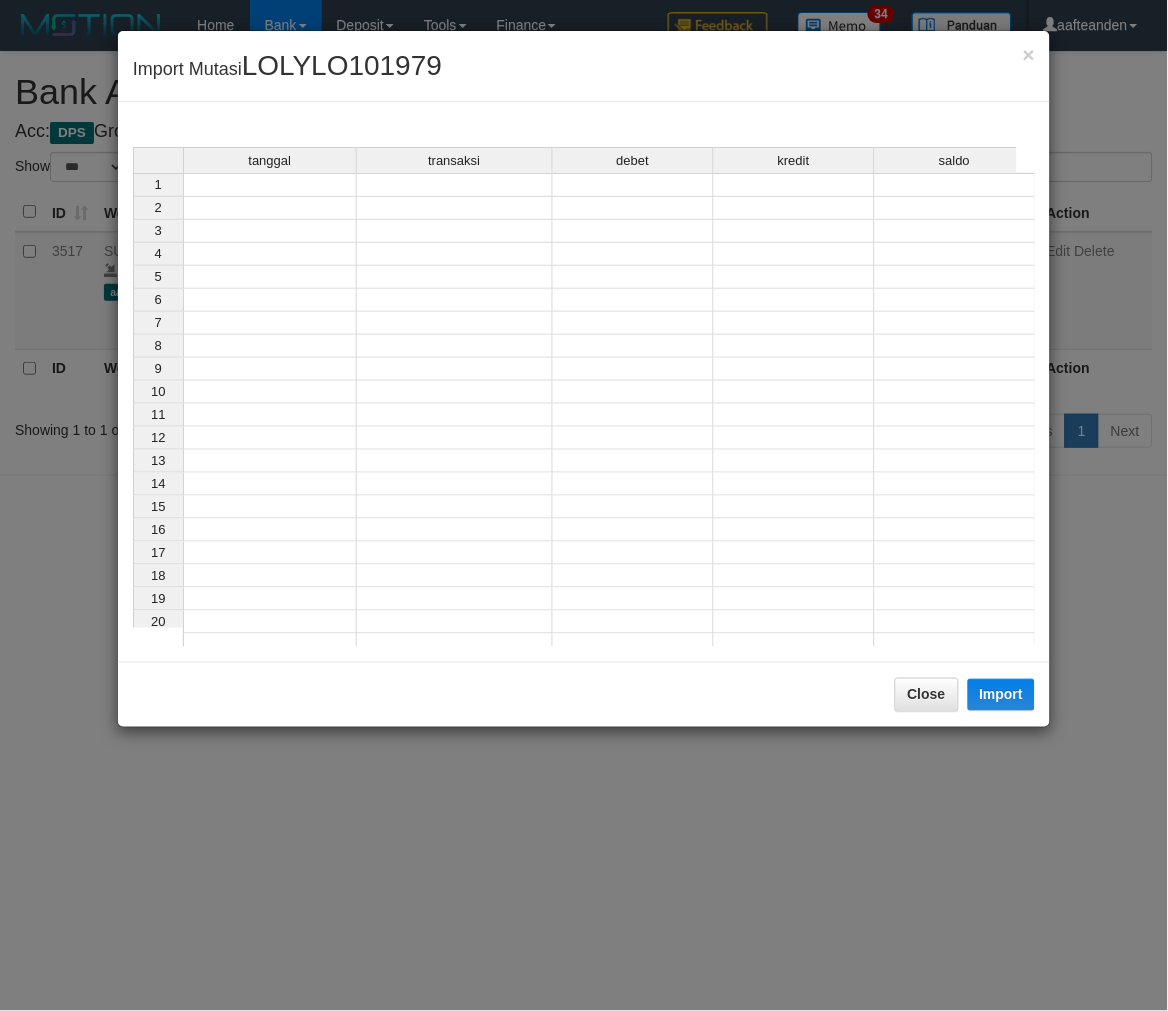 click at bounding box center [270, 185] 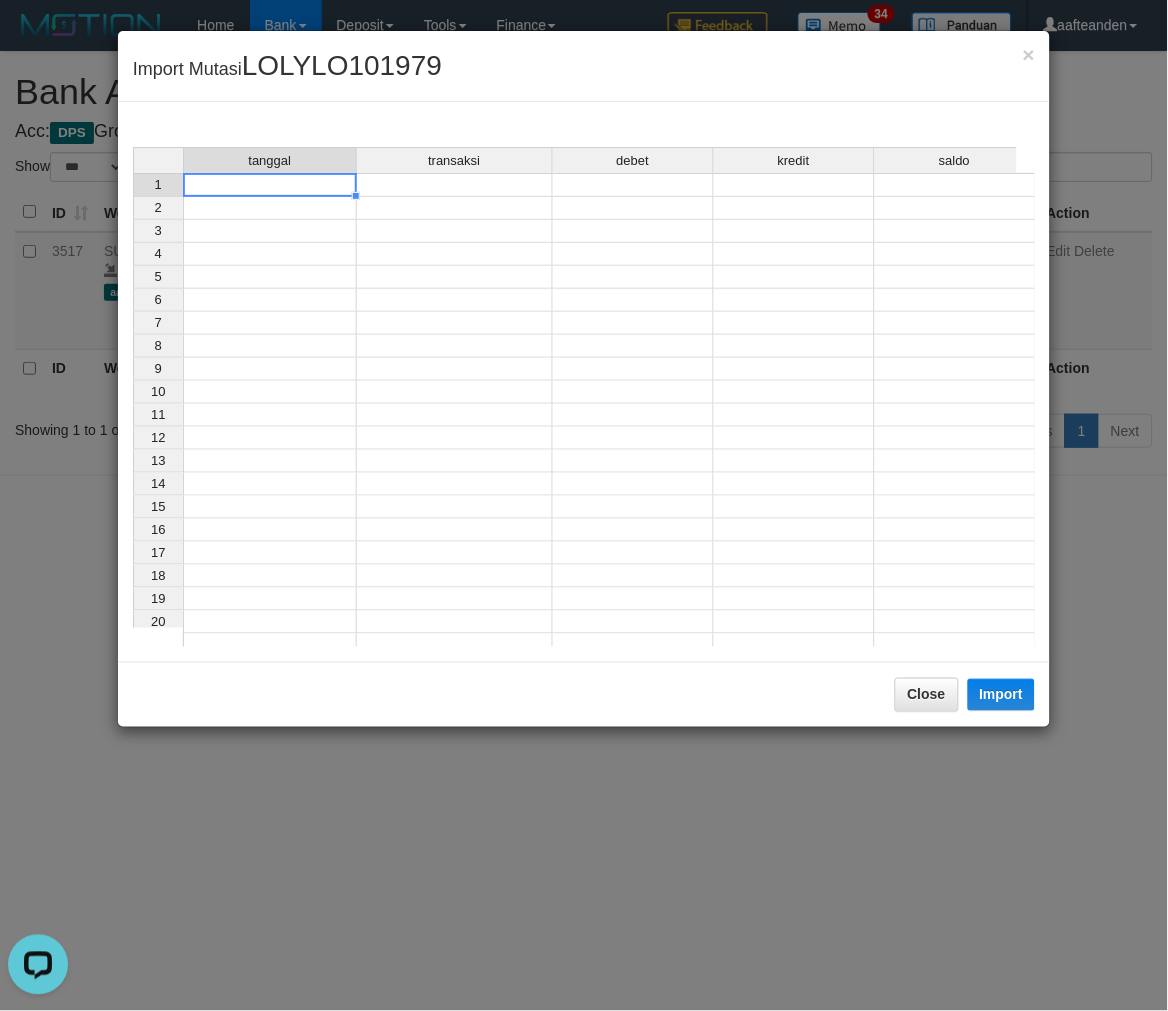 scroll, scrollTop: 0, scrollLeft: 0, axis: both 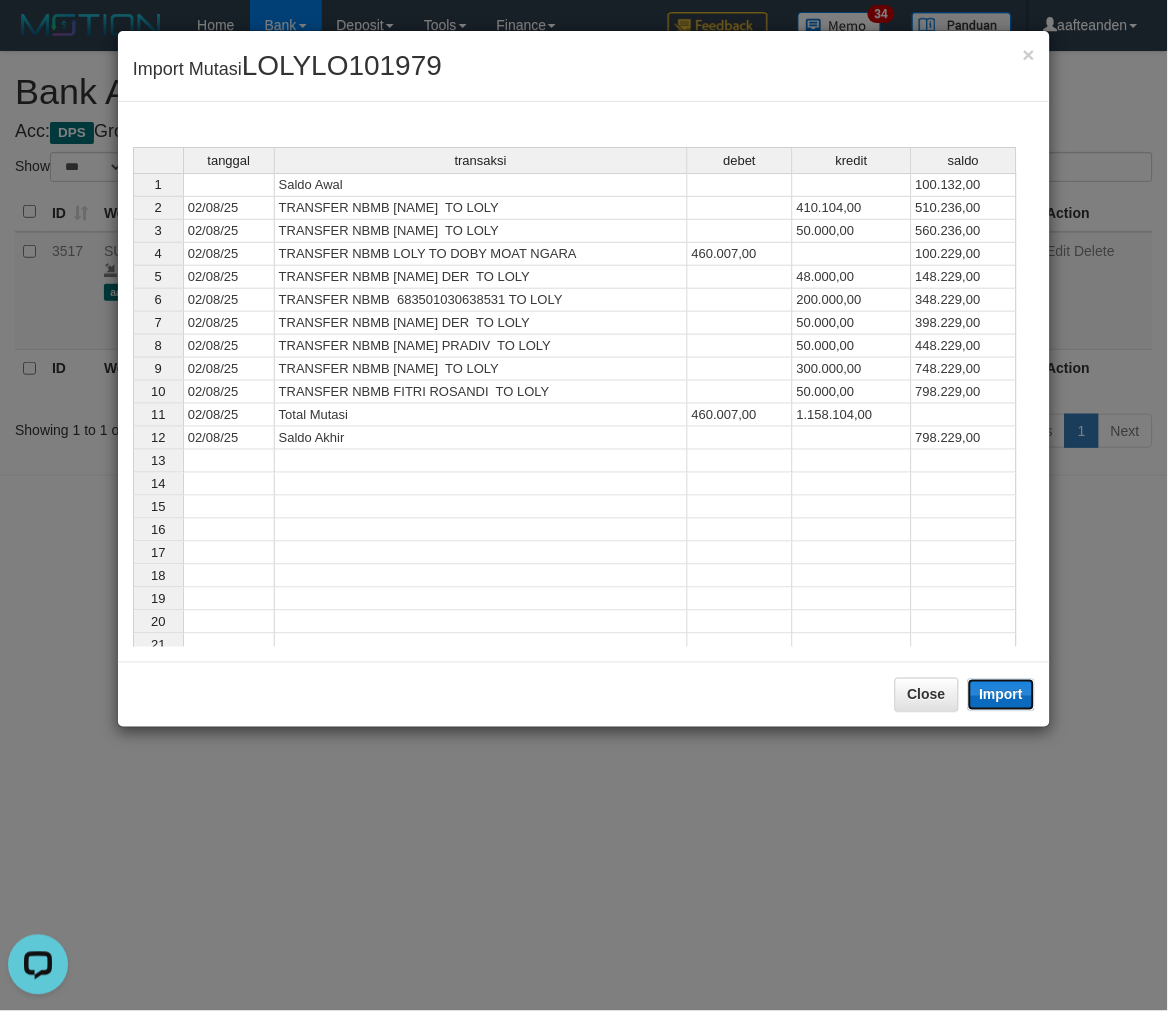 click on "Import" at bounding box center [1002, 695] 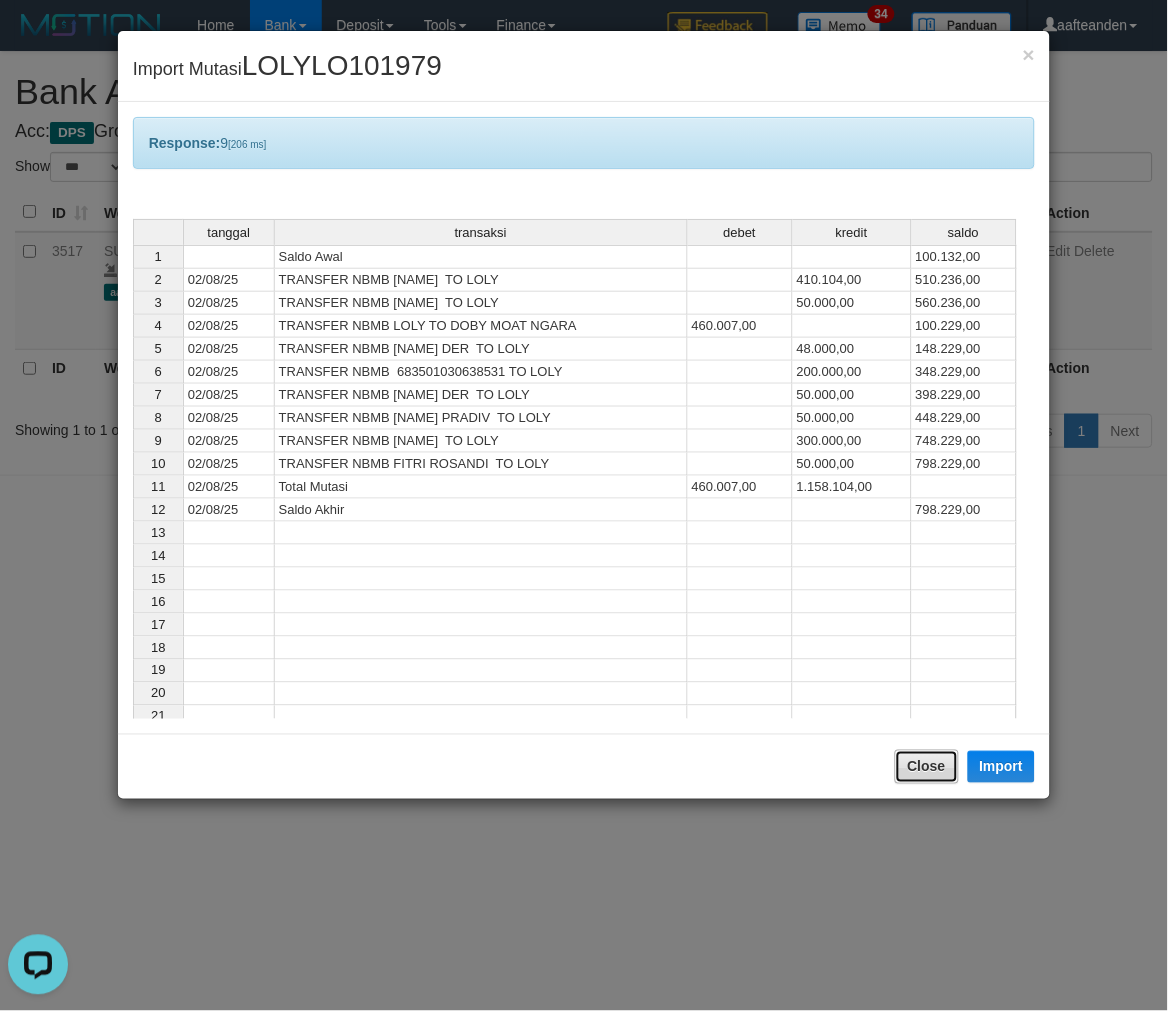click on "Close" at bounding box center (927, 767) 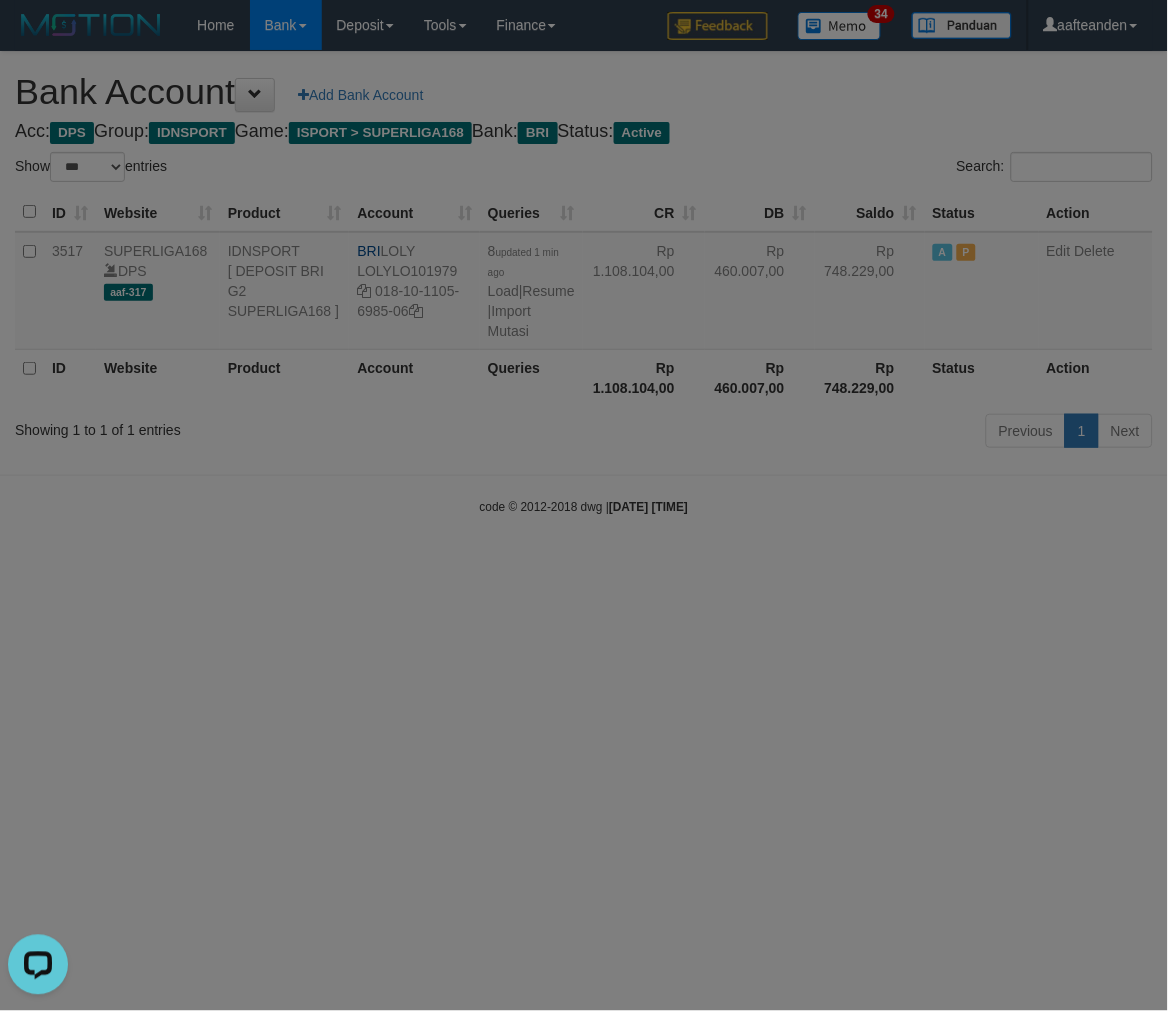 click on "Toggle navigation
Home
Bank
Account List
Load
By Website
Group
[ISPORT]													SUPERLIGA168
By Load Group (DPS)
34" at bounding box center [584, 283] 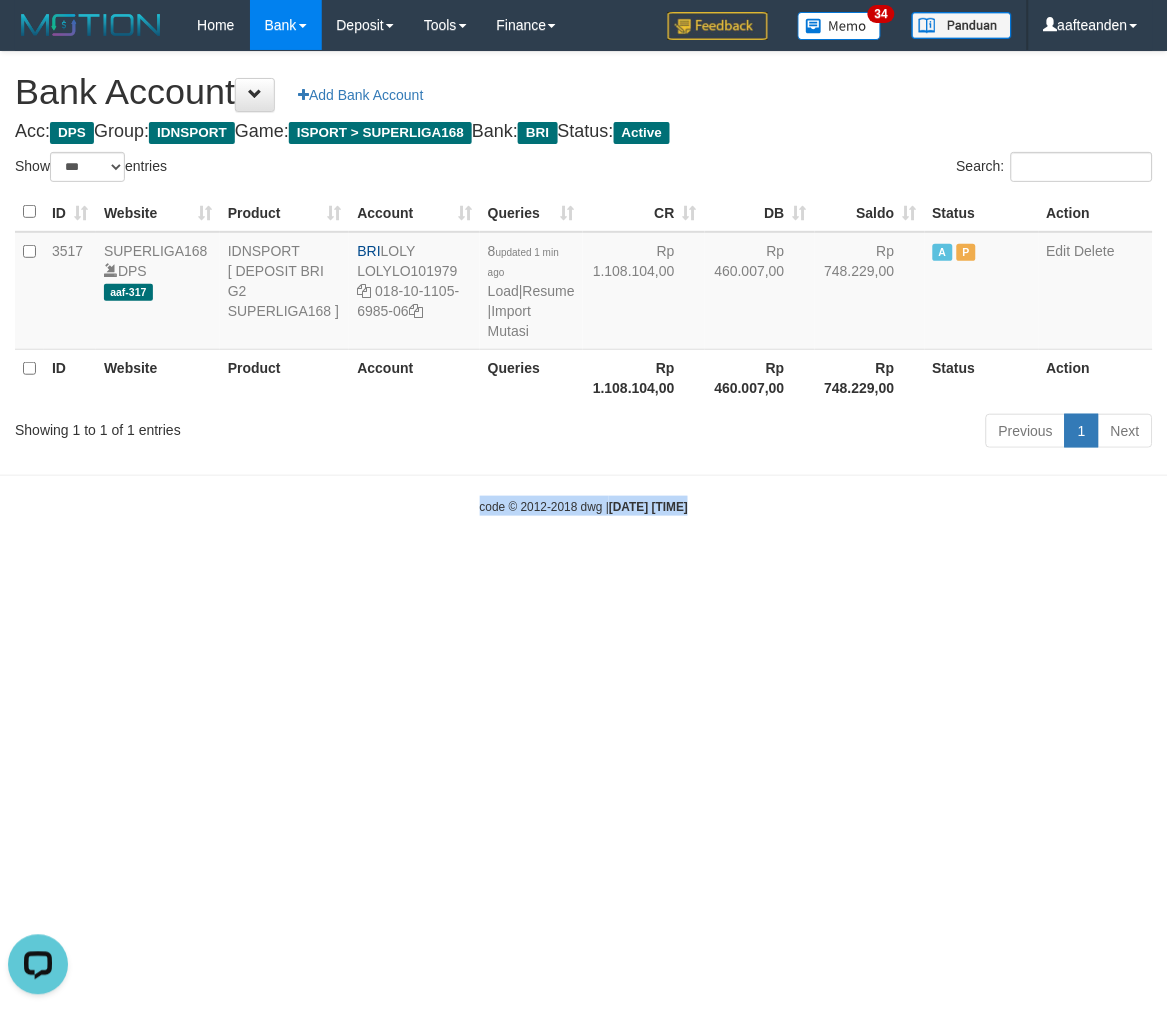 click on "Toggle navigation
Home
Bank
Account List
Load
By Website
Group
[ISPORT]													SUPERLIGA168
By Load Group (DPS)" at bounding box center [584, 283] 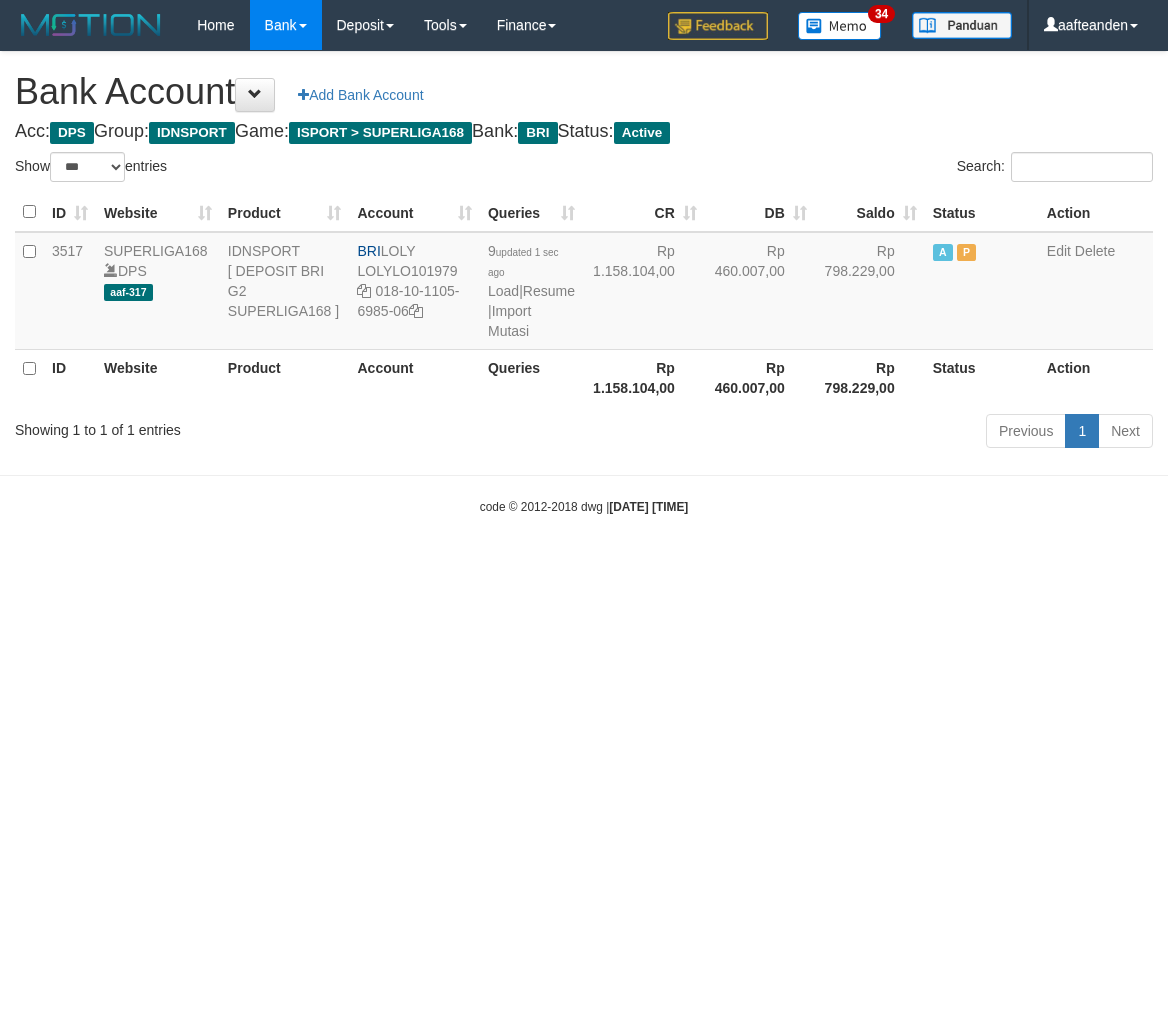 select on "***" 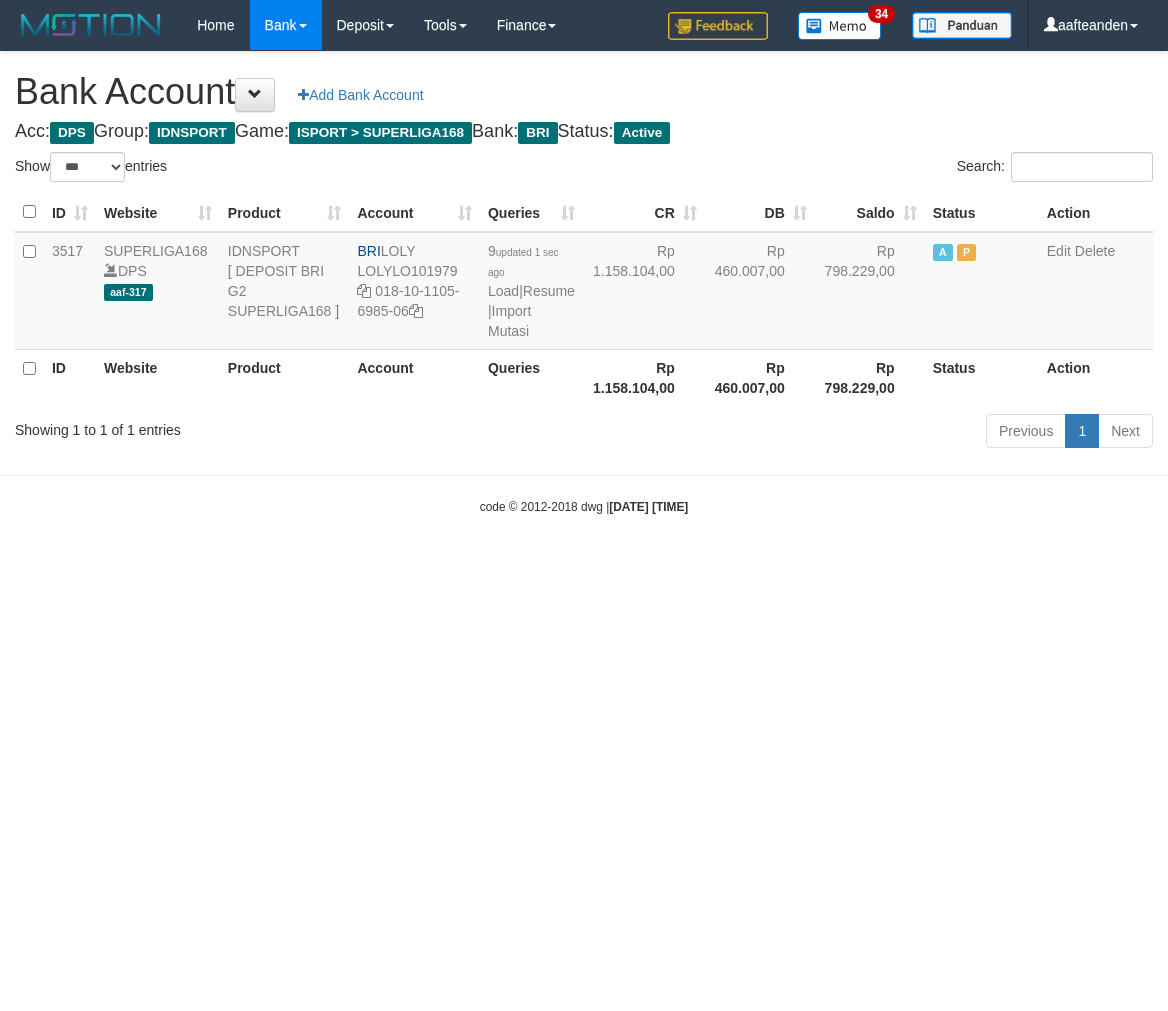 scroll, scrollTop: 0, scrollLeft: 0, axis: both 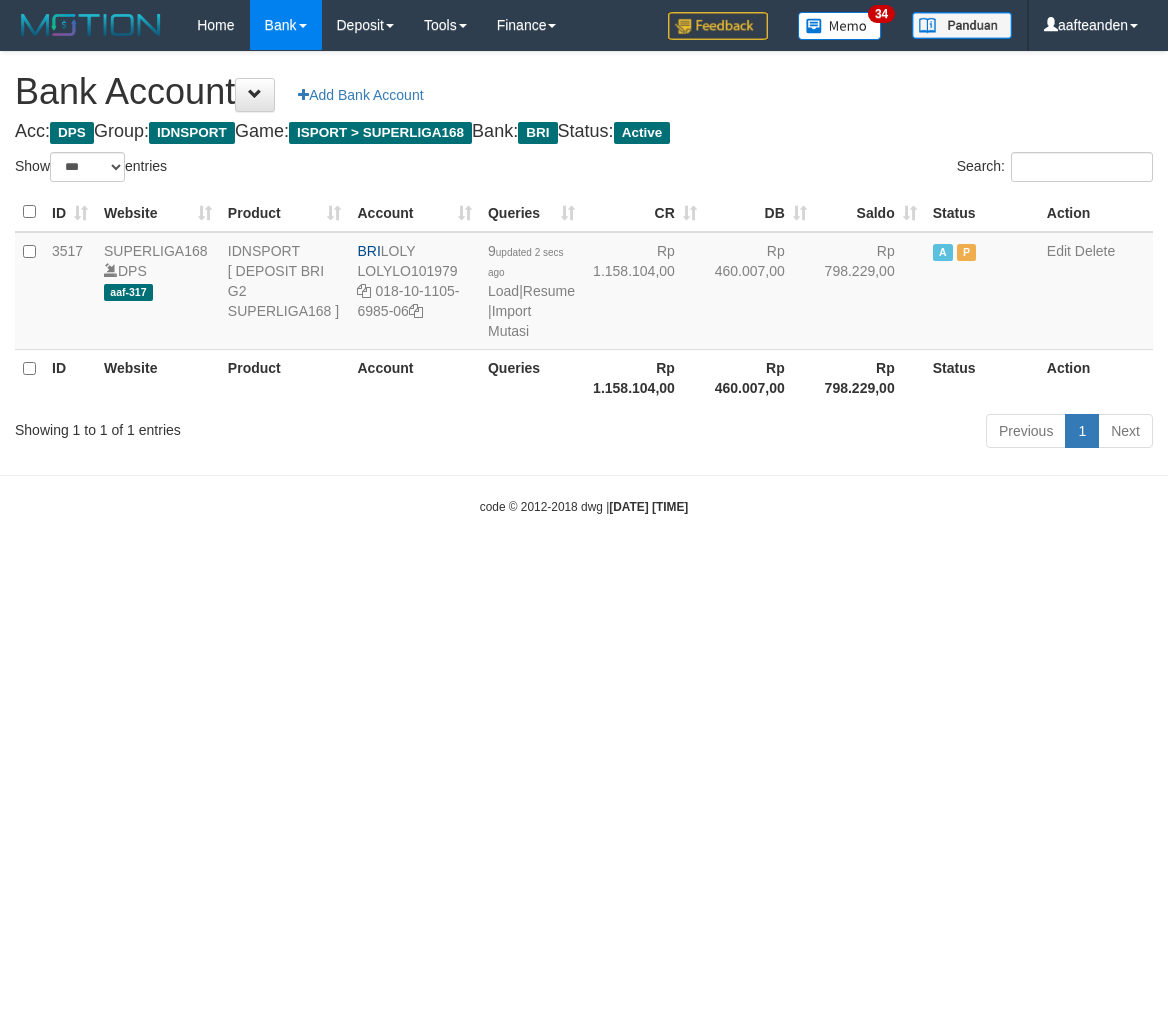 select on "***" 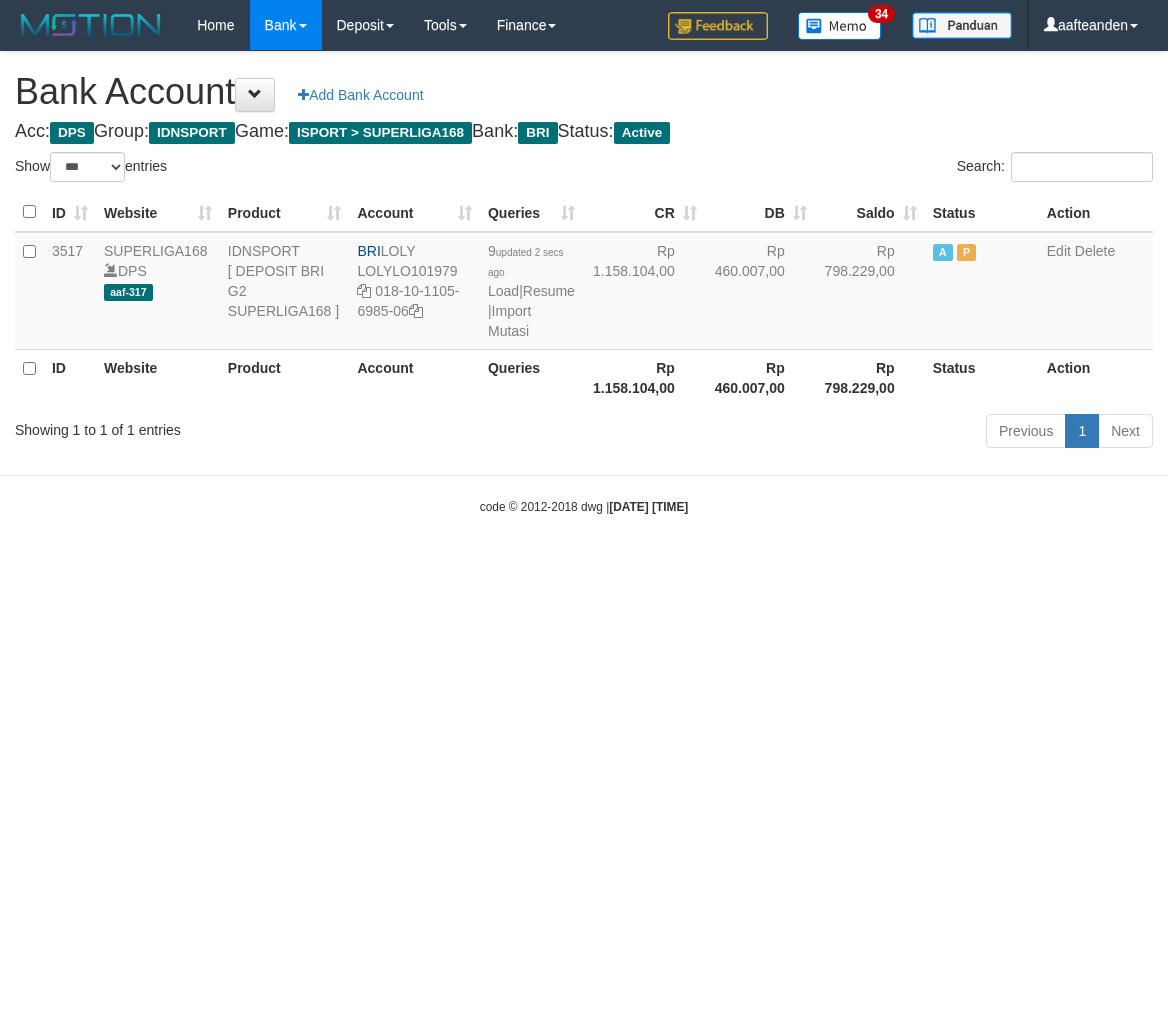 scroll, scrollTop: 0, scrollLeft: 0, axis: both 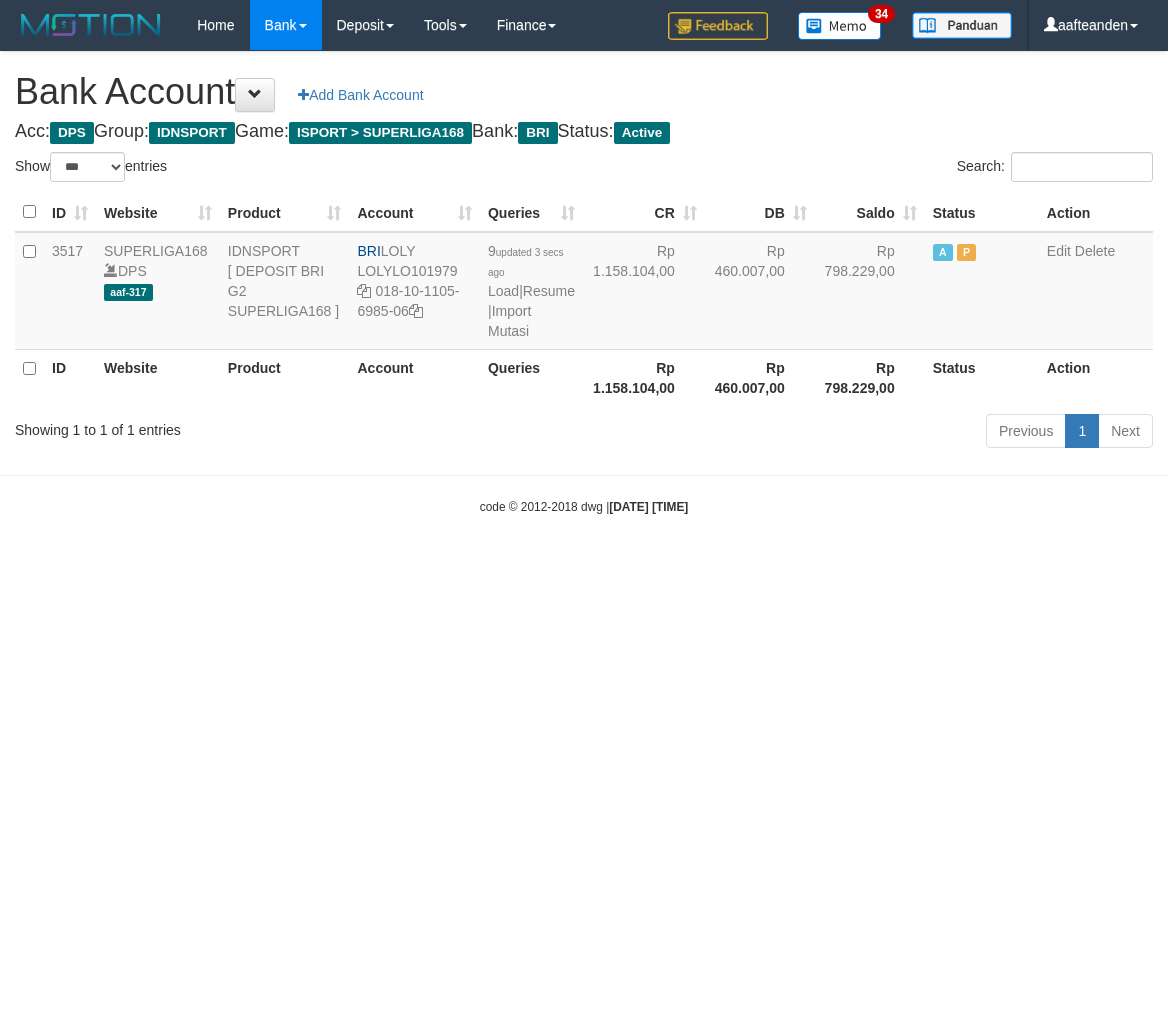 select on "***" 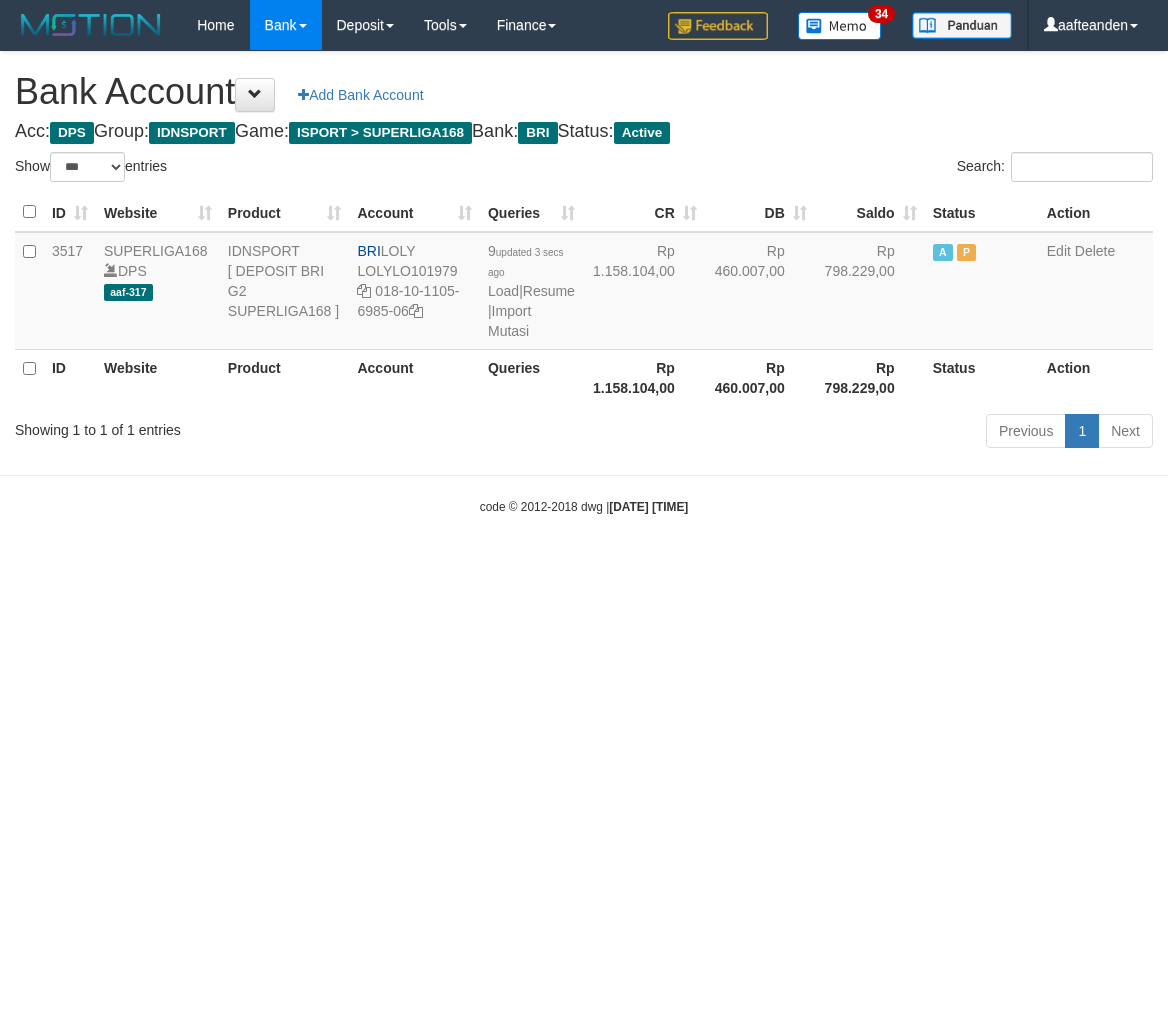 scroll, scrollTop: 0, scrollLeft: 0, axis: both 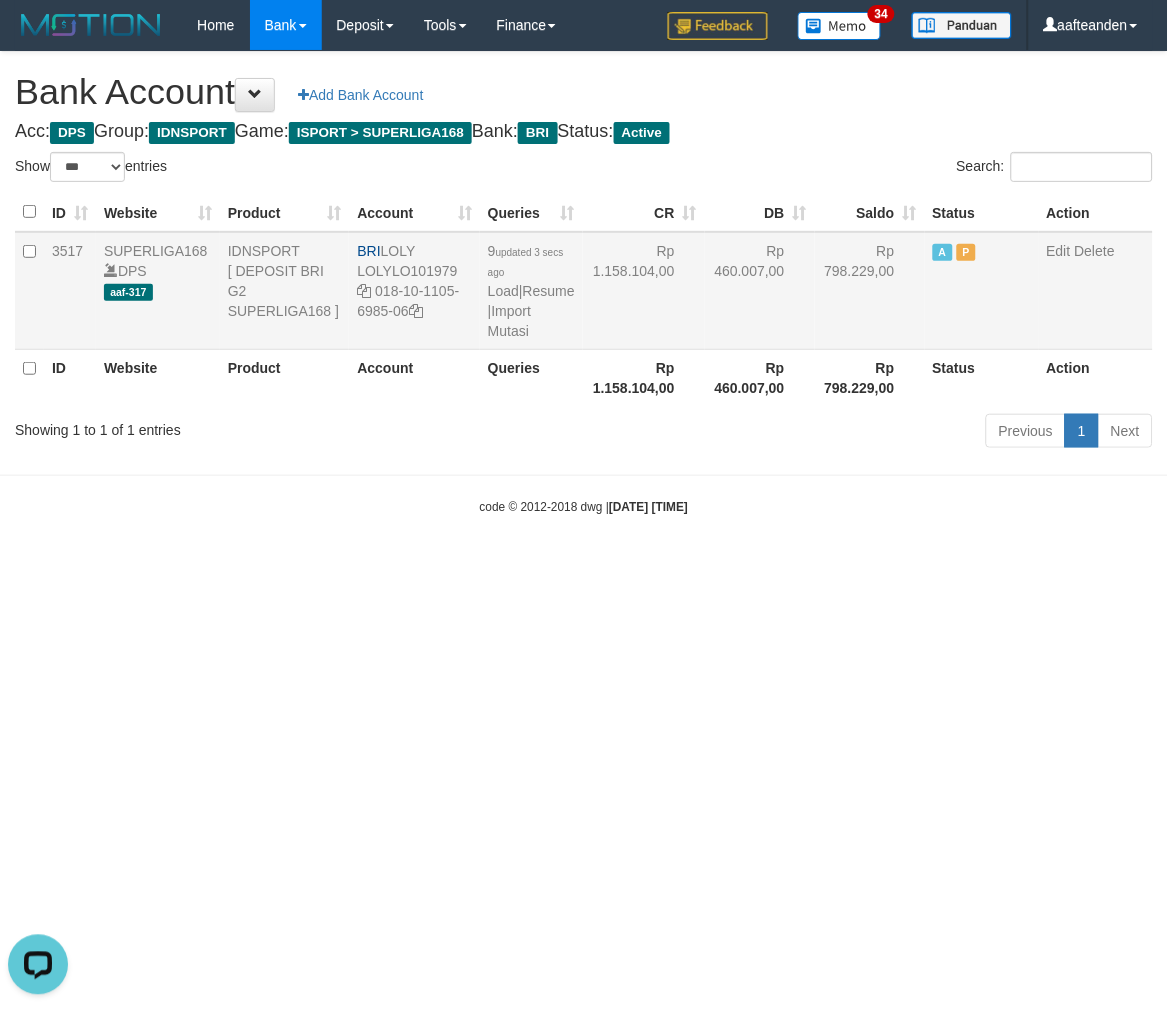 drag, startPoint x: 385, startPoint y: 247, endPoint x: 450, endPoint y: 251, distance: 65.12296 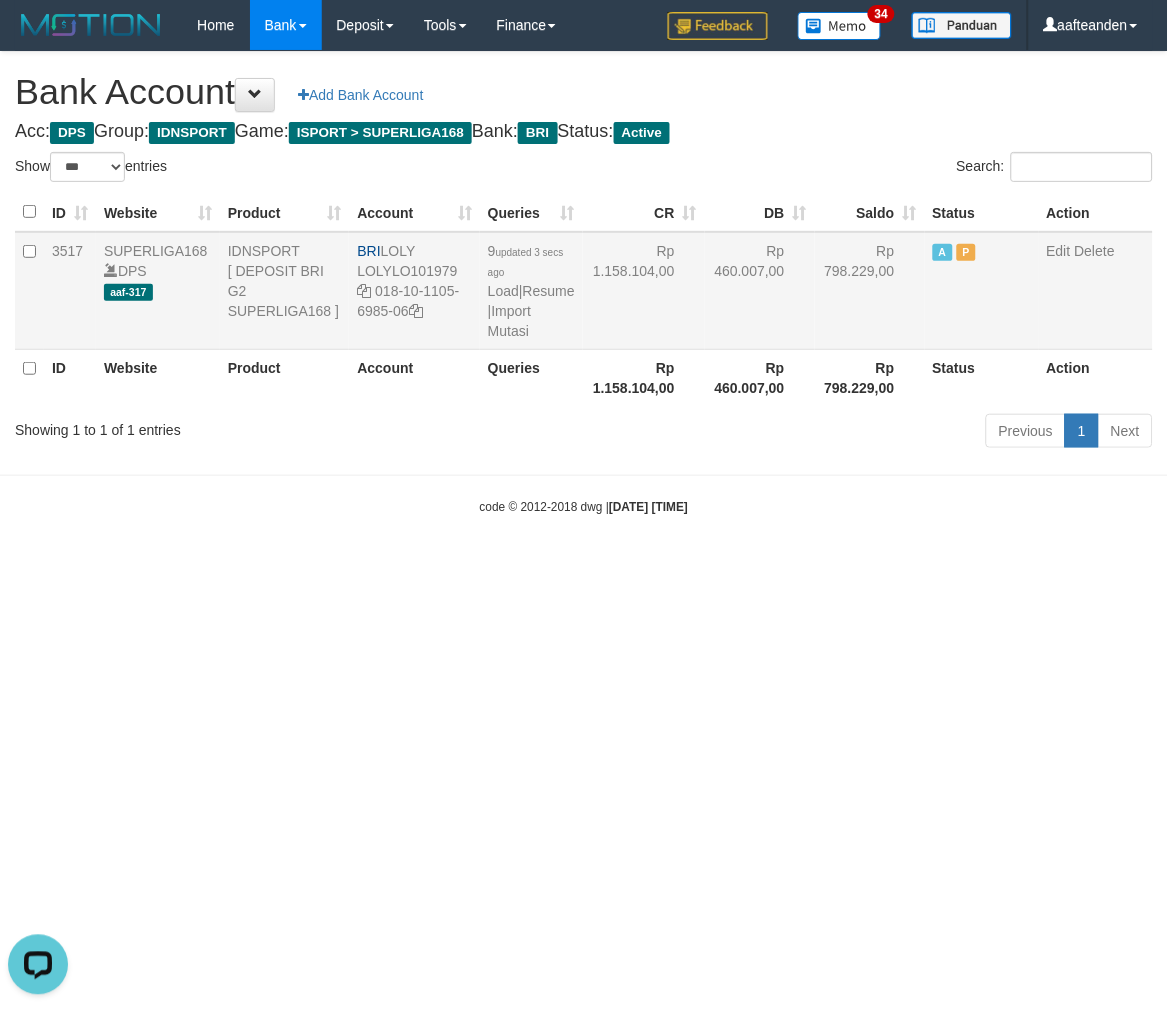 drag, startPoint x: 374, startPoint y: 291, endPoint x: 411, endPoint y: 304, distance: 39.217342 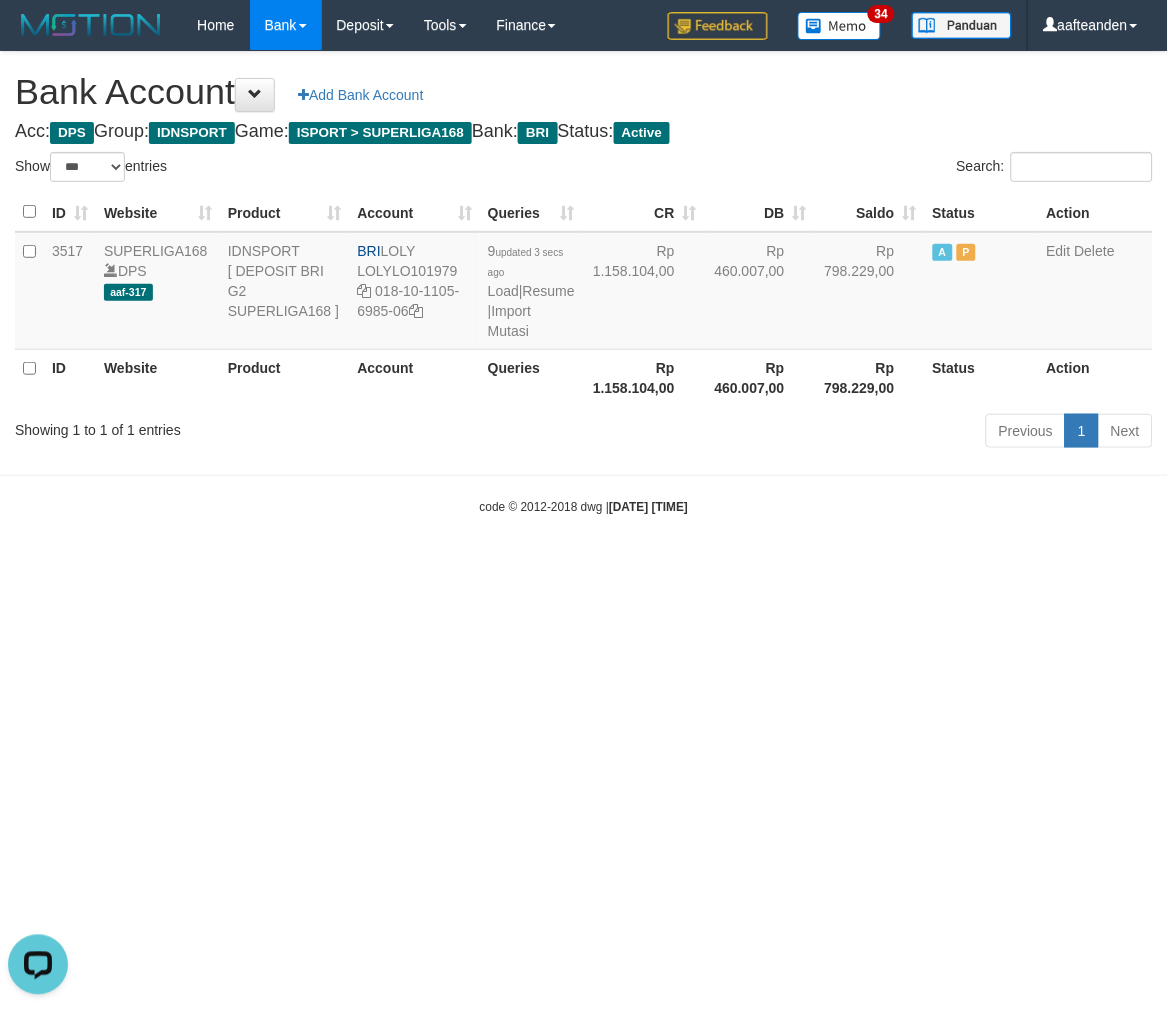 copy on "018-10-1105-6985-06" 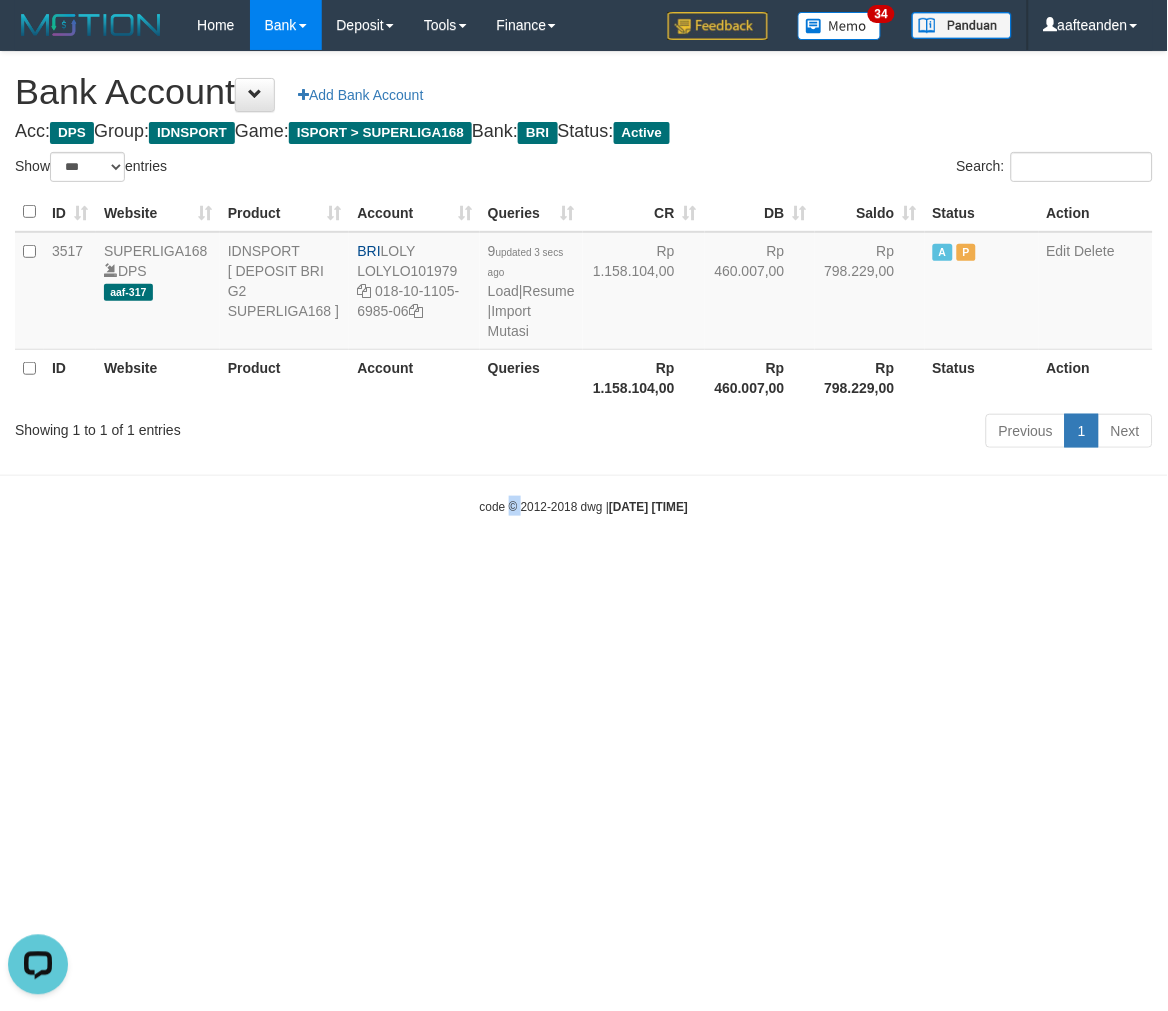 click on "Toggle navigation
Home
Bank
Account List
Load
By Website
Group
[ISPORT]													SUPERLIGA168
By Load Group (DPS)" at bounding box center [584, 283] 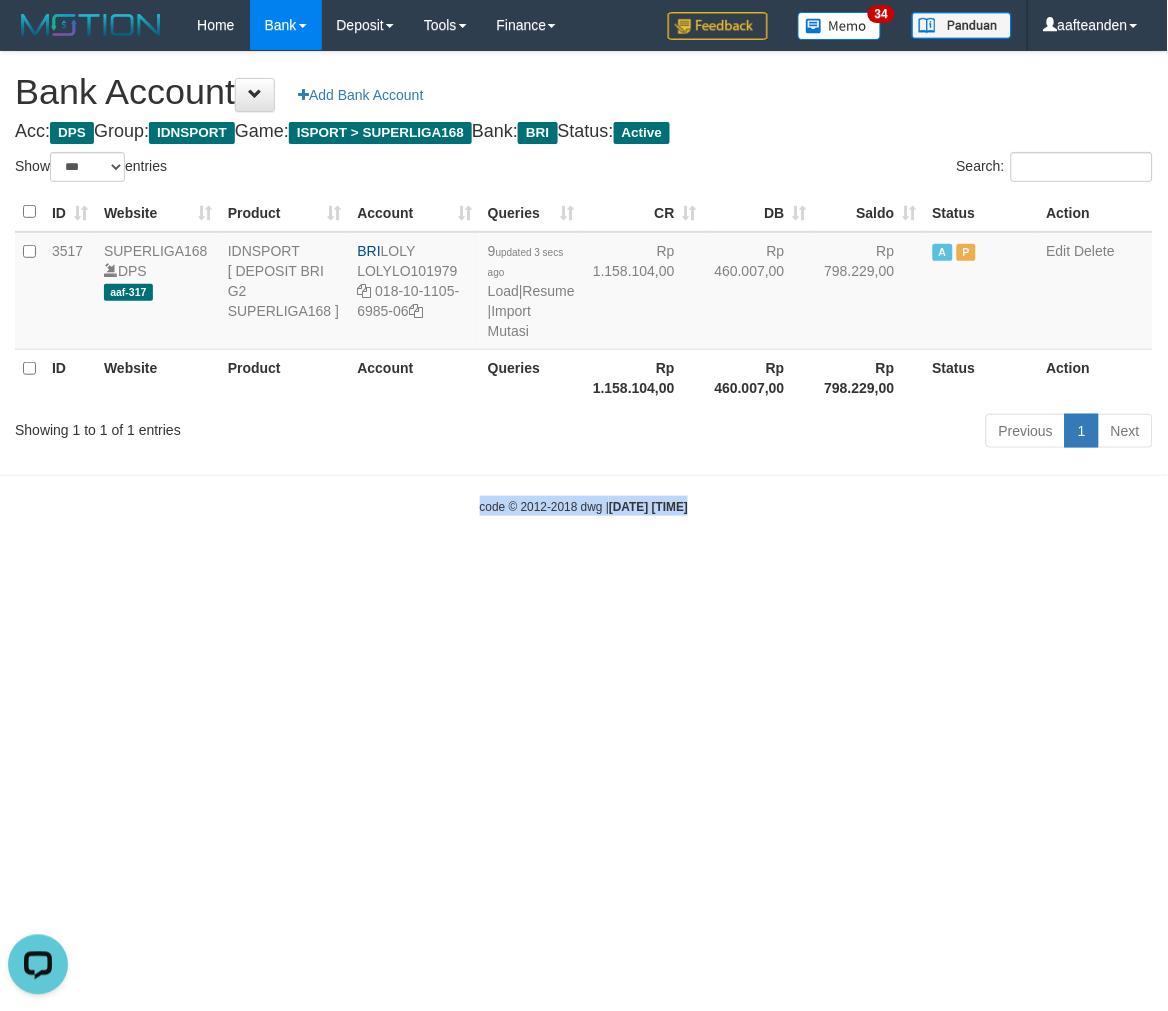 click on "Toggle navigation
Home
Bank
Account List
Load
By Website
Group
[ISPORT]													SUPERLIGA168
By Load Group (DPS)" at bounding box center (584, 283) 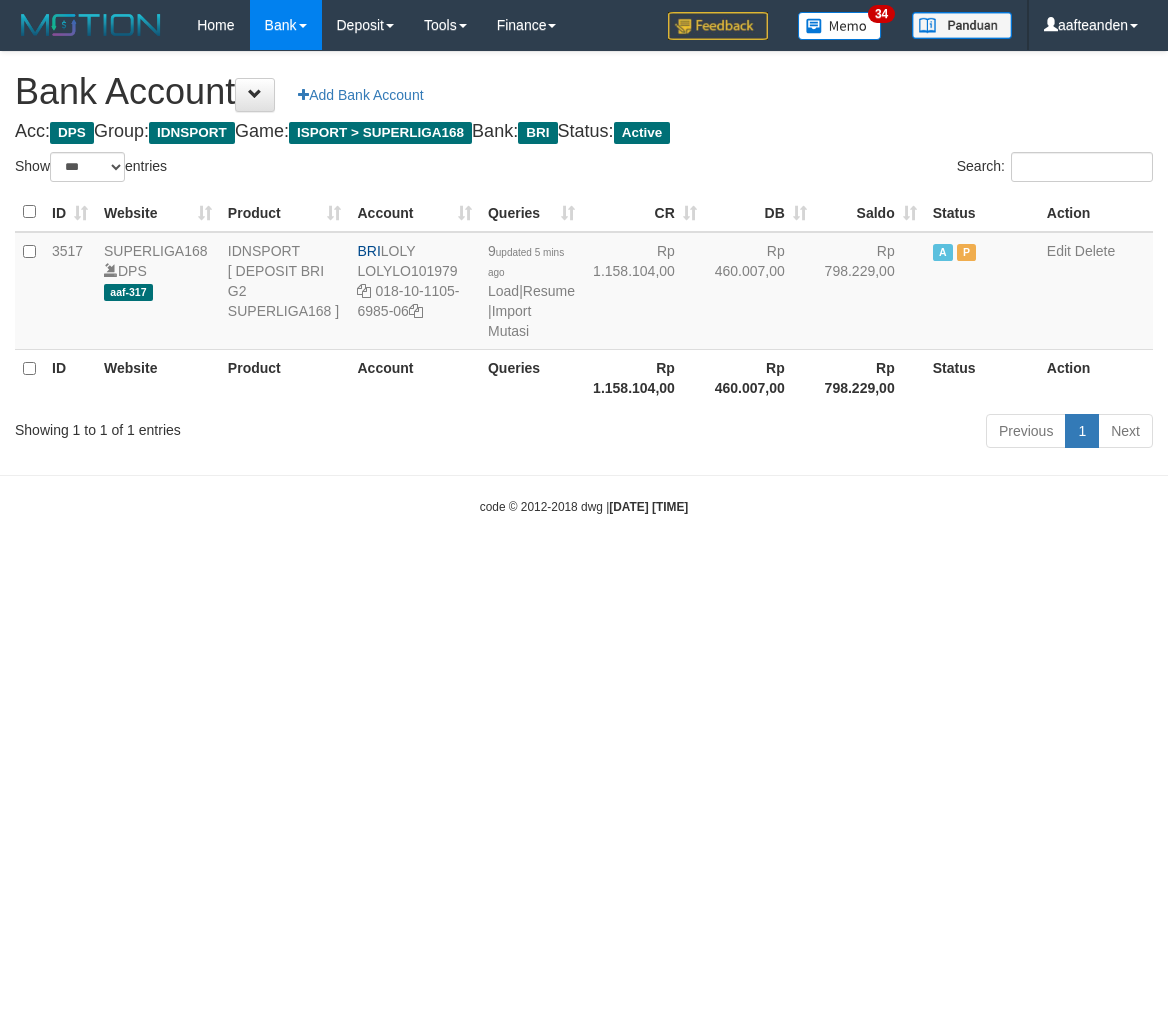 select on "***" 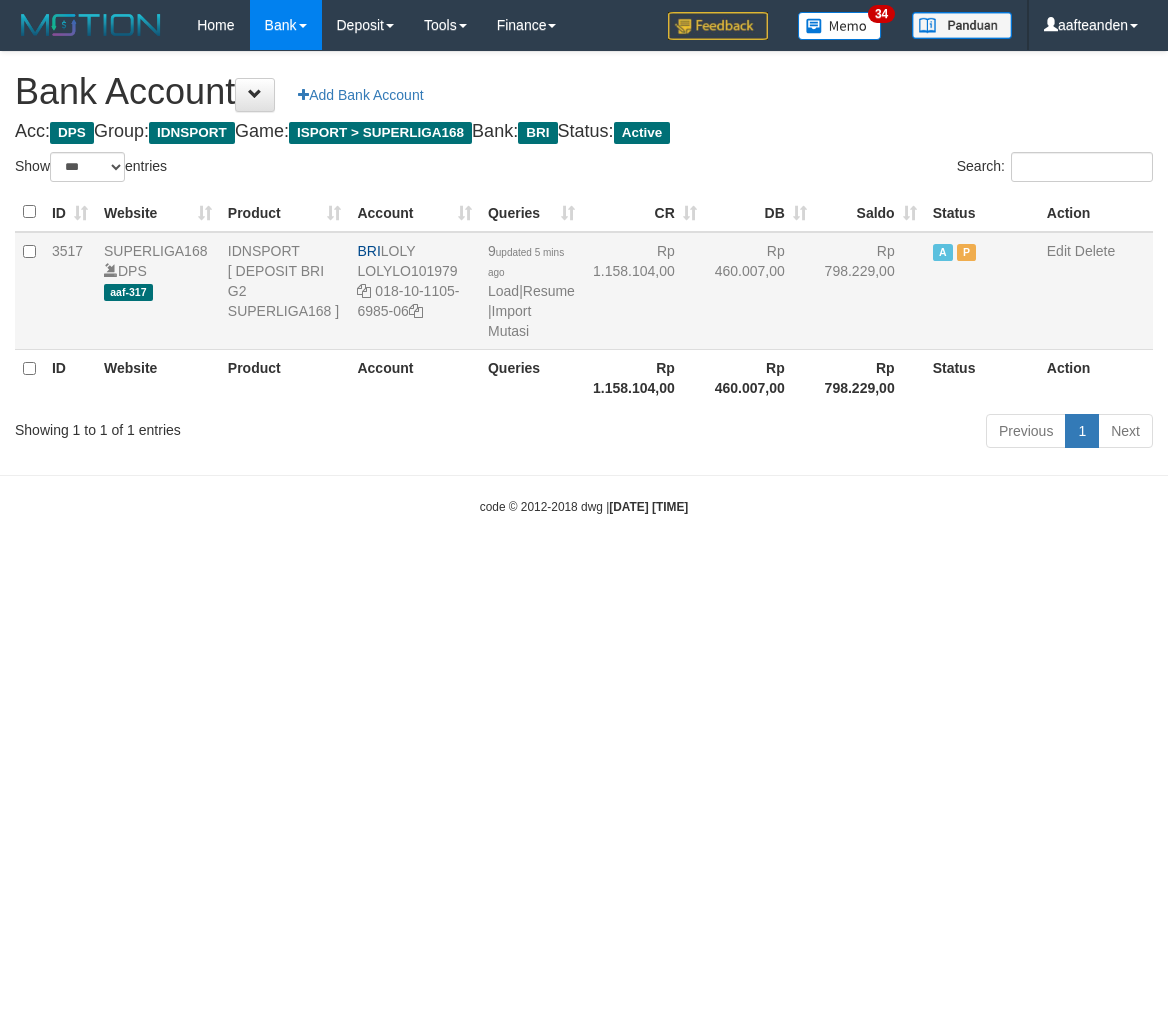 scroll, scrollTop: 0, scrollLeft: 0, axis: both 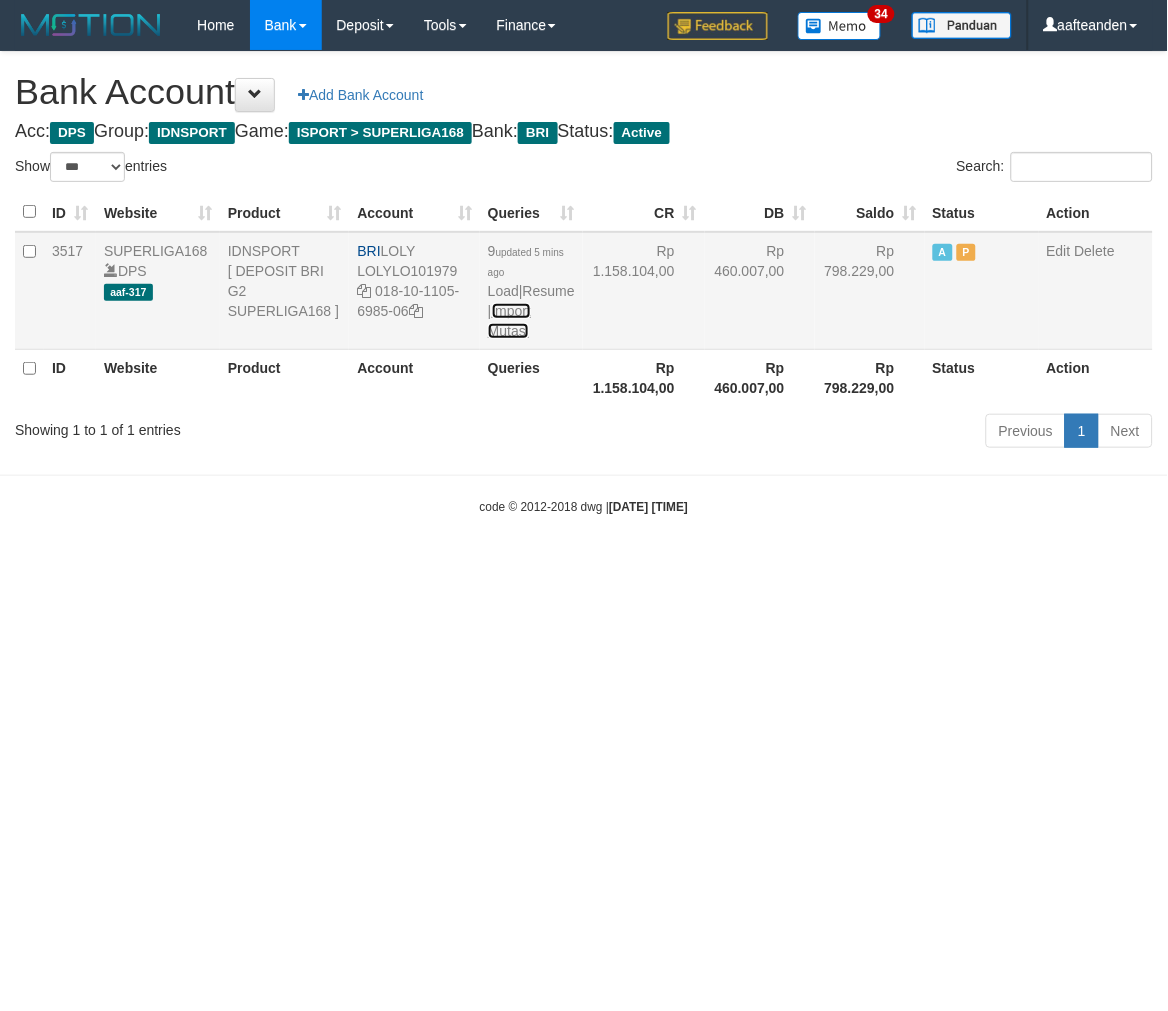 click on "Import Mutasi" at bounding box center [509, 321] 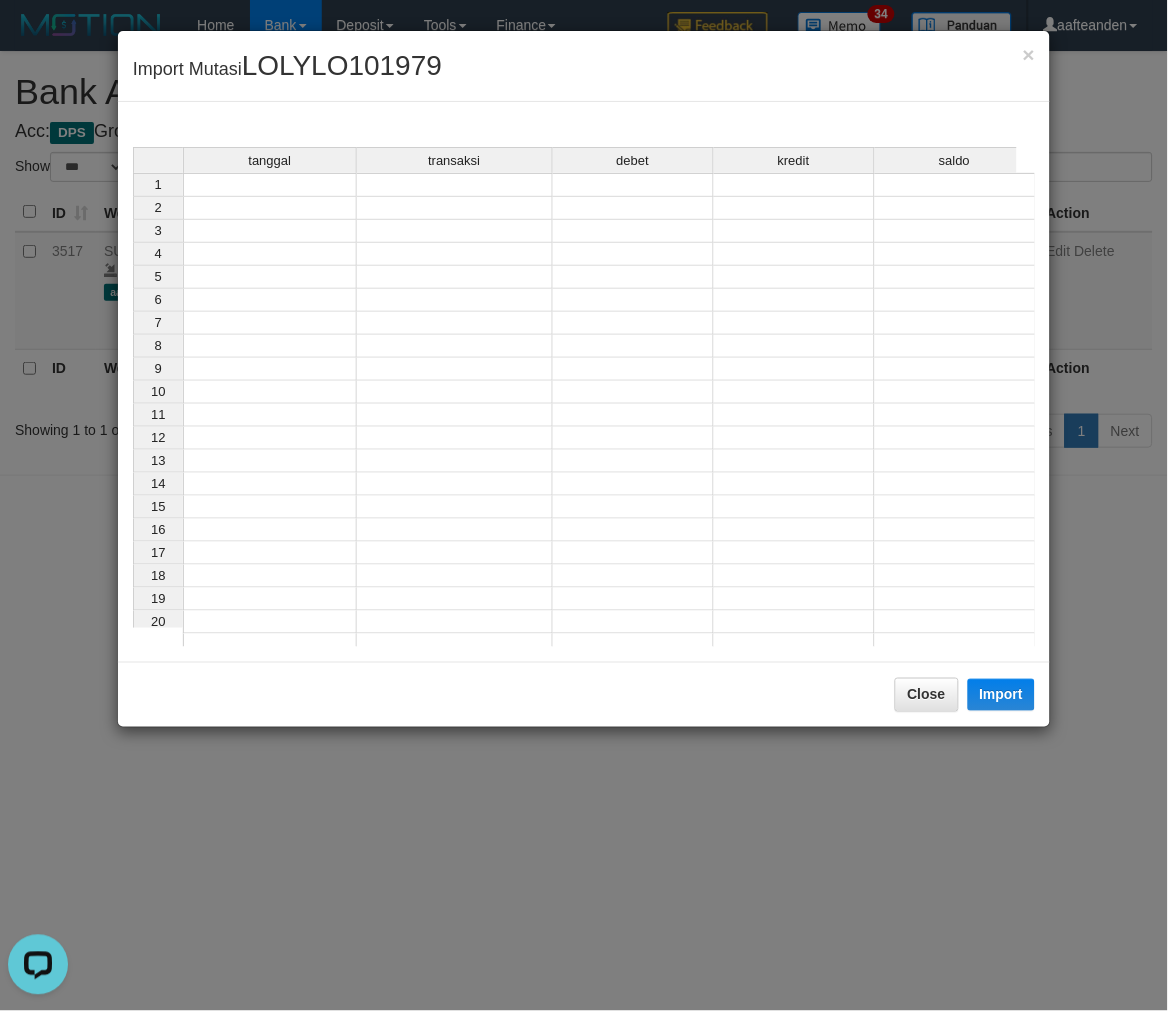 scroll, scrollTop: 0, scrollLeft: 0, axis: both 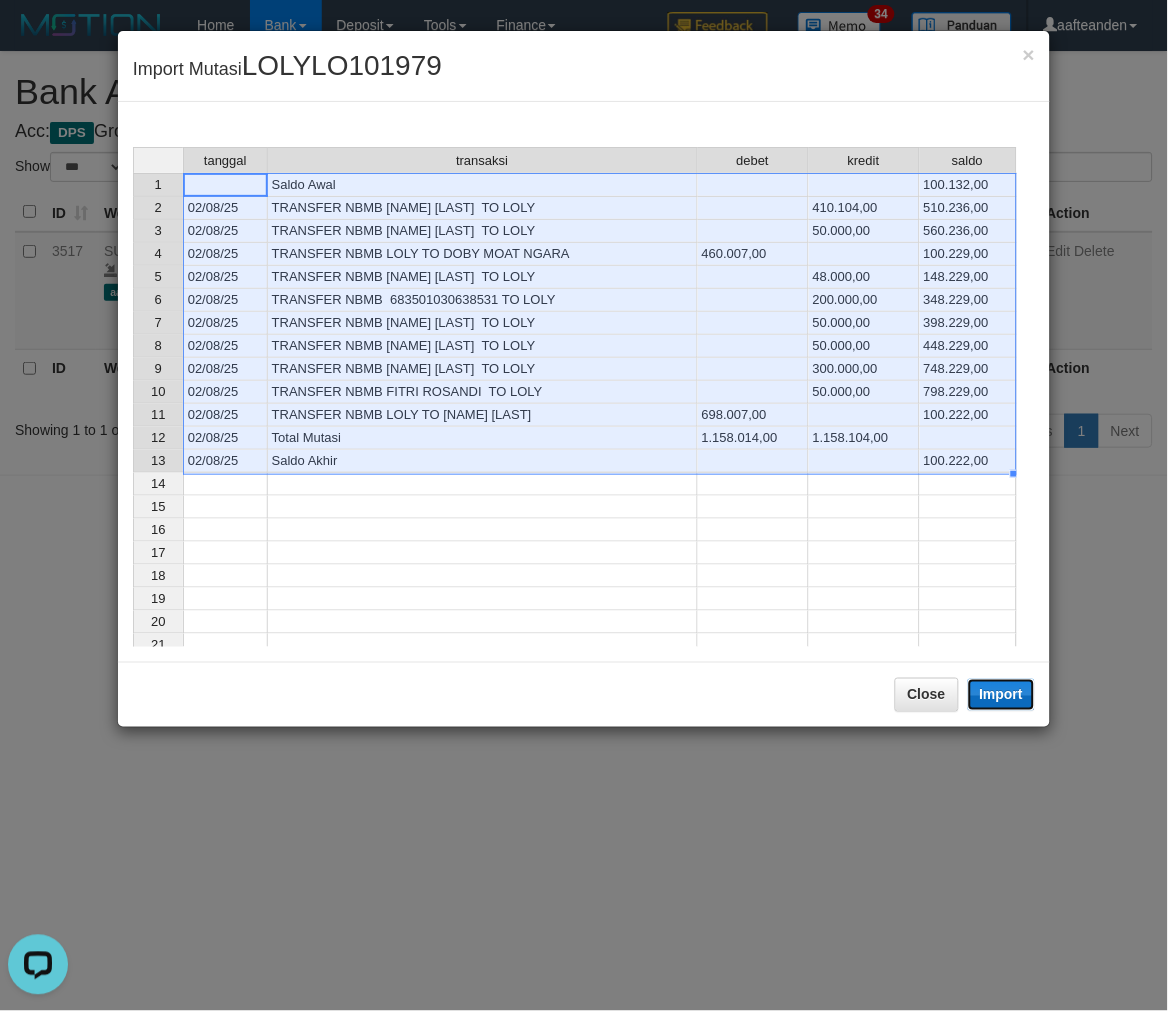 click on "Import" at bounding box center [1002, 695] 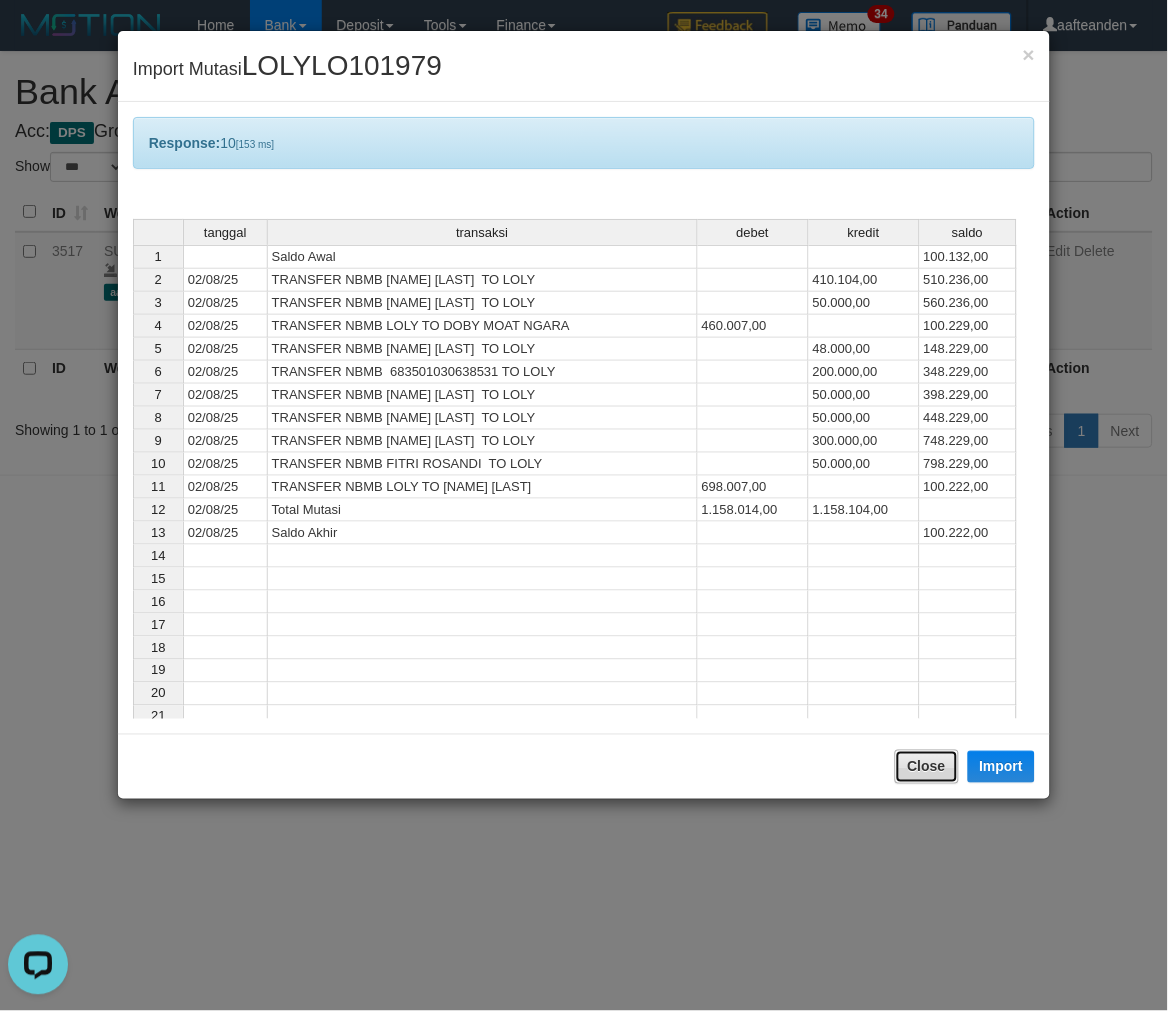 click on "Close" at bounding box center (927, 767) 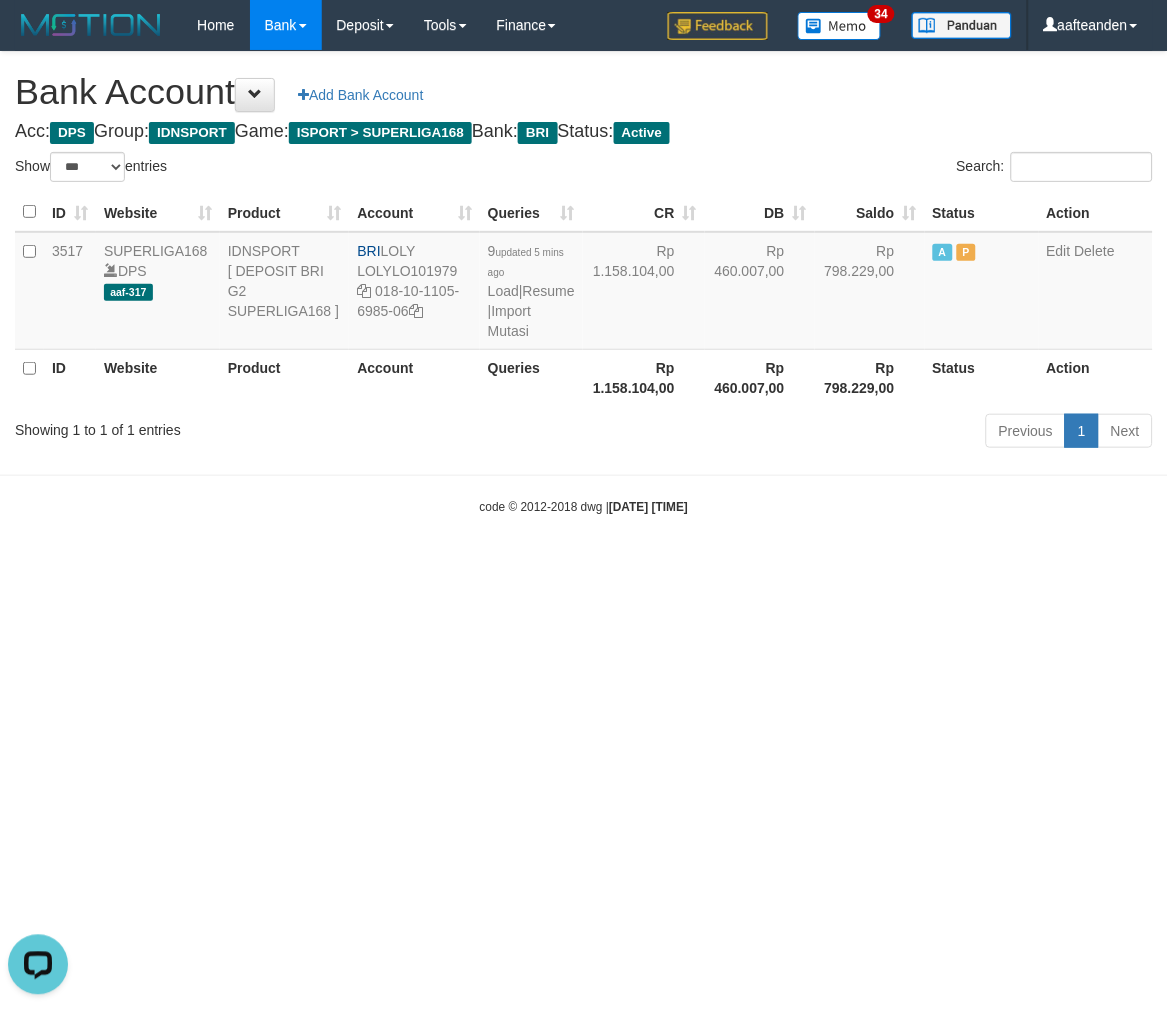 click on "Toggle navigation
Home
Bank
Account List
Load
By Website
Group
[ISPORT]													SUPERLIGA168
By Load Group (DPS)
34" at bounding box center (584, 283) 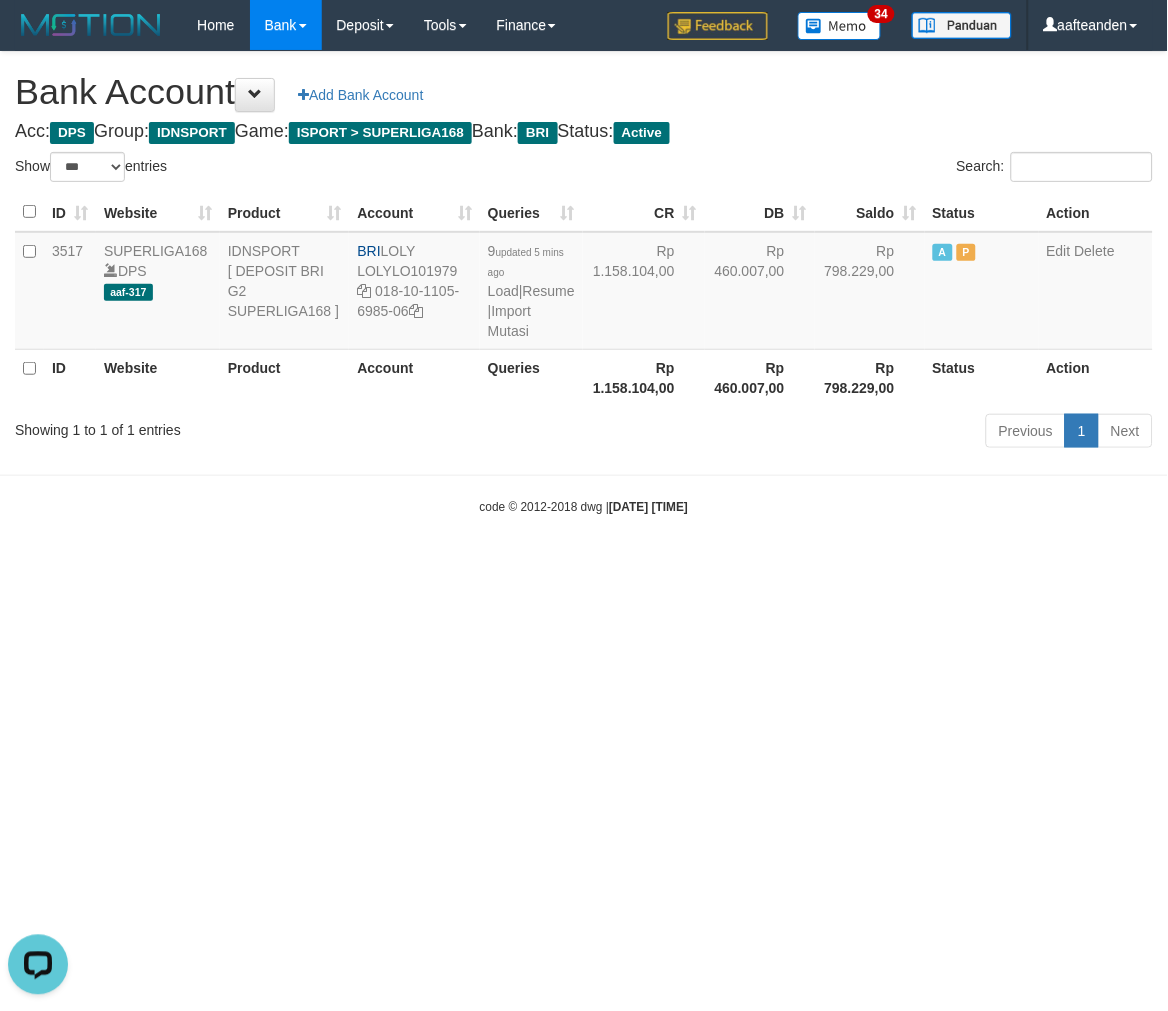 click on "Toggle navigation
Home
Bank
Account List
Load
By Website
Group
[ISPORT]													SUPERLIGA168
By Load Group (DPS)" at bounding box center (584, 283) 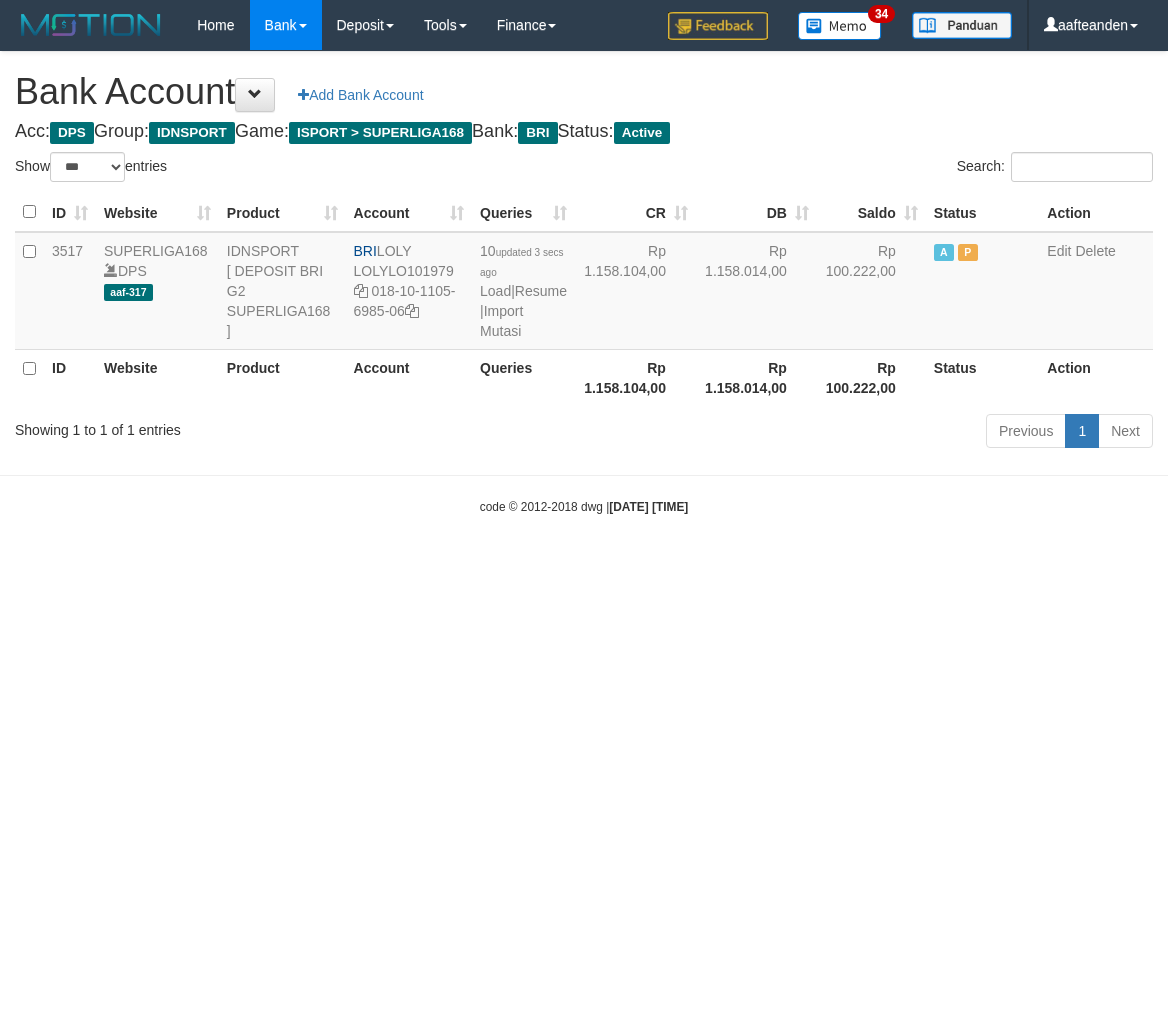 select on "***" 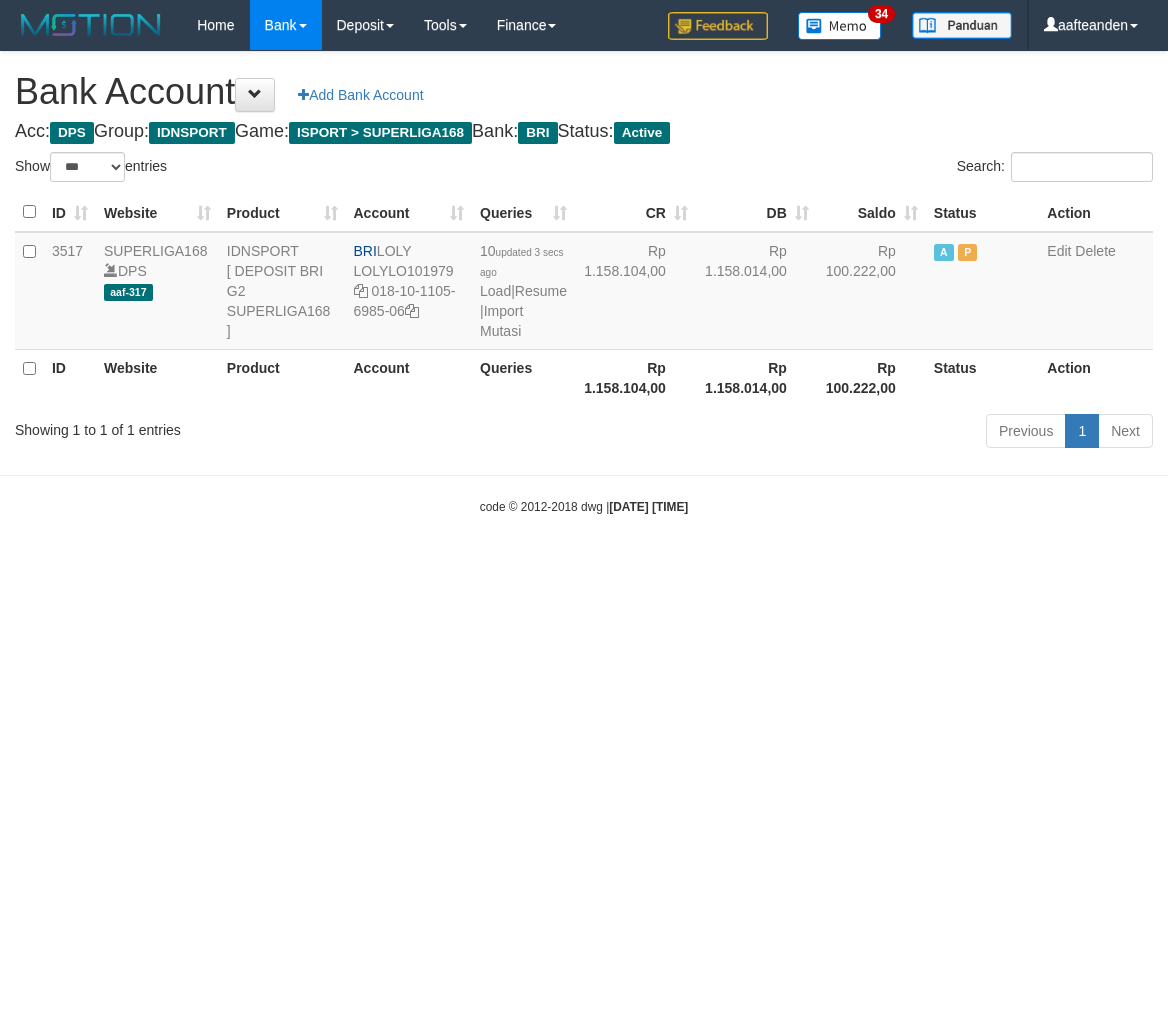 scroll, scrollTop: 0, scrollLeft: 0, axis: both 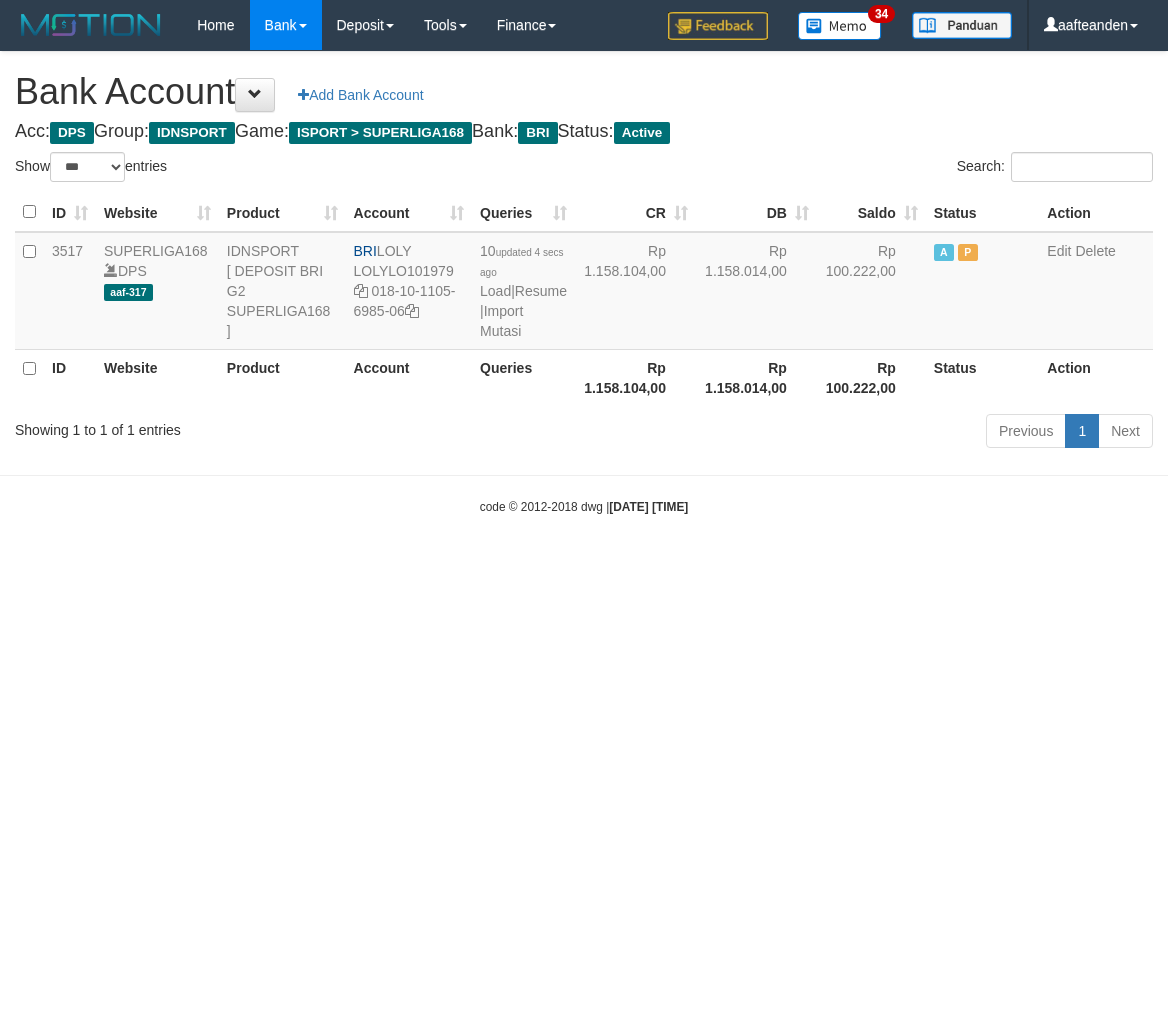 select on "***" 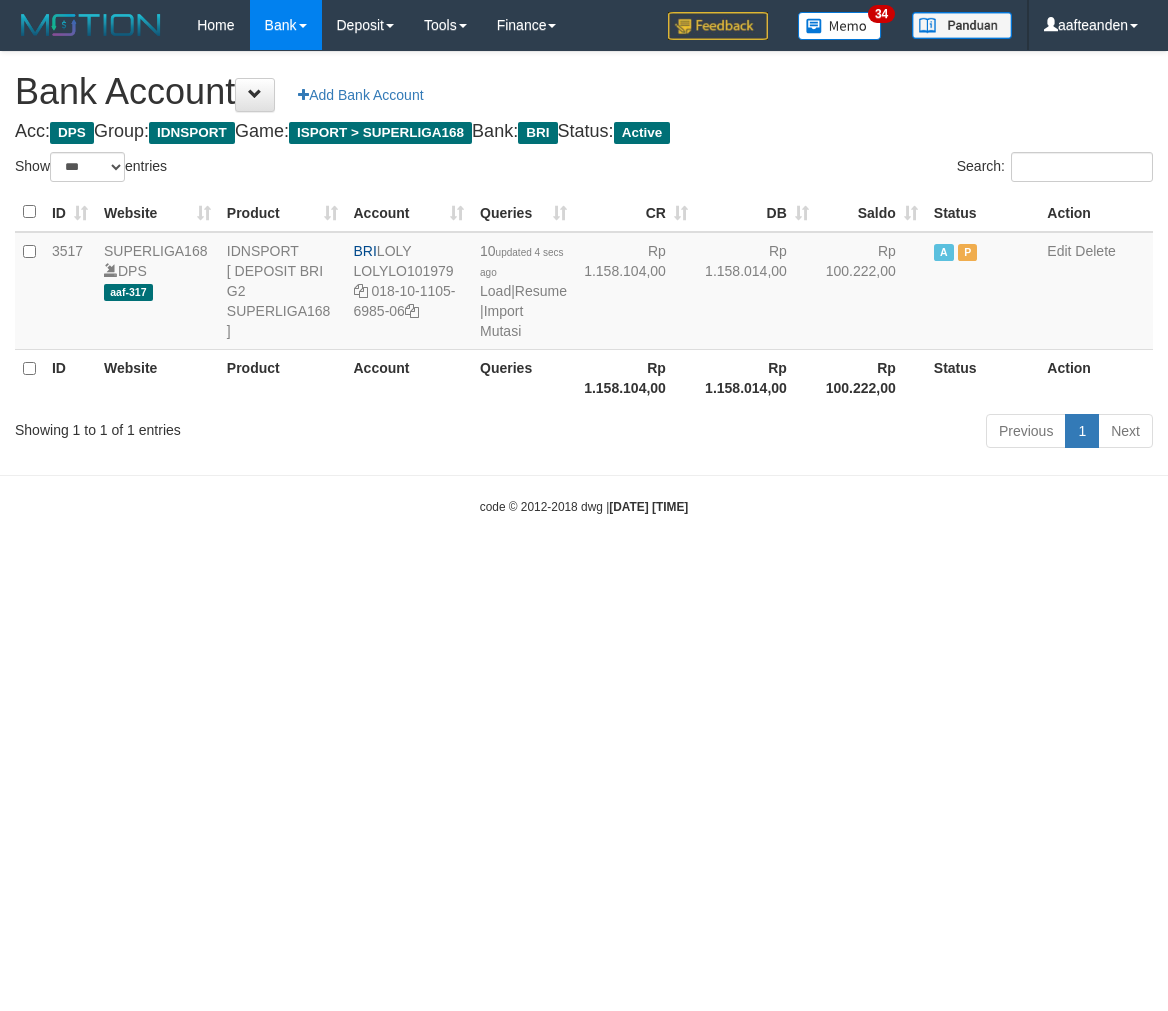 scroll, scrollTop: 0, scrollLeft: 0, axis: both 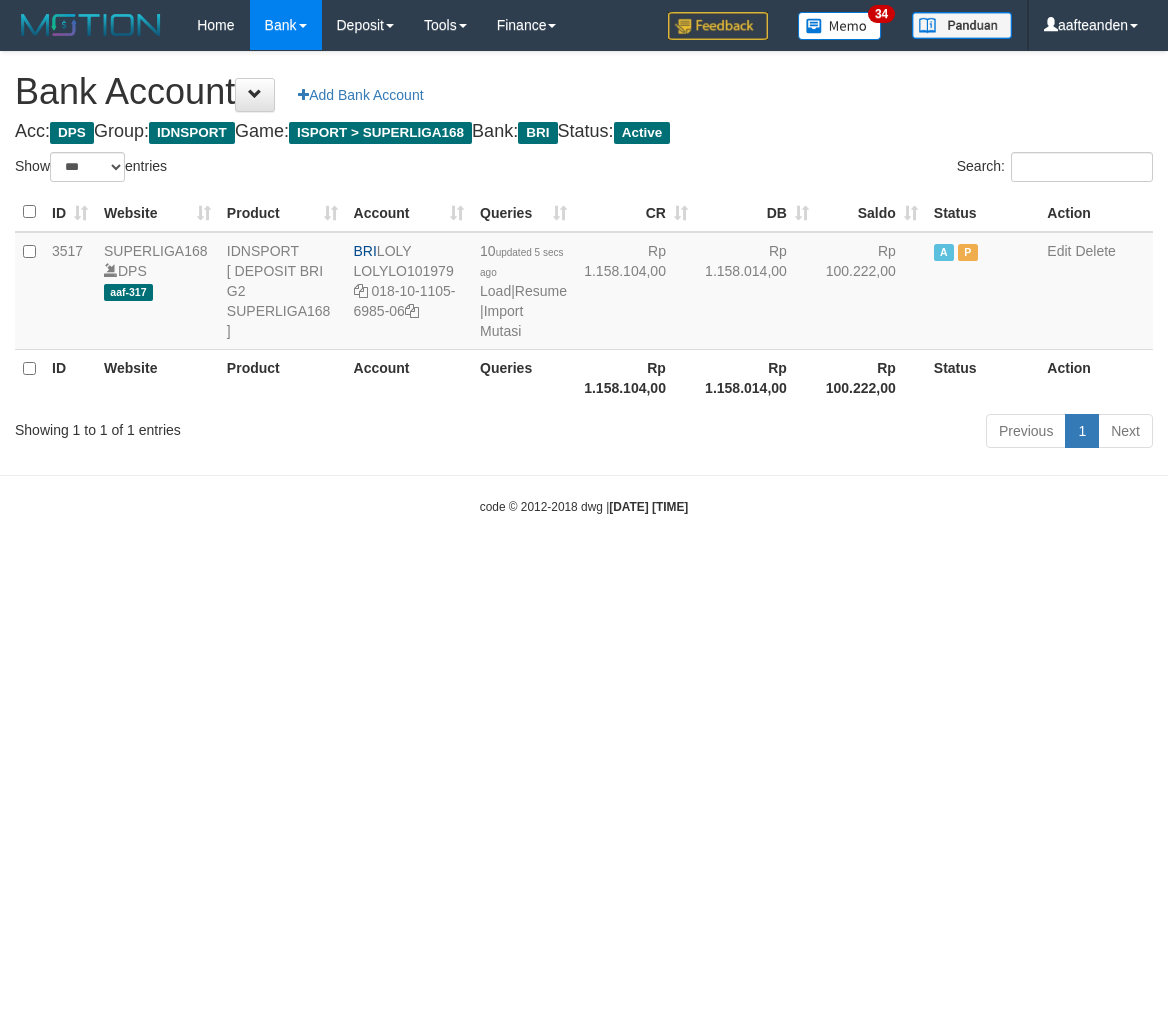 select on "***" 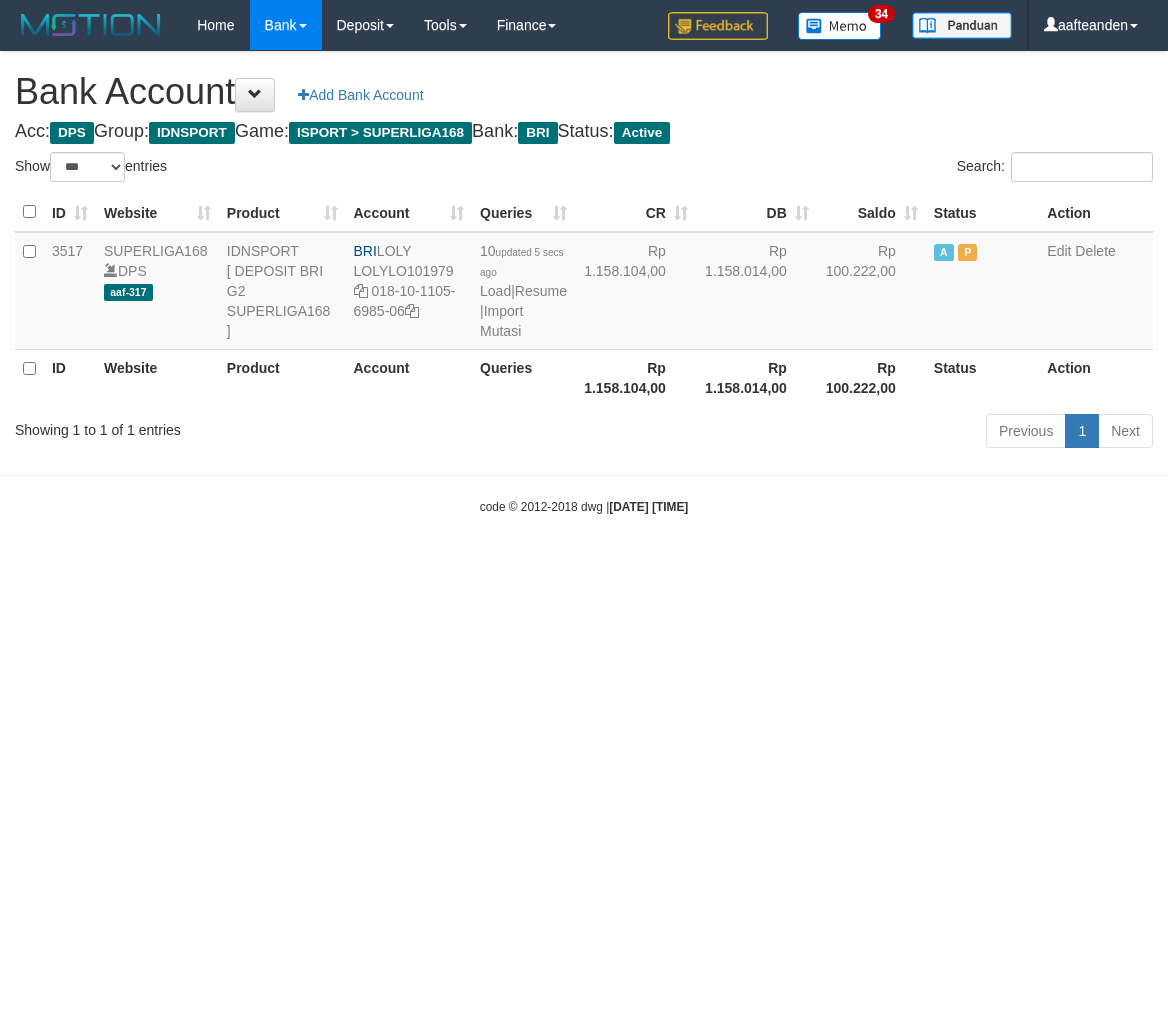 scroll, scrollTop: 0, scrollLeft: 0, axis: both 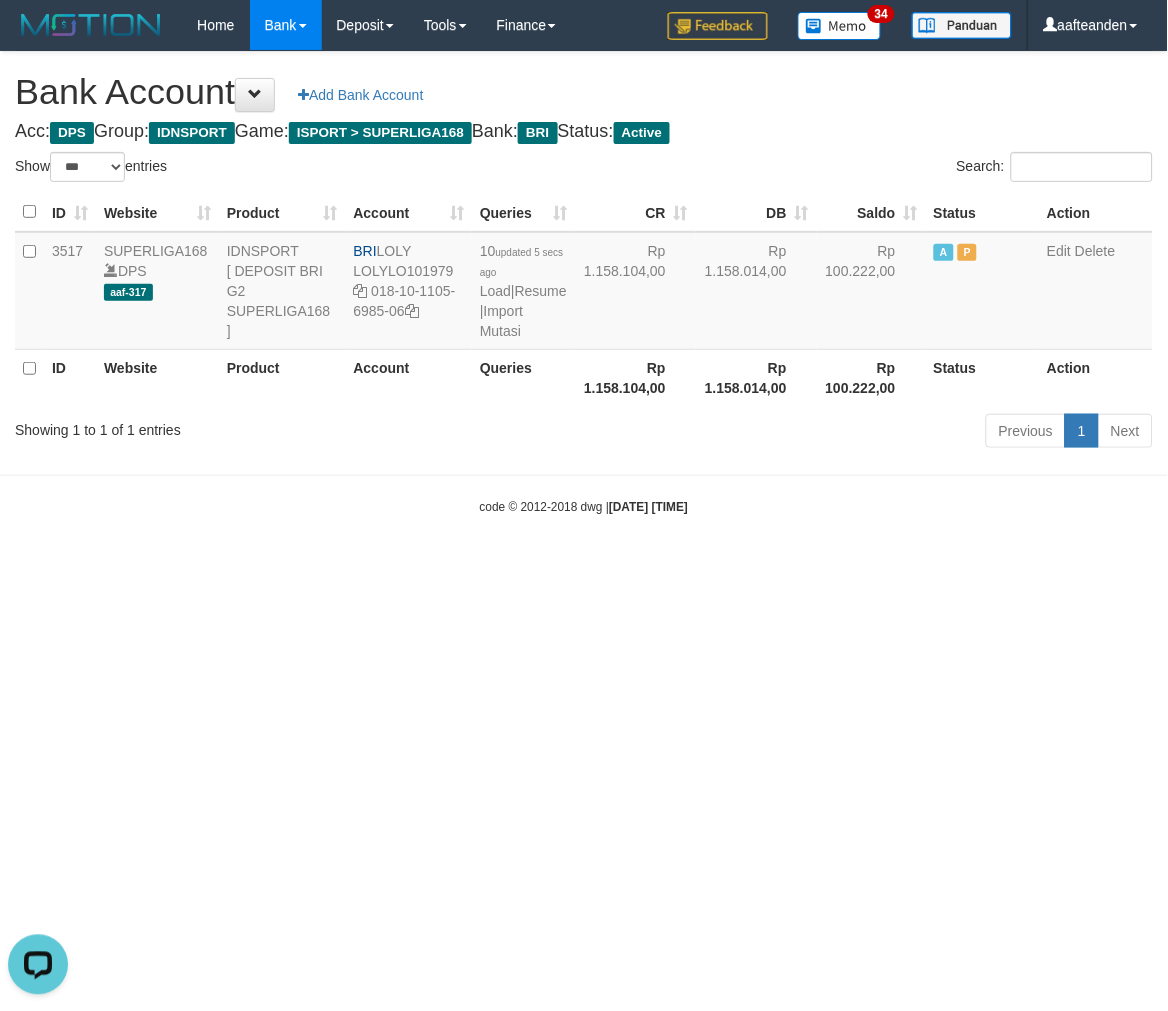 click on "Toggle navigation
Home
Bank
Account List
Load
By Website
Group
[ISPORT]													SUPERLIGA168
By Load Group (DPS)
34" at bounding box center [584, 283] 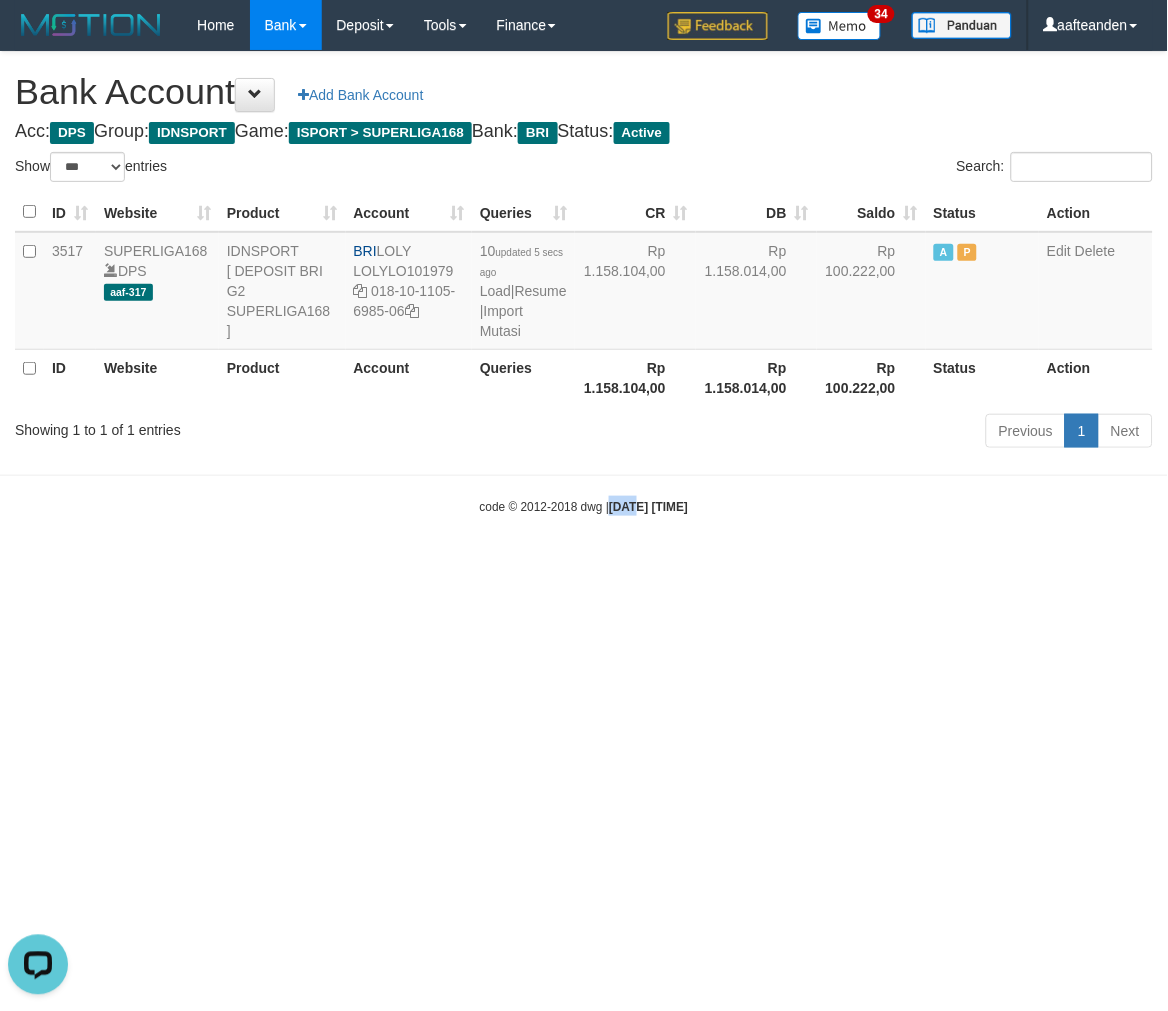click on "Toggle navigation
Home
Bank
Account List
Load
By Website
Group
[ISPORT]													SUPERLIGA168
By Load Group (DPS)
34" at bounding box center (584, 283) 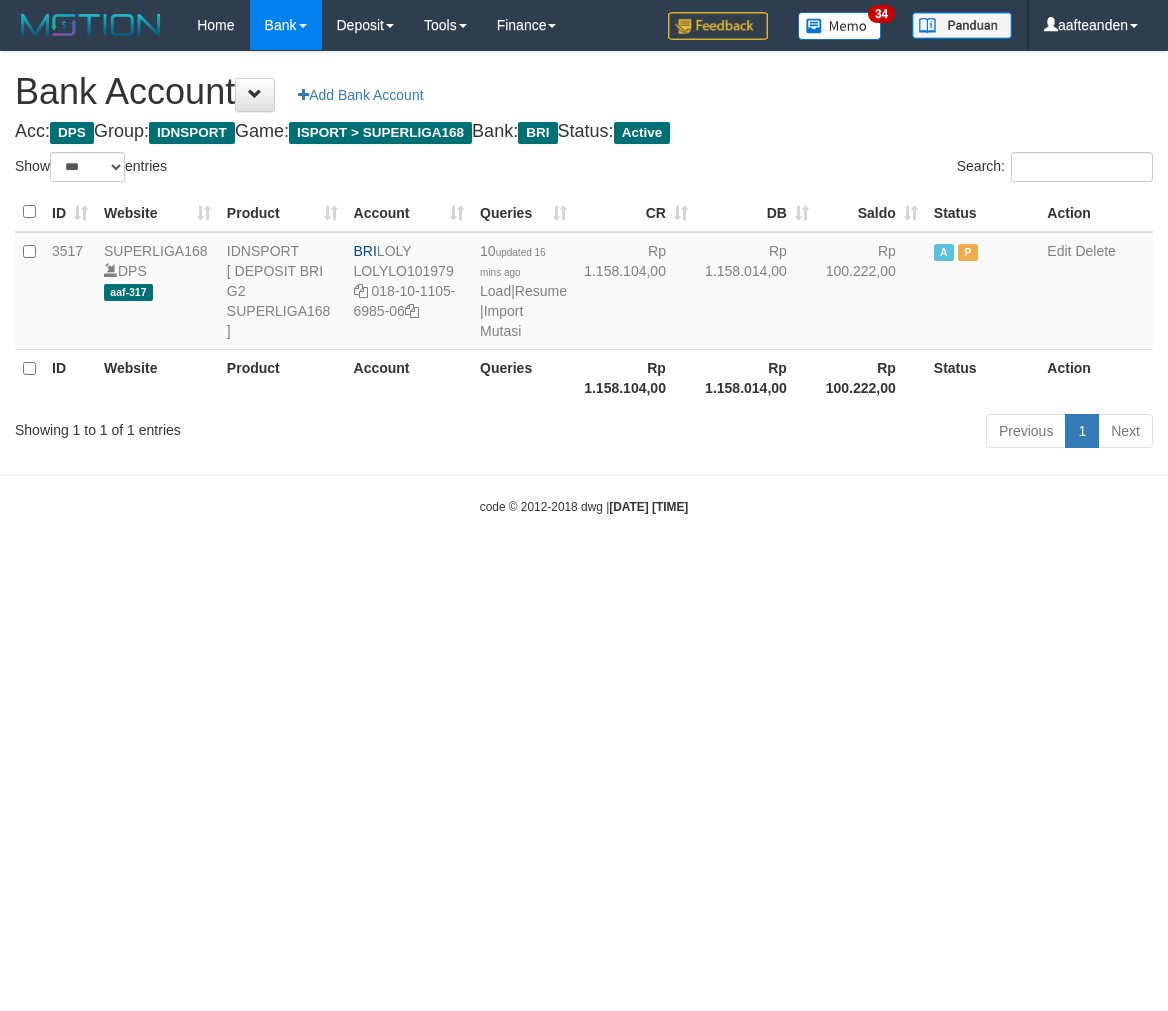 select on "***" 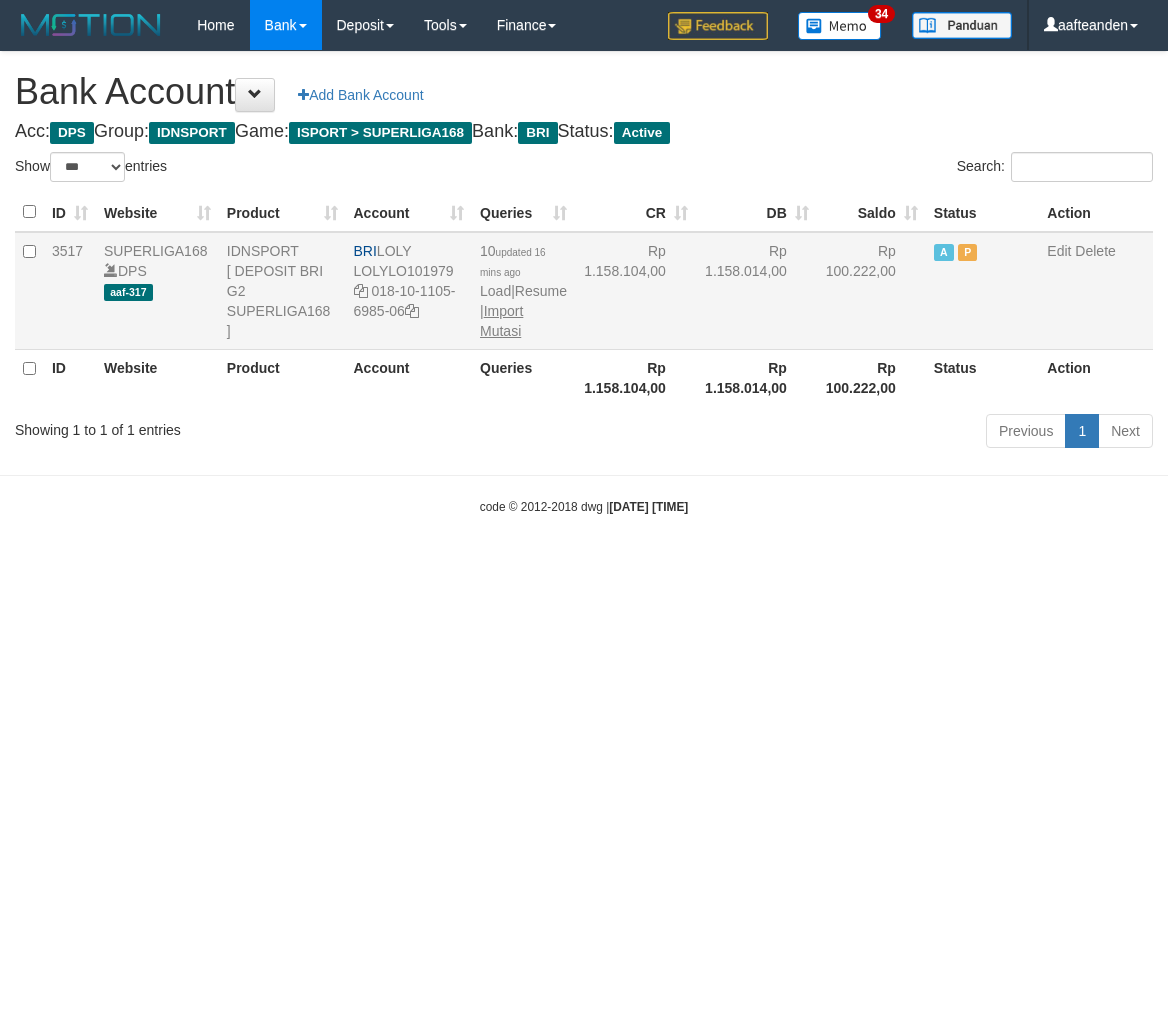 scroll, scrollTop: 0, scrollLeft: 0, axis: both 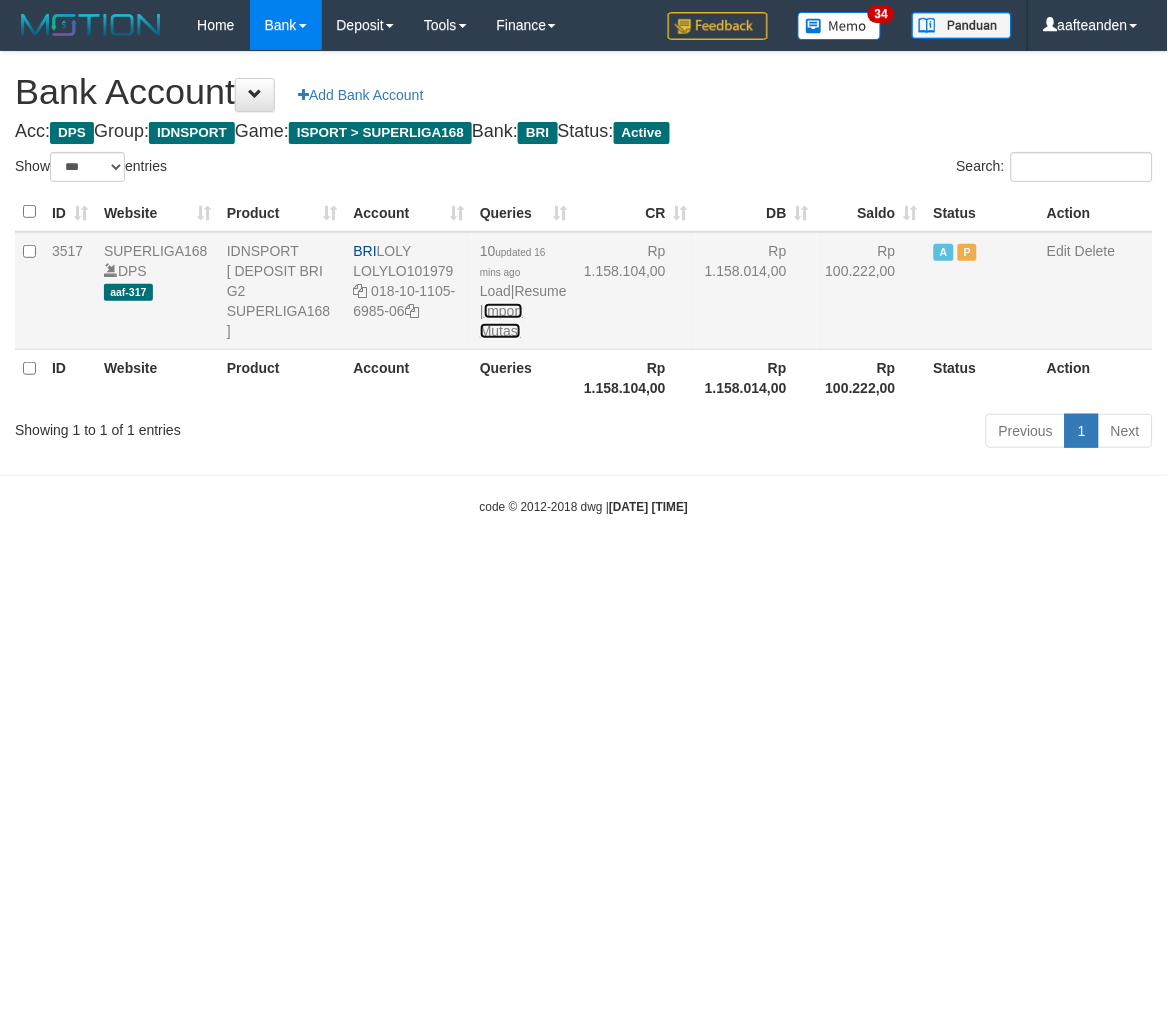 click on "Import Mutasi" at bounding box center (501, 321) 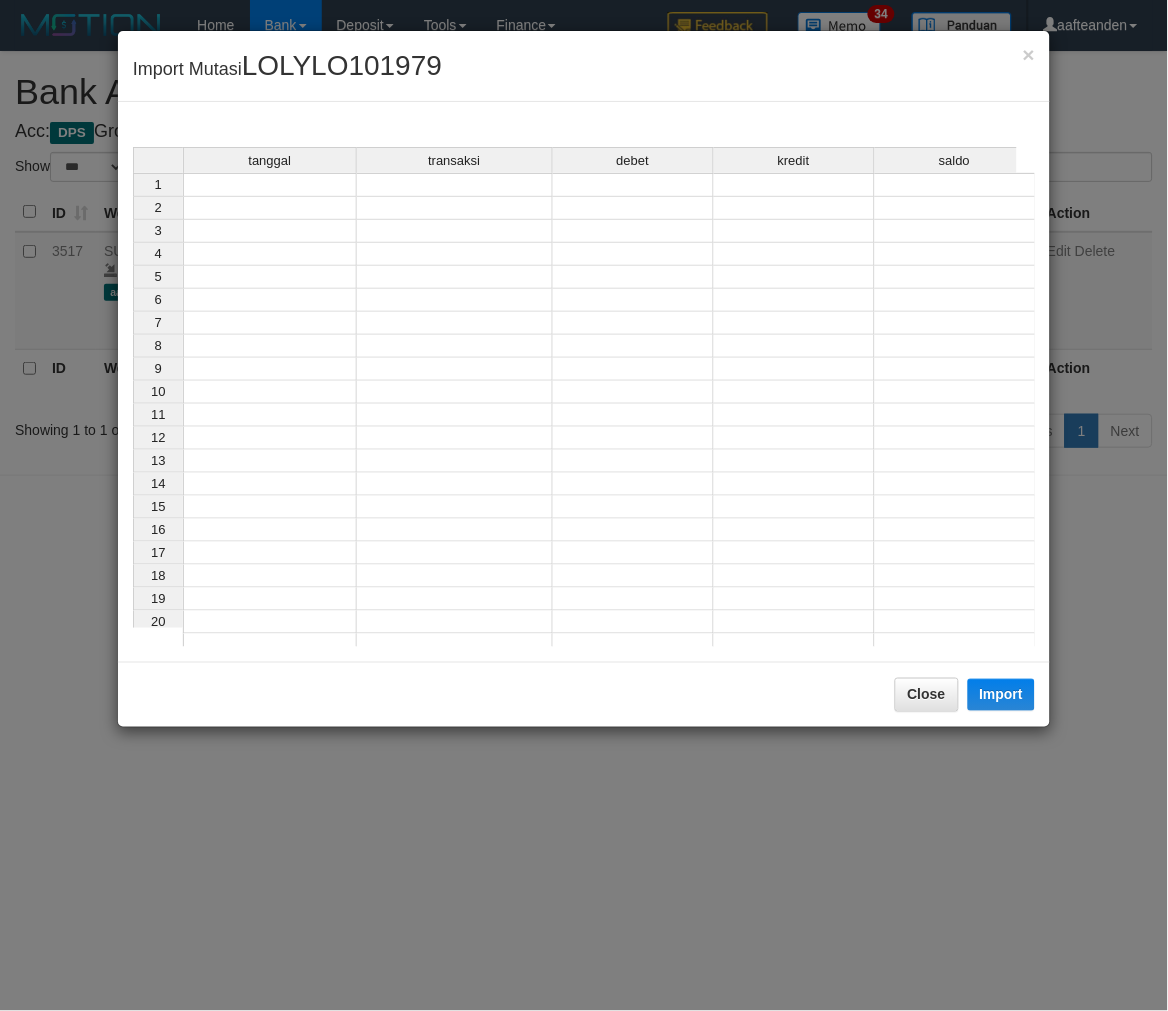 click at bounding box center [270, 185] 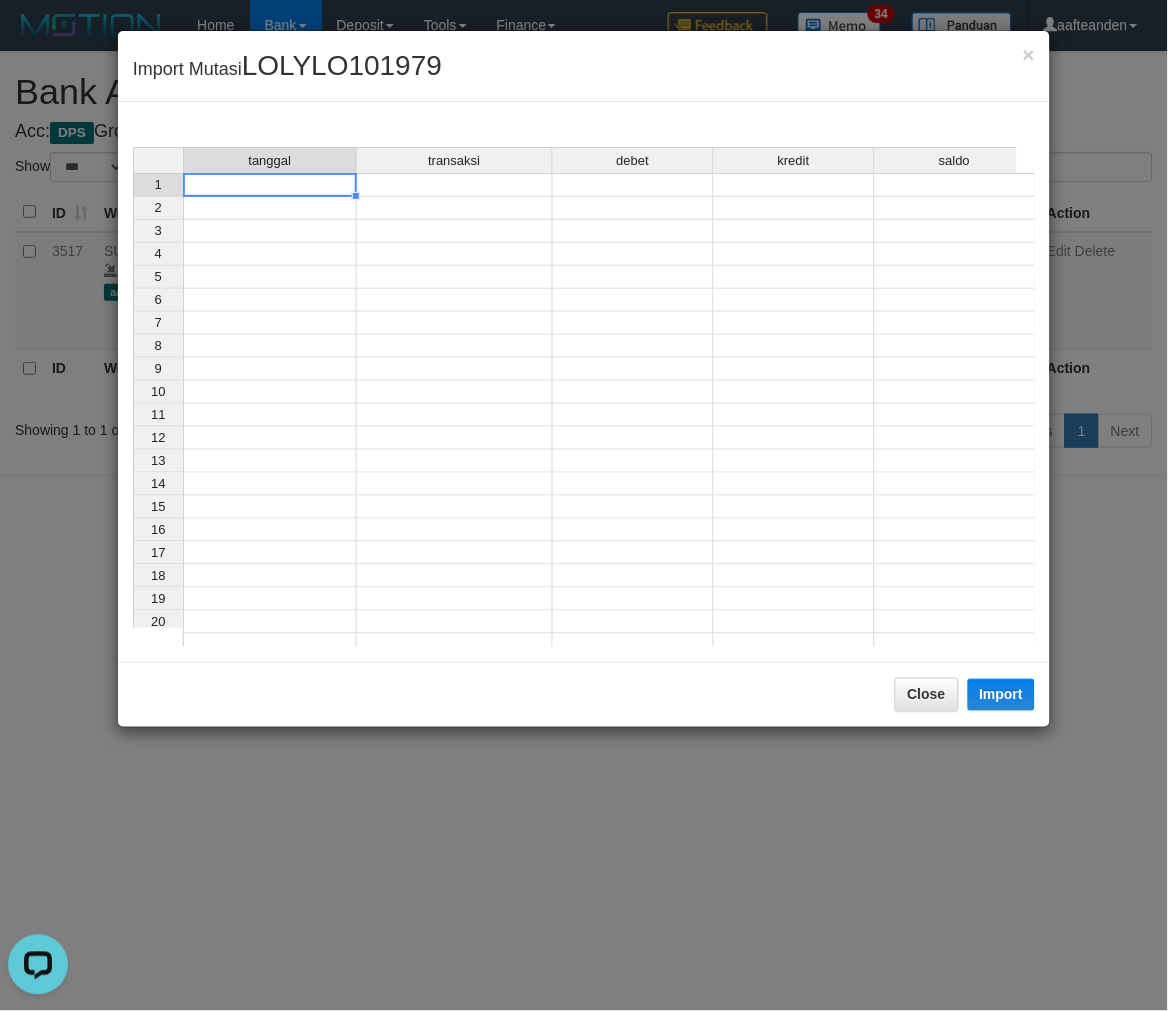 scroll, scrollTop: 0, scrollLeft: 0, axis: both 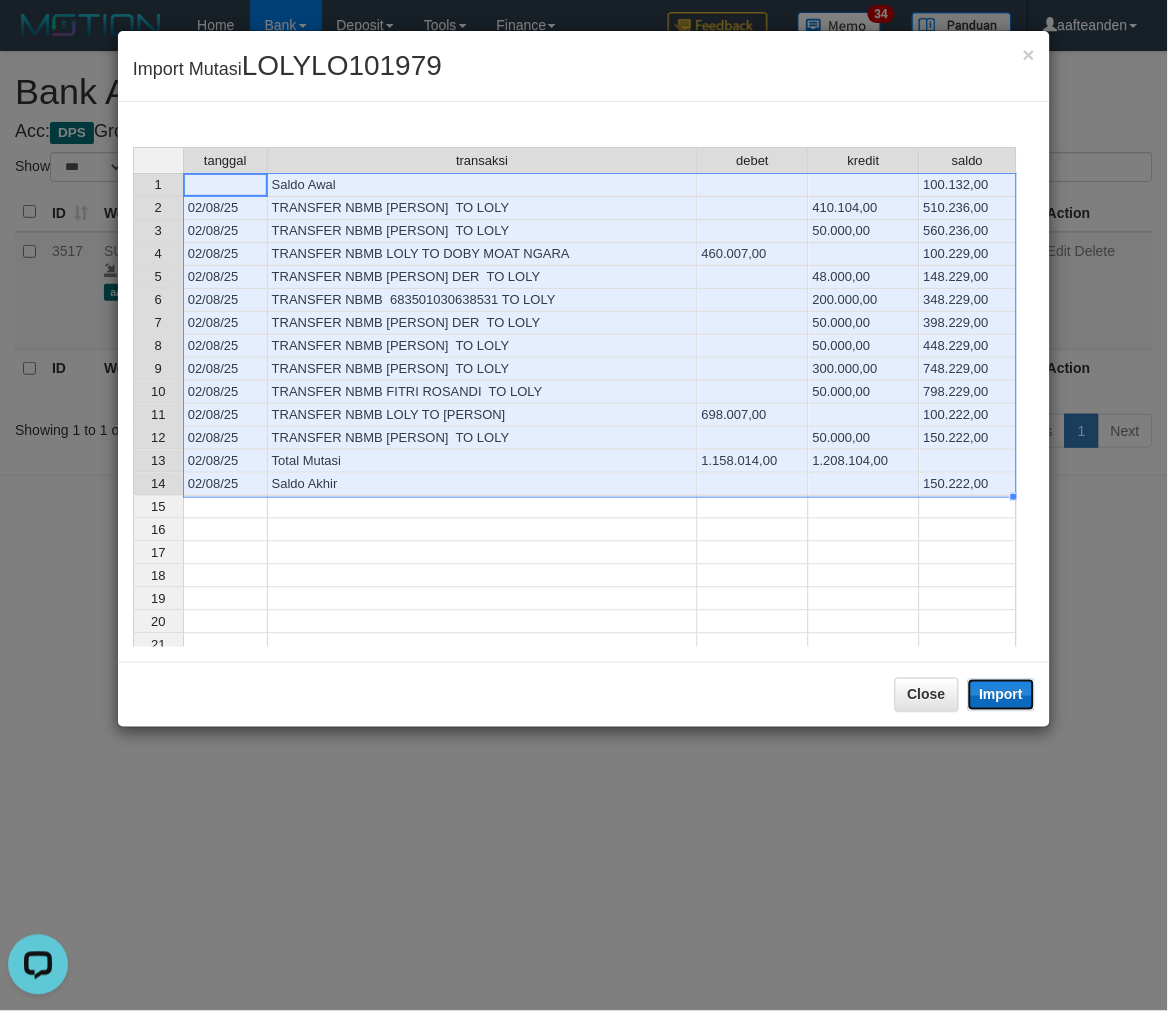 click on "Import" at bounding box center (1002, 695) 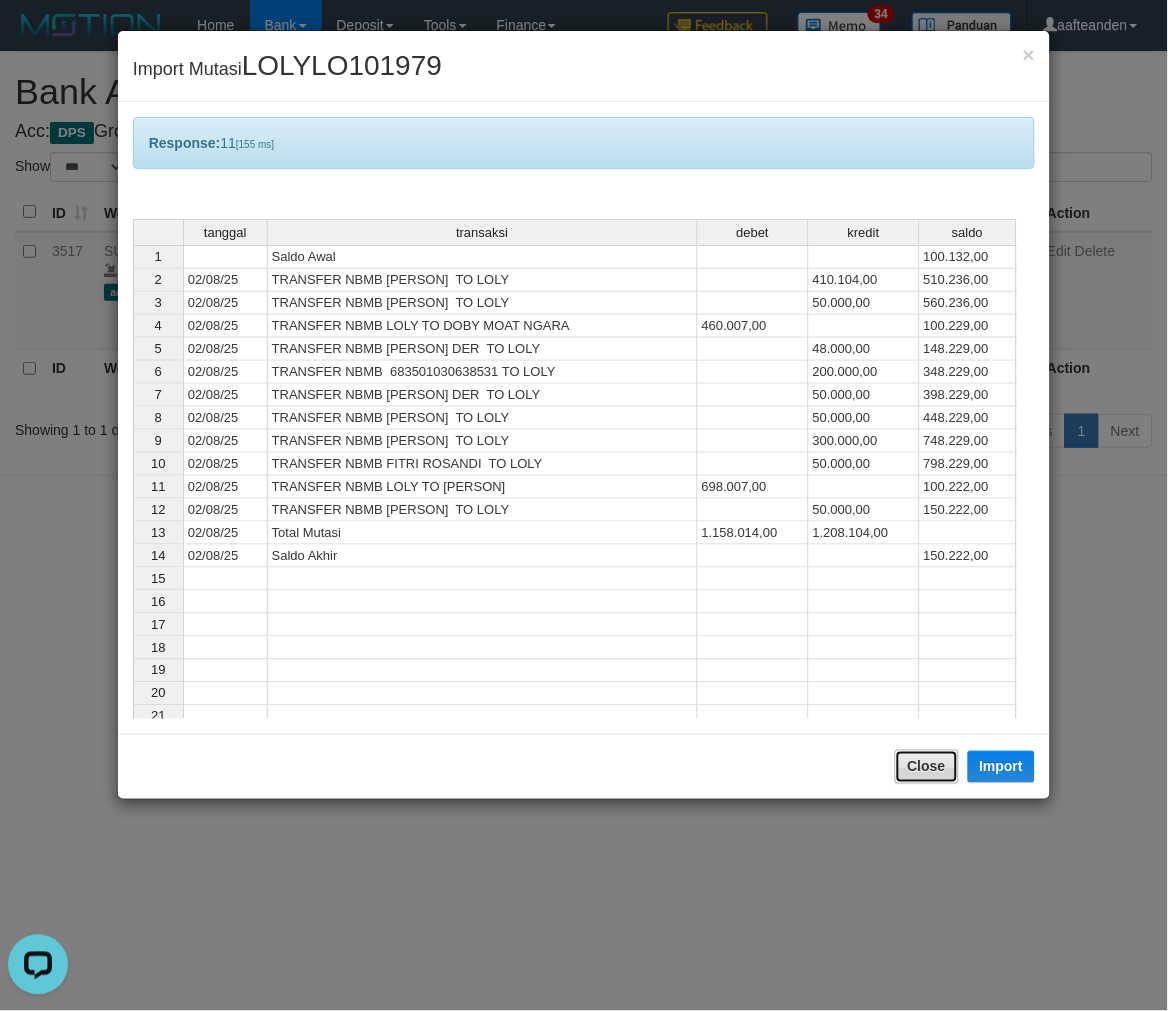 click on "Close" at bounding box center (927, 767) 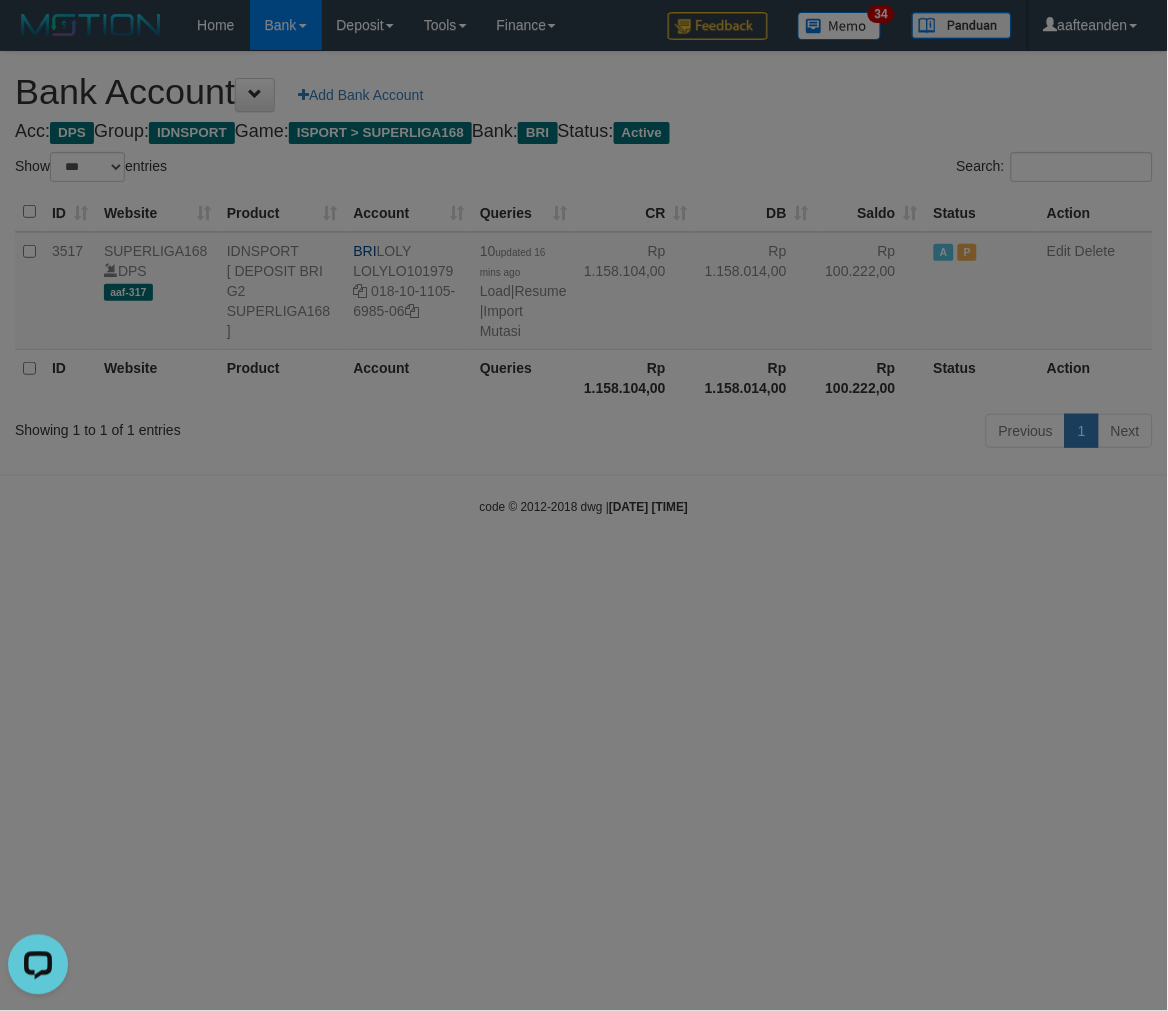 click on "Toggle navigation
Home
Bank
Account List
Load
By Website
Group
[ISPORT]													SUPERLIGA168
By Load Group (DPS)
34" at bounding box center (584, 283) 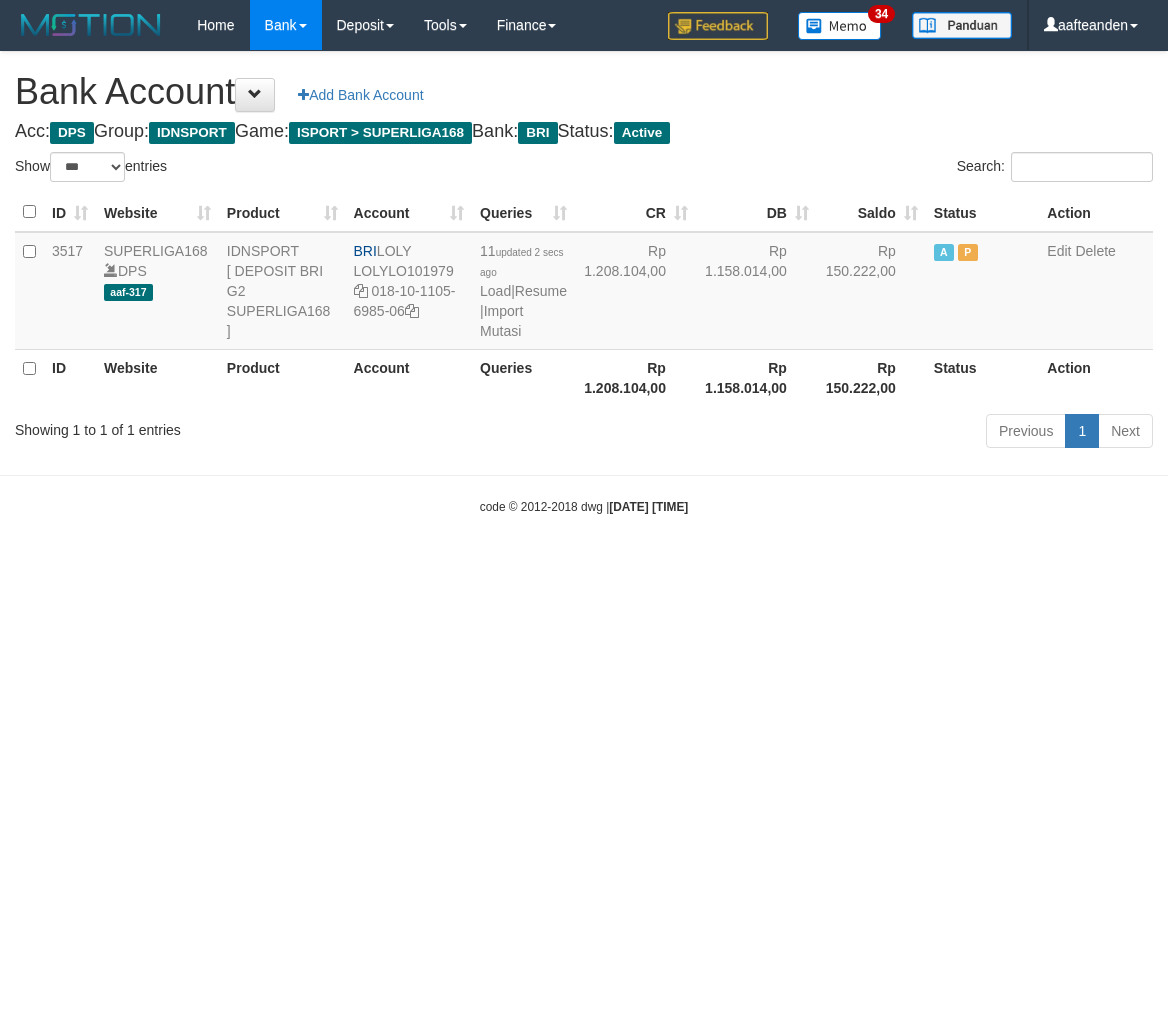 select on "***" 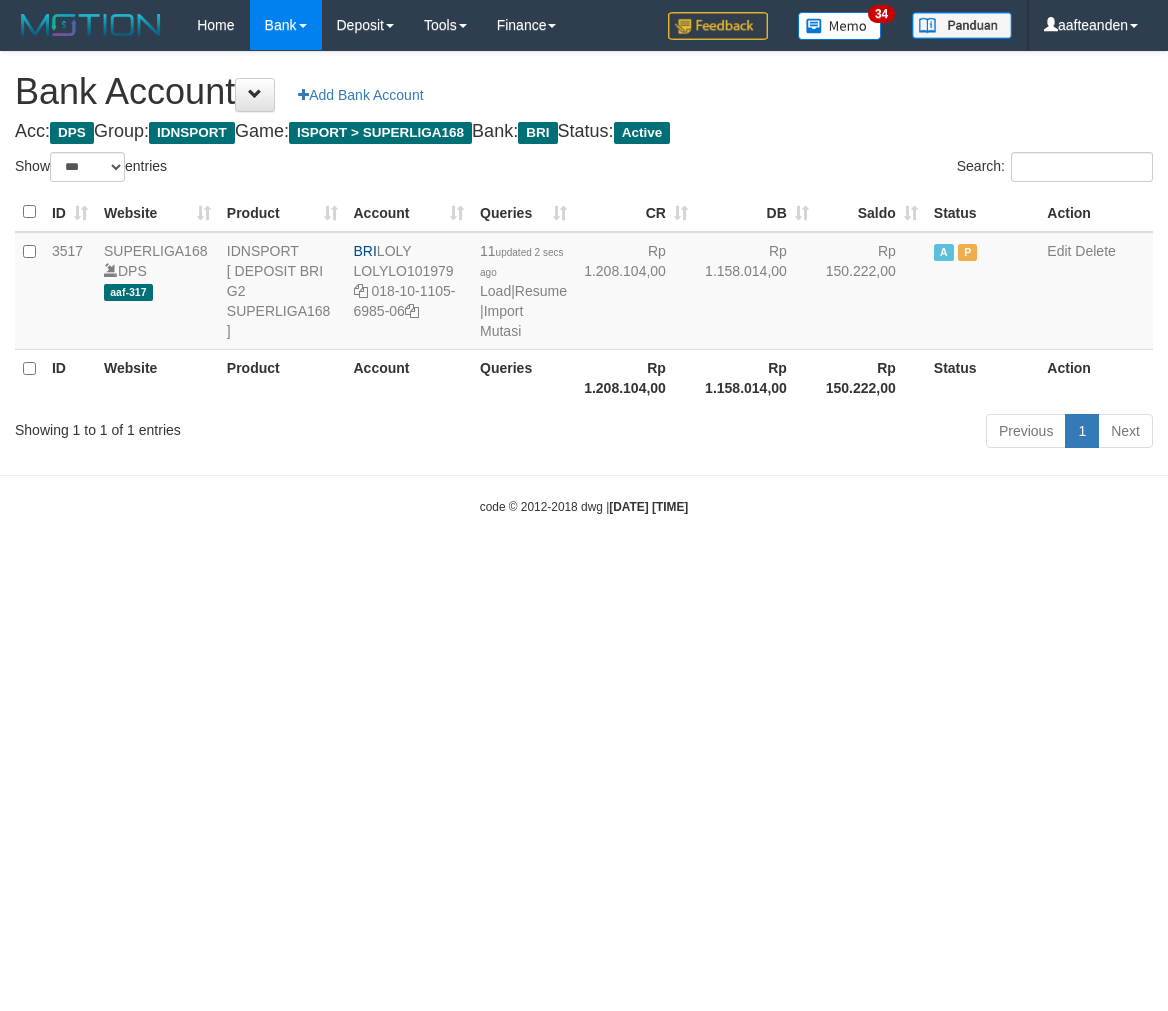 scroll, scrollTop: 0, scrollLeft: 0, axis: both 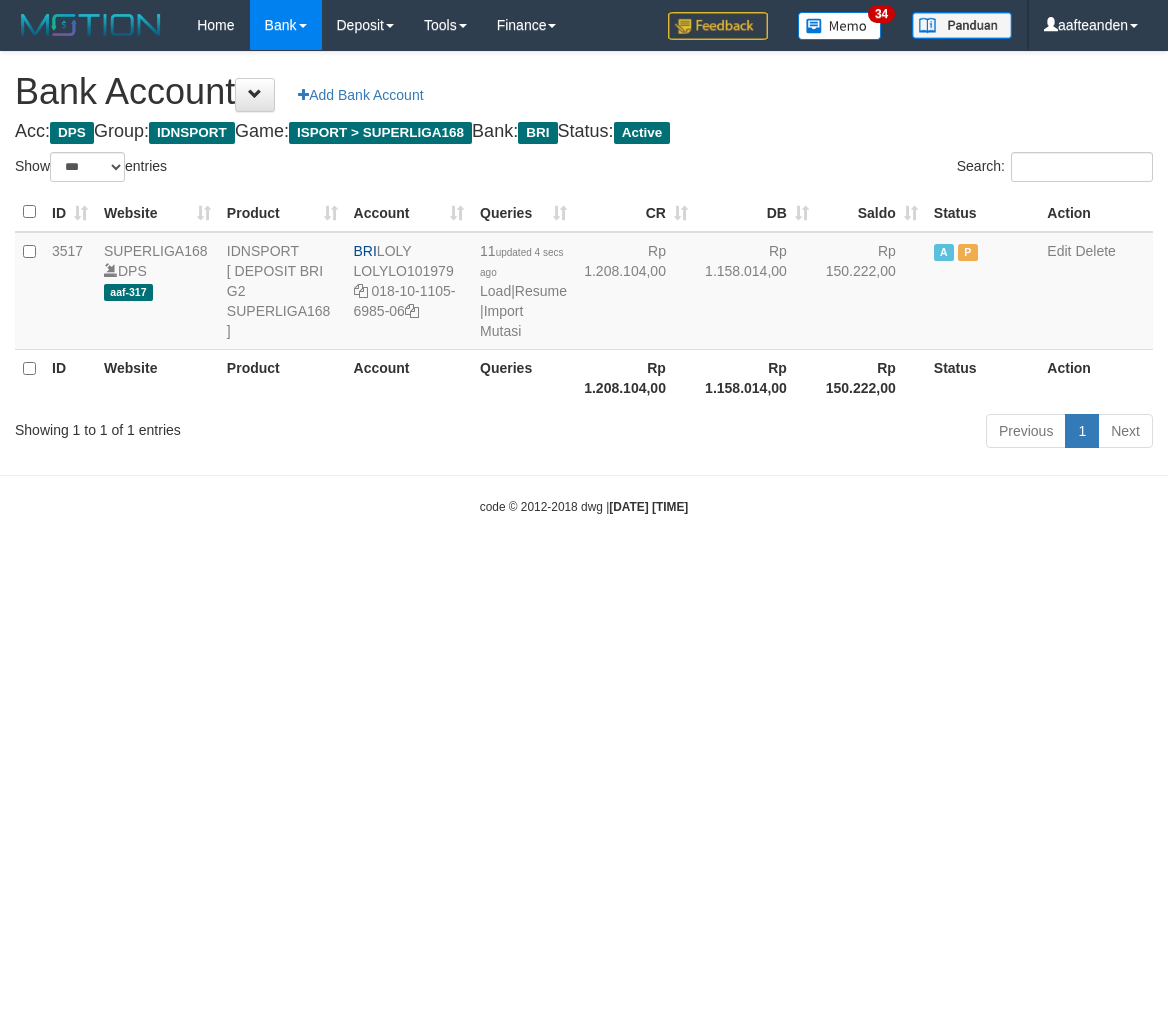 select on "***" 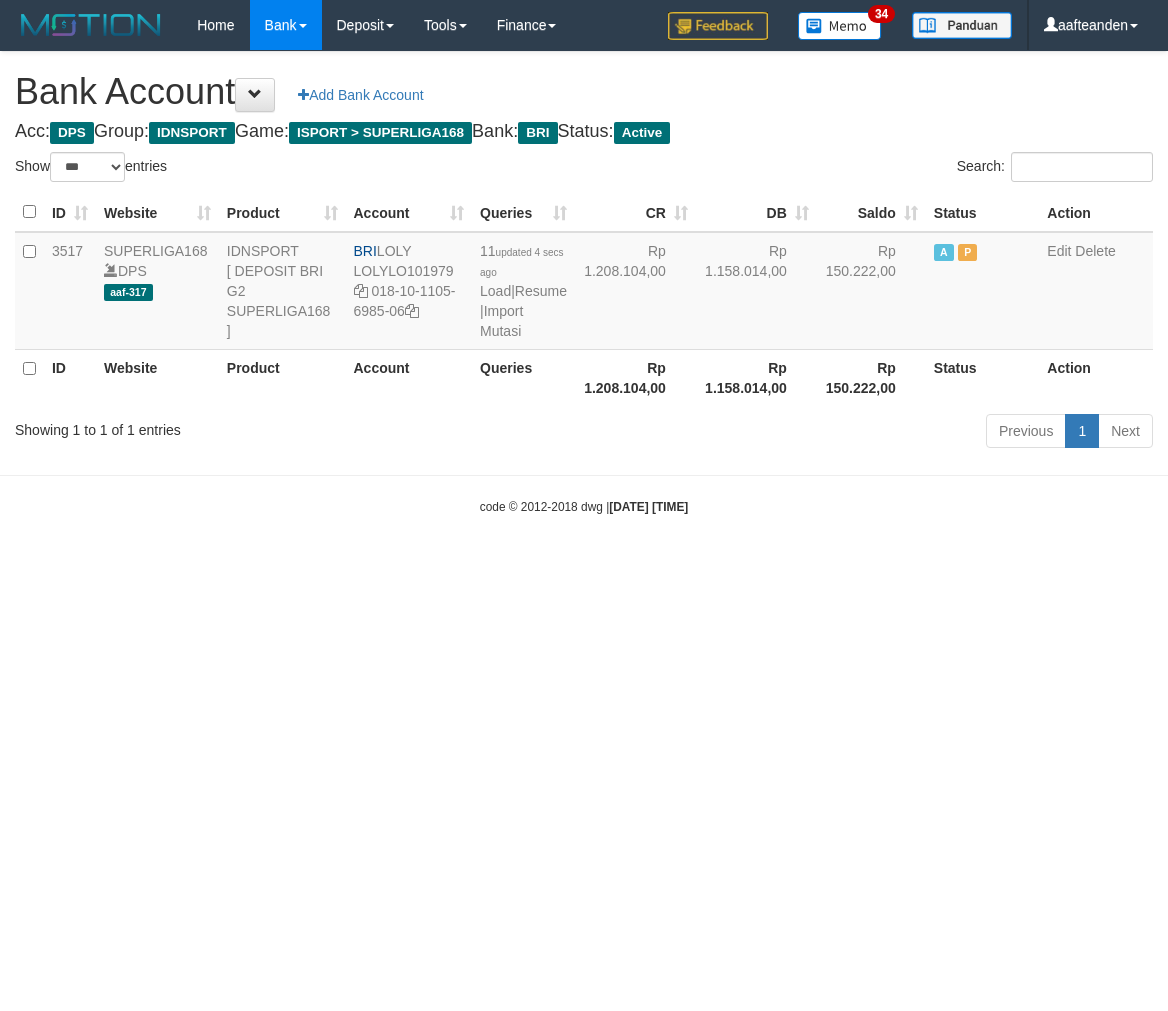 scroll, scrollTop: 0, scrollLeft: 0, axis: both 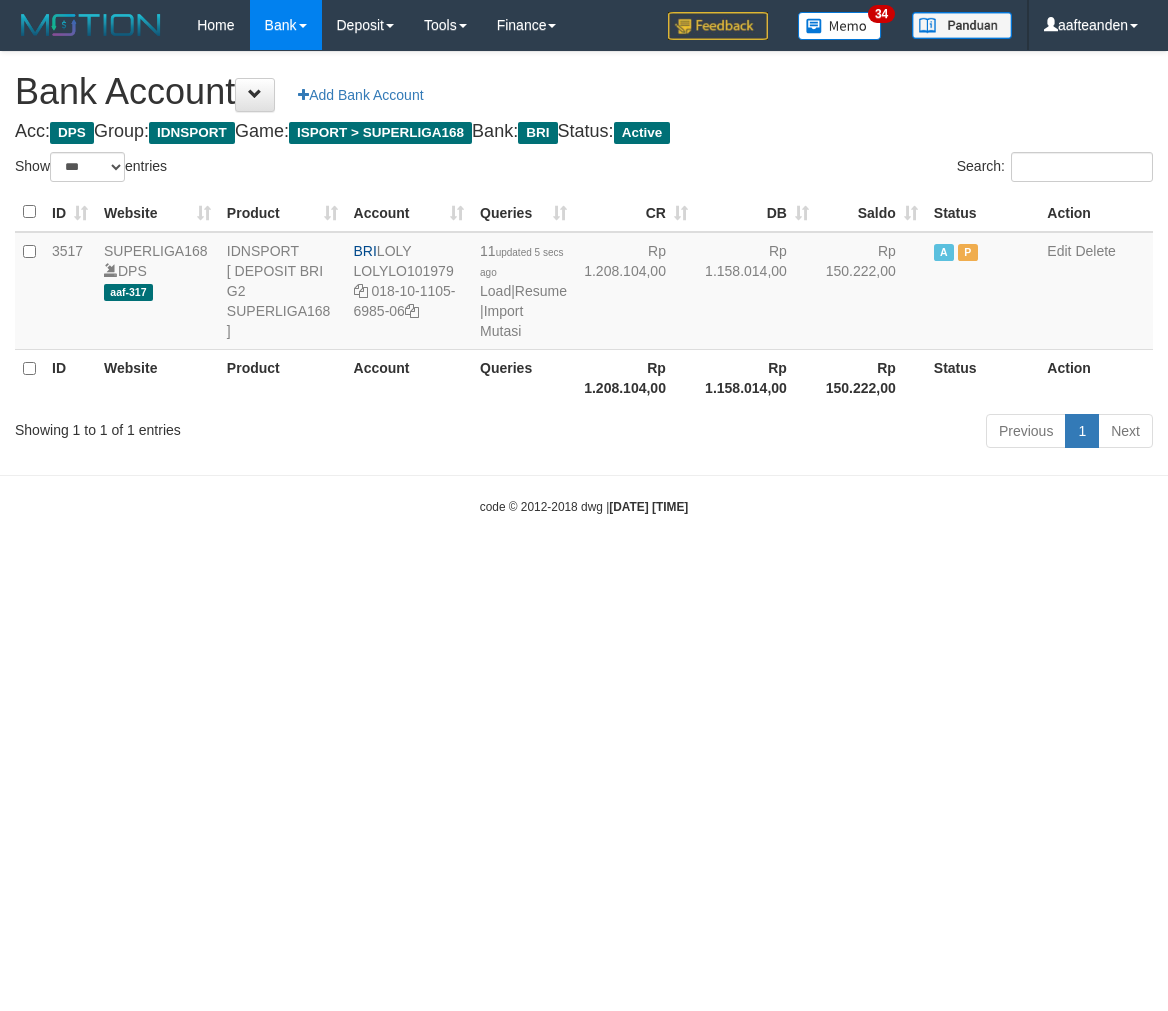 select on "***" 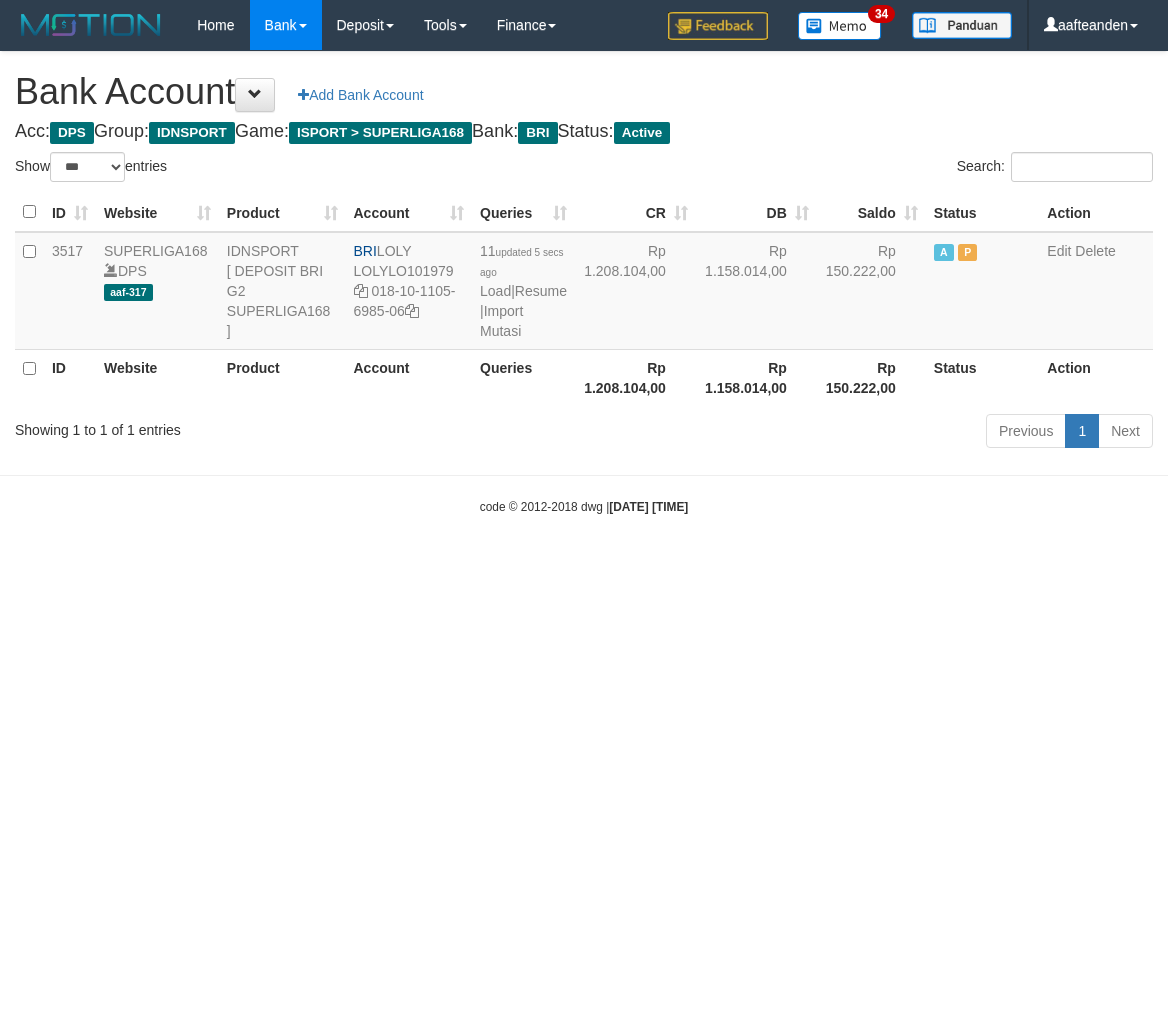 scroll, scrollTop: 0, scrollLeft: 0, axis: both 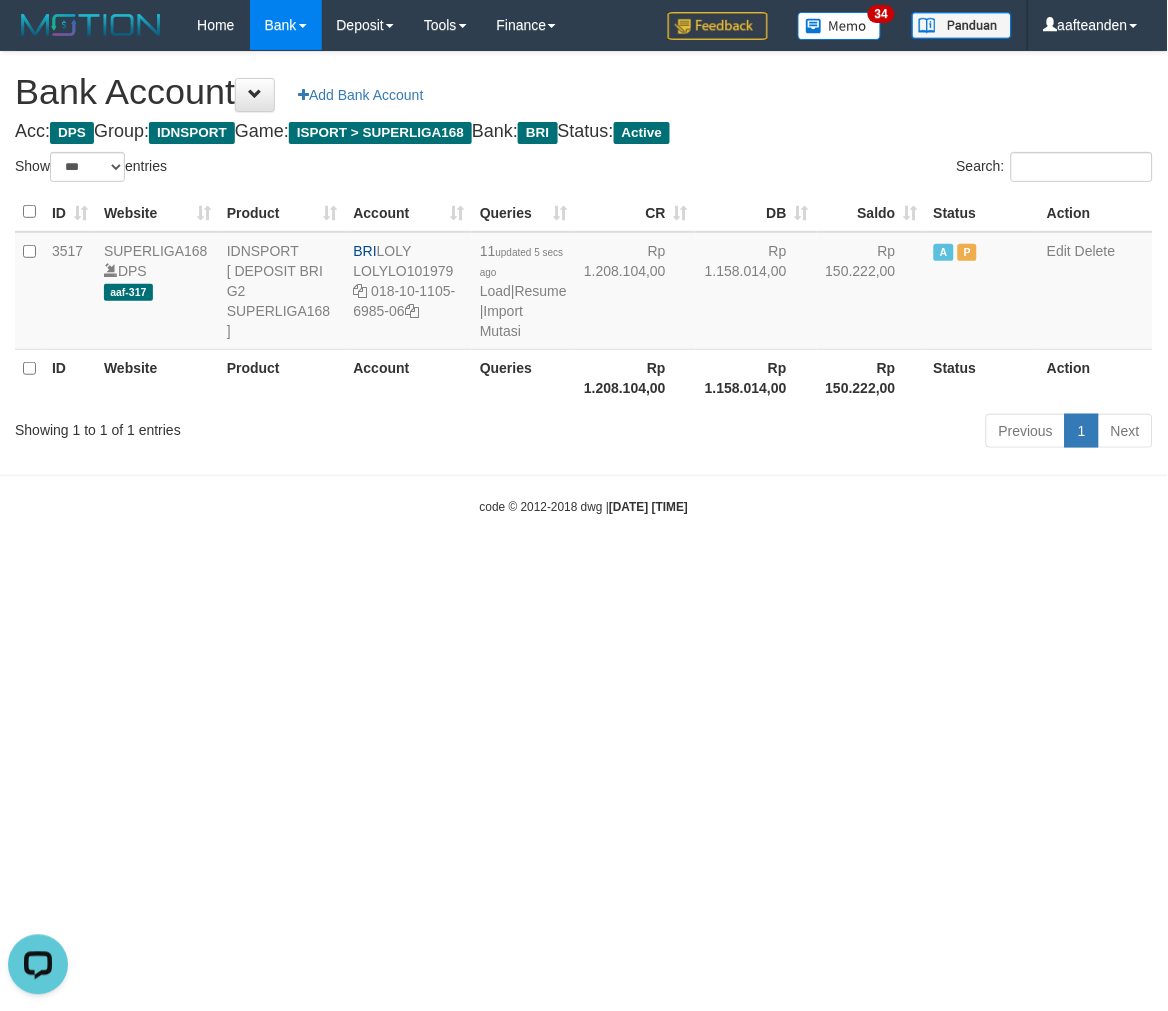 drag, startPoint x: 867, startPoint y: 677, endPoint x: 954, endPoint y: 616, distance: 106.25441 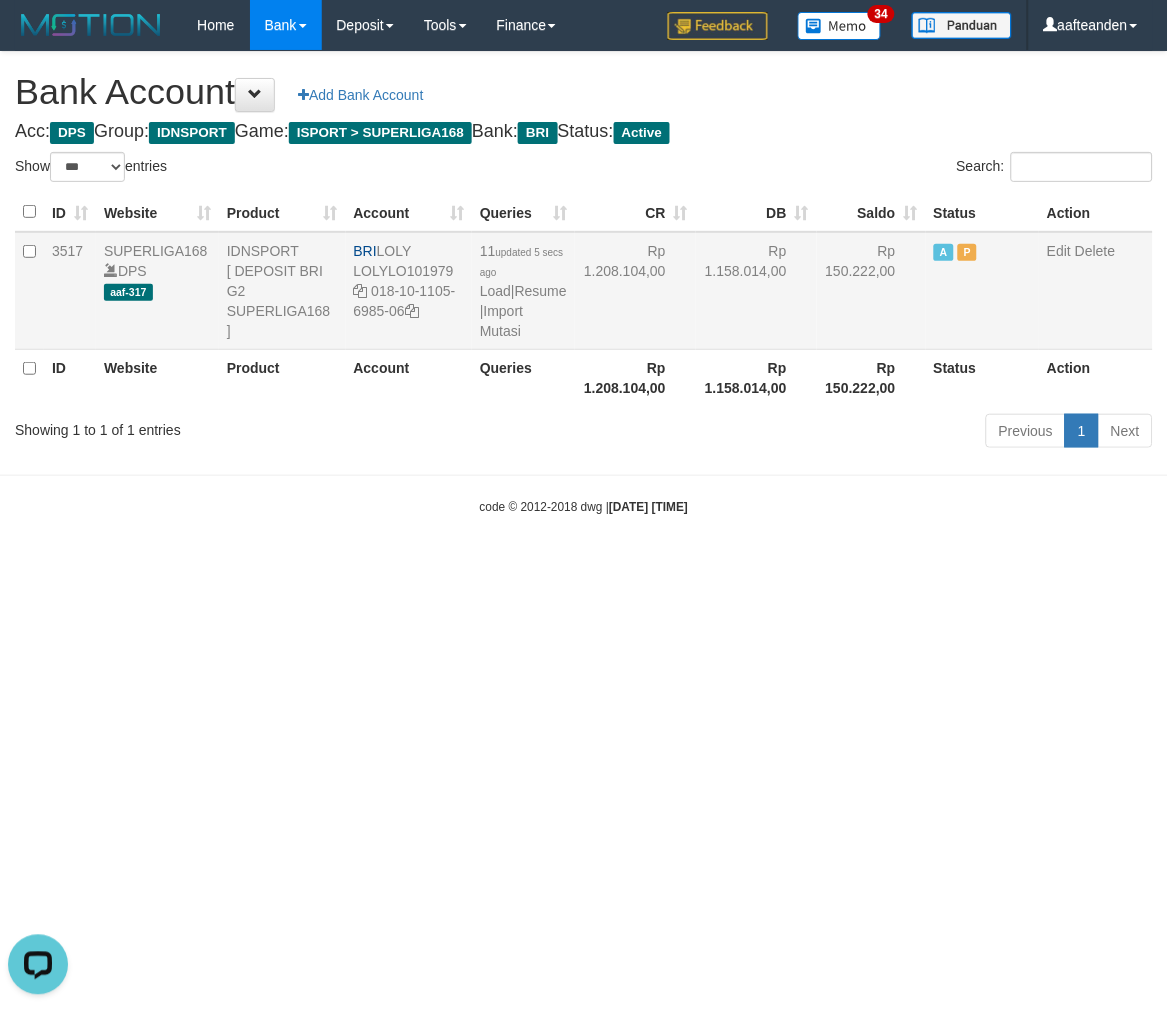 drag, startPoint x: 493, startPoint y: 248, endPoint x: 477, endPoint y: 248, distance: 16 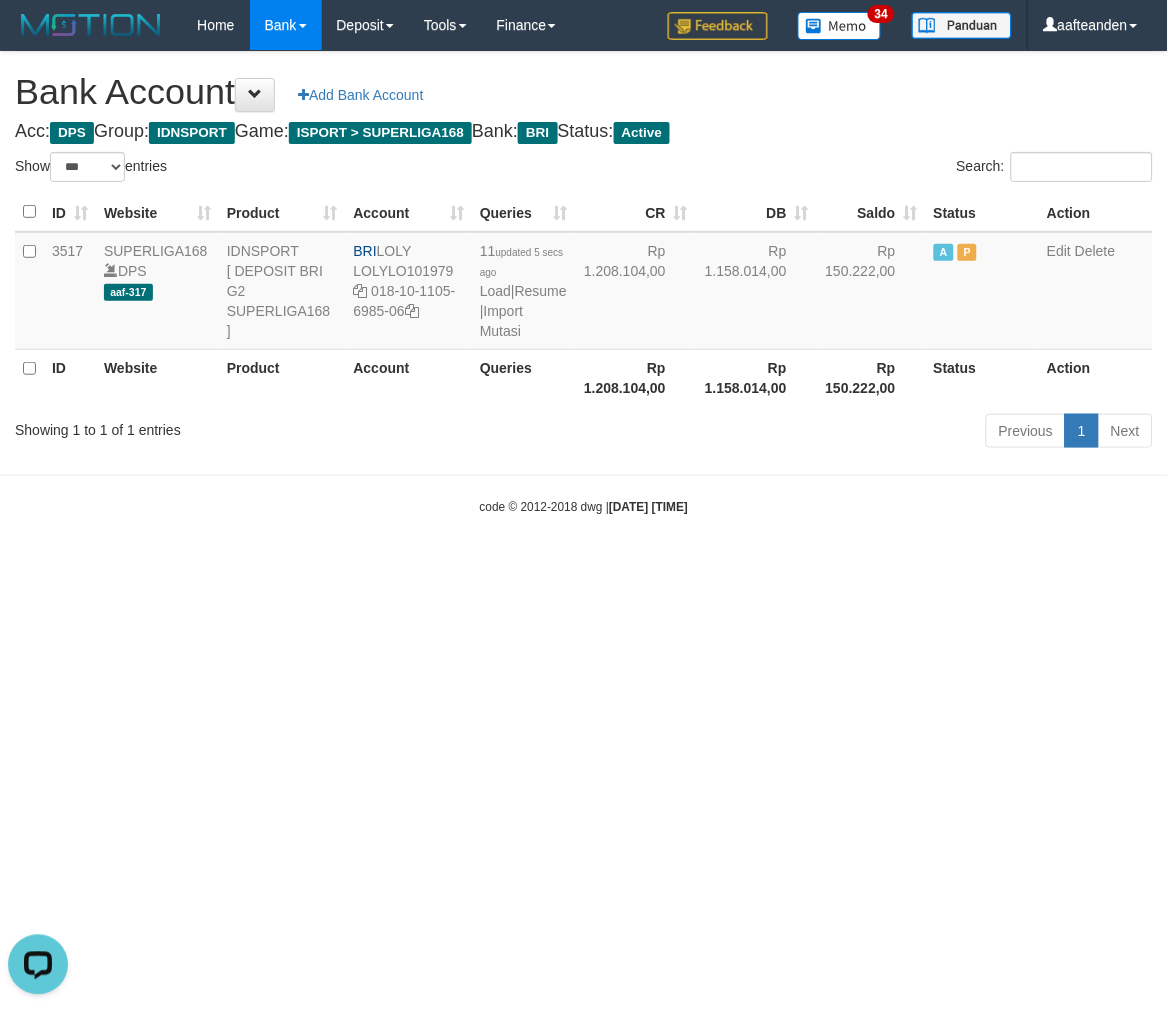 copy on "11" 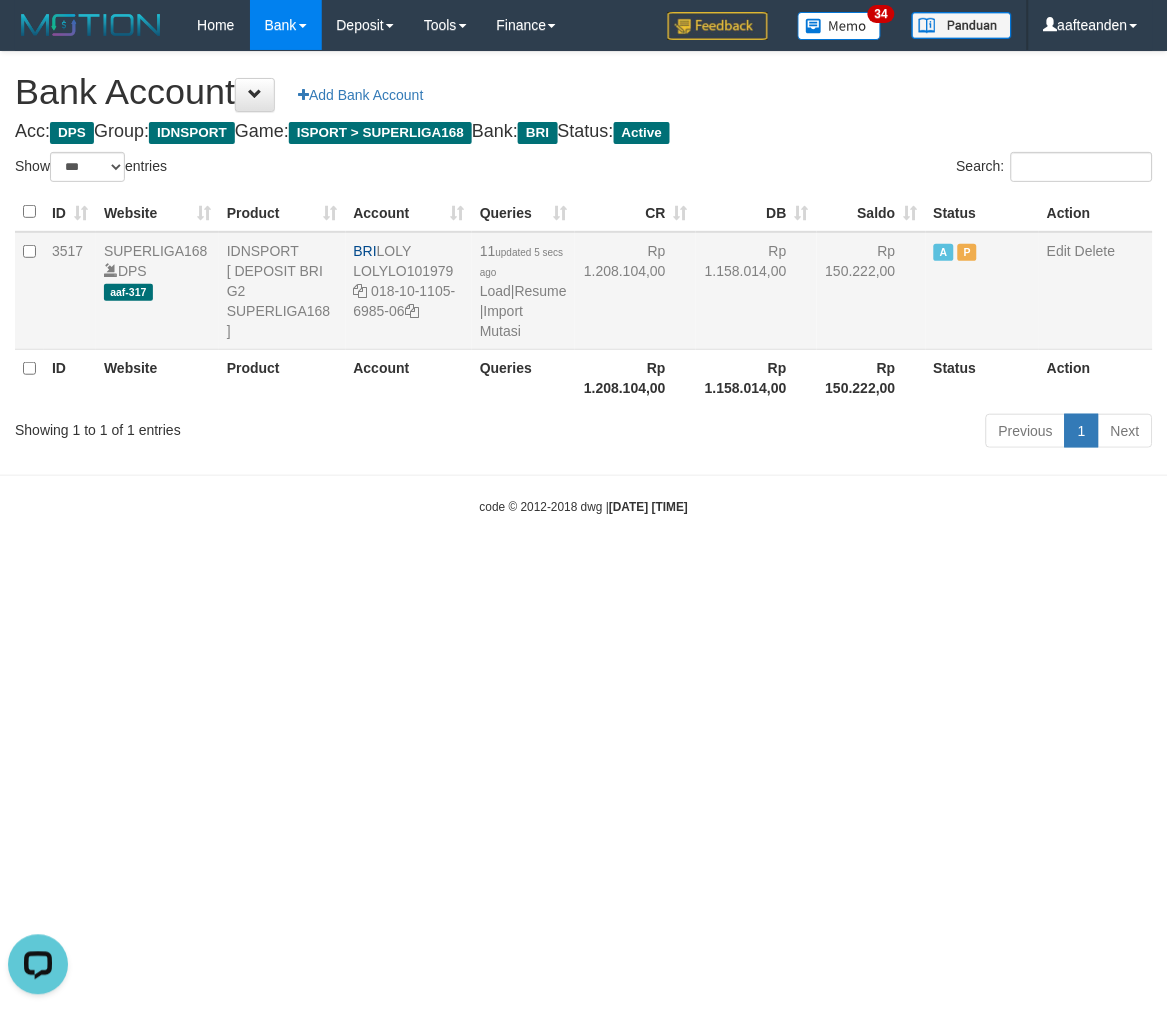 click on "11  updated 5 secs ago" at bounding box center [521, 261] 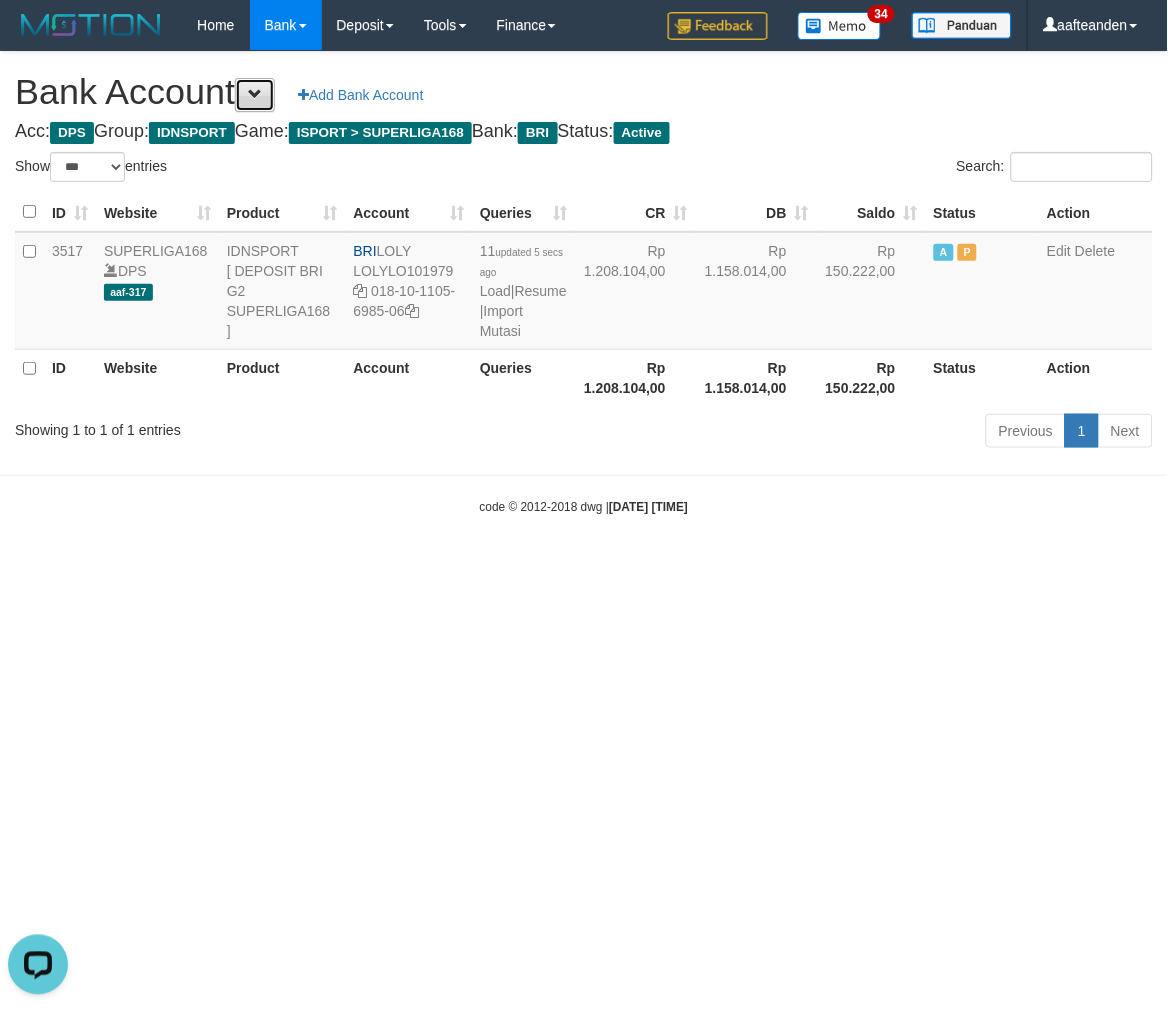 click at bounding box center (255, 94) 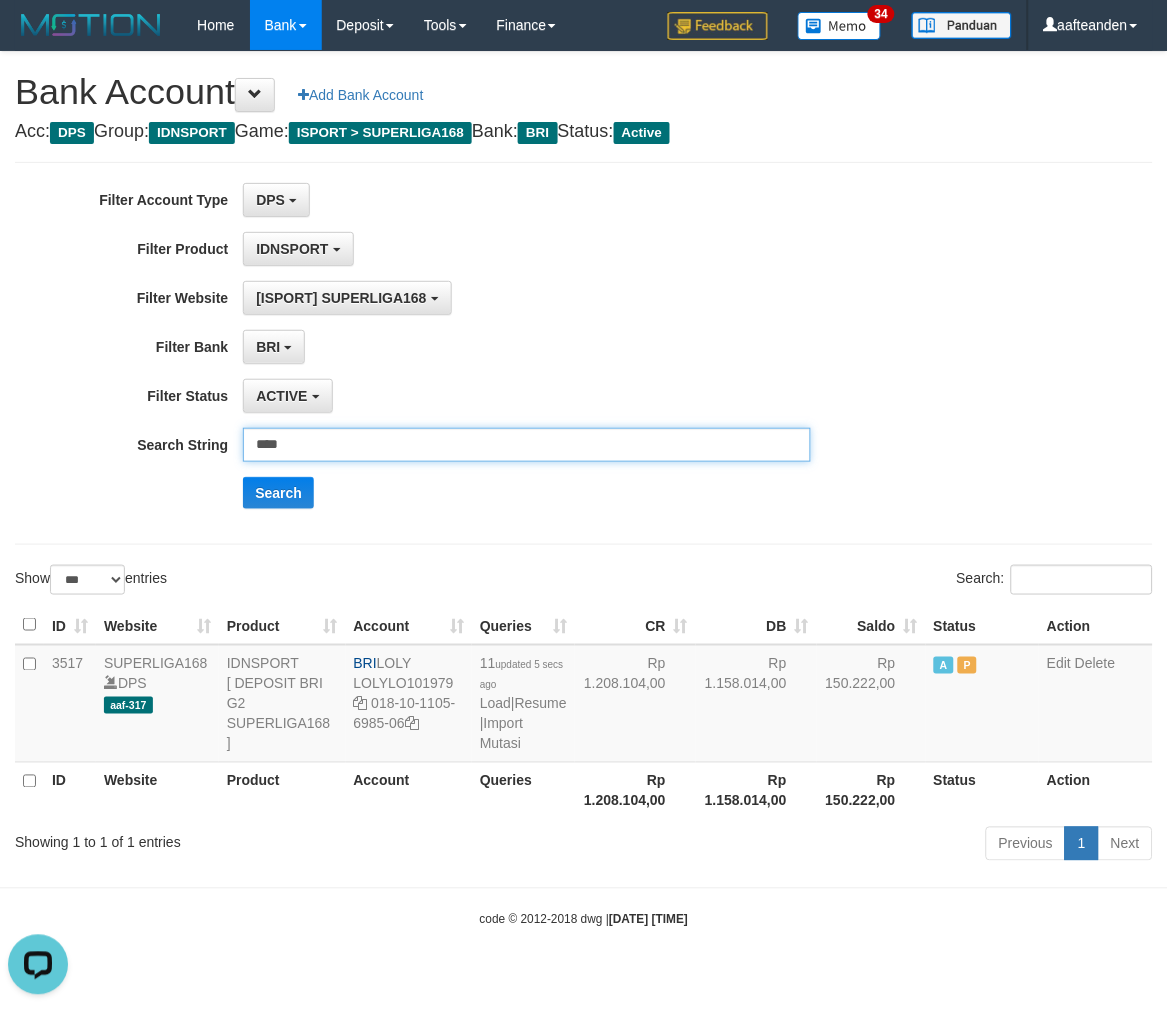 drag, startPoint x: 273, startPoint y: 445, endPoint x: 2, endPoint y: 463, distance: 271.59714 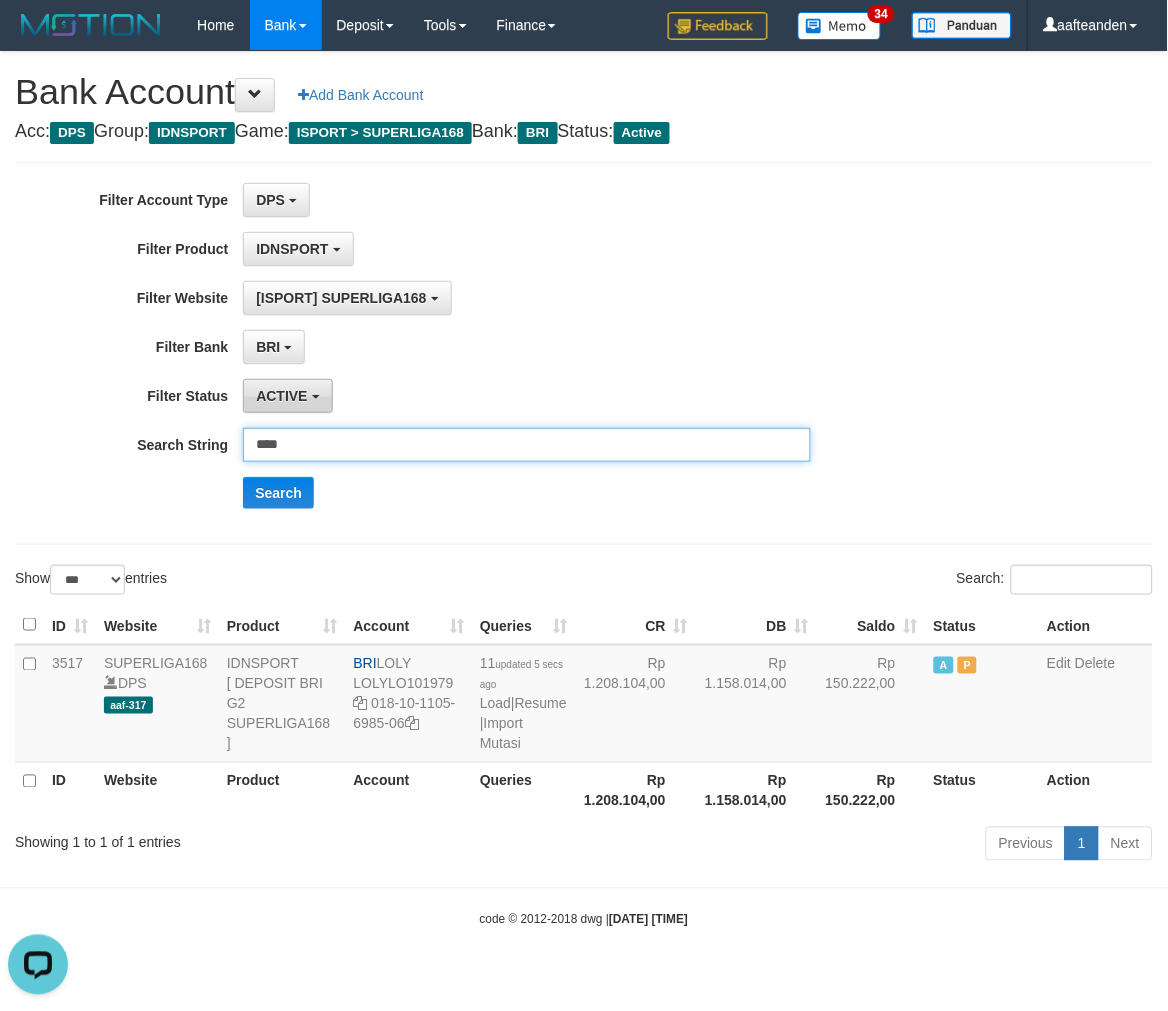 type on "**" 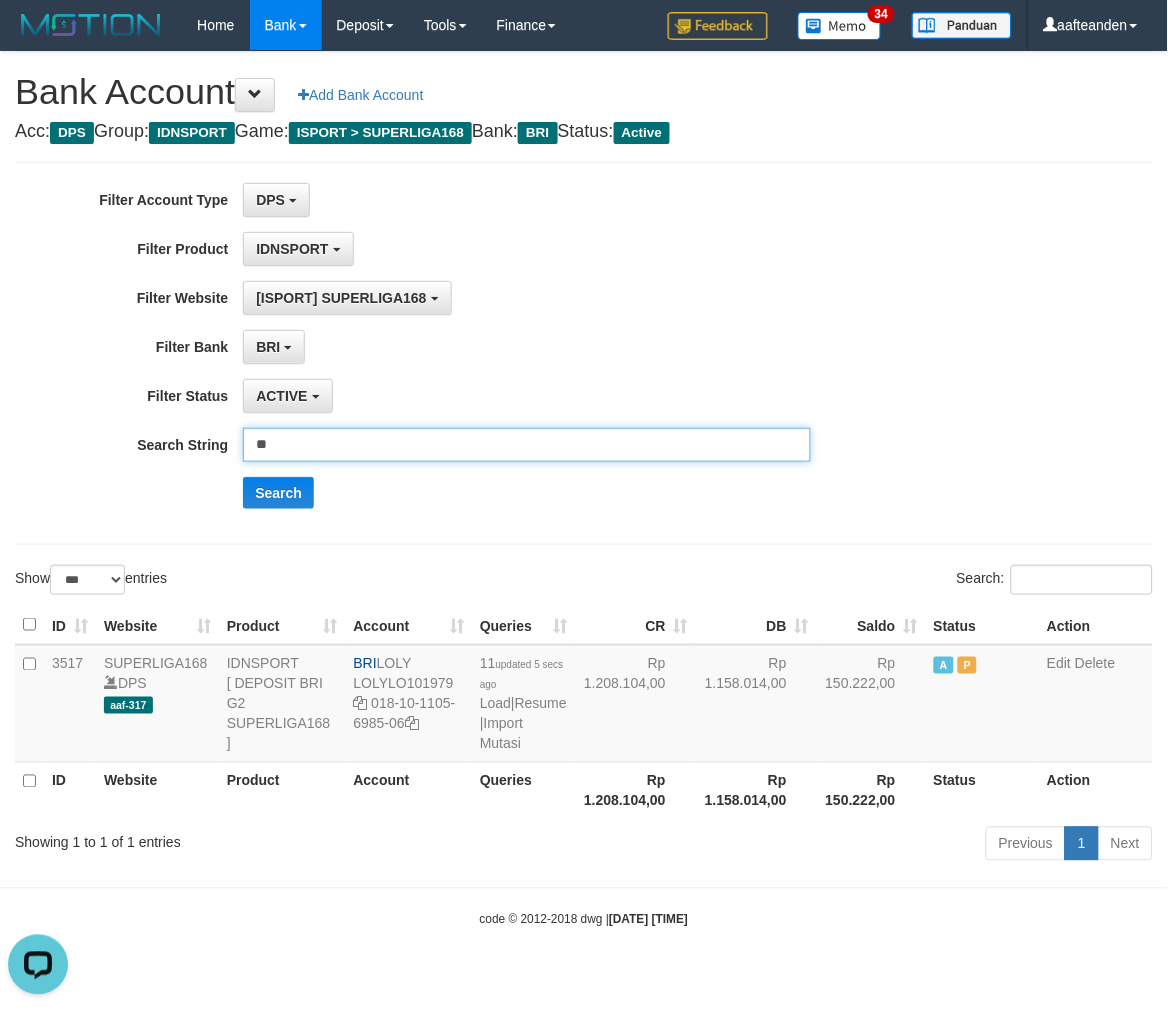 drag, startPoint x: 296, startPoint y: 448, endPoint x: 2, endPoint y: 496, distance: 297.8926 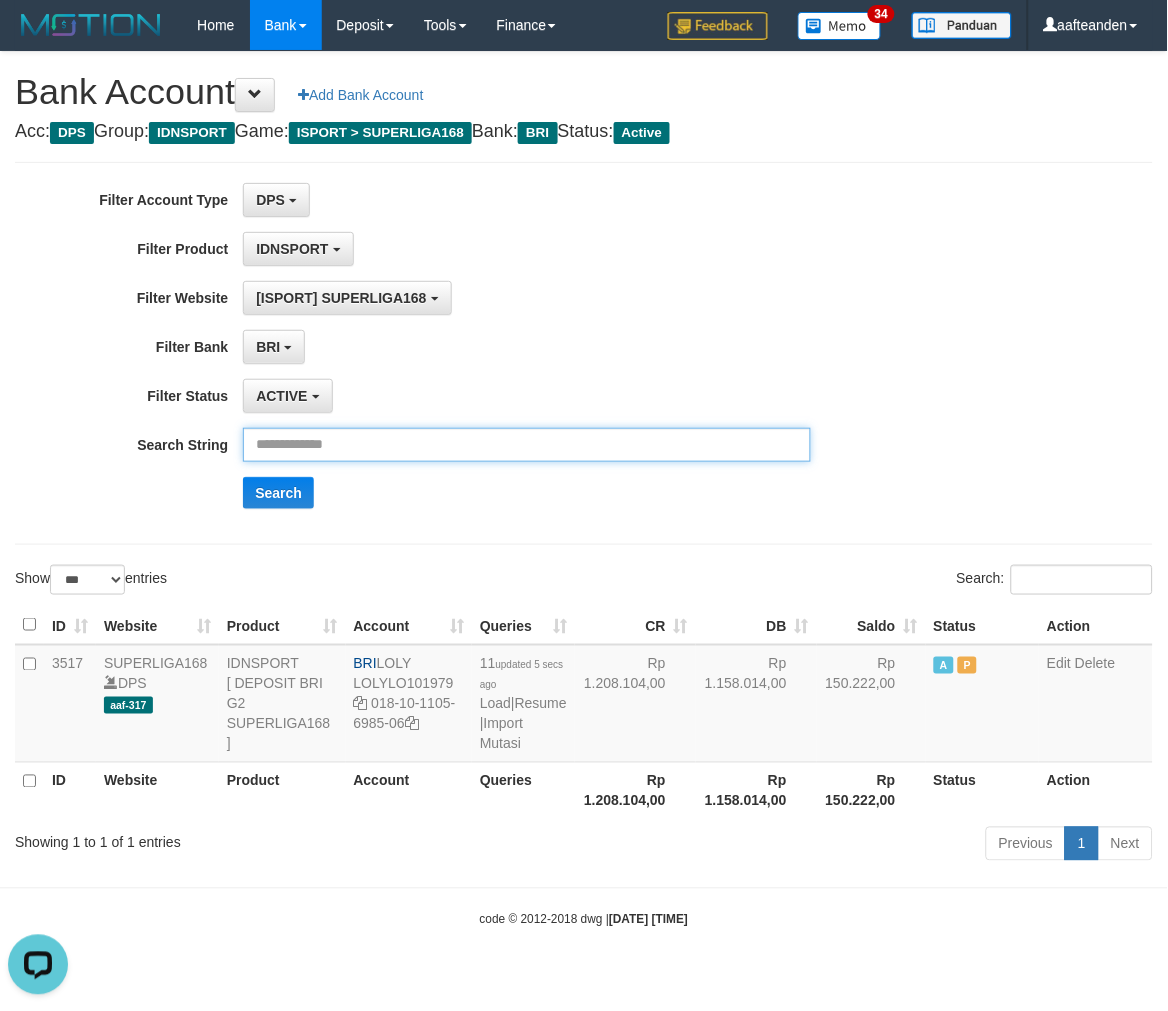 click at bounding box center [527, 445] 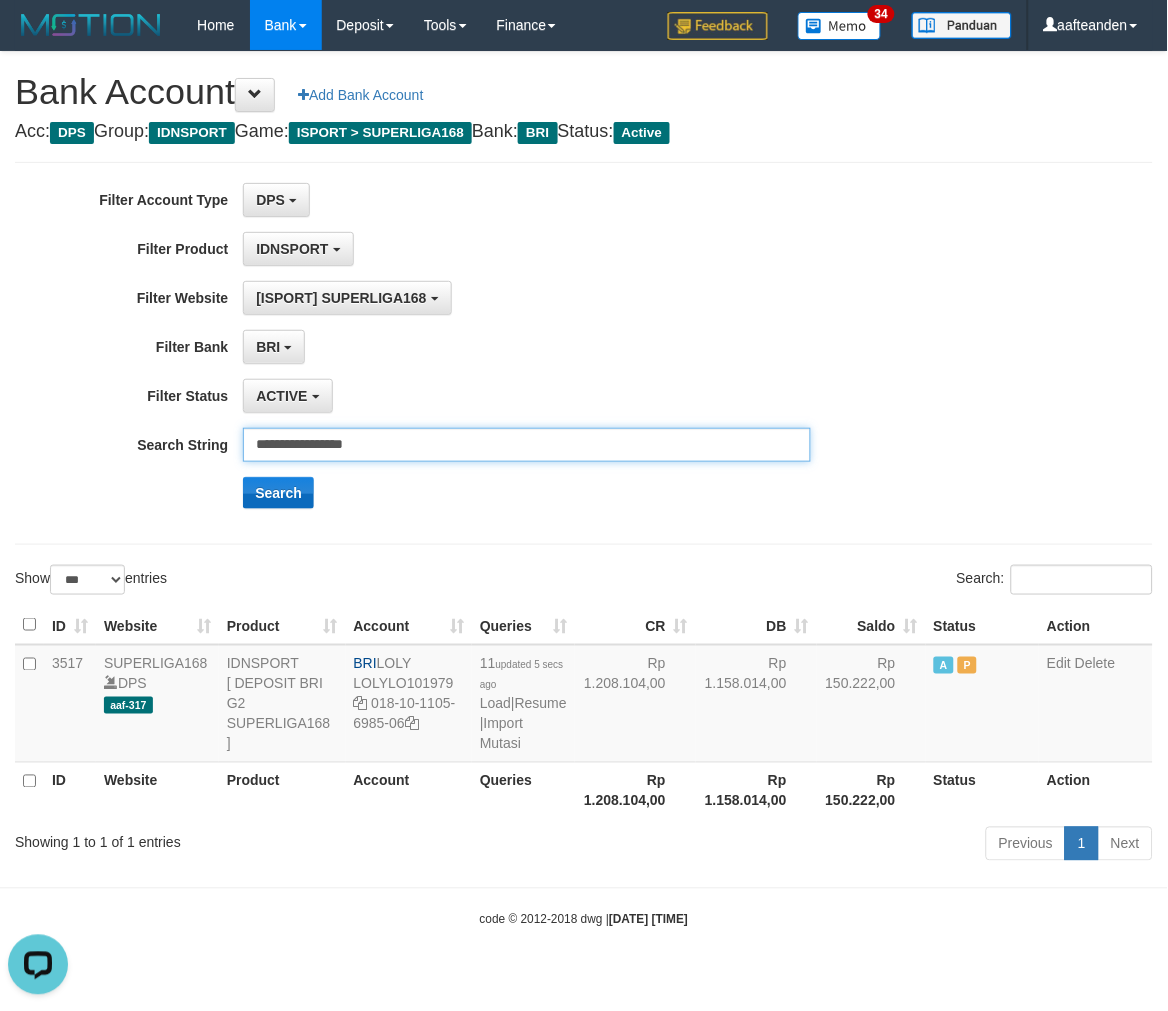 type on "**********" 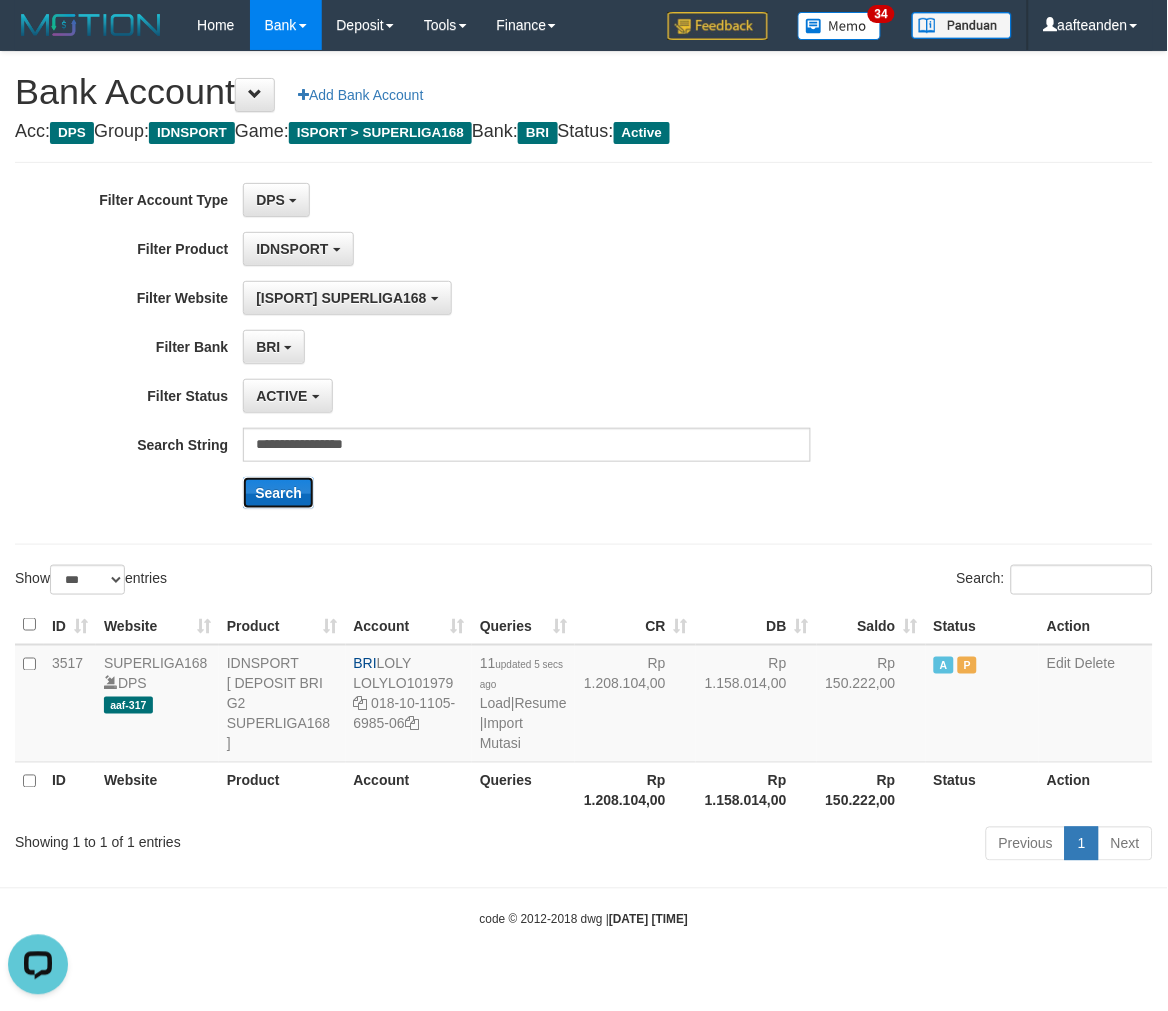 click on "Search" at bounding box center [278, 493] 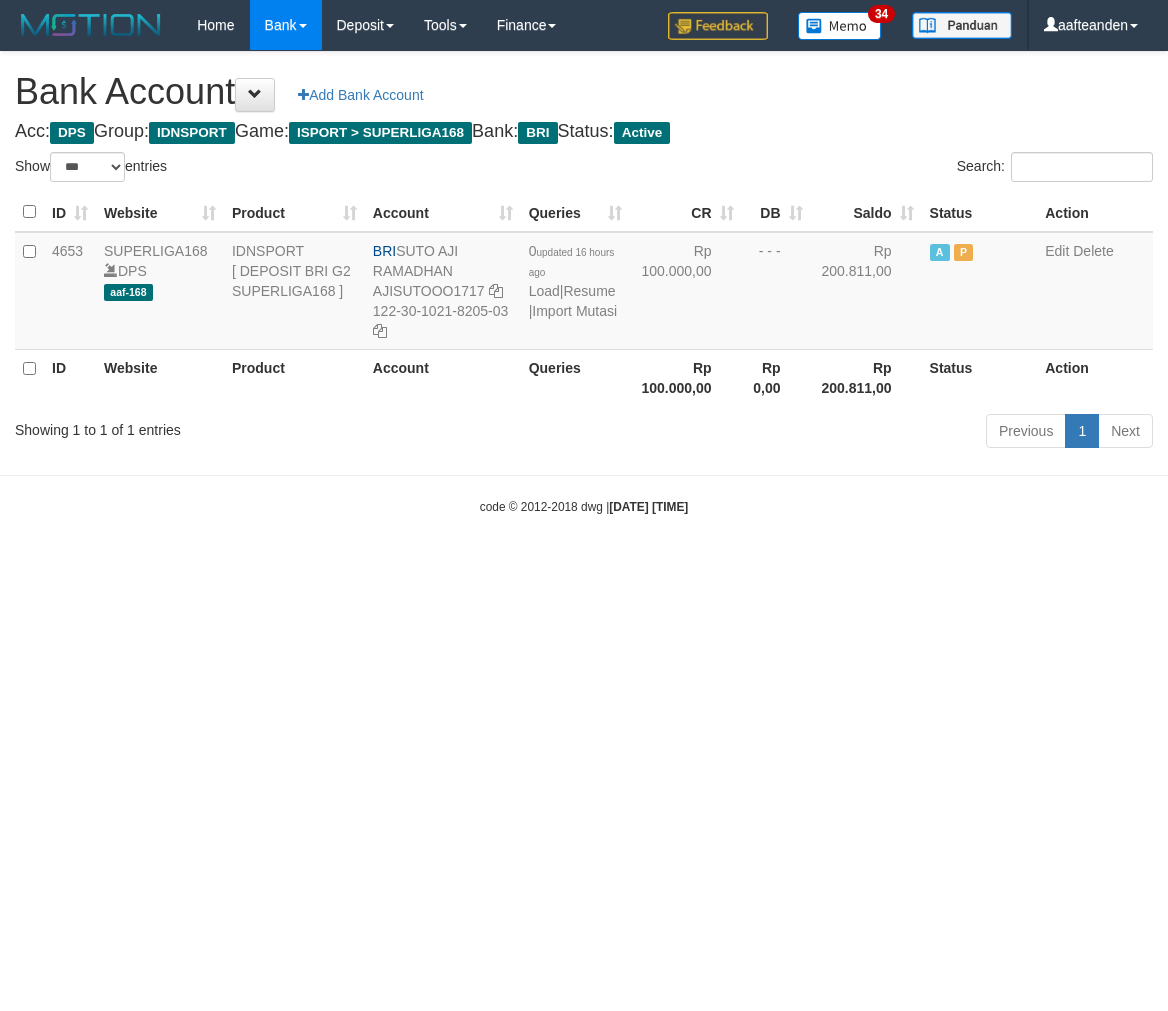 select on "***" 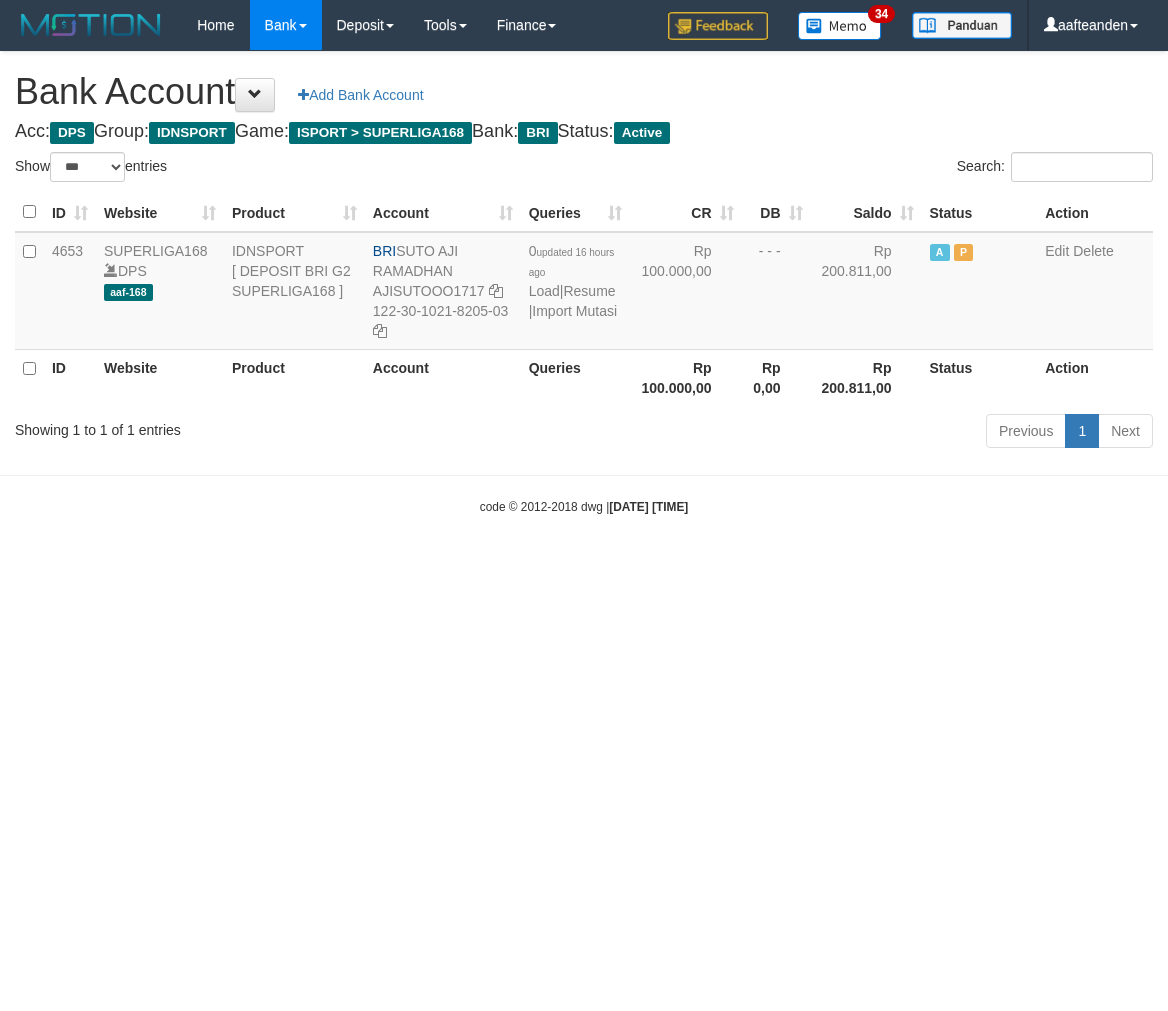 scroll, scrollTop: 0, scrollLeft: 0, axis: both 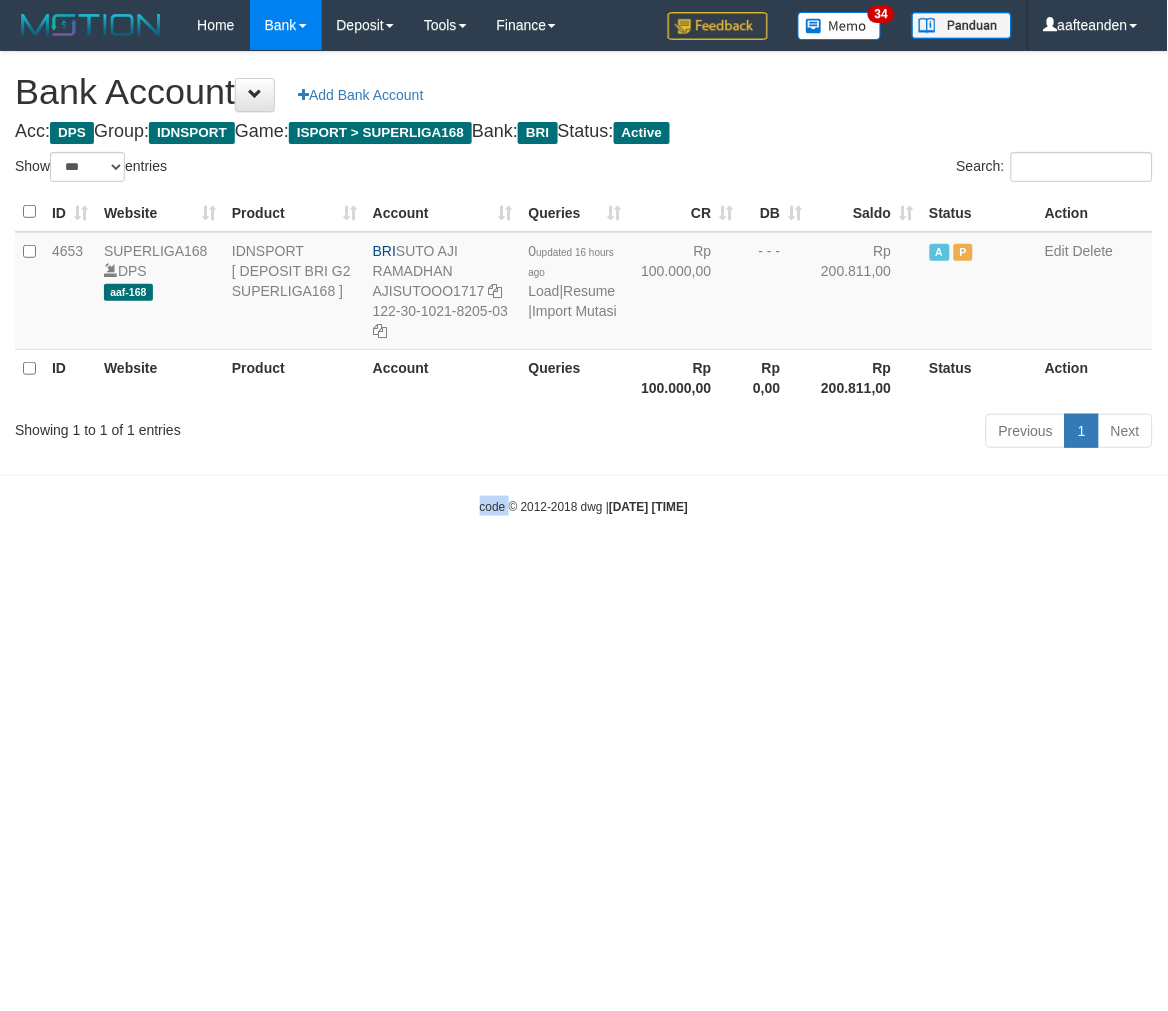 click on "Toggle navigation
Home
Bank
Account List
Load
By Website
Group
[ISPORT]													SUPERLIGA168
By Load Group (DPS)" at bounding box center [584, 283] 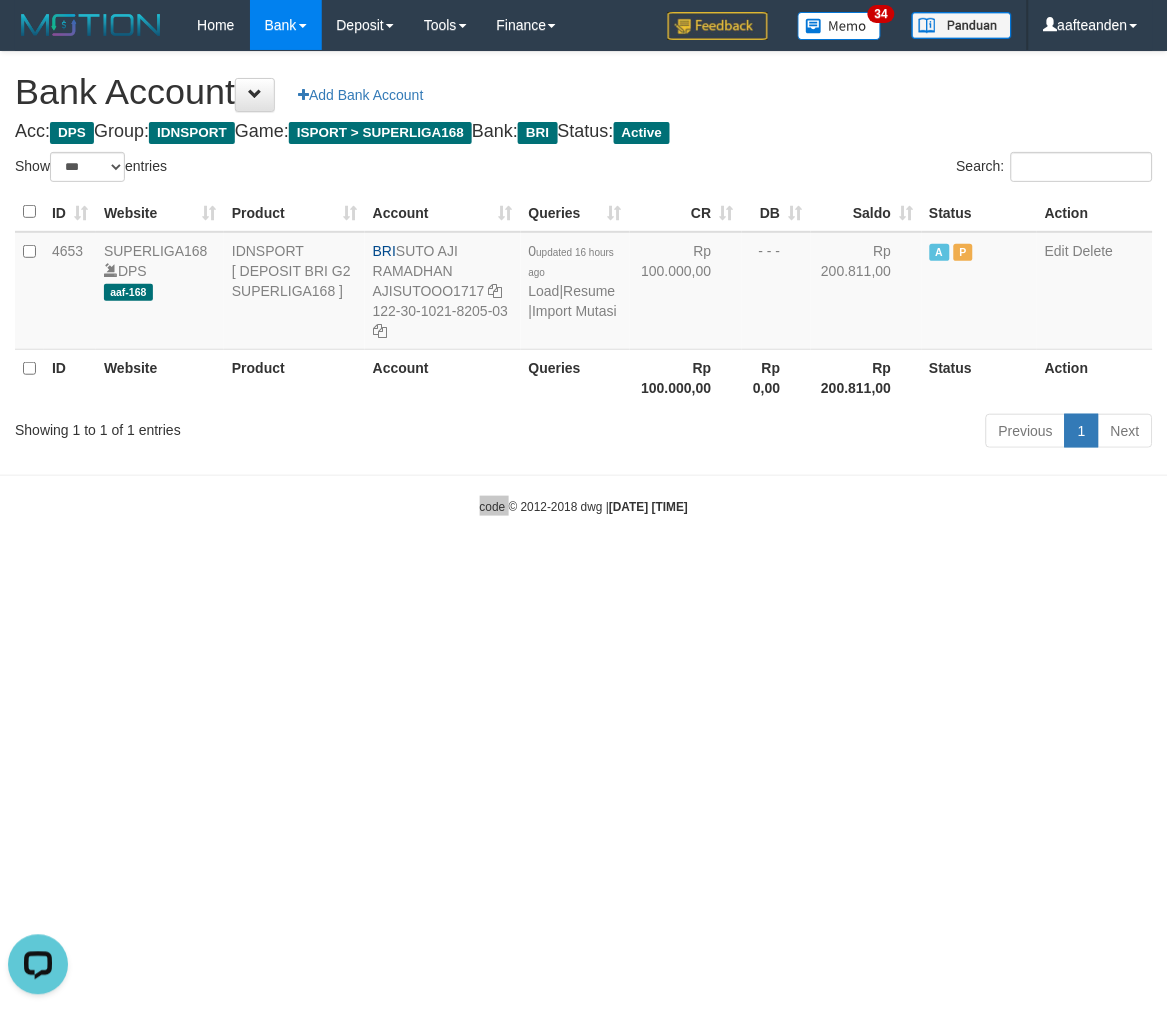 scroll, scrollTop: 0, scrollLeft: 0, axis: both 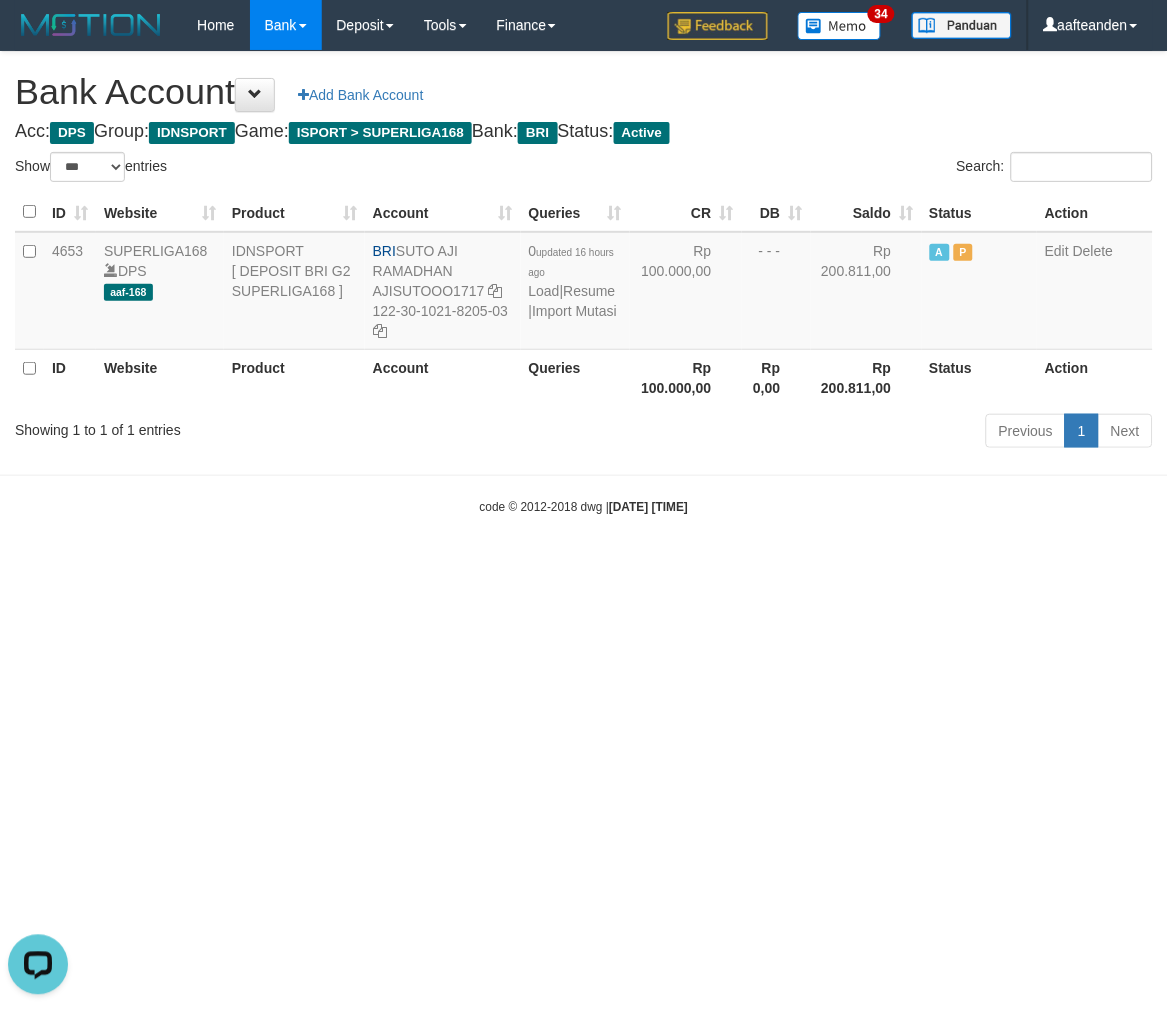 click on "Toggle navigation
Home
Bank
Account List
Load
By Website
Group
[ISPORT]													SUPERLIGA168
By Load Group (DPS)" at bounding box center [584, 283] 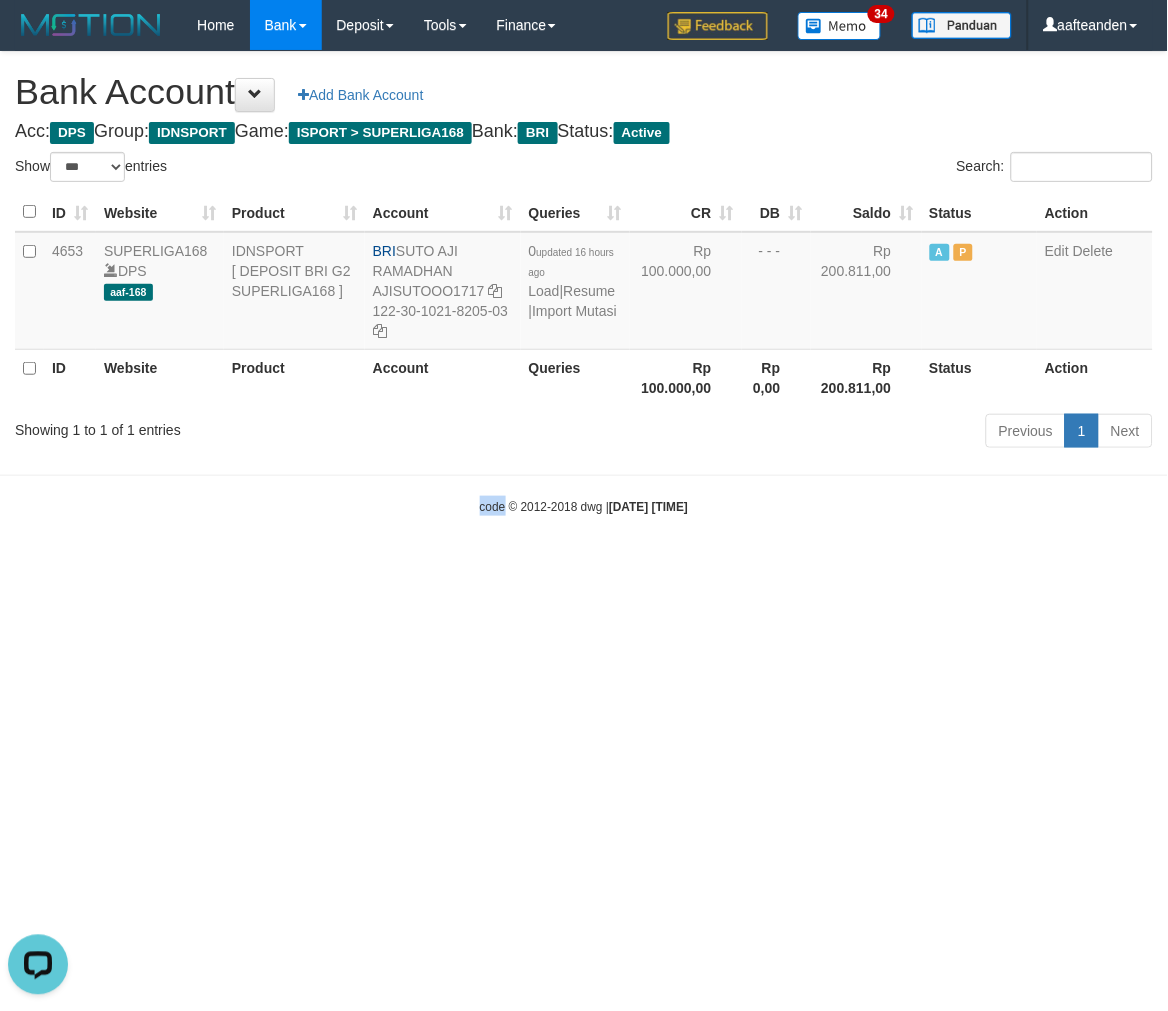 click on "Toggle navigation
Home
Bank
Account List
Load
By Website
Group
[ISPORT]													SUPERLIGA168
By Load Group (DPS)" at bounding box center (584, 283) 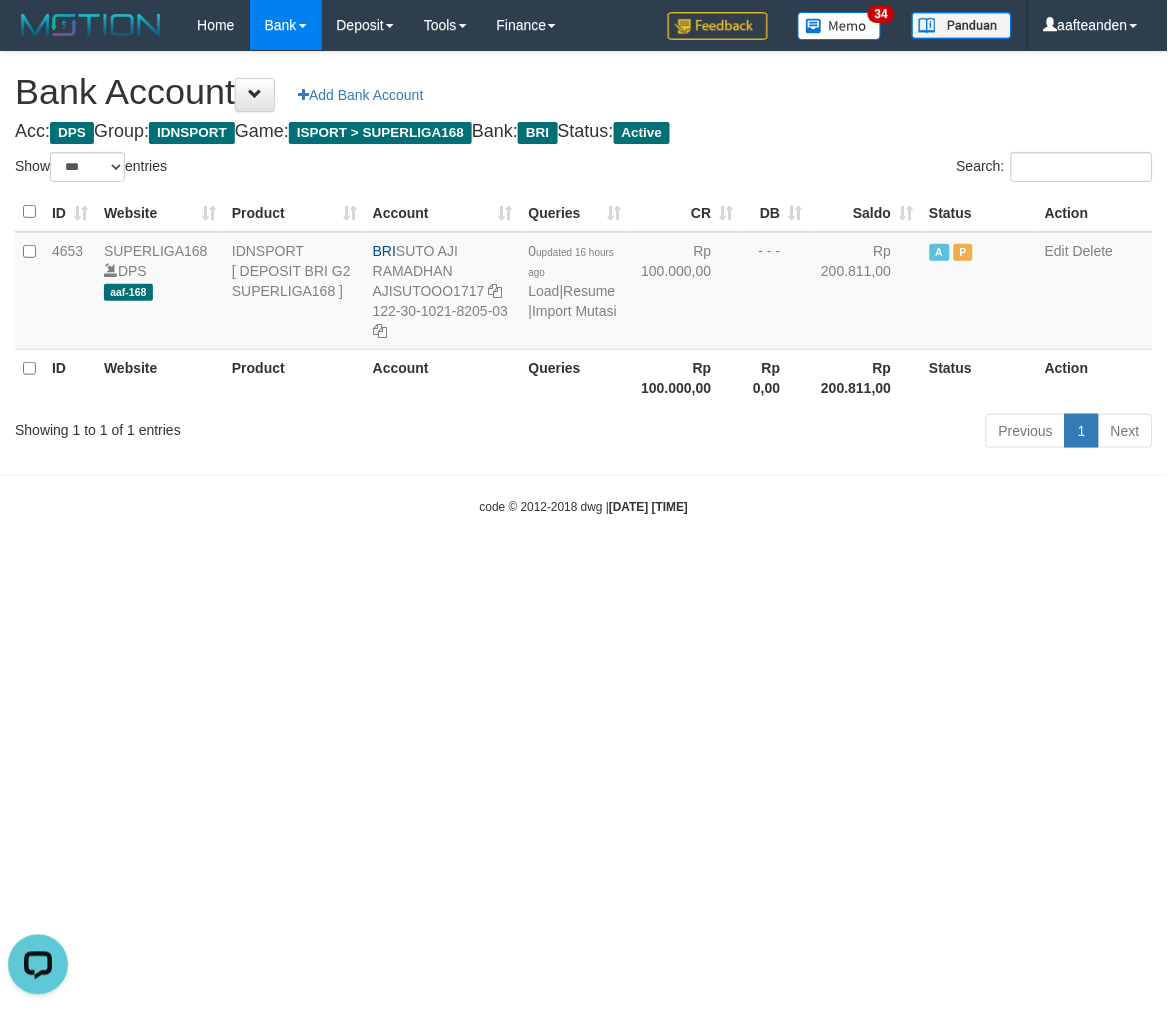 click on "Toggle navigation
Home
Bank
Account List
Load
By Website
Group
[ISPORT]													SUPERLIGA168
By Load Group (DPS)" at bounding box center [584, 283] 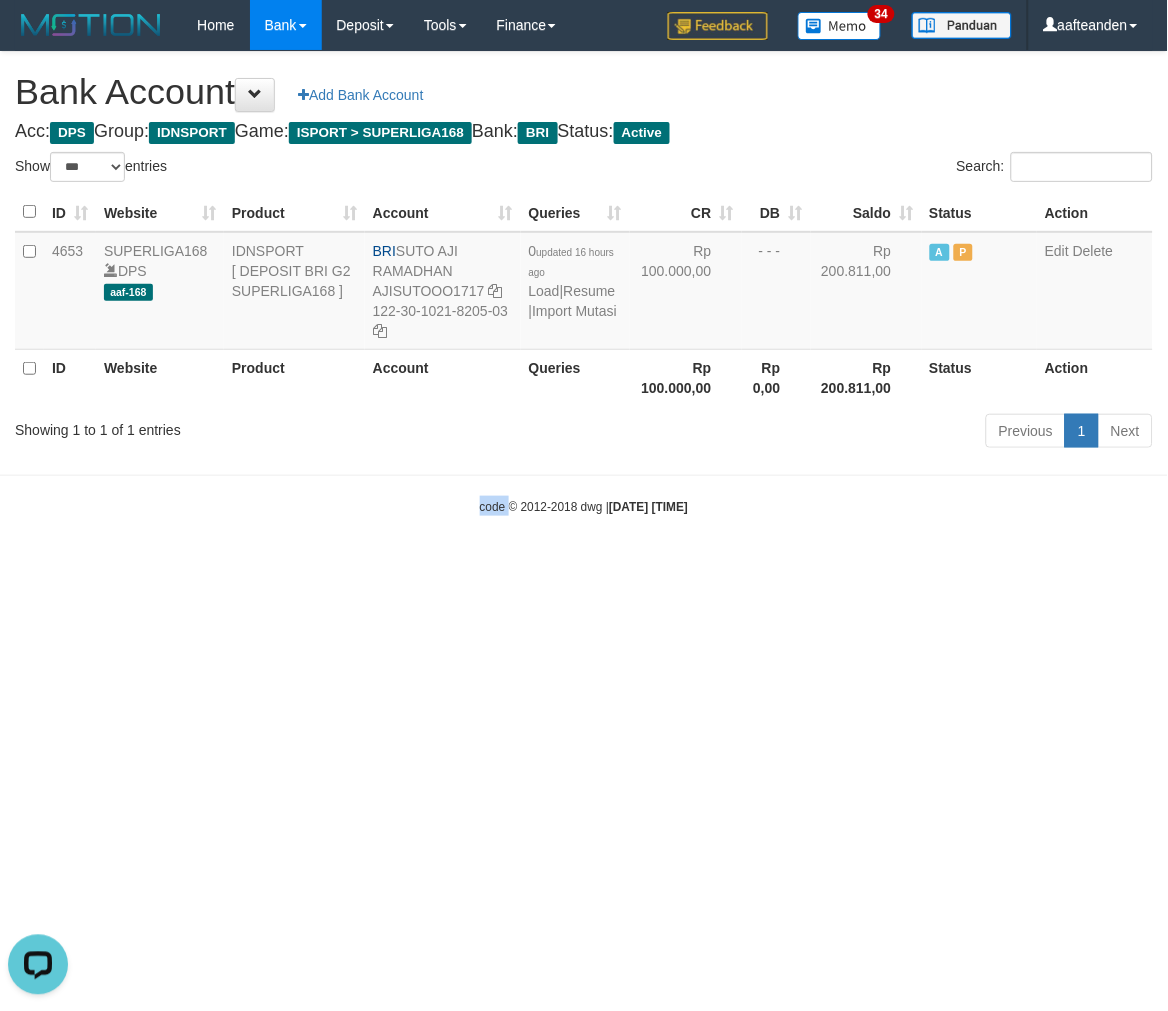 click on "Toggle navigation
Home
Bank
Account List
Load
By Website
Group
[ISPORT]													SUPERLIGA168
By Load Group (DPS)" at bounding box center (584, 283) 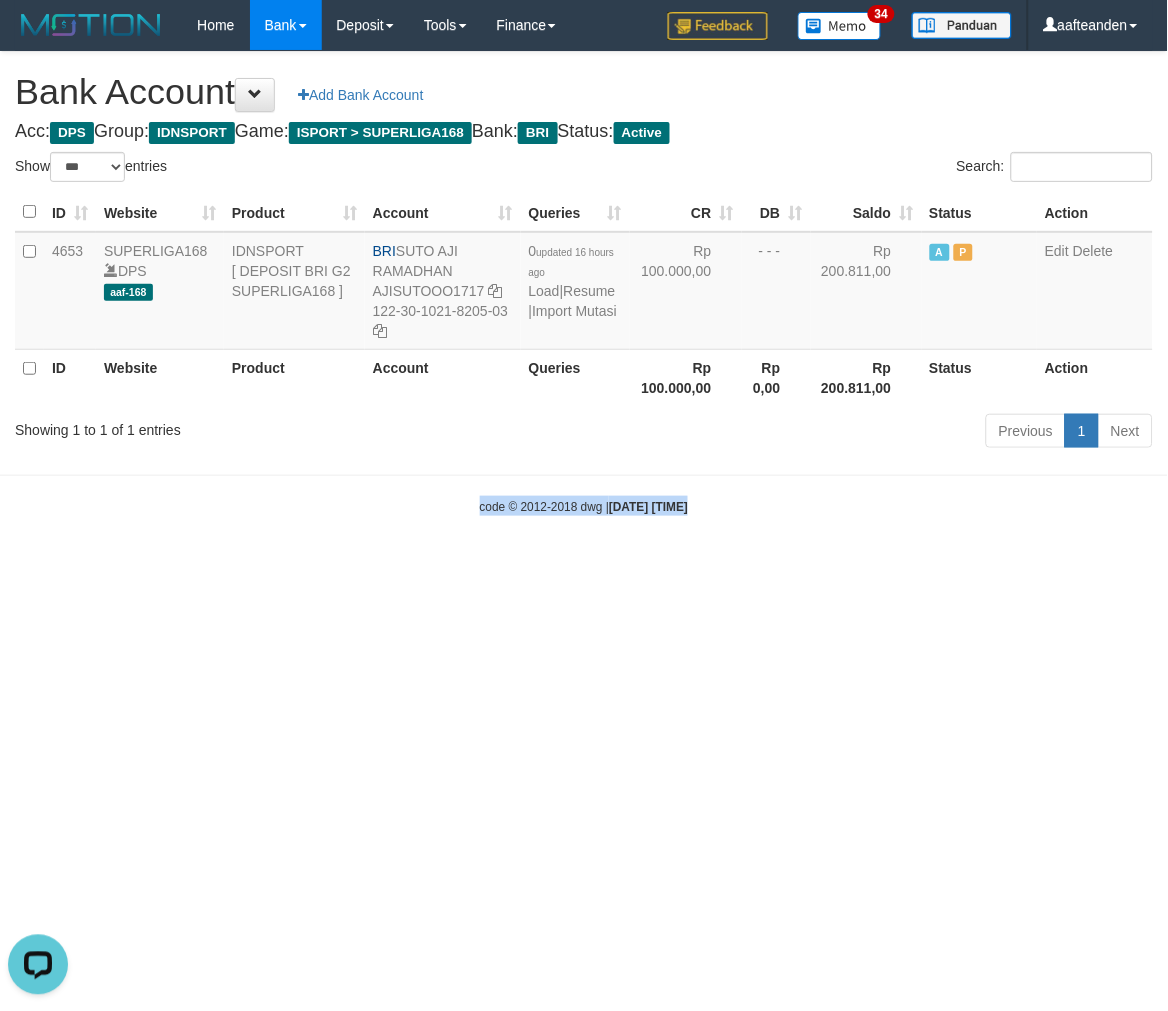 click on "Toggle navigation
Home
Bank
Account List
Load
By Website
Group
[ISPORT]													SUPERLIGA168
By Load Group (DPS)" at bounding box center [584, 283] 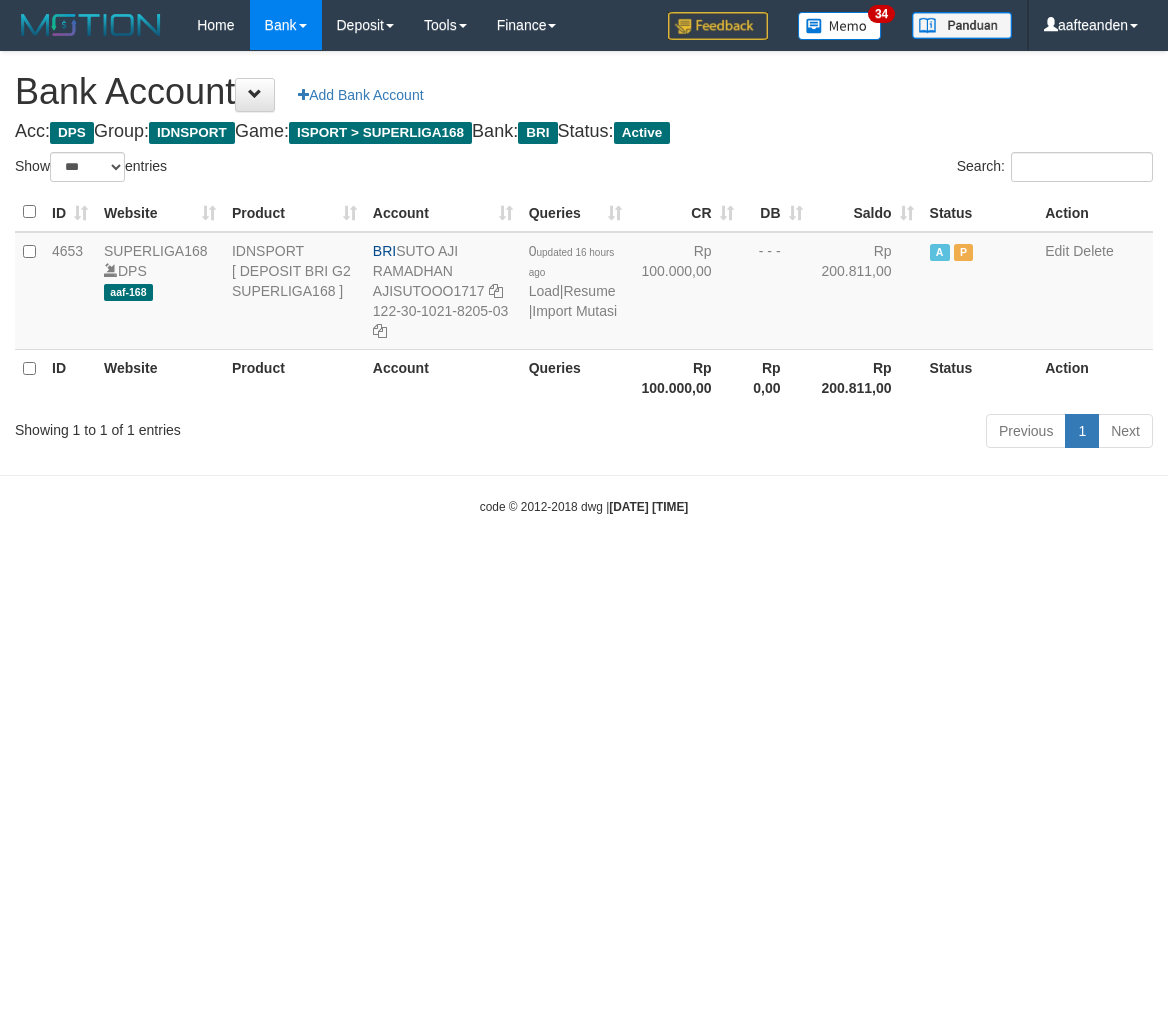 select on "***" 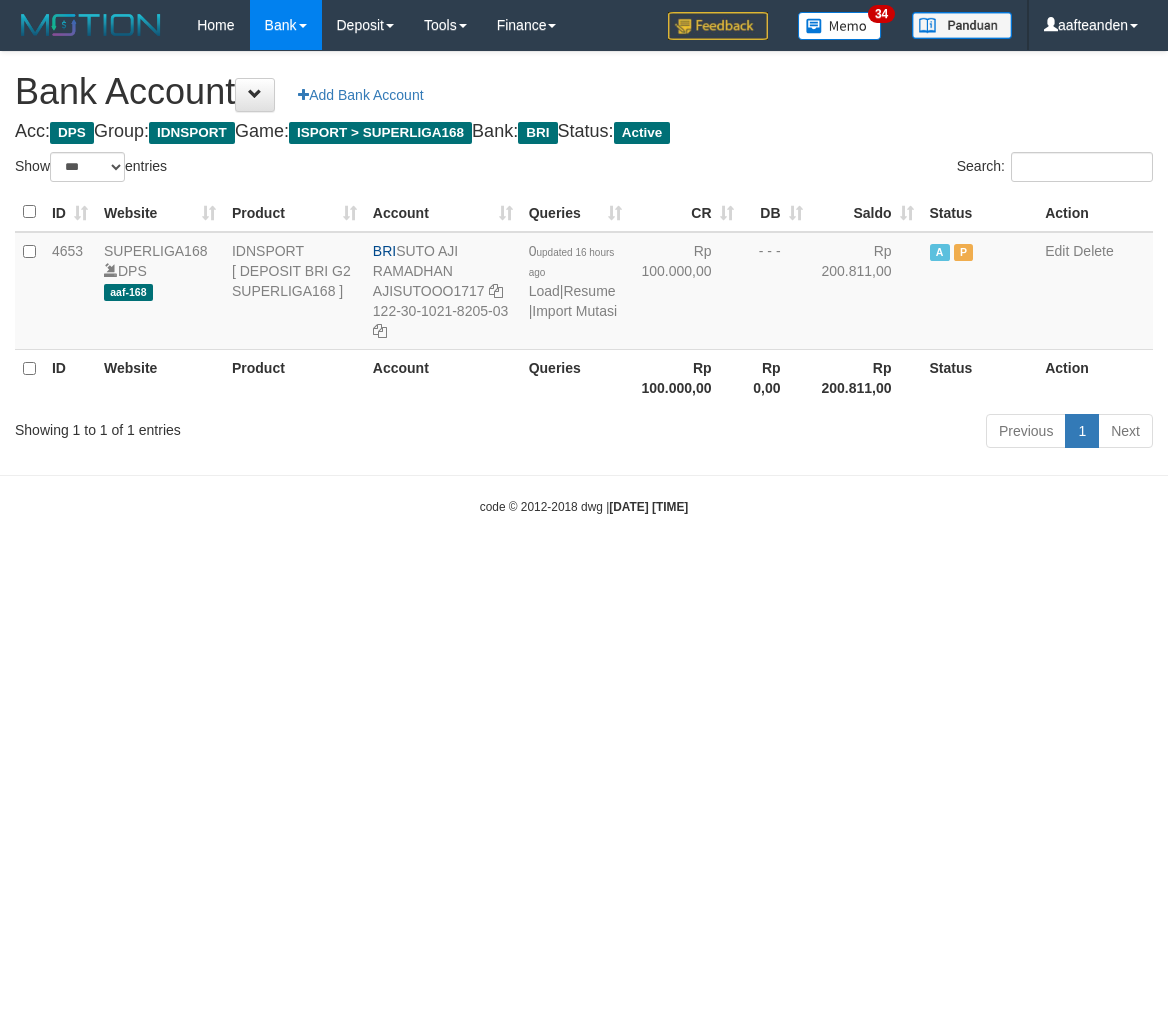 scroll, scrollTop: 0, scrollLeft: 0, axis: both 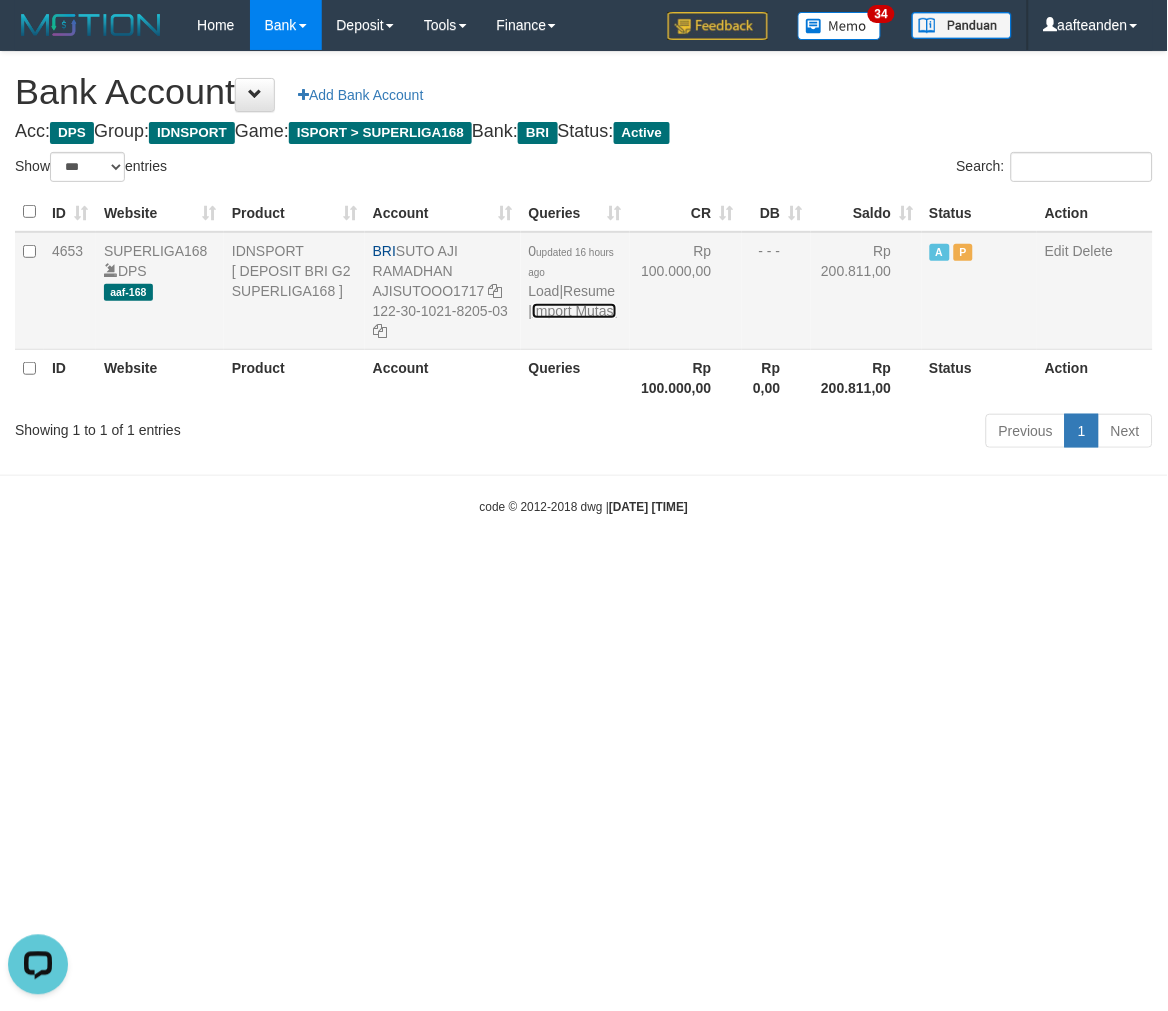 click on "Import Mutasi" at bounding box center (574, 311) 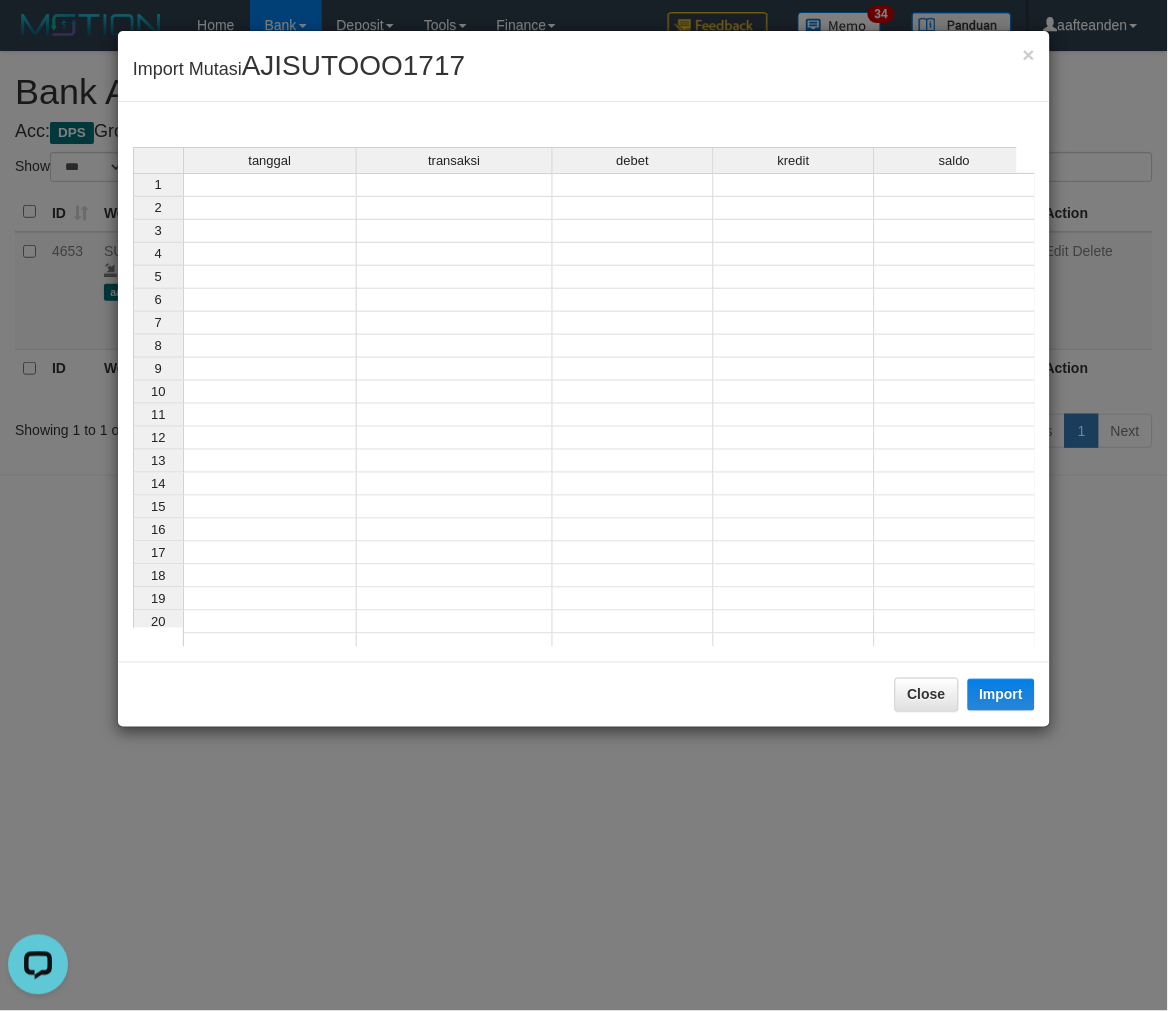 click at bounding box center [270, 185] 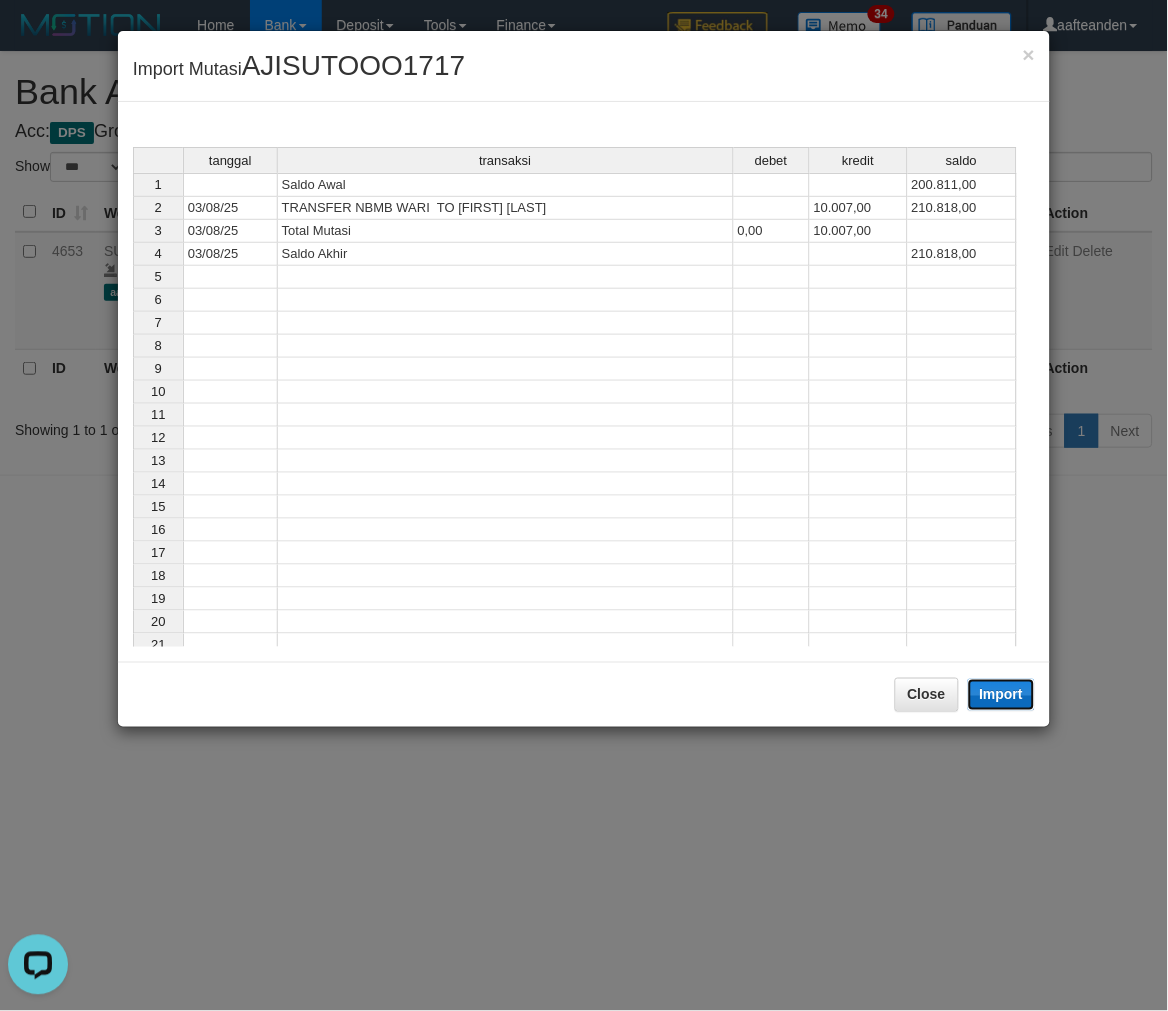click on "Import" at bounding box center (1002, 695) 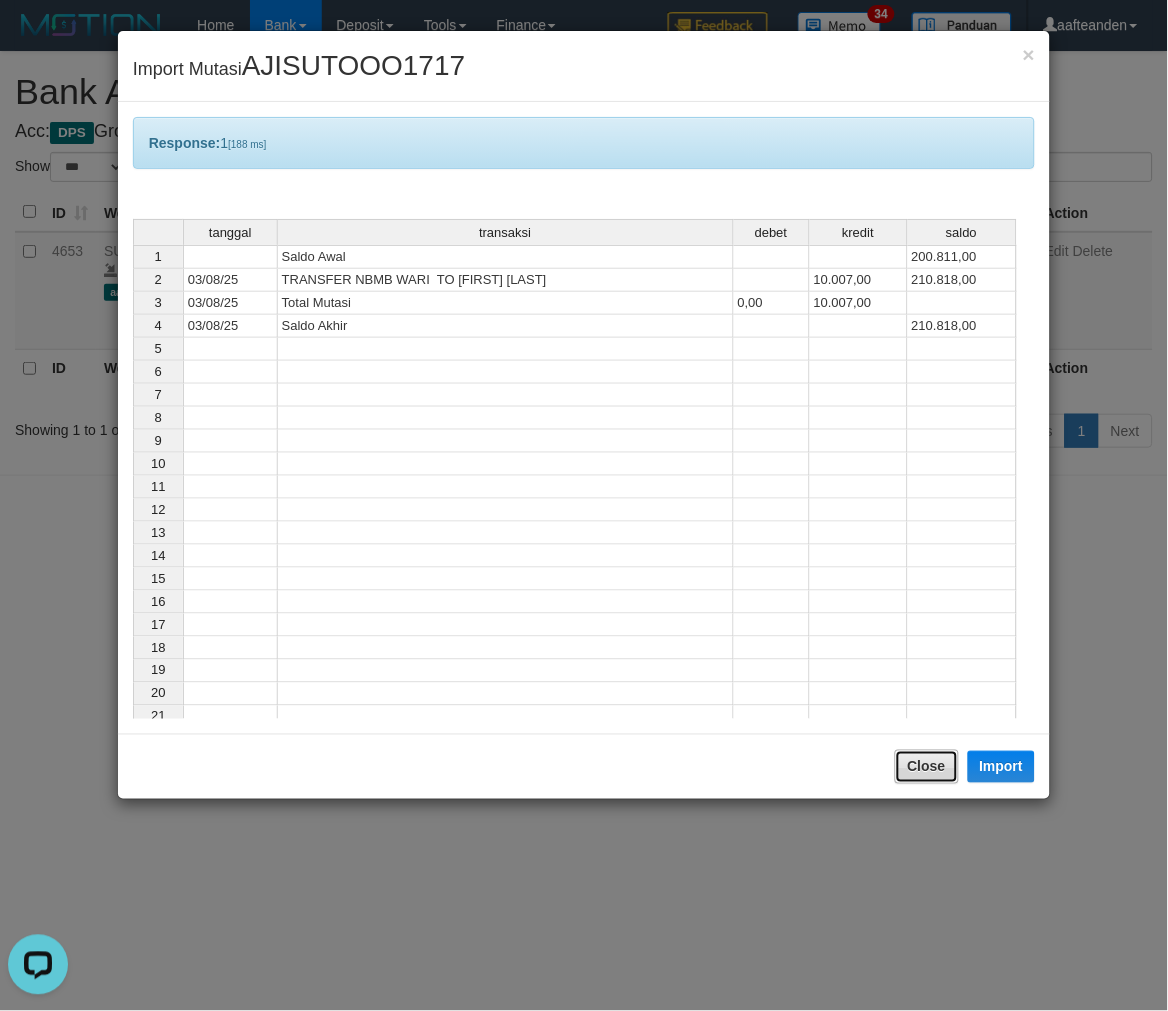 click on "Close" at bounding box center (927, 767) 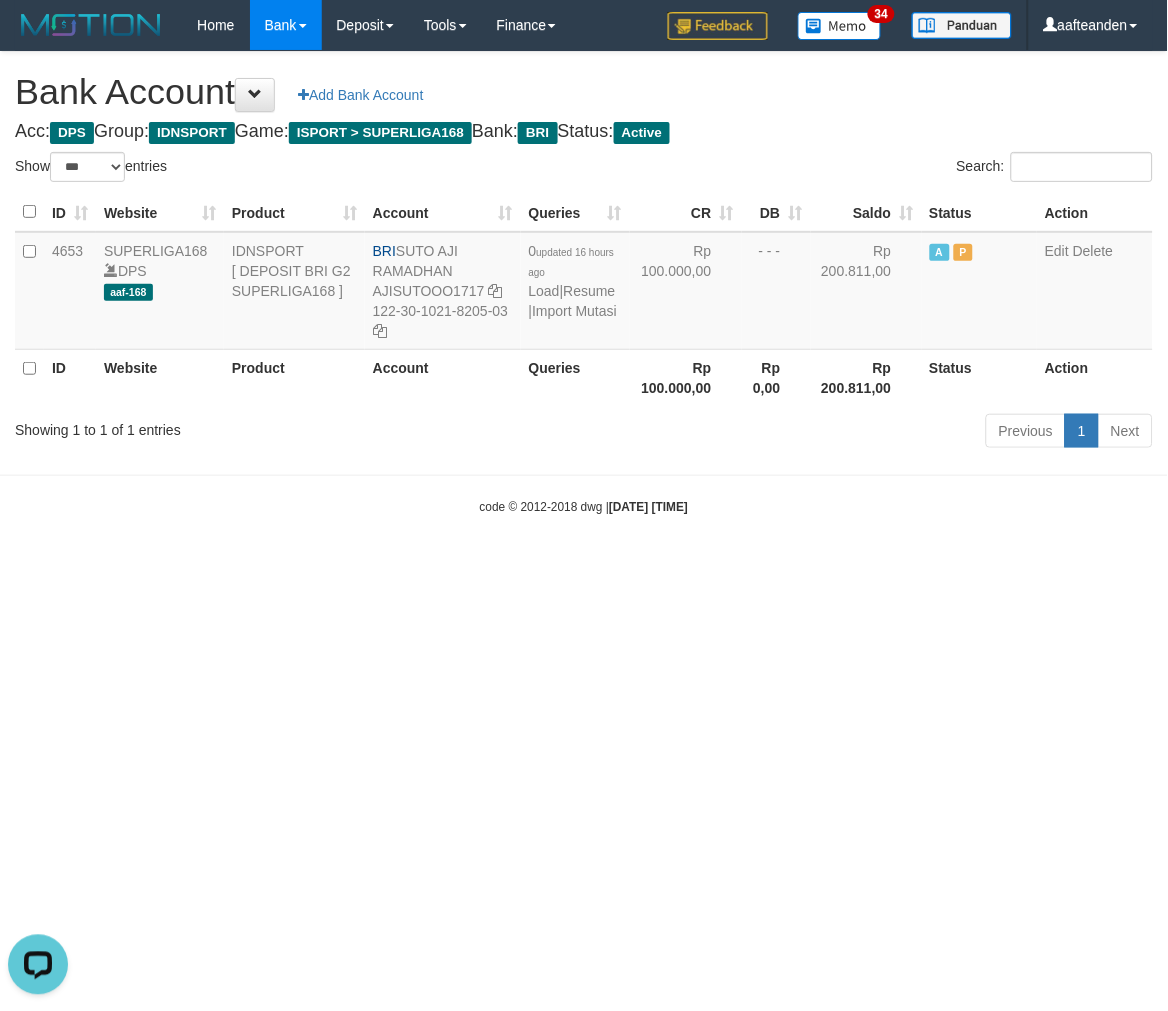 click on "Toggle navigation
Home
Bank
Account List
Load
By Website
Group
[ISPORT]													SUPERLIGA168
By Load Group (DPS)" at bounding box center (584, 283) 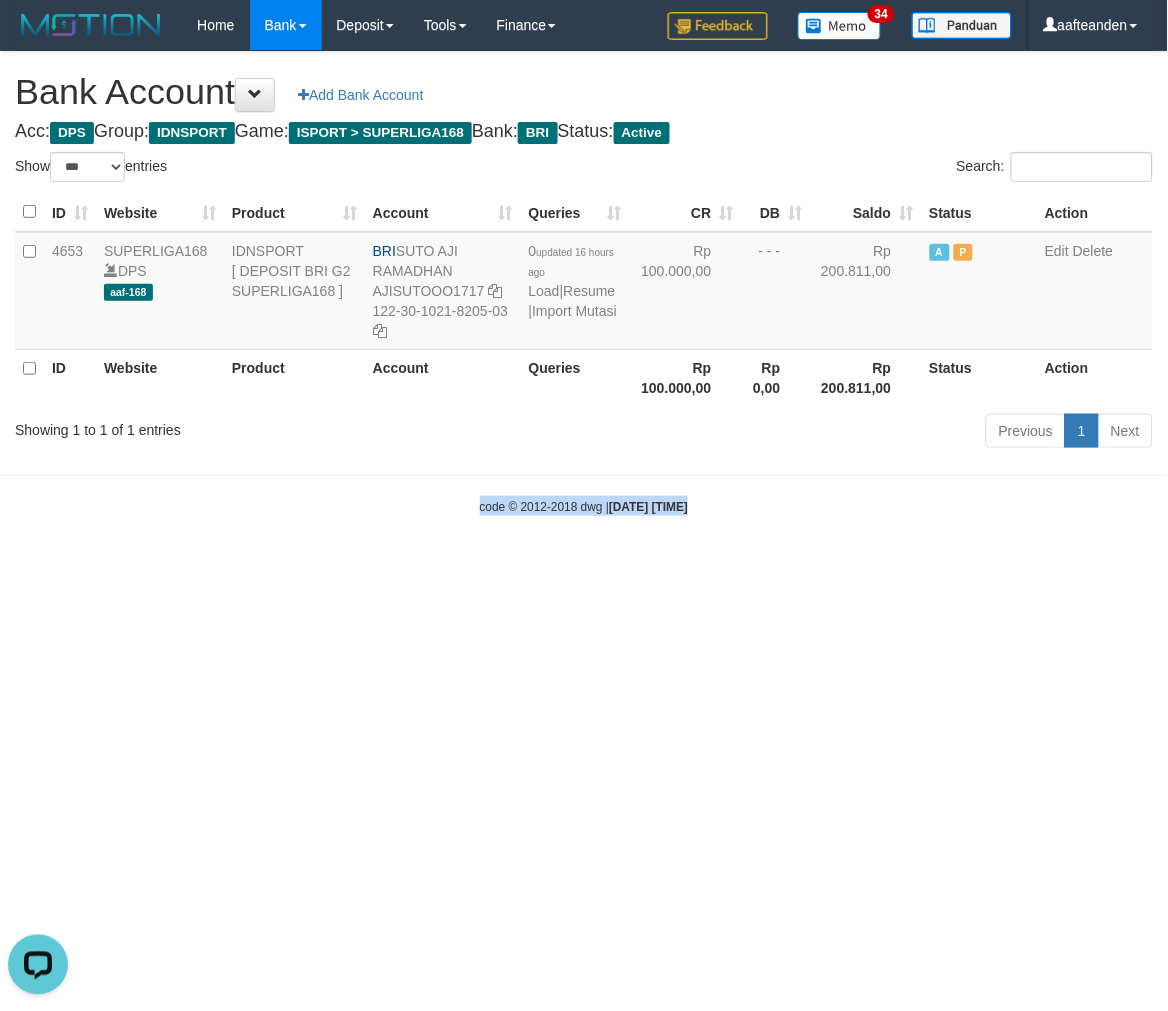 click on "Toggle navigation
Home
Bank
Account List
Load
By Website
Group
[ISPORT]													SUPERLIGA168
By Load Group (DPS)" at bounding box center [584, 283] 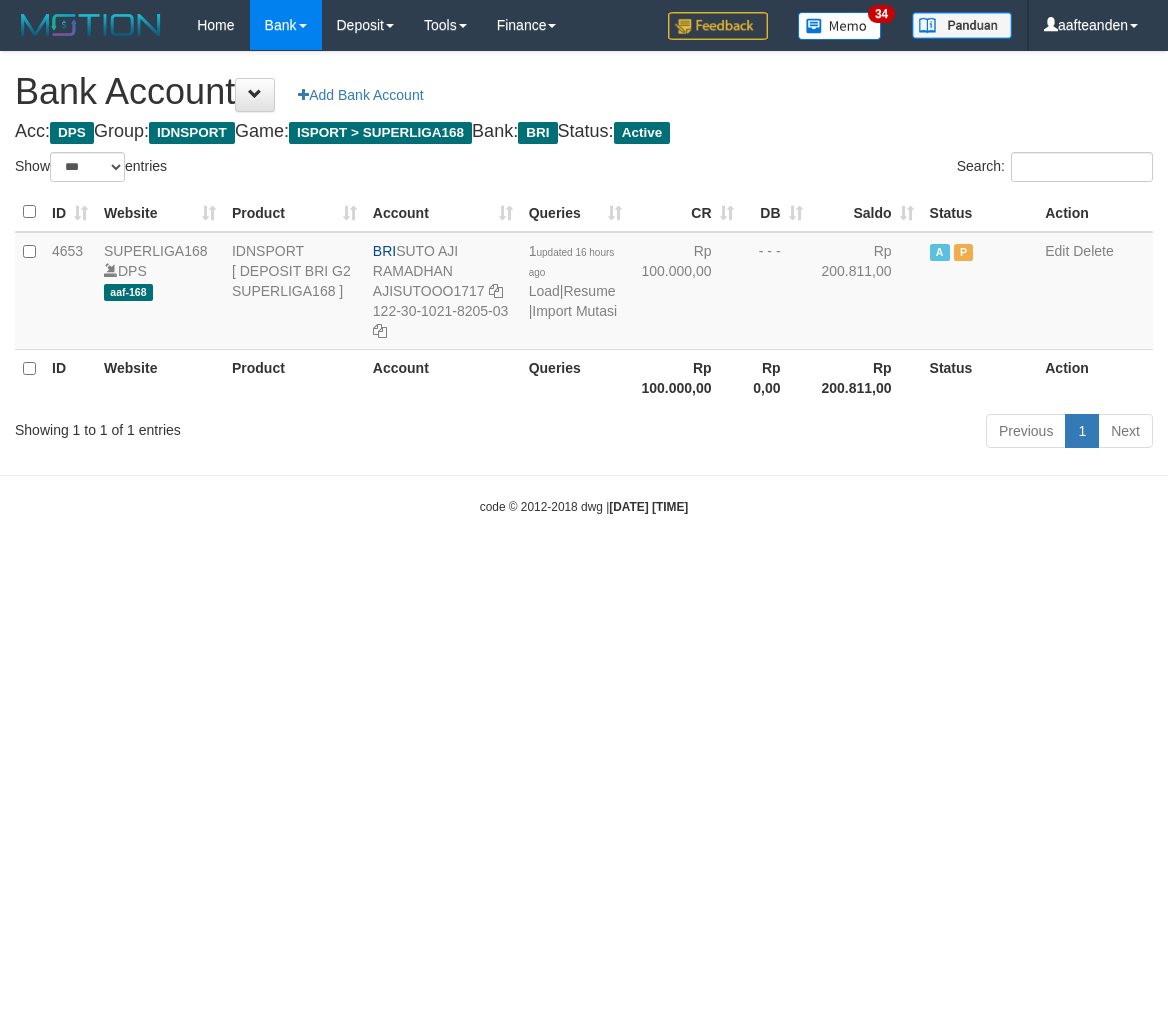 select on "***" 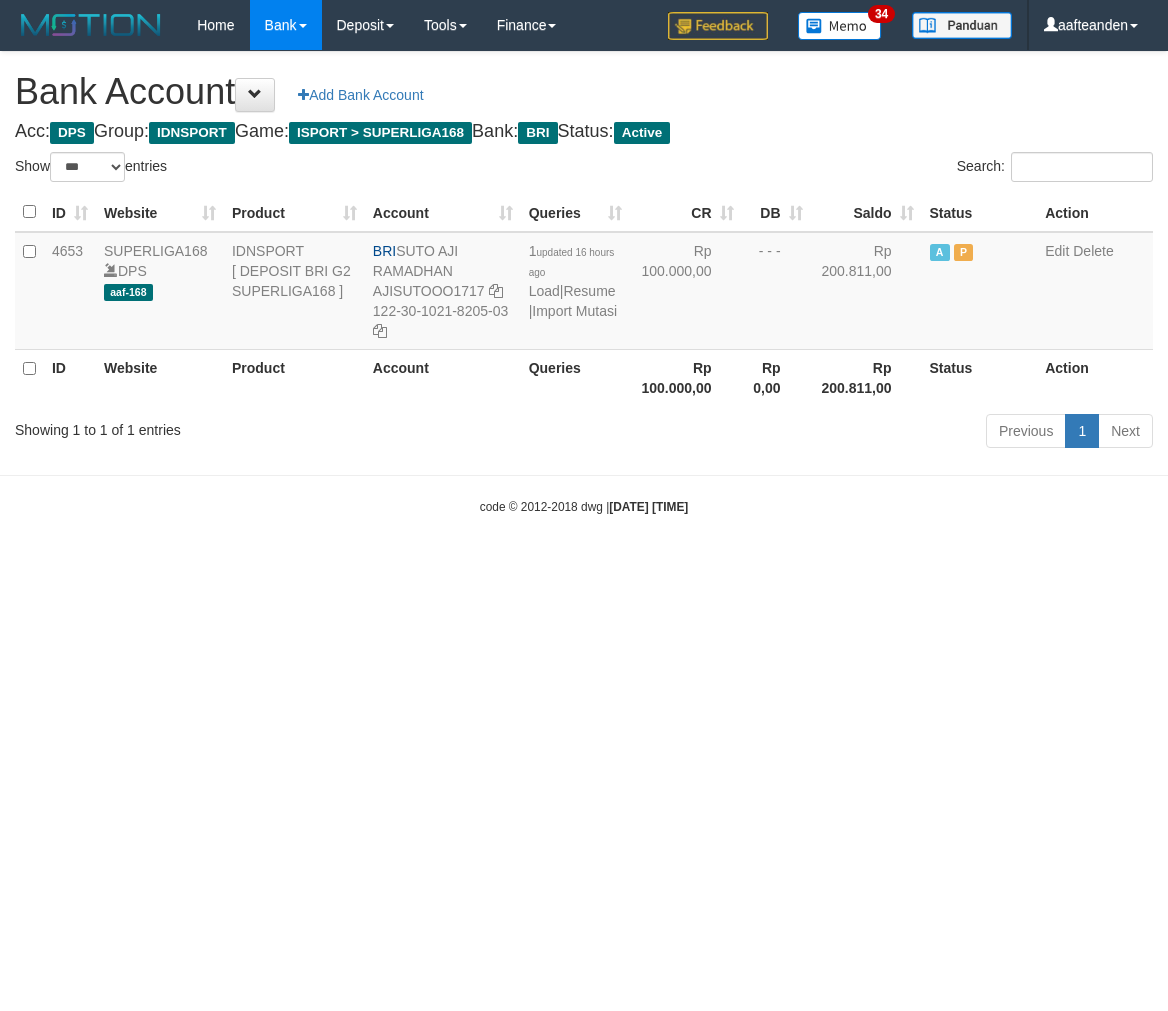 scroll, scrollTop: 0, scrollLeft: 0, axis: both 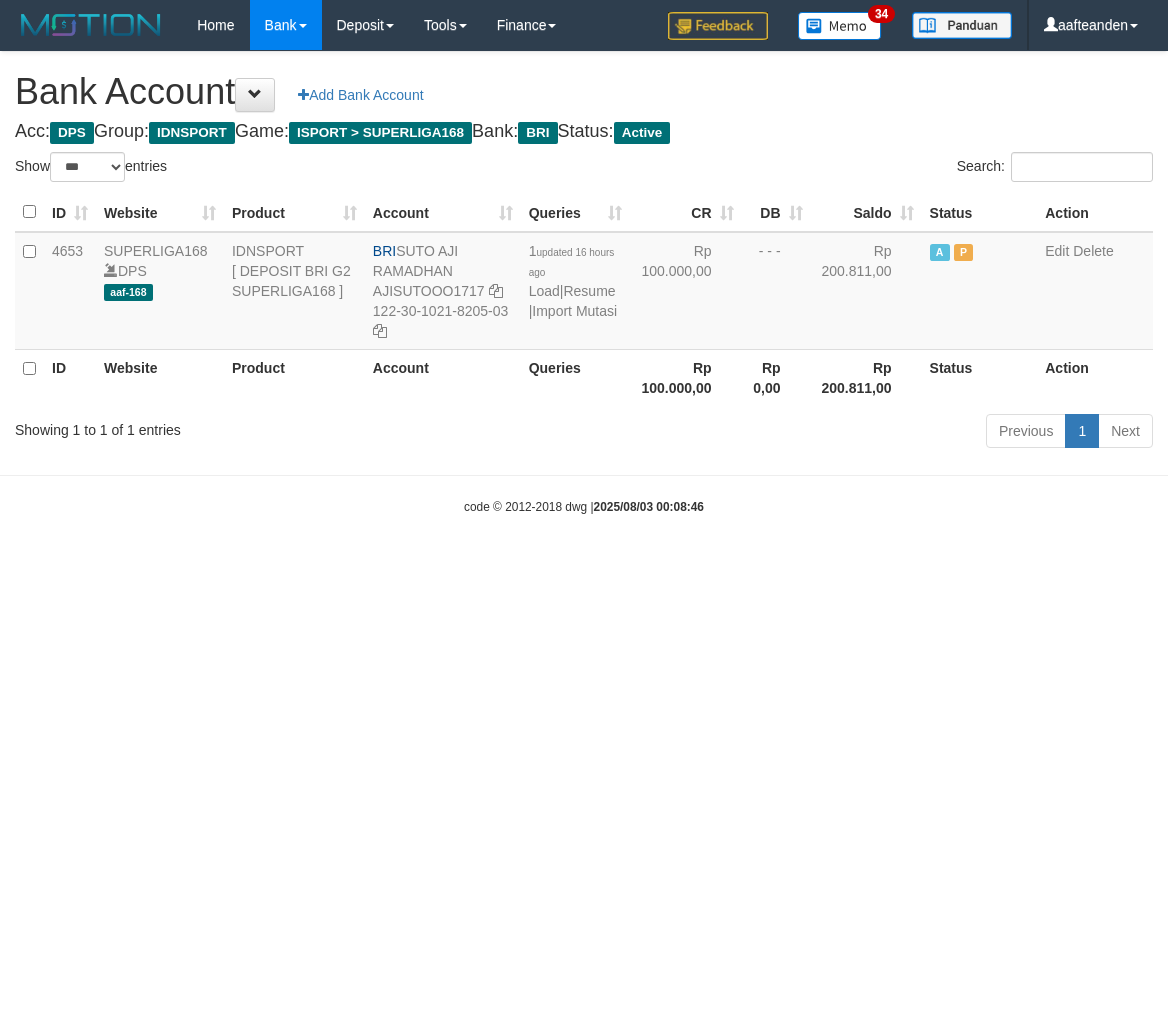 select on "***" 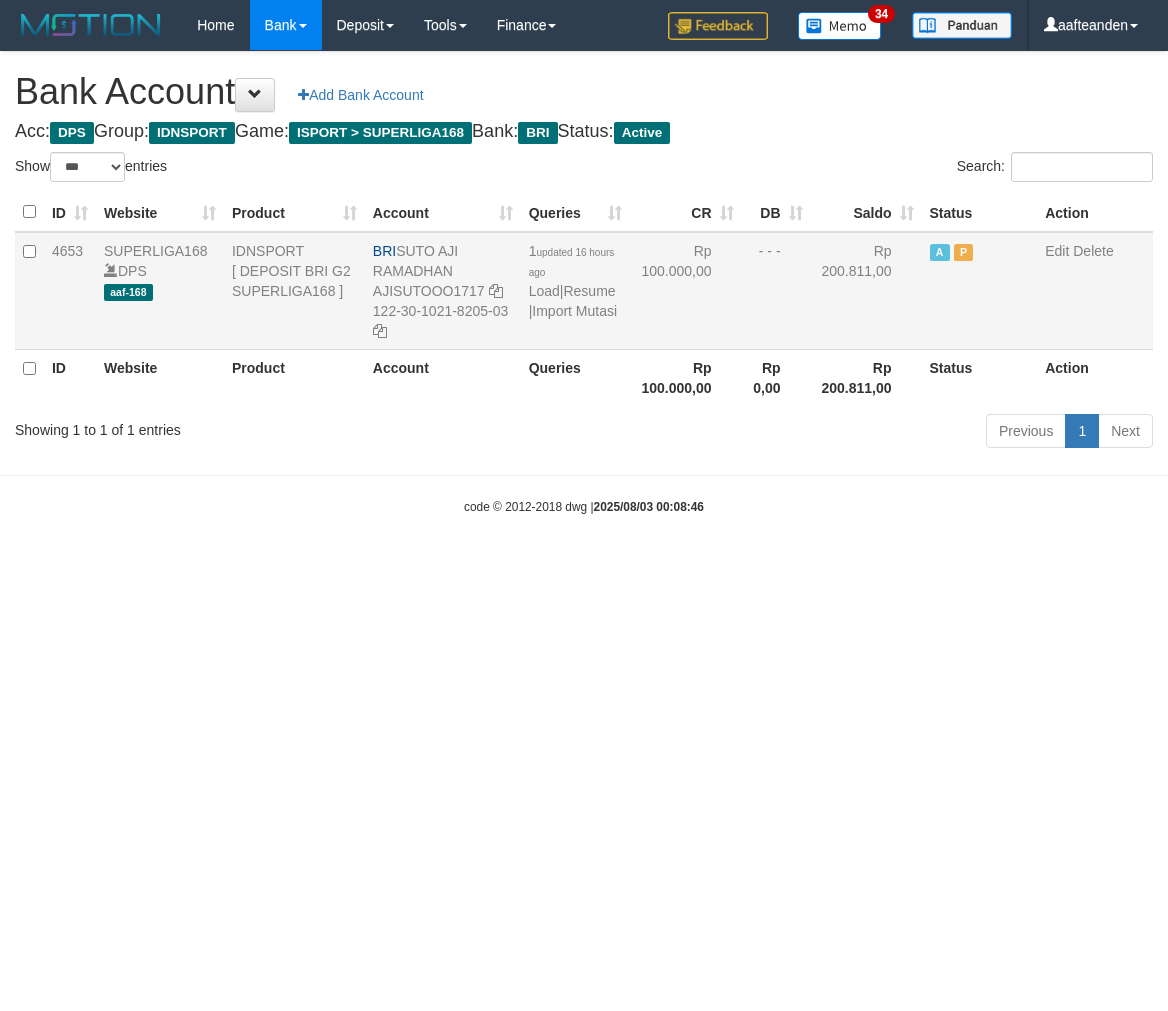 scroll, scrollTop: 0, scrollLeft: 0, axis: both 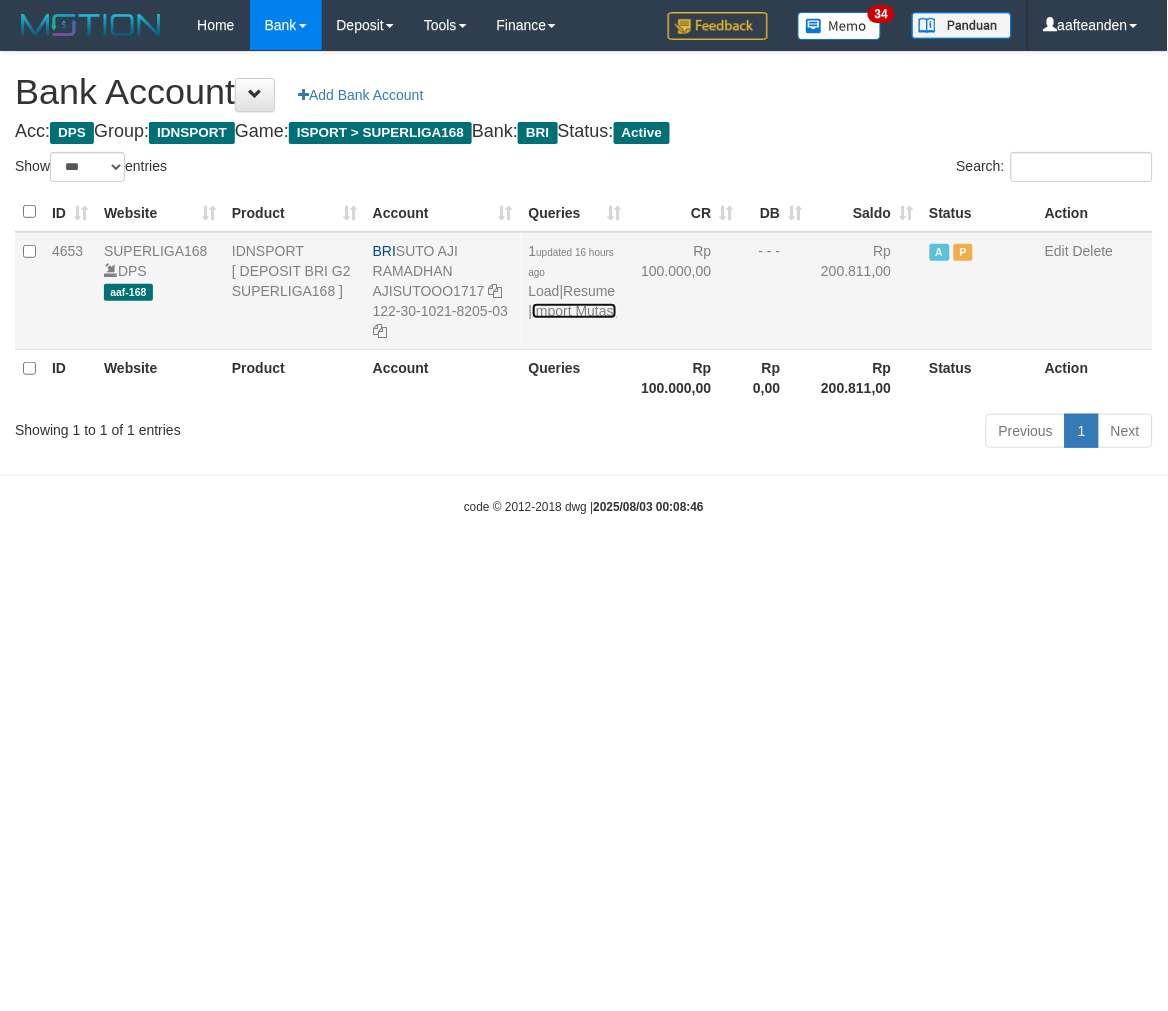 click on "Import Mutasi" at bounding box center [574, 311] 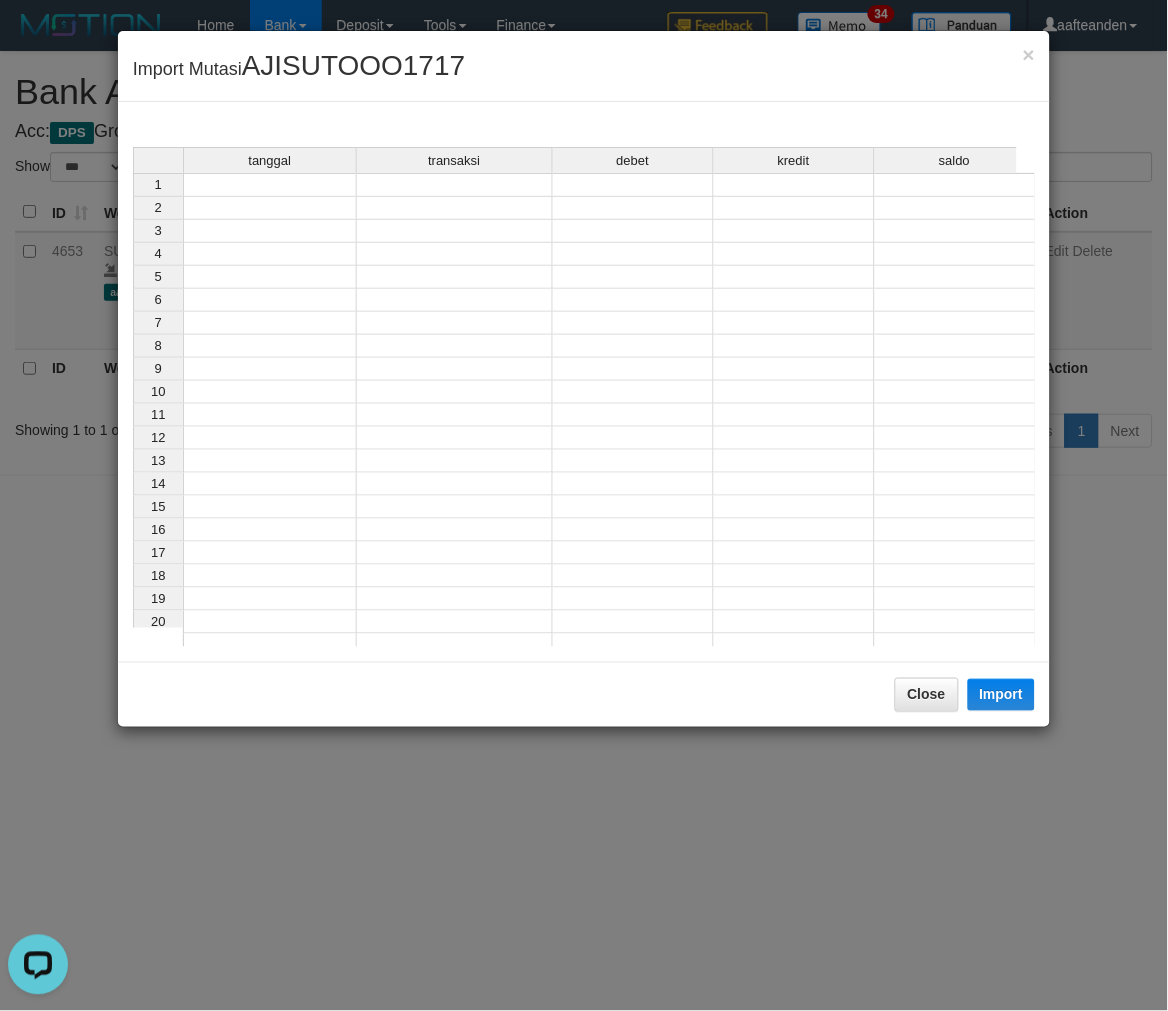 scroll, scrollTop: 0, scrollLeft: 0, axis: both 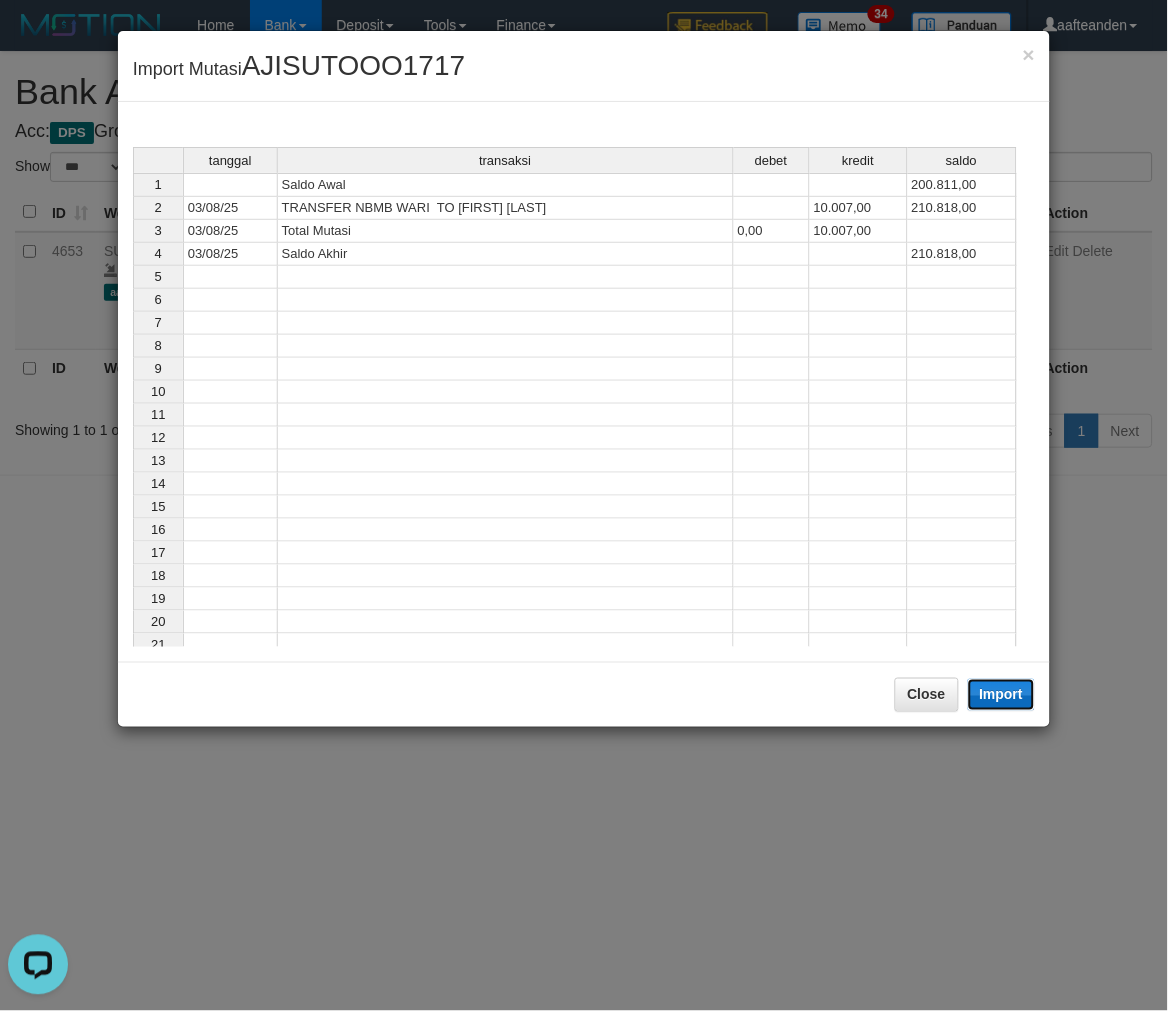drag, startPoint x: 1011, startPoint y: 702, endPoint x: 1003, endPoint y: 773, distance: 71.44928 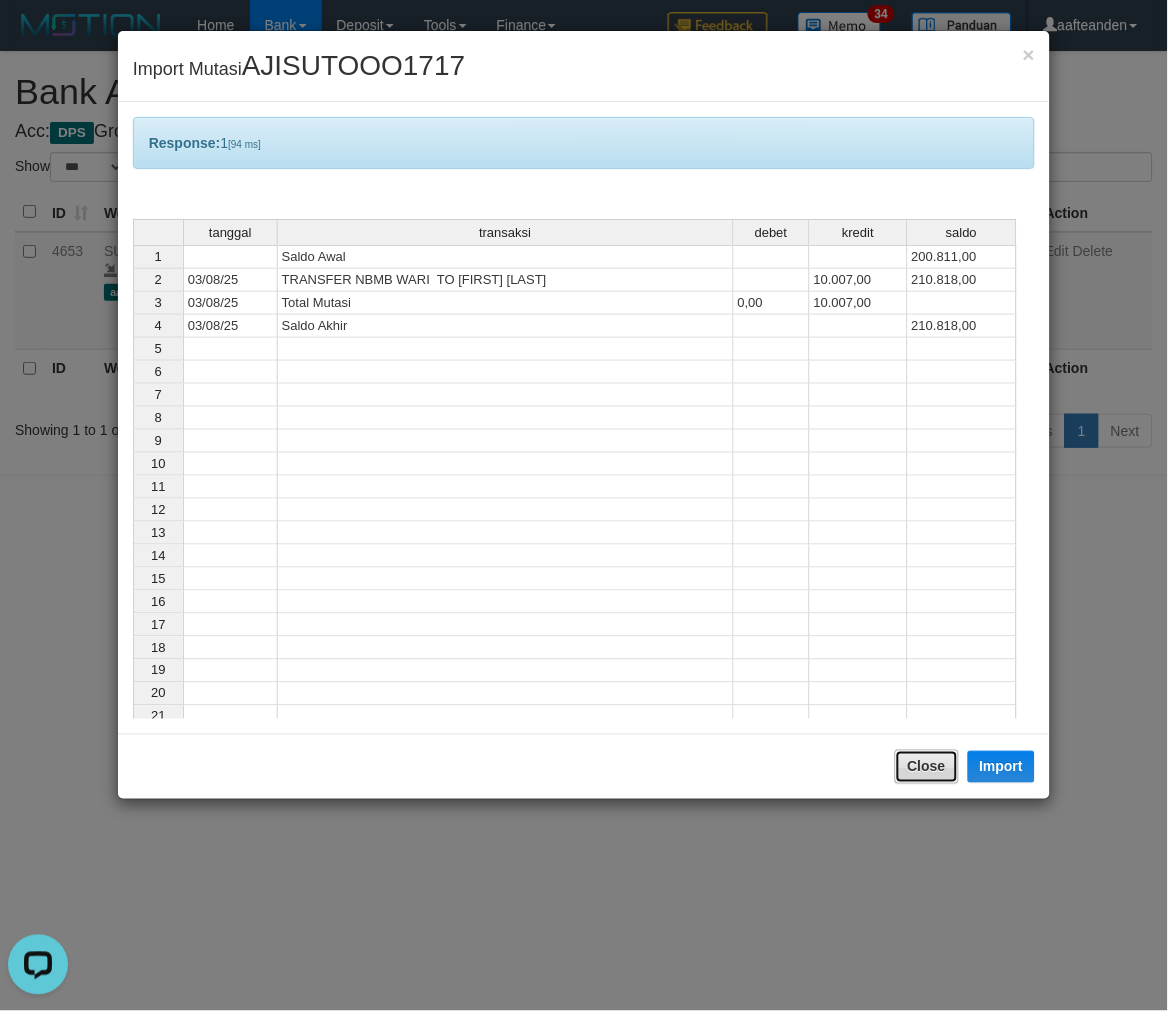 click on "Close" at bounding box center (927, 767) 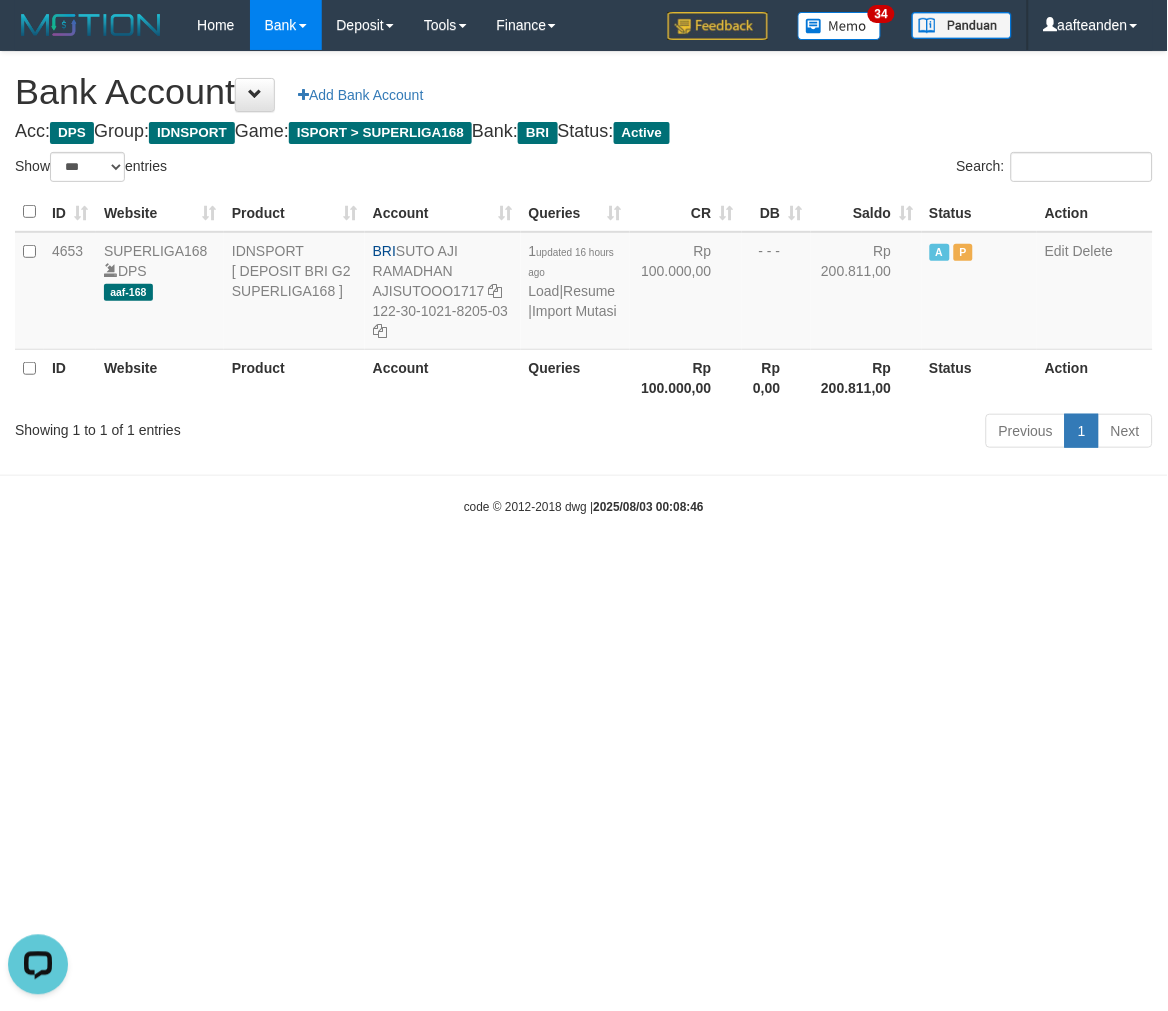 click on "Toggle navigation
Home
Bank
Account List
Load
By Website
Group
[ISPORT]													SUPERLIGA168
By Load Group (DPS)
34" at bounding box center [584, 283] 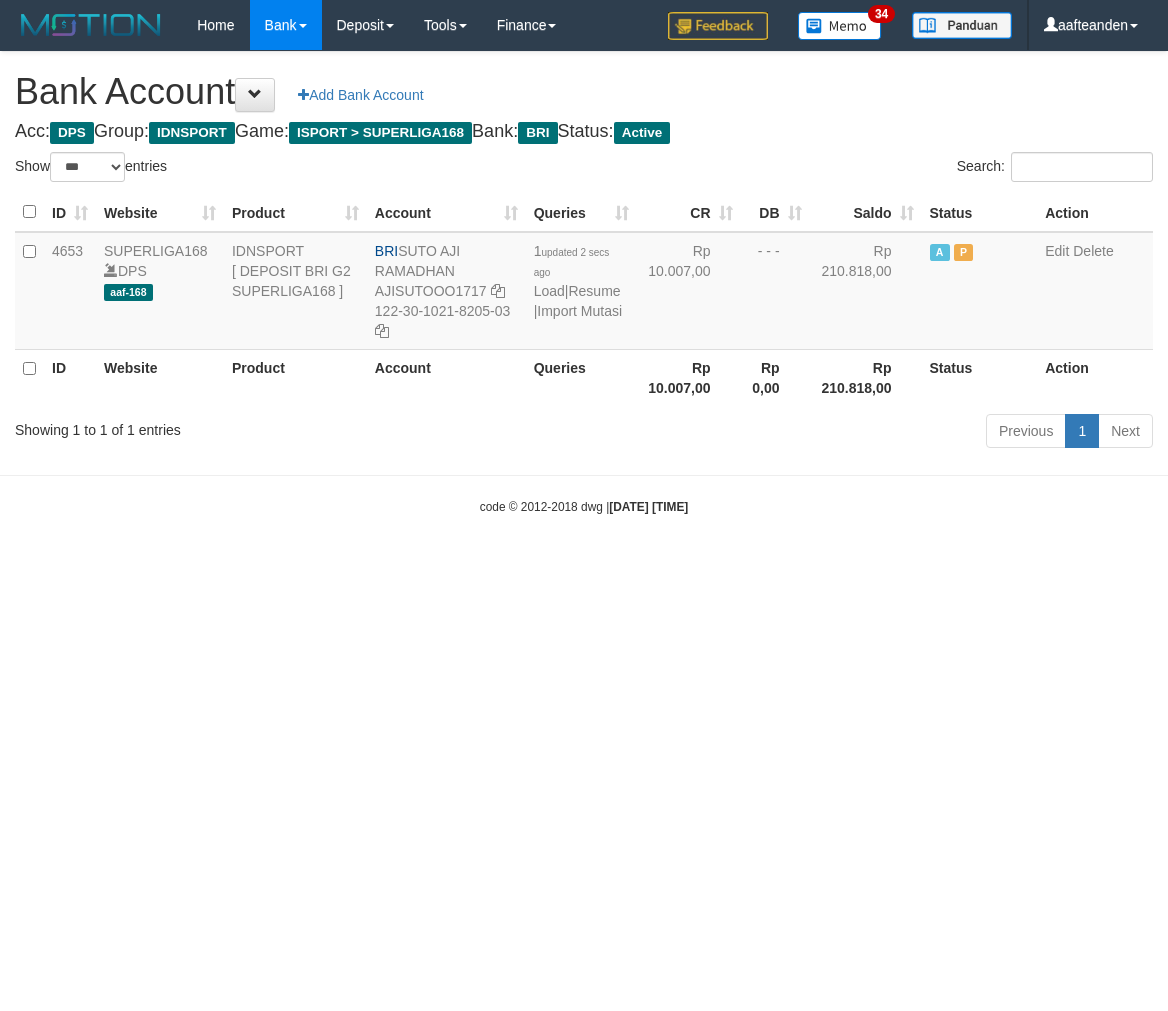 select on "***" 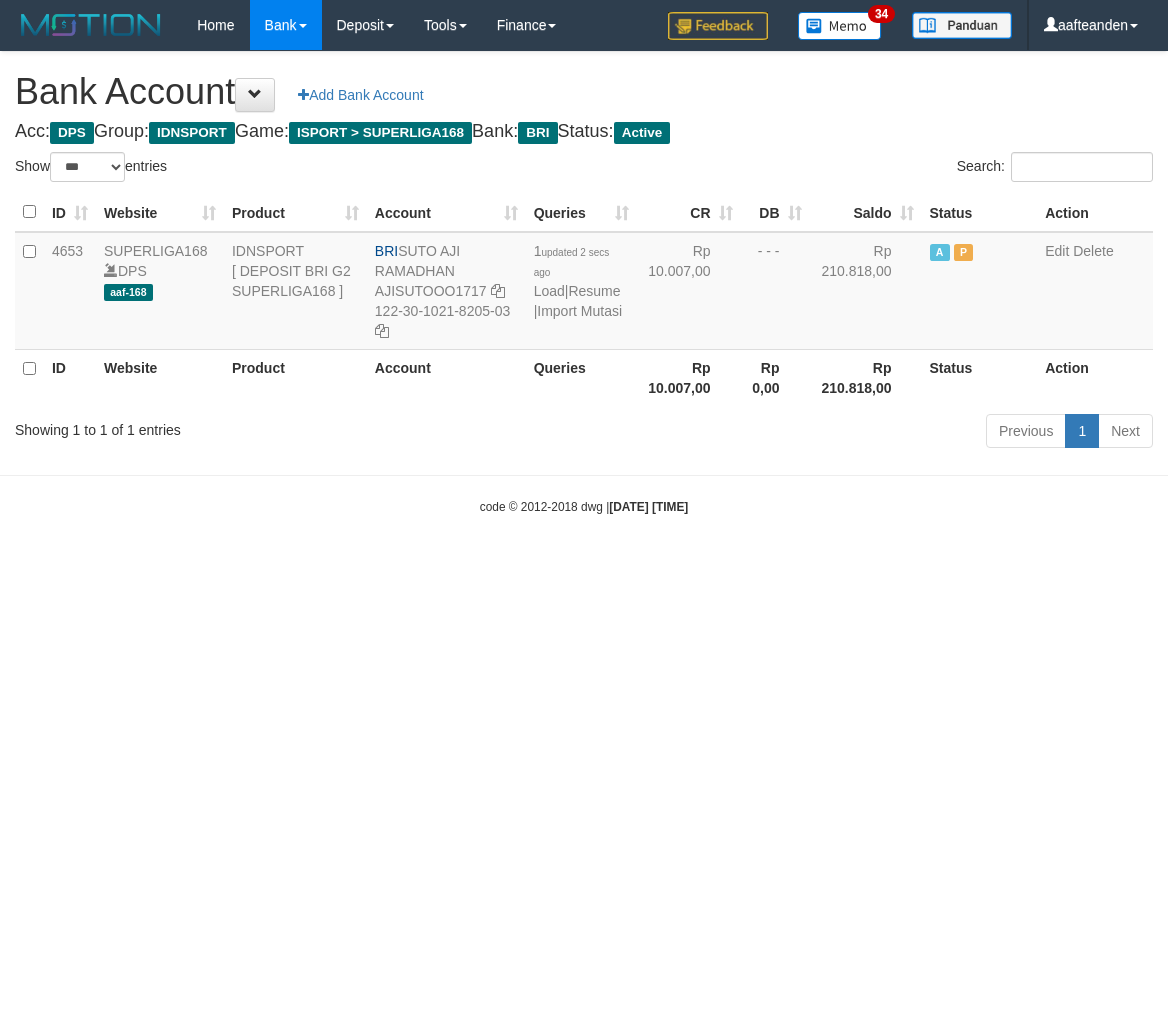 scroll, scrollTop: 0, scrollLeft: 0, axis: both 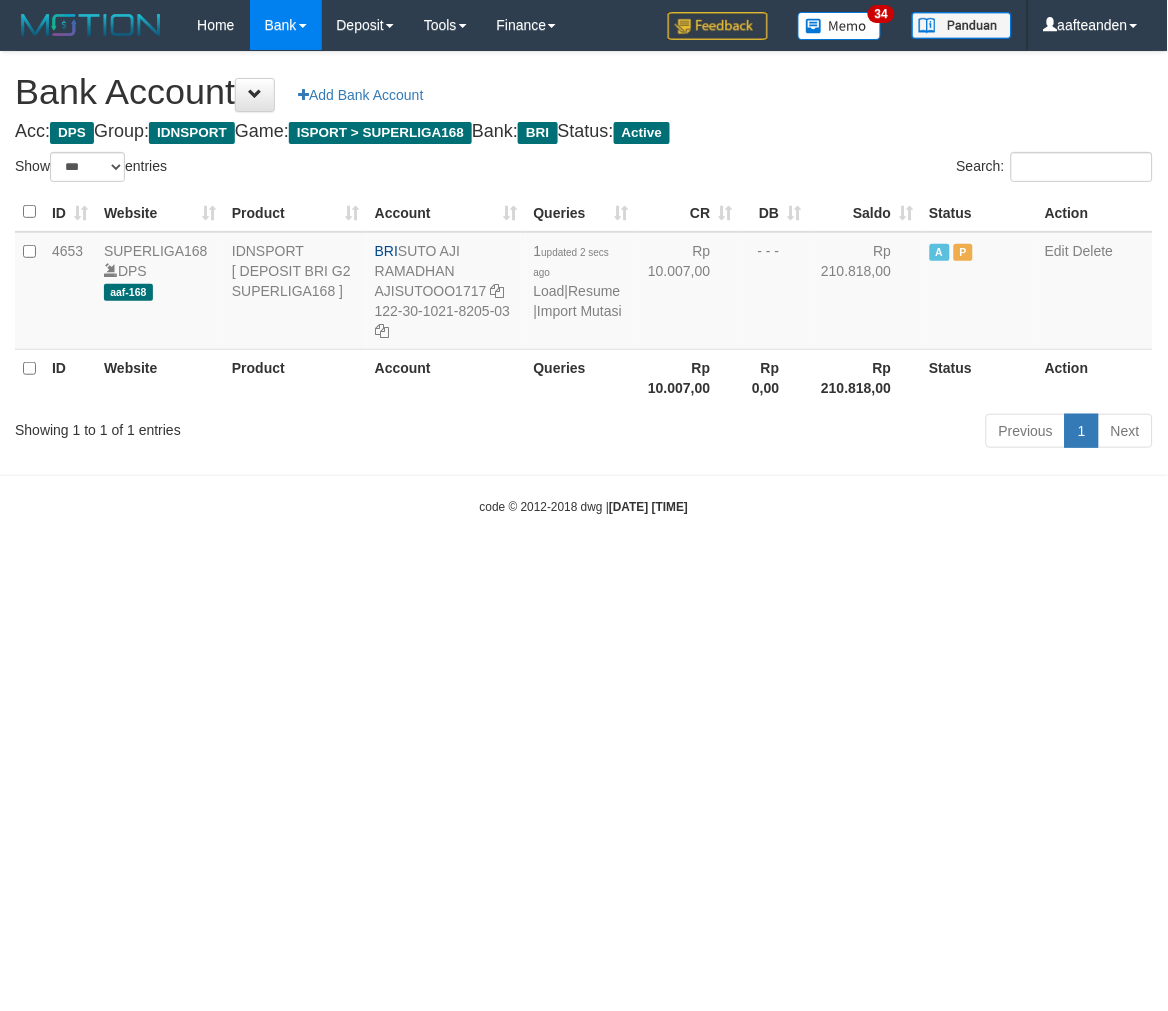 click on "Toggle navigation
Home
Bank
Account List
Load
By Website
Group
[ISPORT]													SUPERLIGA168
By Load Group (DPS)" at bounding box center (584, 283) 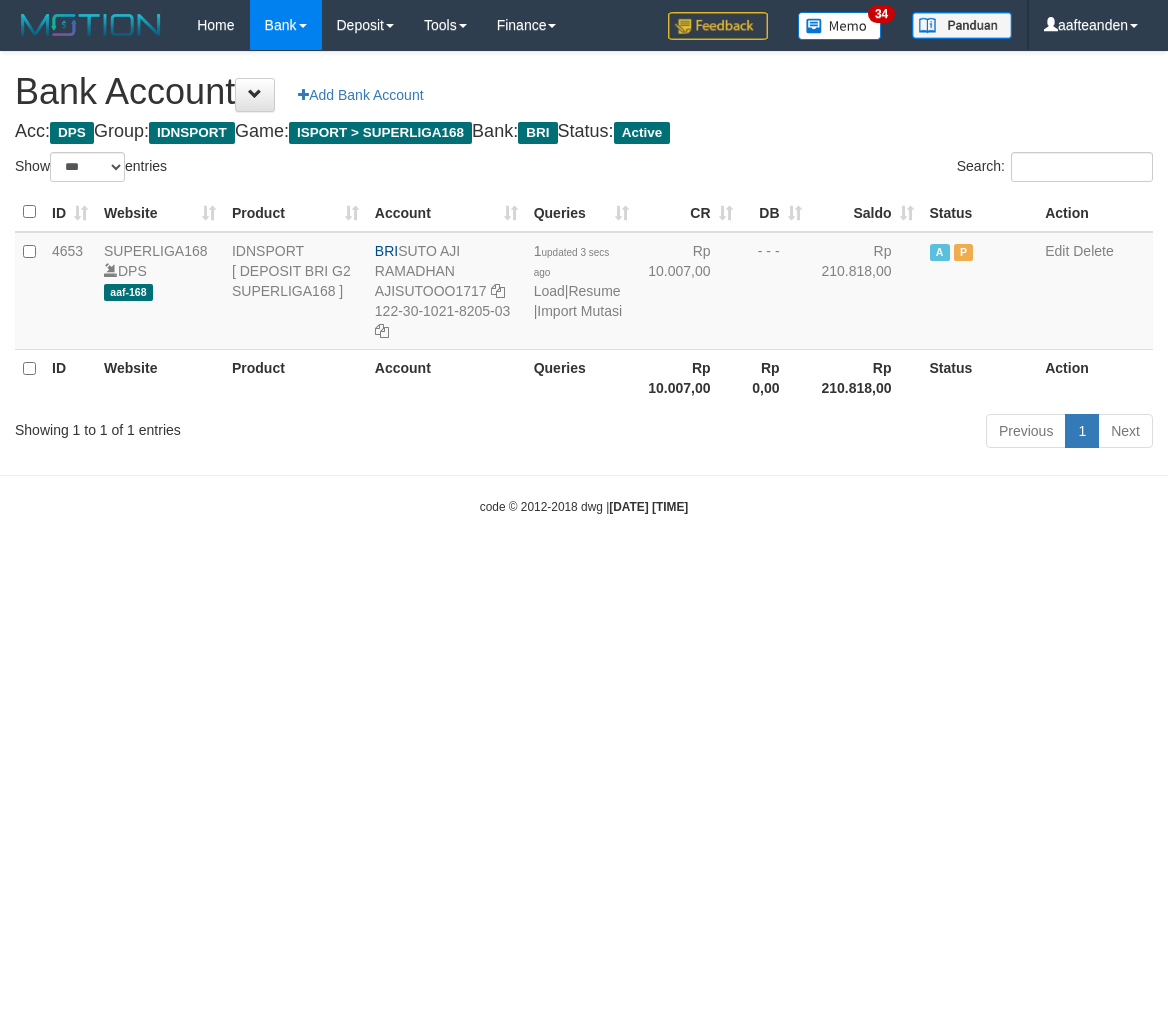 select on "***" 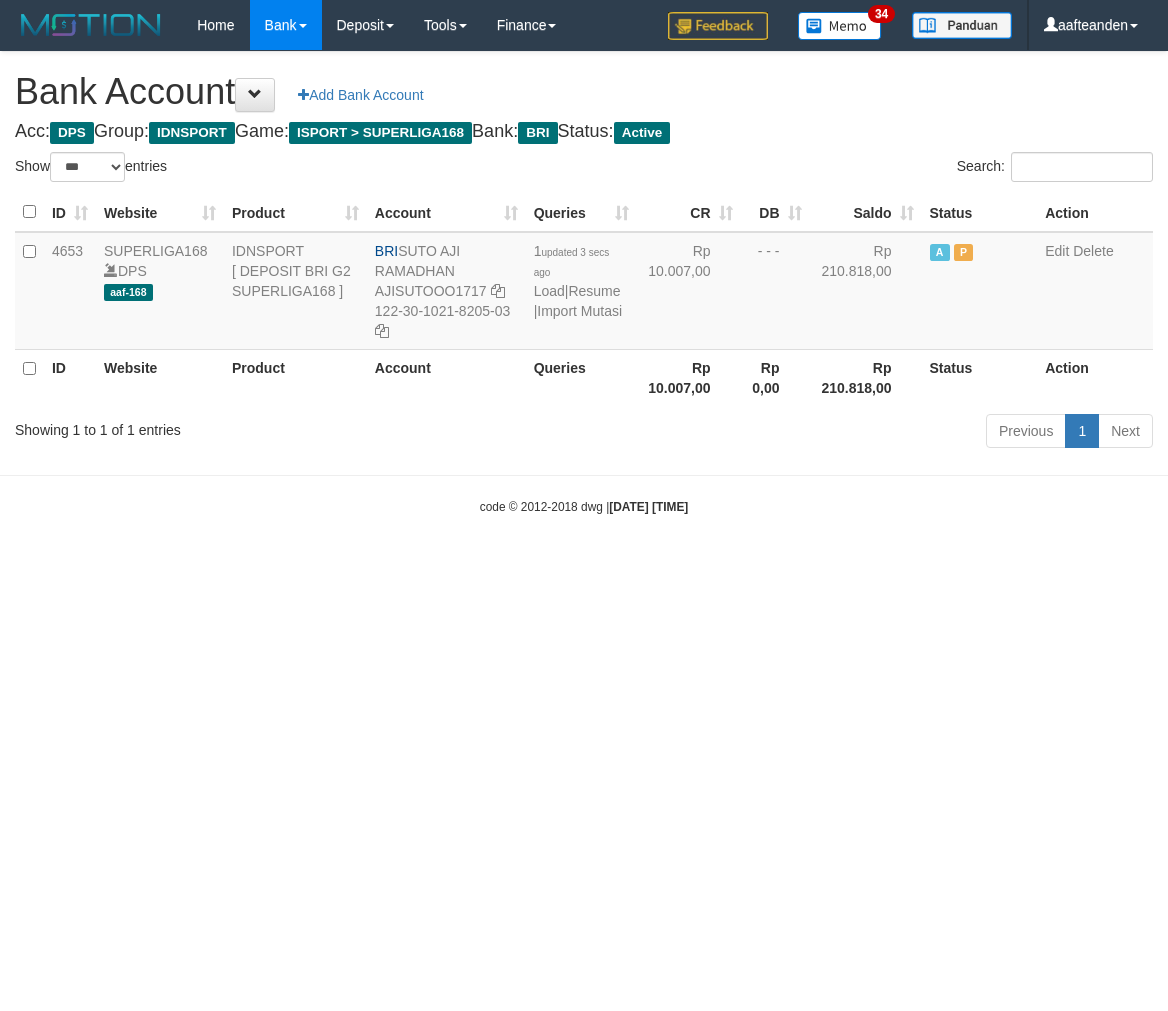 scroll, scrollTop: 0, scrollLeft: 0, axis: both 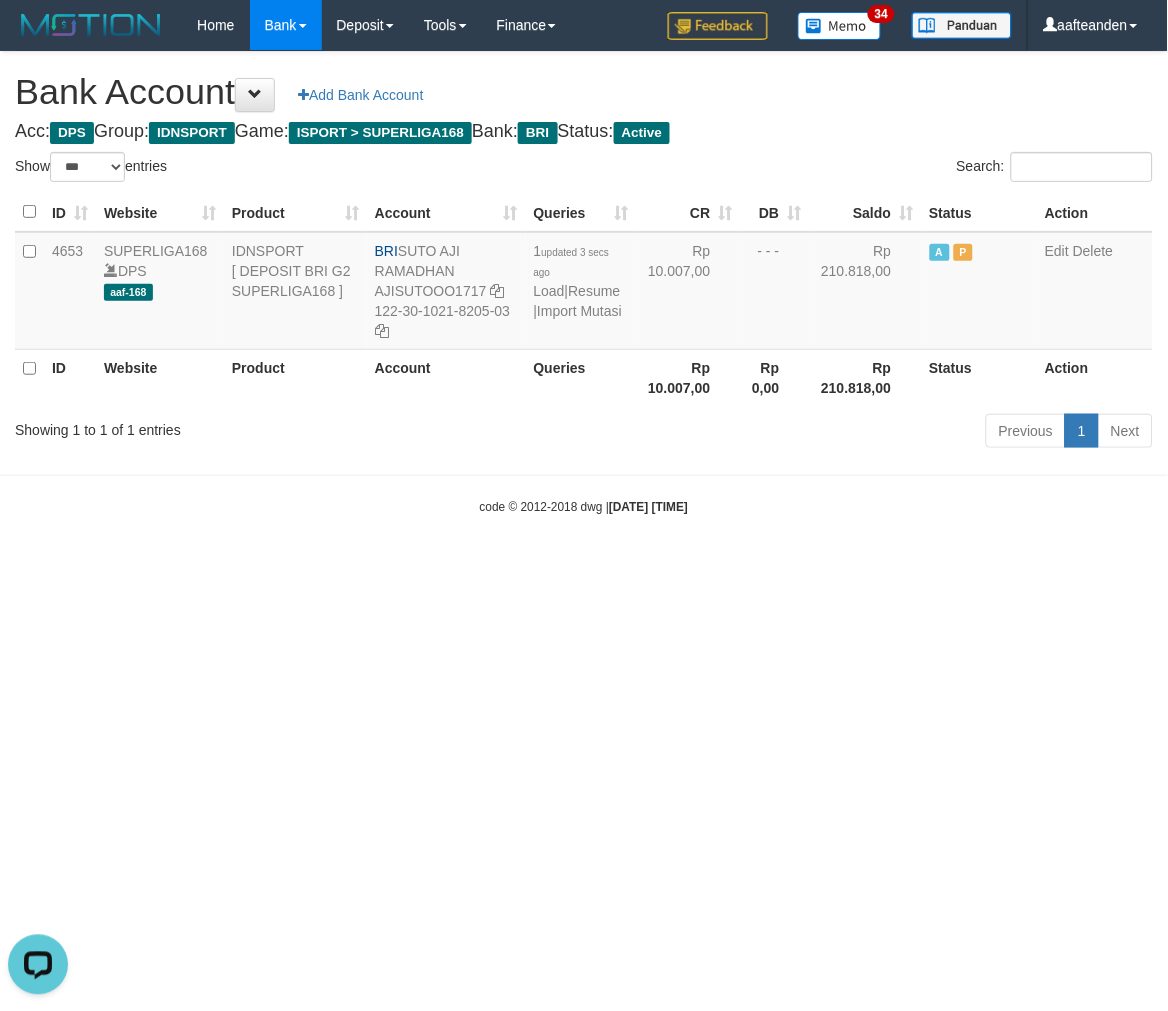 click on "Toggle navigation
Home
Bank
Account List
Load
By Website
Group
[ISPORT]													SUPERLIGA168
By Load Group (DPS)" at bounding box center (584, 283) 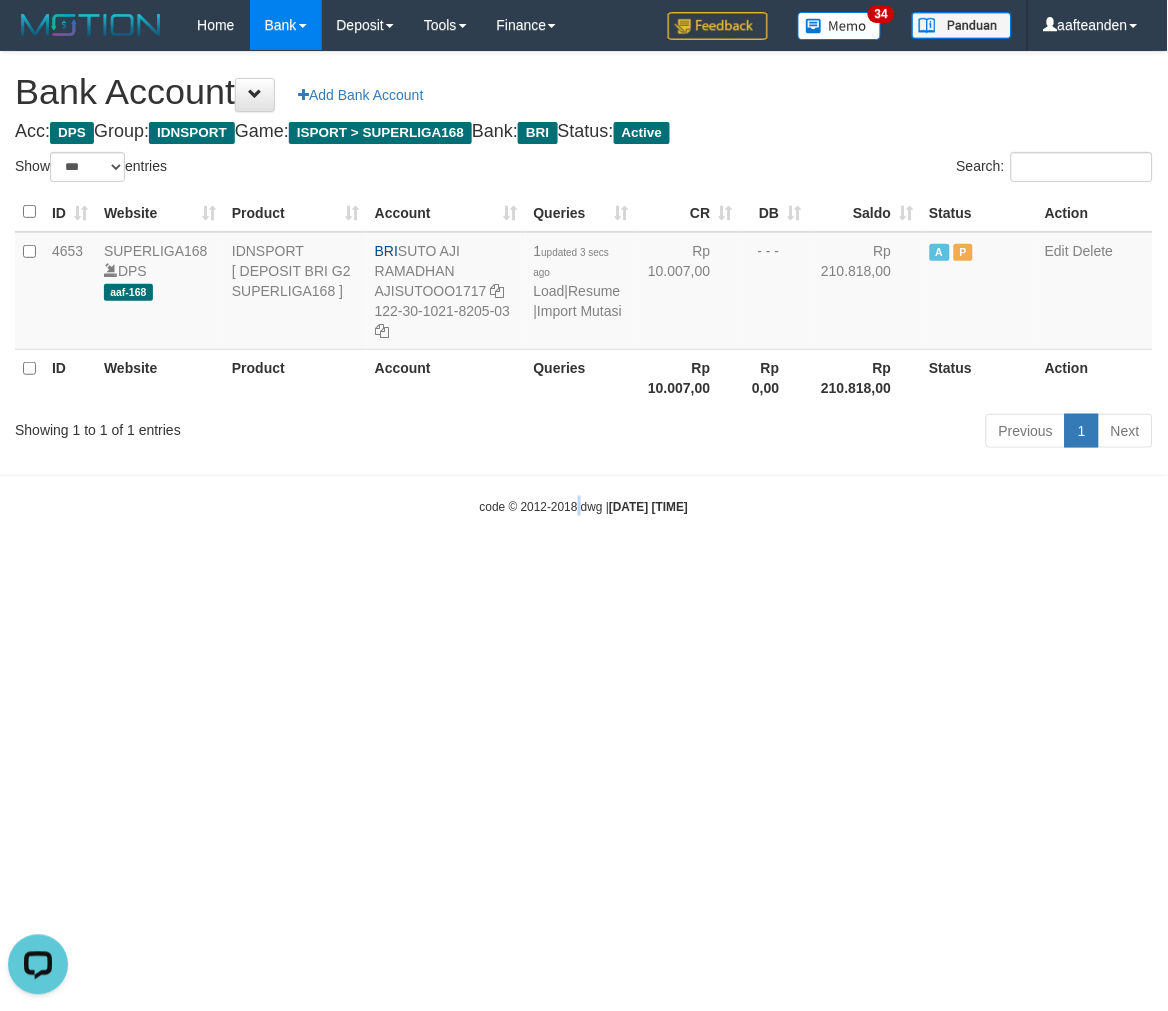 click on "Toggle navigation
Home
Bank
Account List
Load
By Website
Group
[ISPORT]													SUPERLIGA168
By Load Group (DPS)" at bounding box center [584, 283] 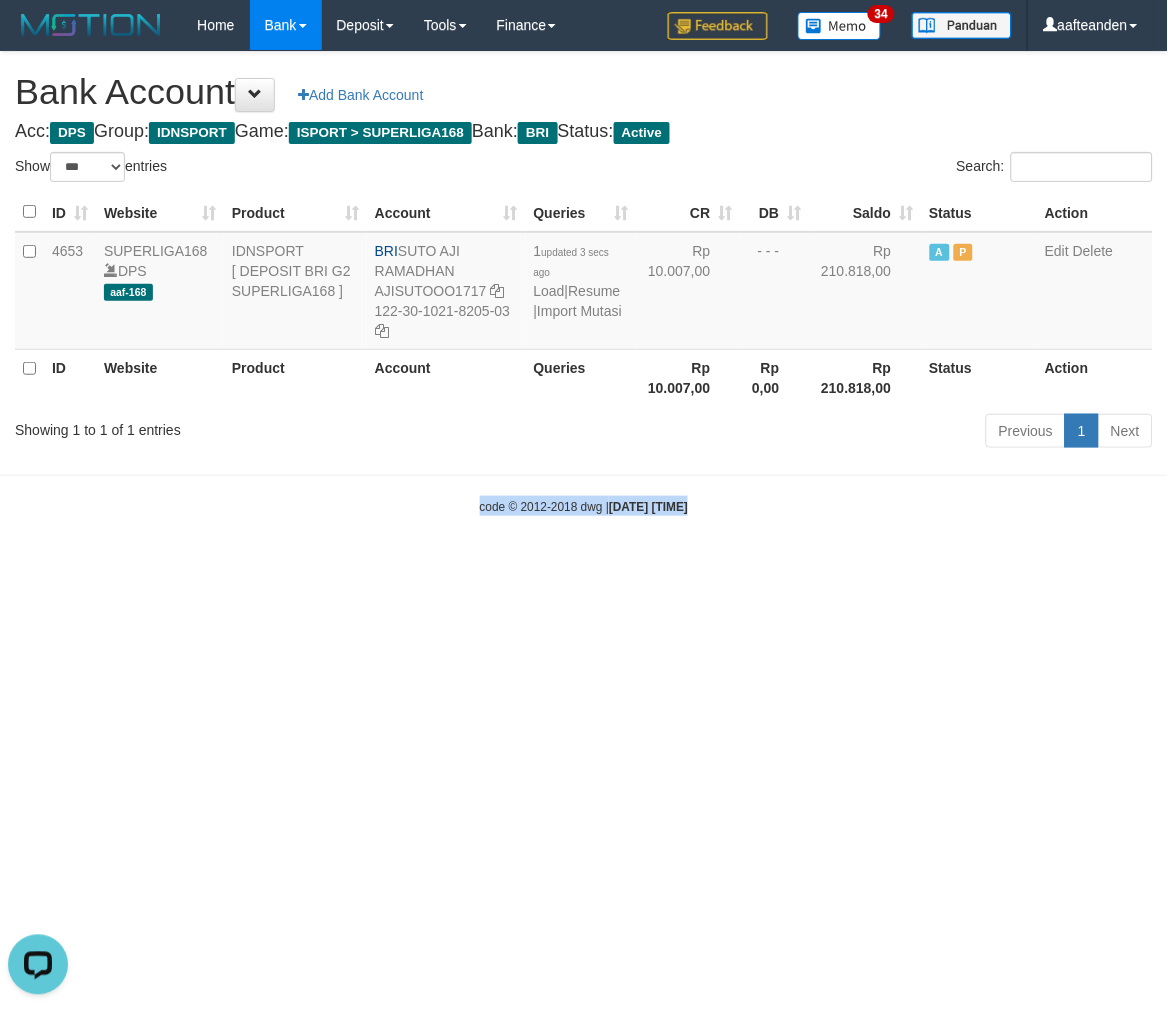 click on "Toggle navigation
Home
Bank
Account List
Load
By Website
Group
[ISPORT]													SUPERLIGA168
By Load Group (DPS)" at bounding box center (584, 283) 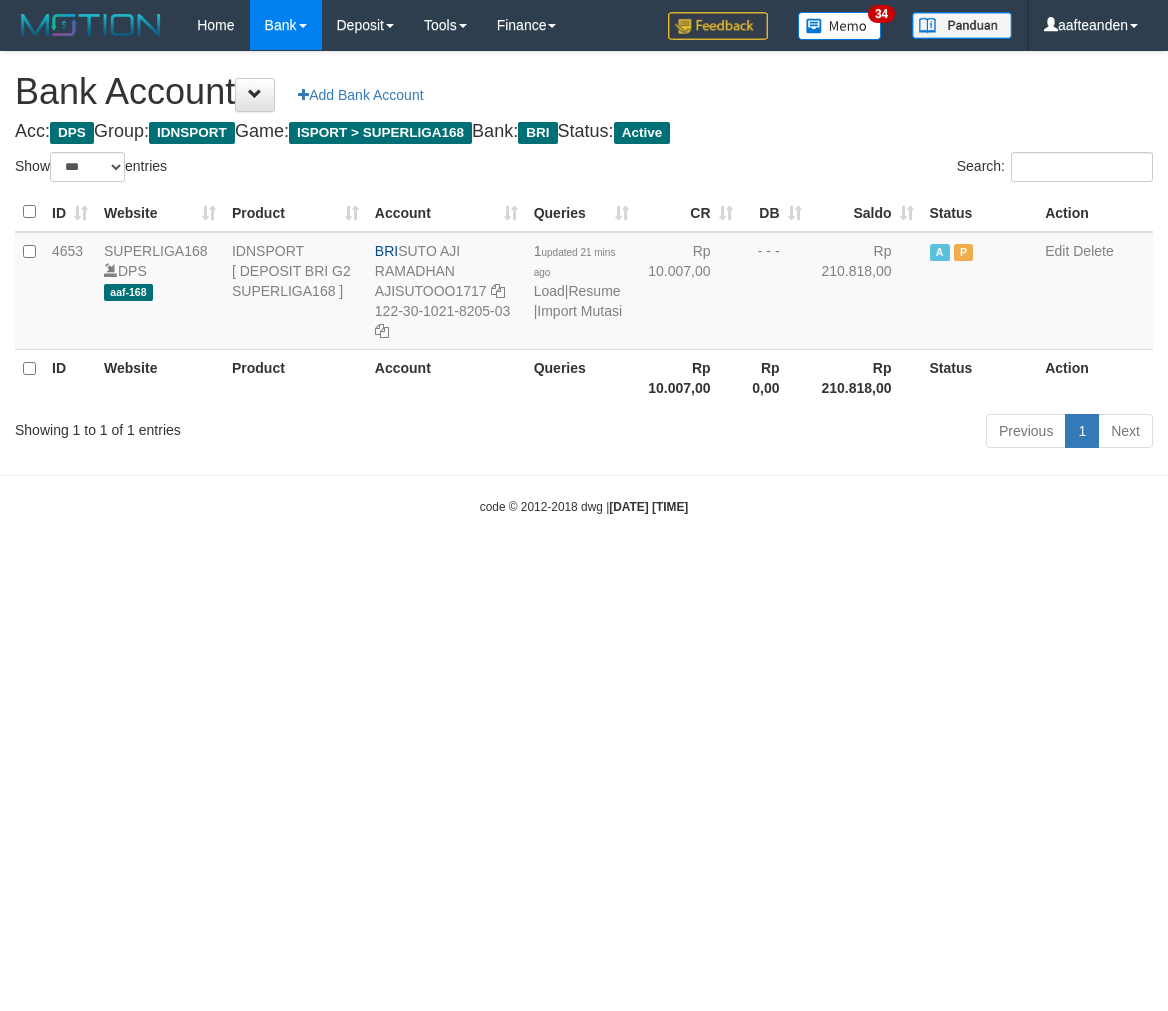 select on "***" 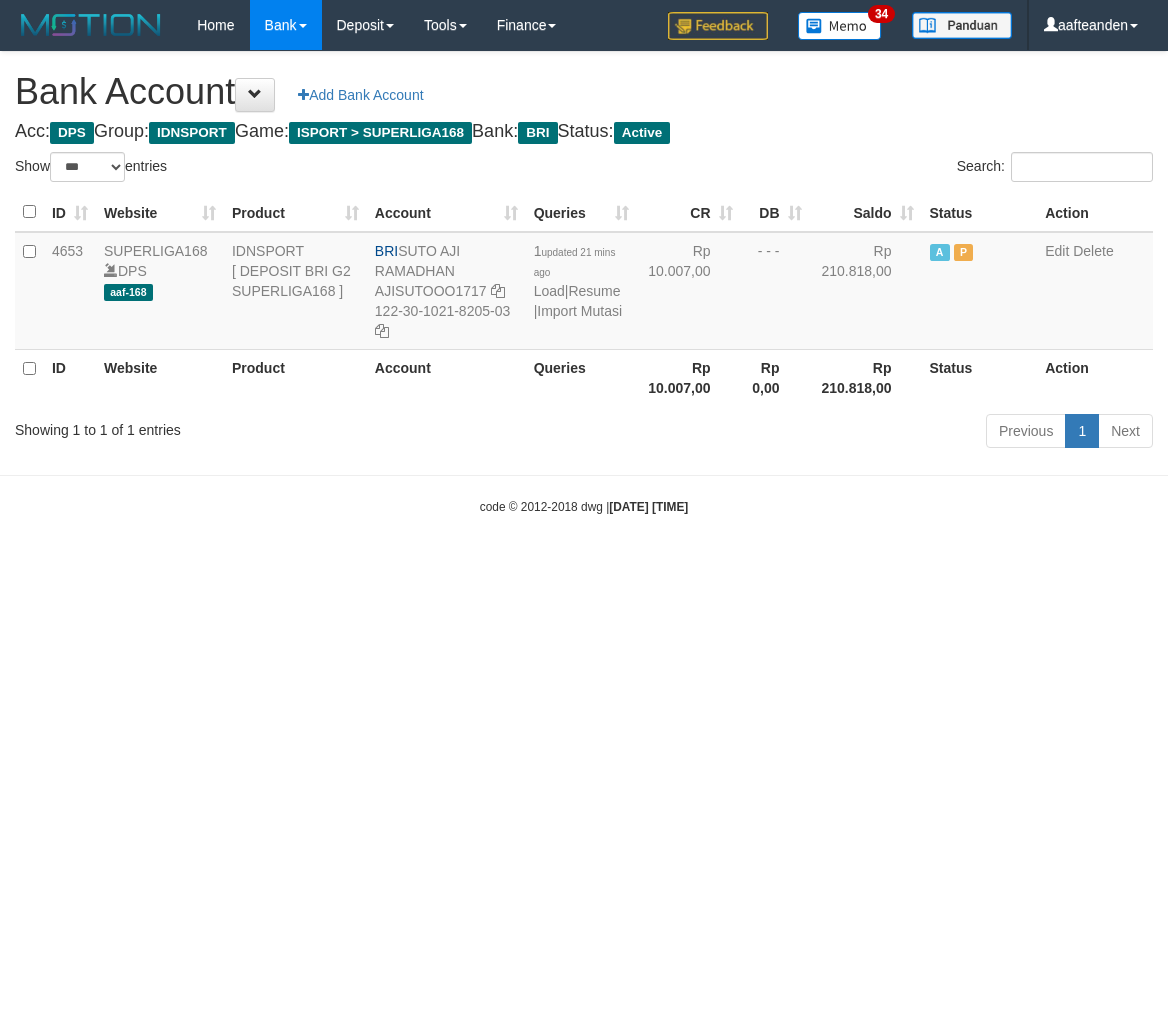 scroll, scrollTop: 0, scrollLeft: 0, axis: both 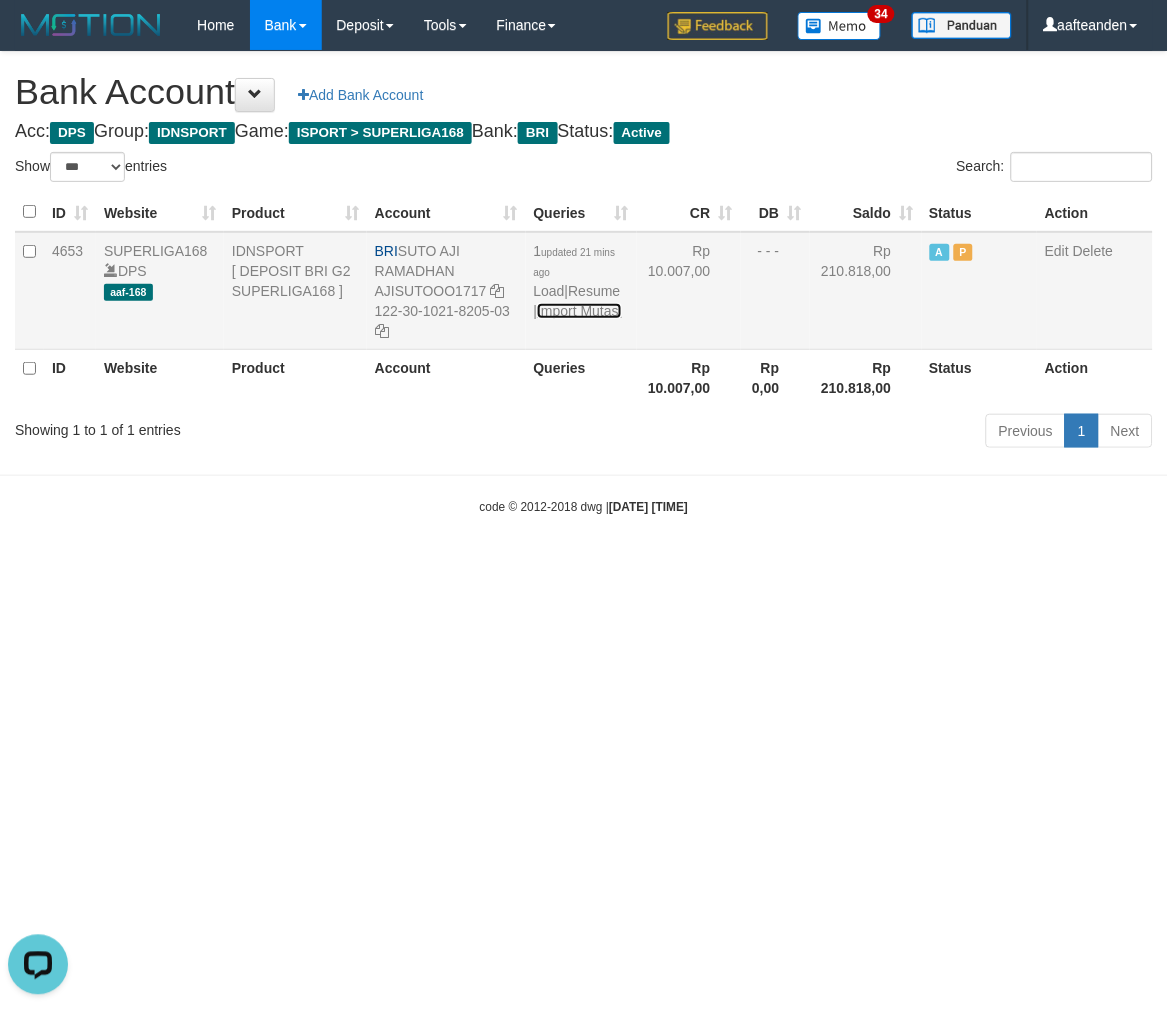 click on "Import Mutasi" at bounding box center (579, 311) 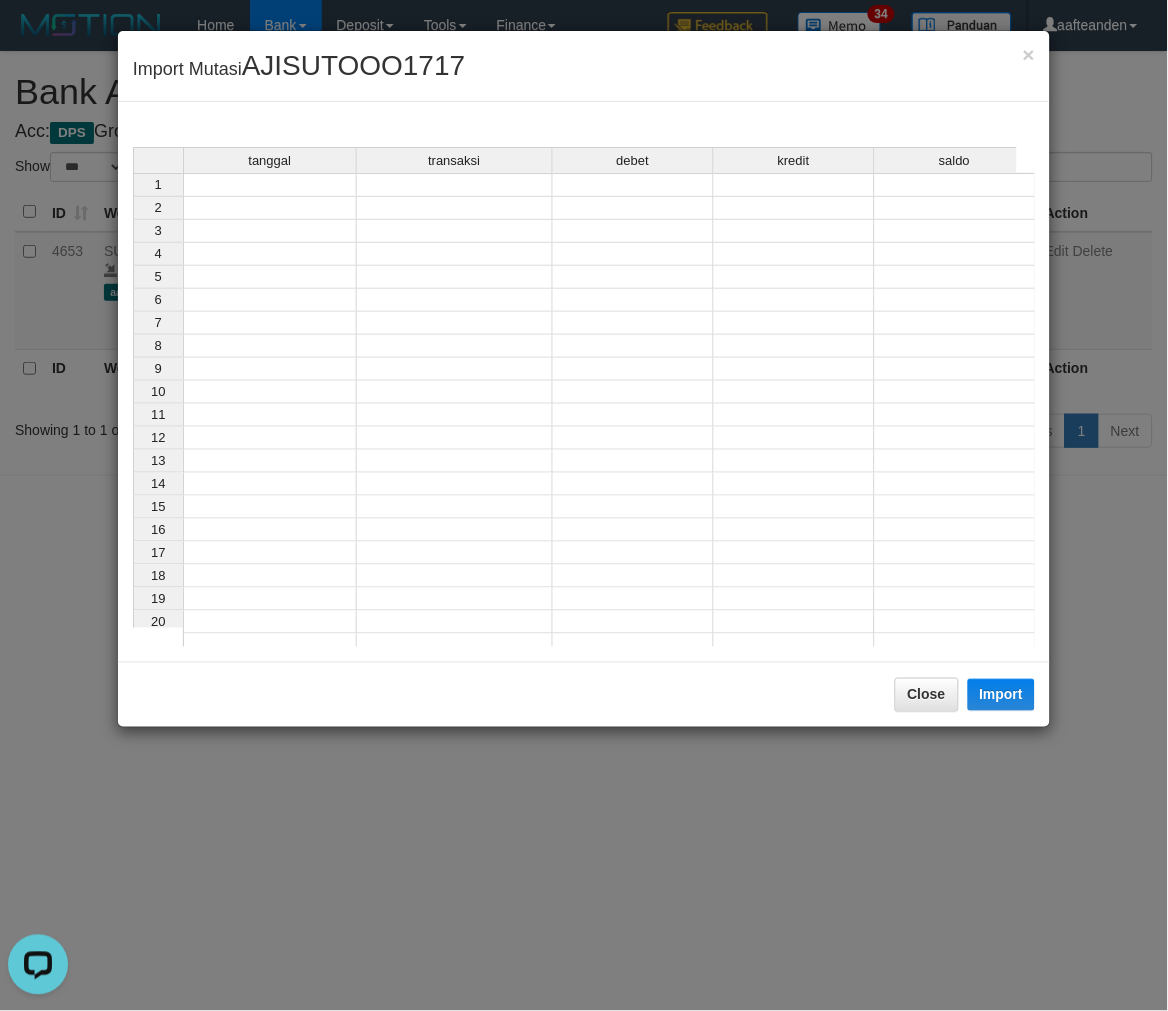 click at bounding box center (270, 185) 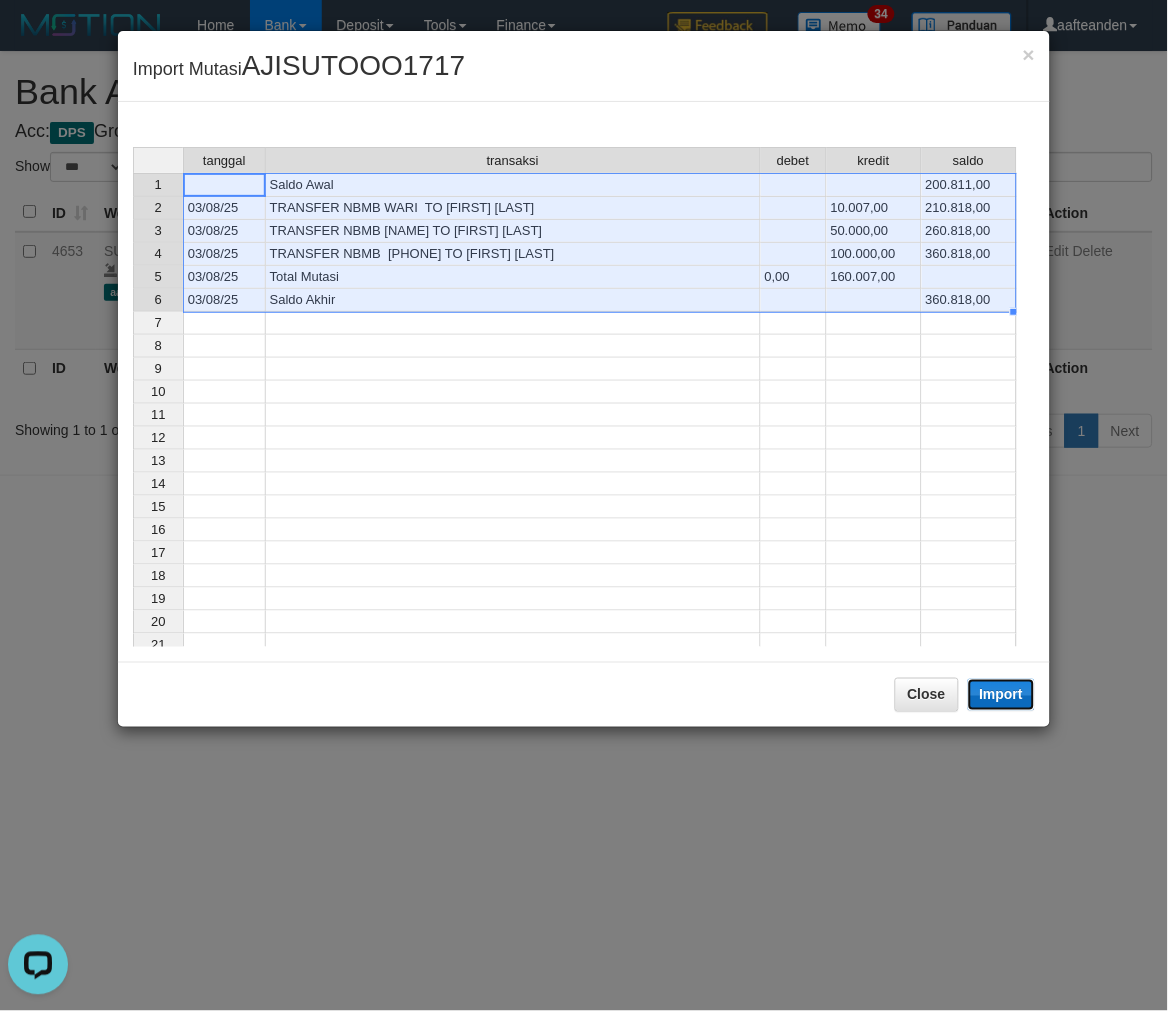 click on "Import" at bounding box center (1002, 695) 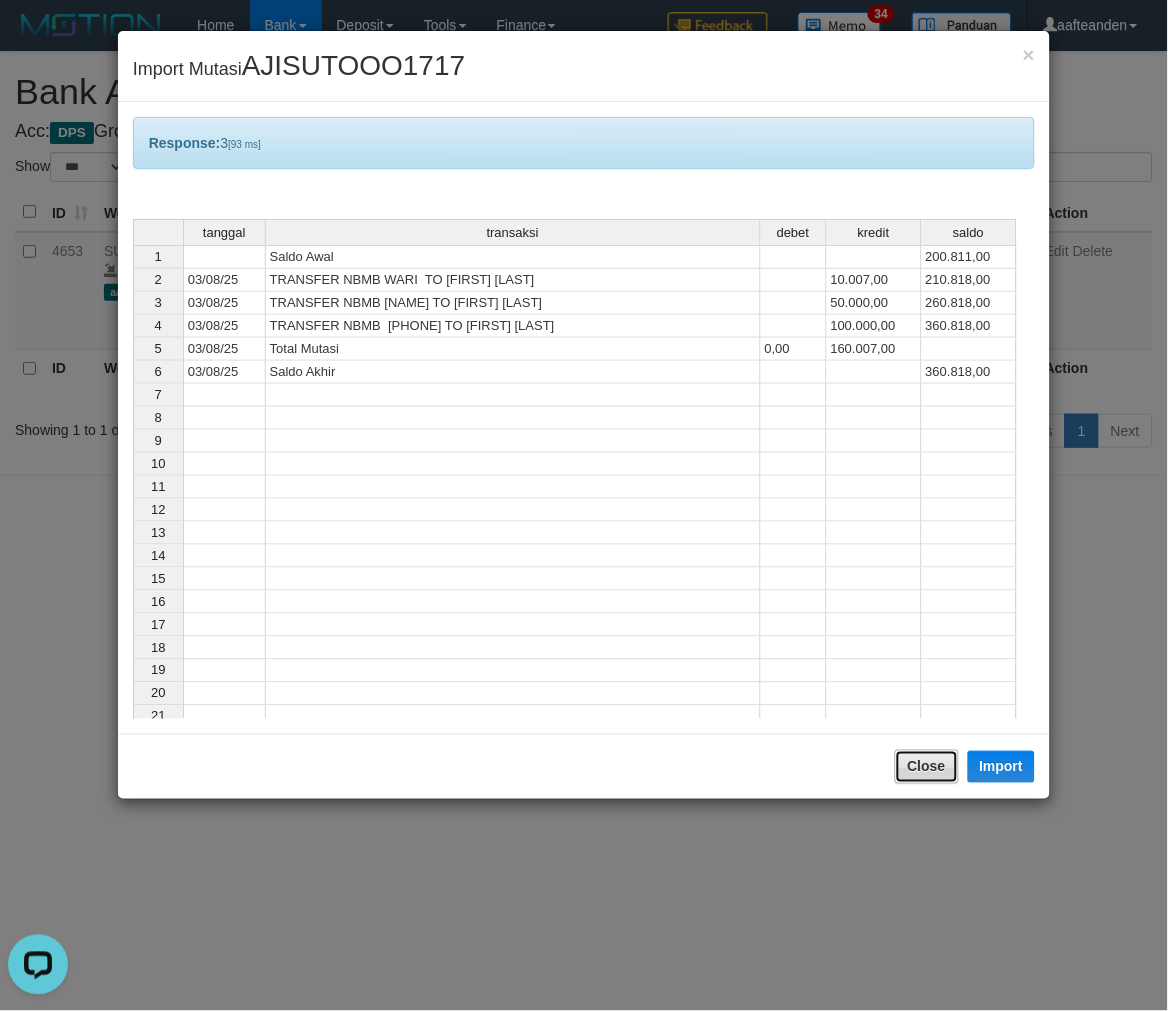 click on "Close" at bounding box center (927, 767) 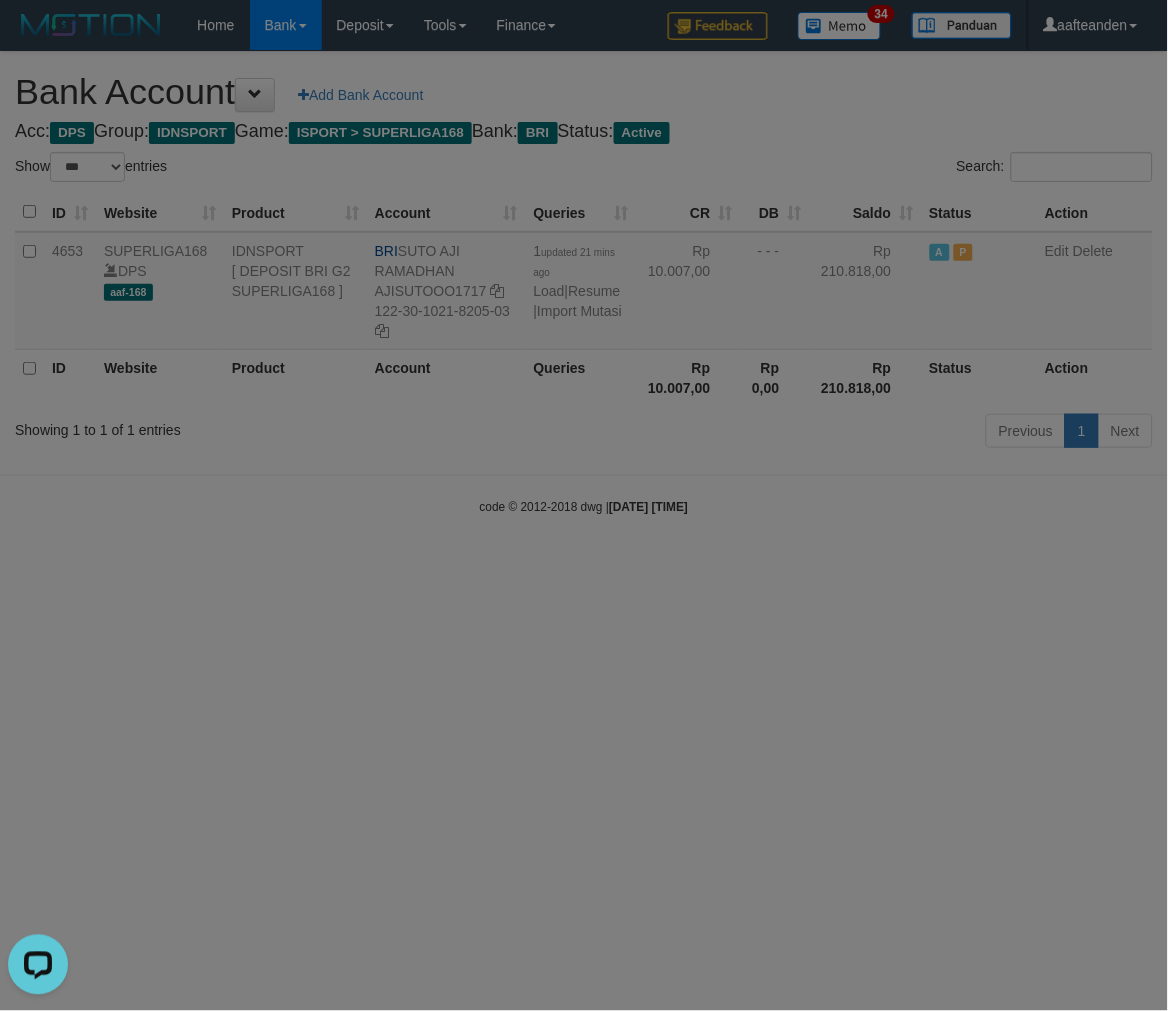 click on "Toggle navigation
Home
Bank
Account List
Load
By Website
Group
[ISPORT]													SUPERLIGA168
By Load Group (DPS)
34" at bounding box center [584, 283] 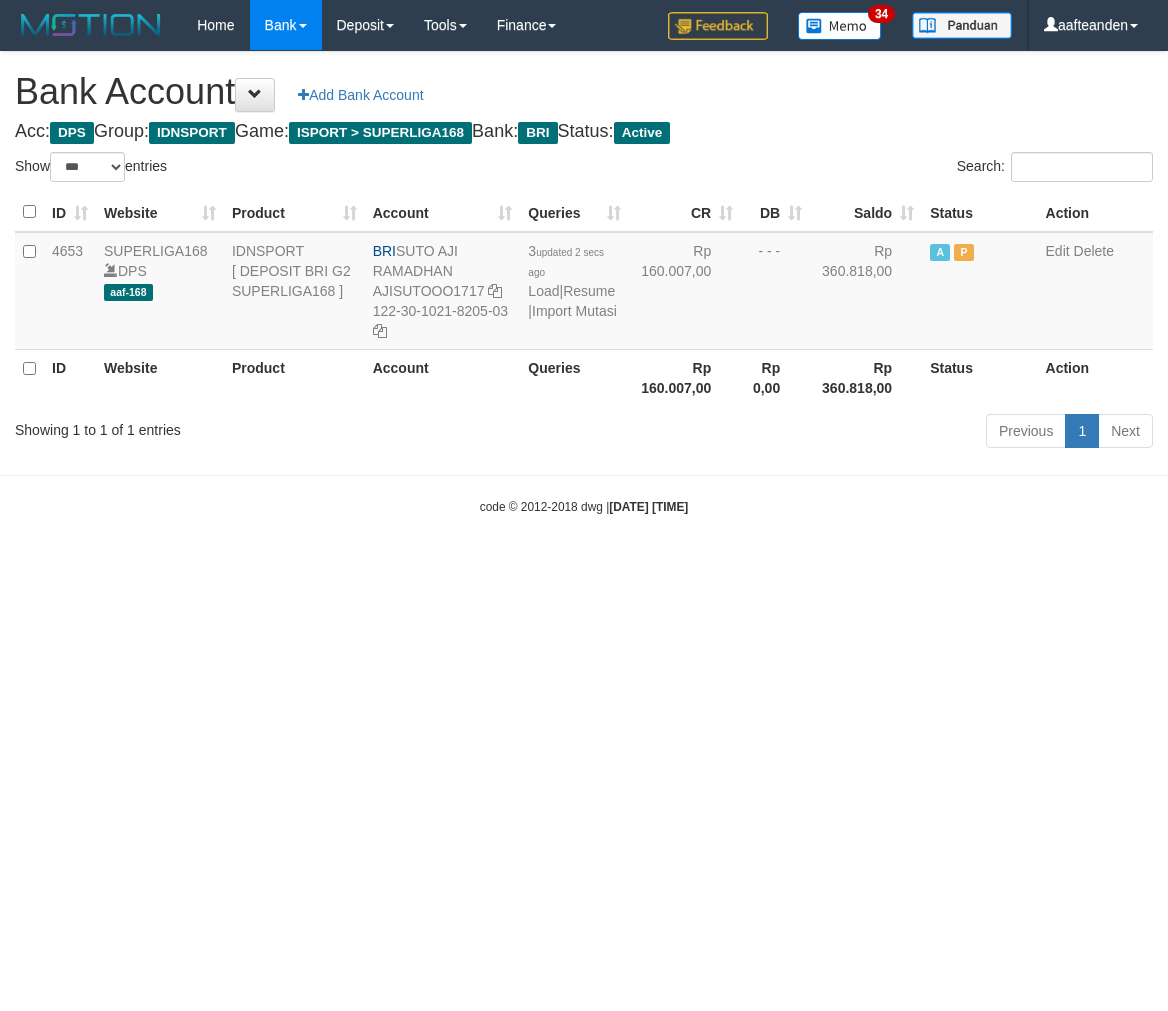 select on "***" 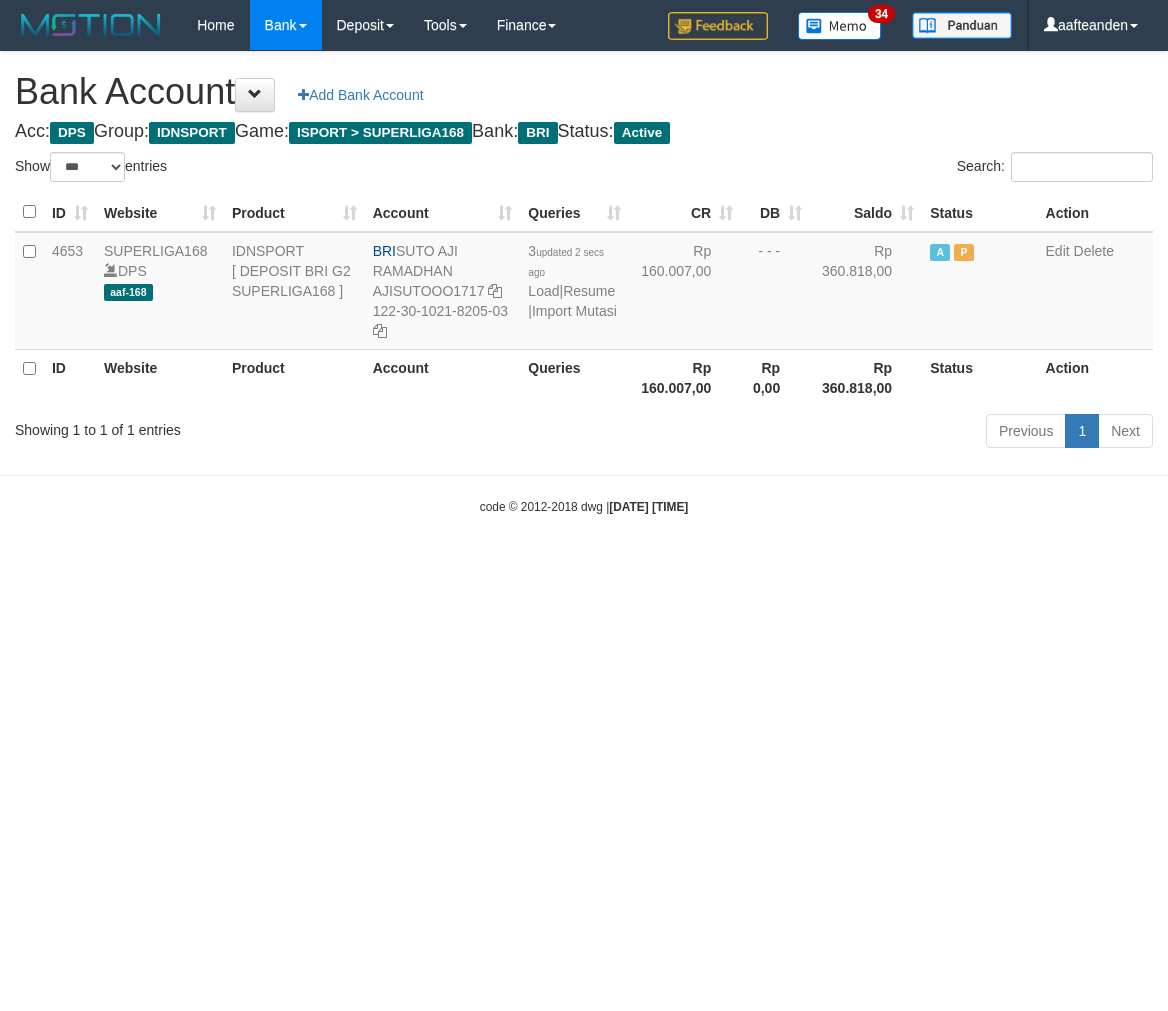 scroll, scrollTop: 0, scrollLeft: 0, axis: both 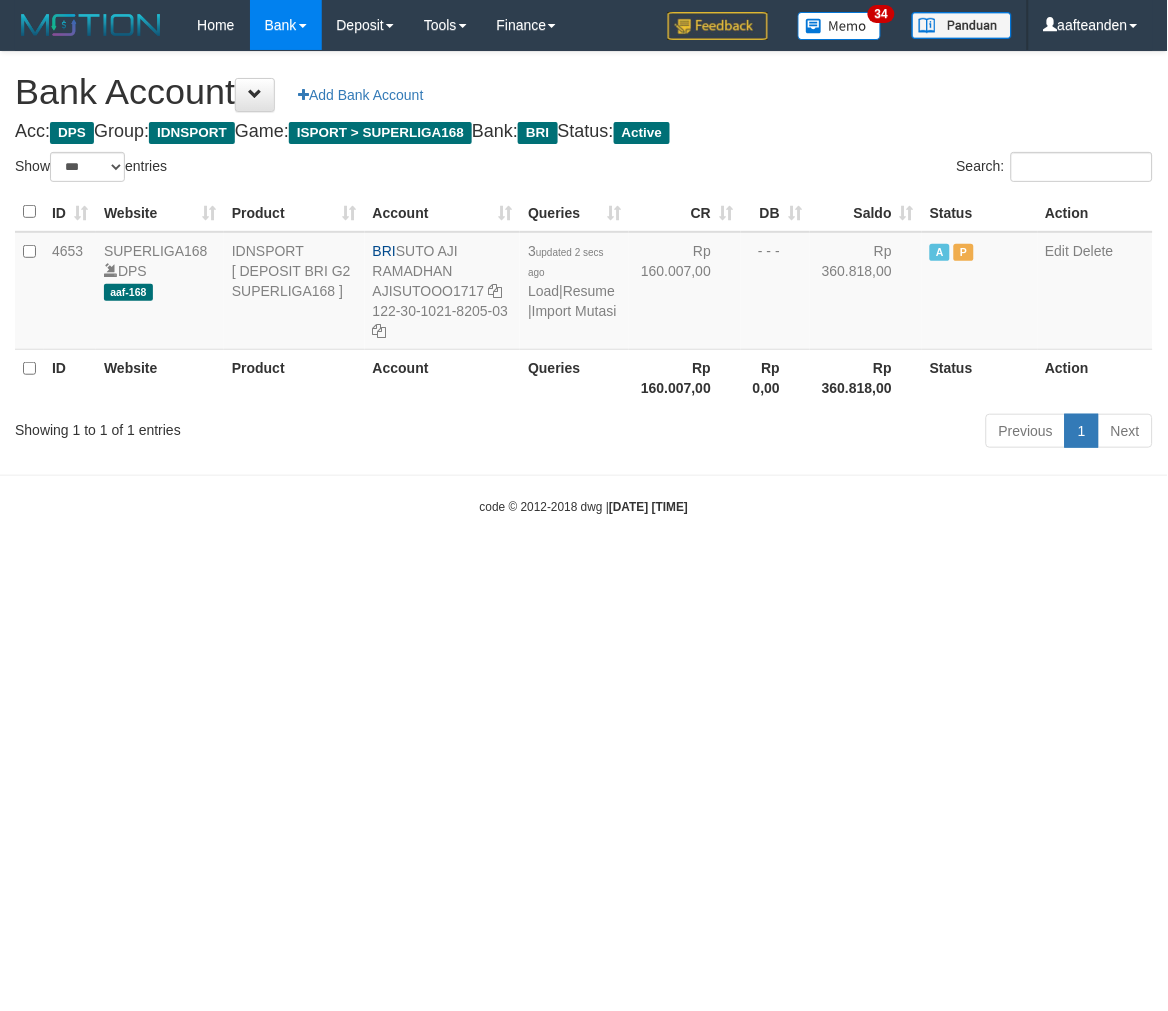 click on "Toggle navigation
Home
Bank
Account List
Load
By Website
Group
[ISPORT]													SUPERLIGA168
By Load Group (DPS)" at bounding box center (584, 283) 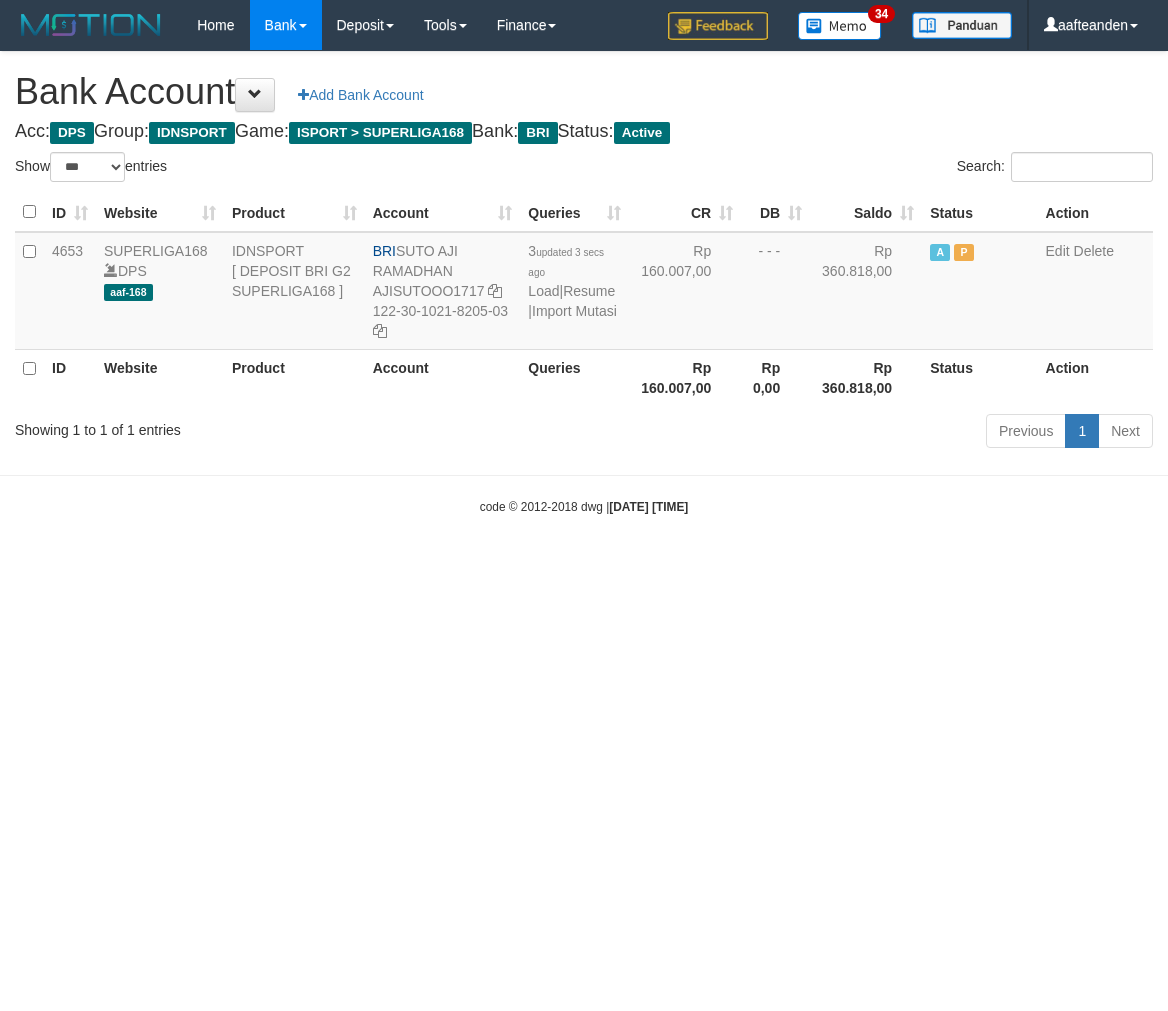 select on "***" 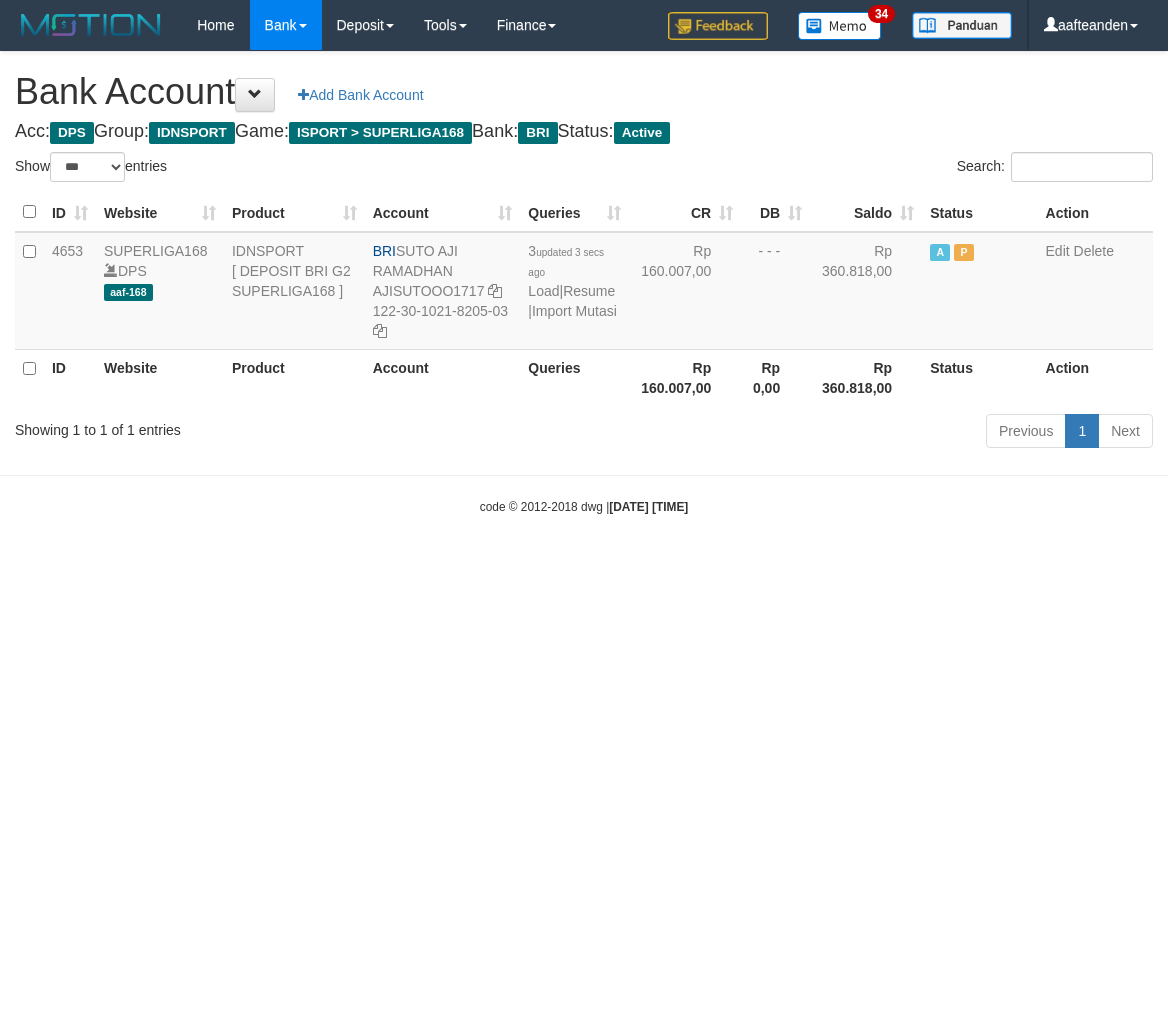 scroll, scrollTop: 0, scrollLeft: 0, axis: both 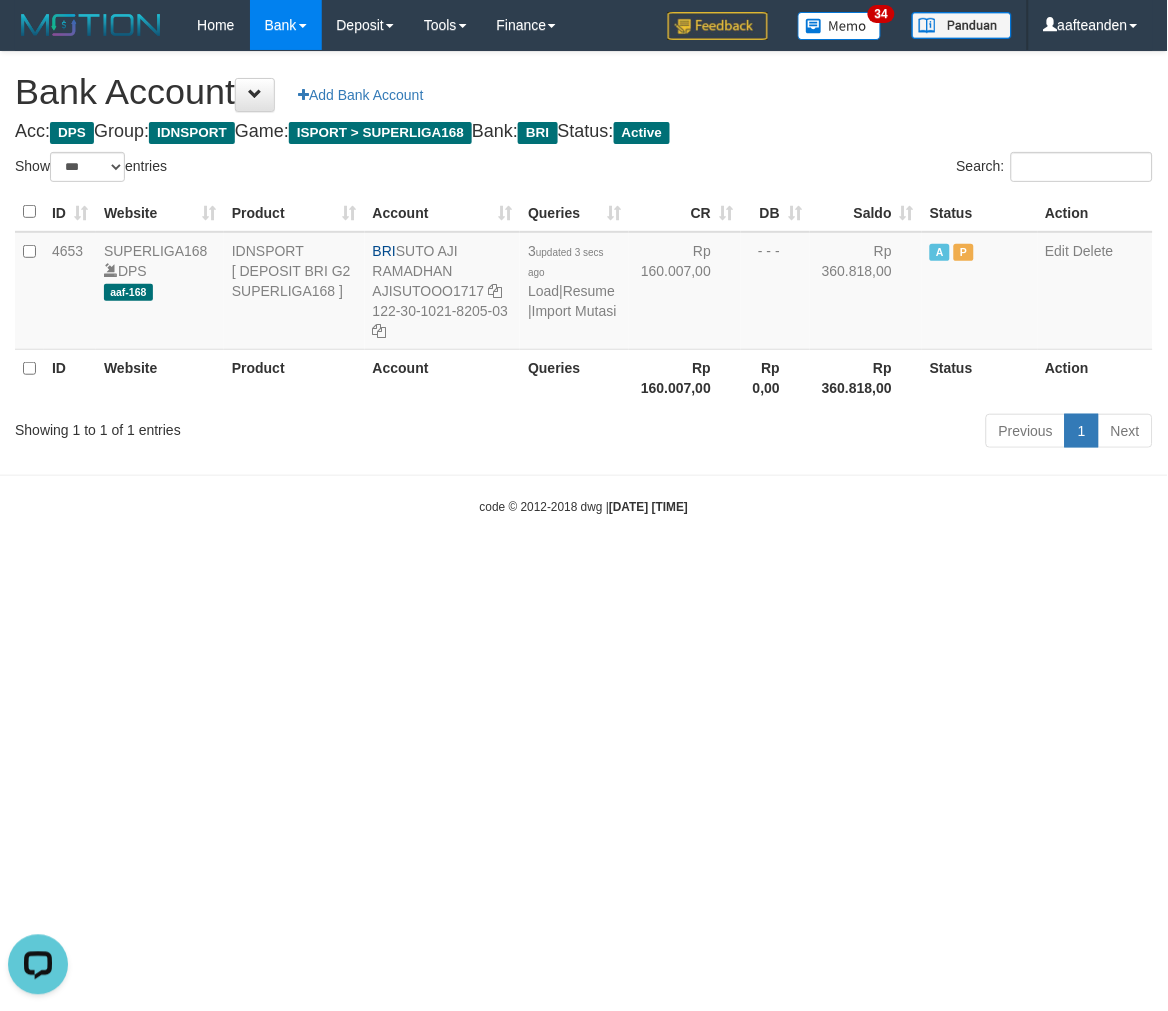 drag, startPoint x: 722, startPoint y: 564, endPoint x: 691, endPoint y: 402, distance: 164.93938 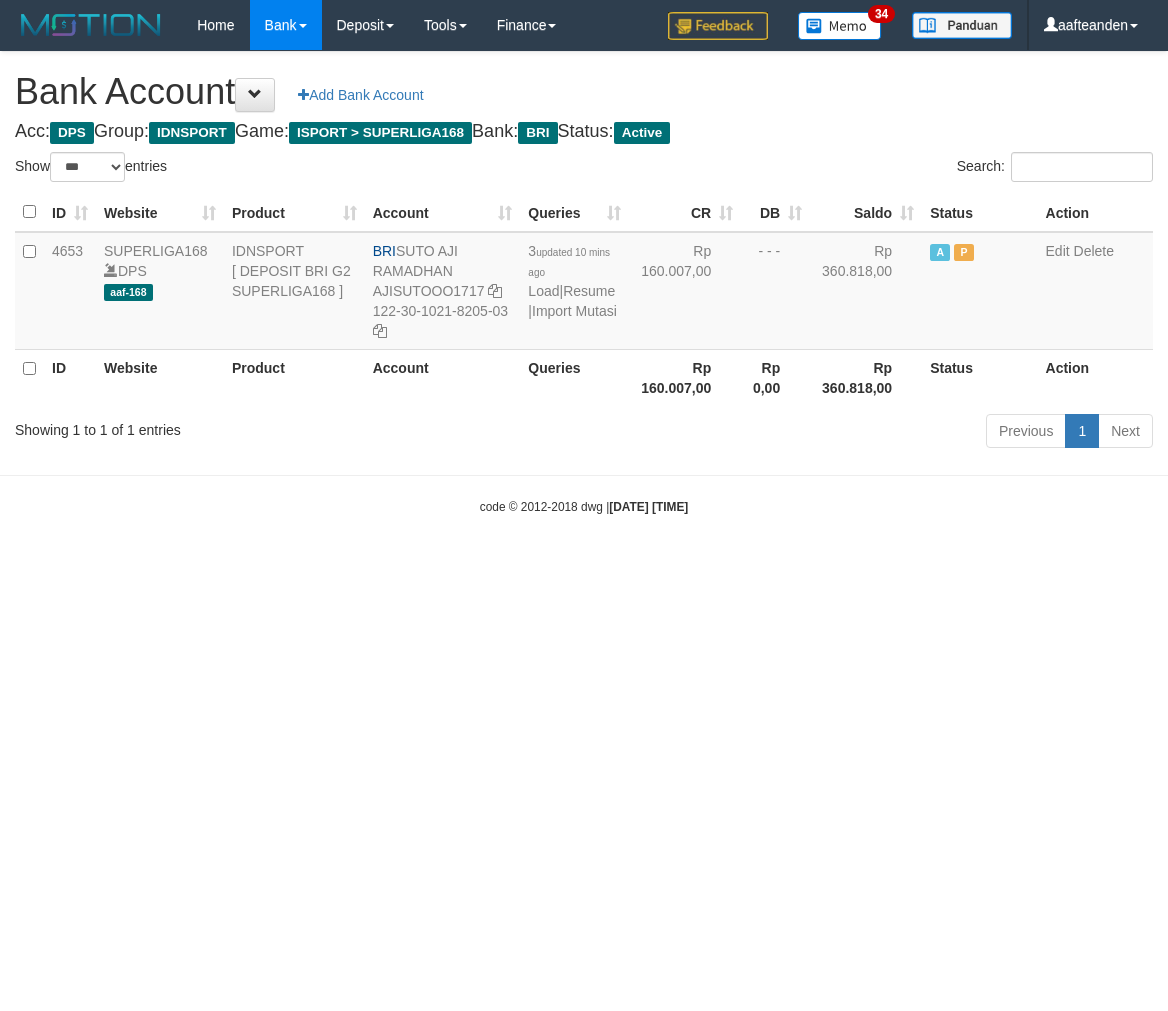 select on "***" 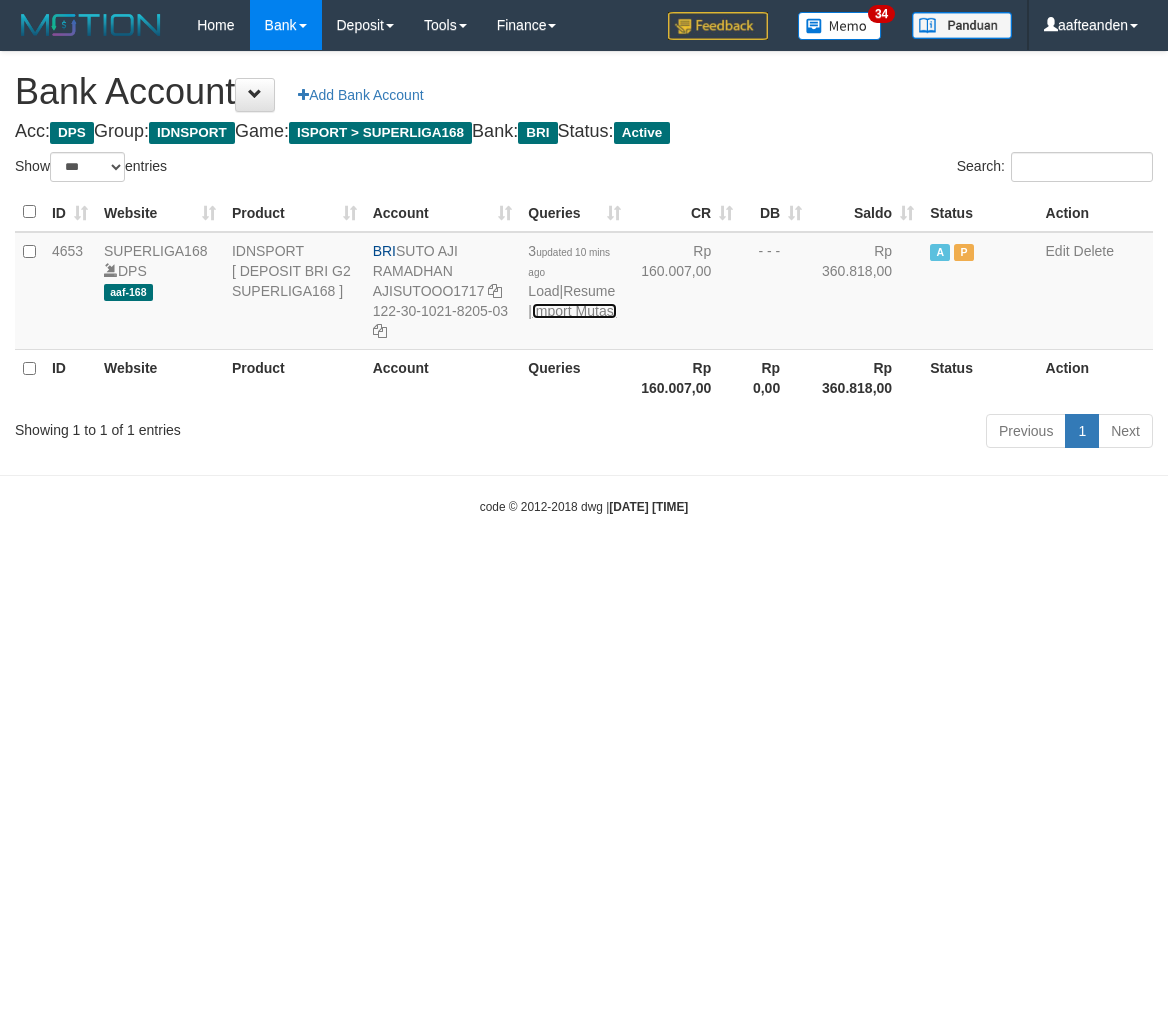 scroll, scrollTop: 0, scrollLeft: 0, axis: both 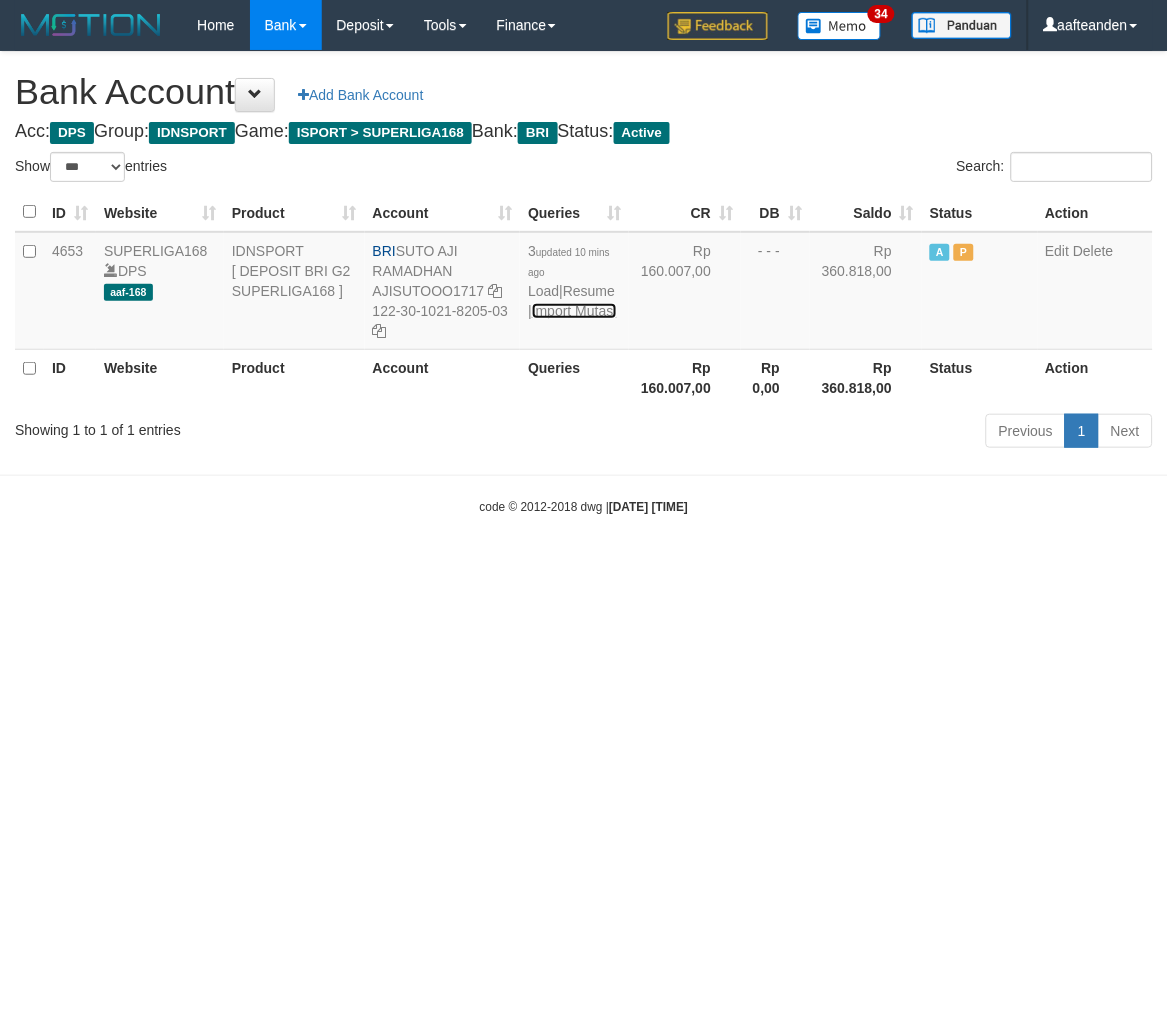 click on "Import Mutasi" at bounding box center (574, 311) 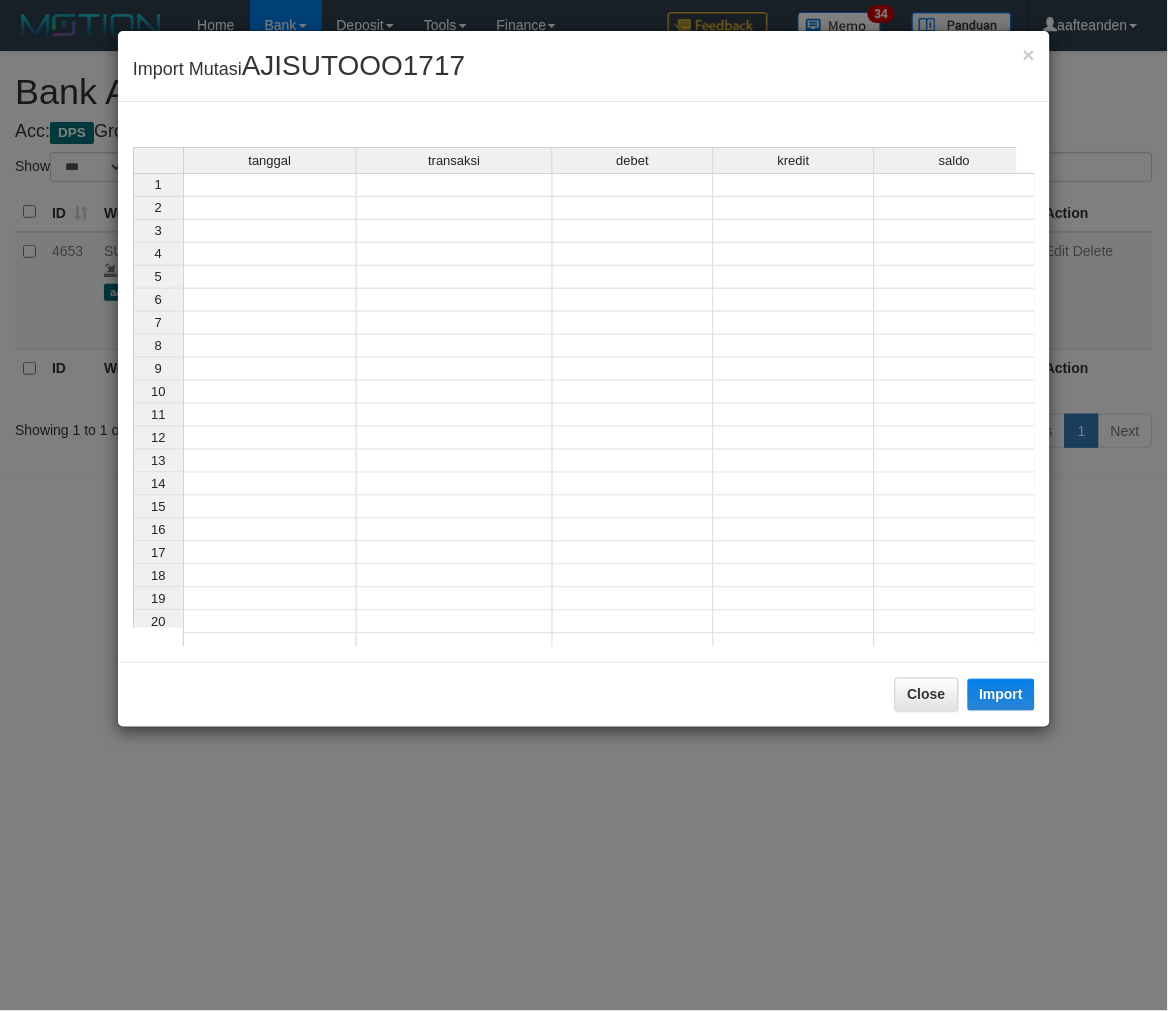 click at bounding box center (270, 185) 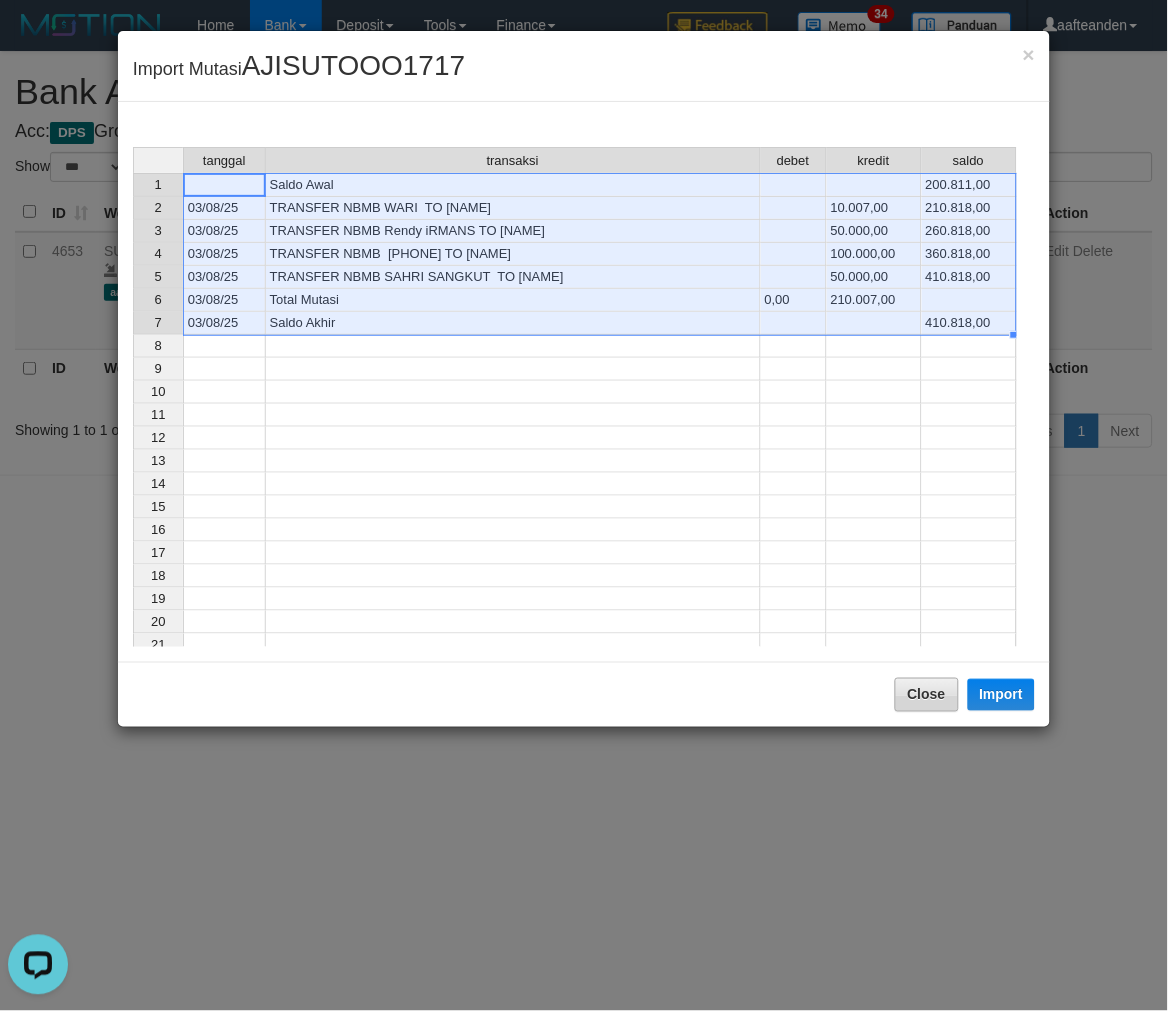 scroll, scrollTop: 0, scrollLeft: 0, axis: both 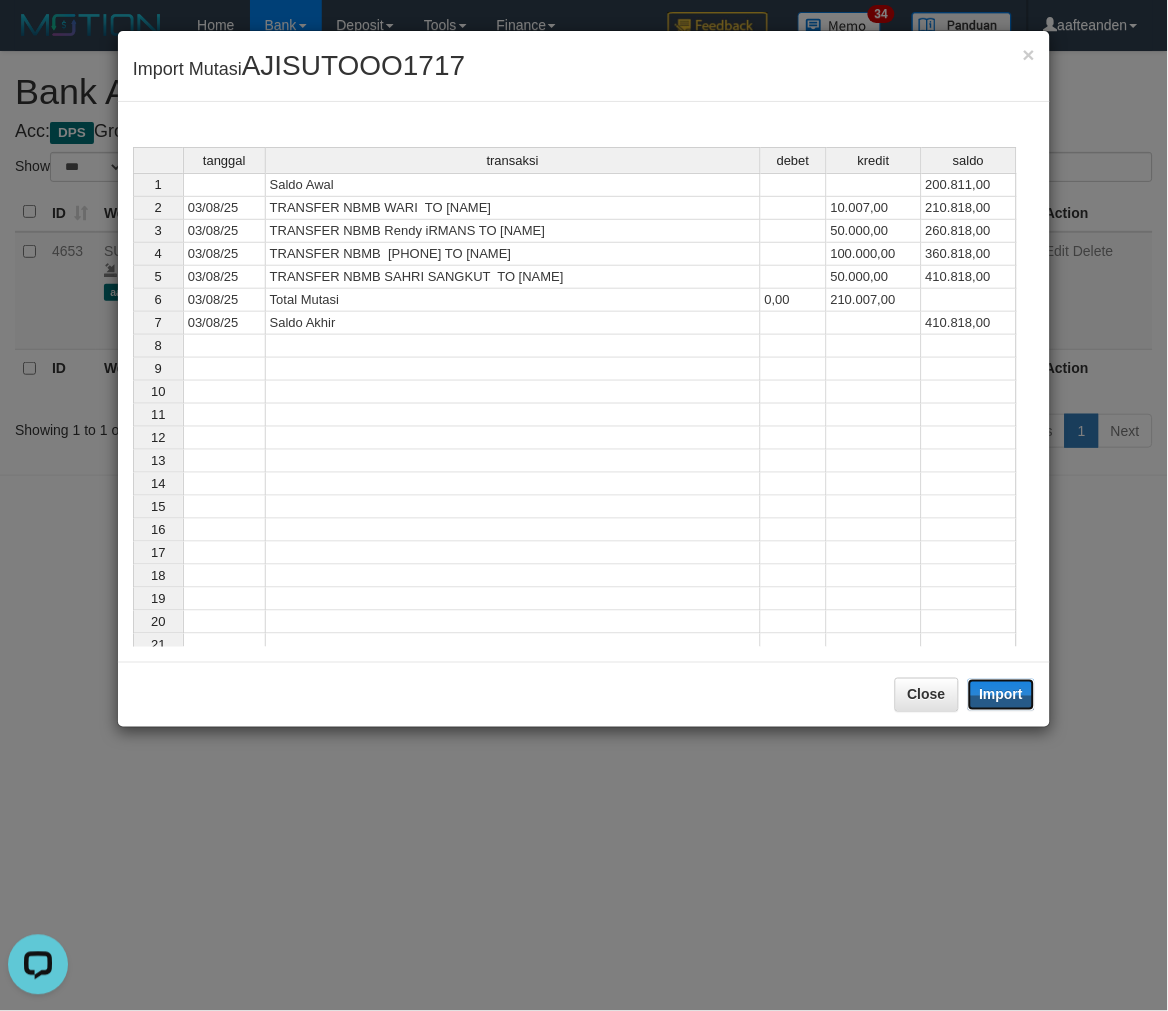 drag, startPoint x: 990, startPoint y: 684, endPoint x: 982, endPoint y: 712, distance: 29.12044 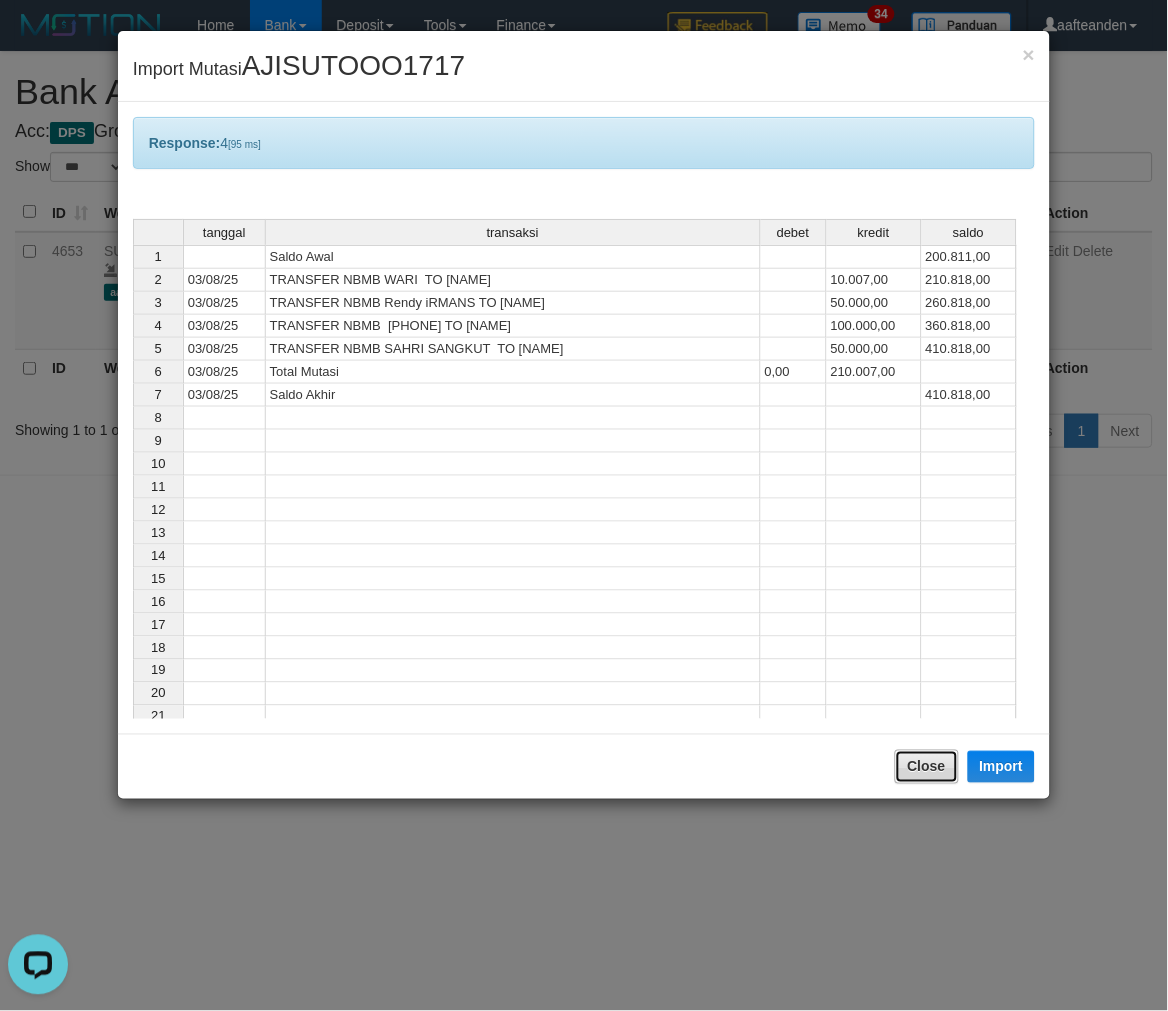 click on "Close" at bounding box center [927, 767] 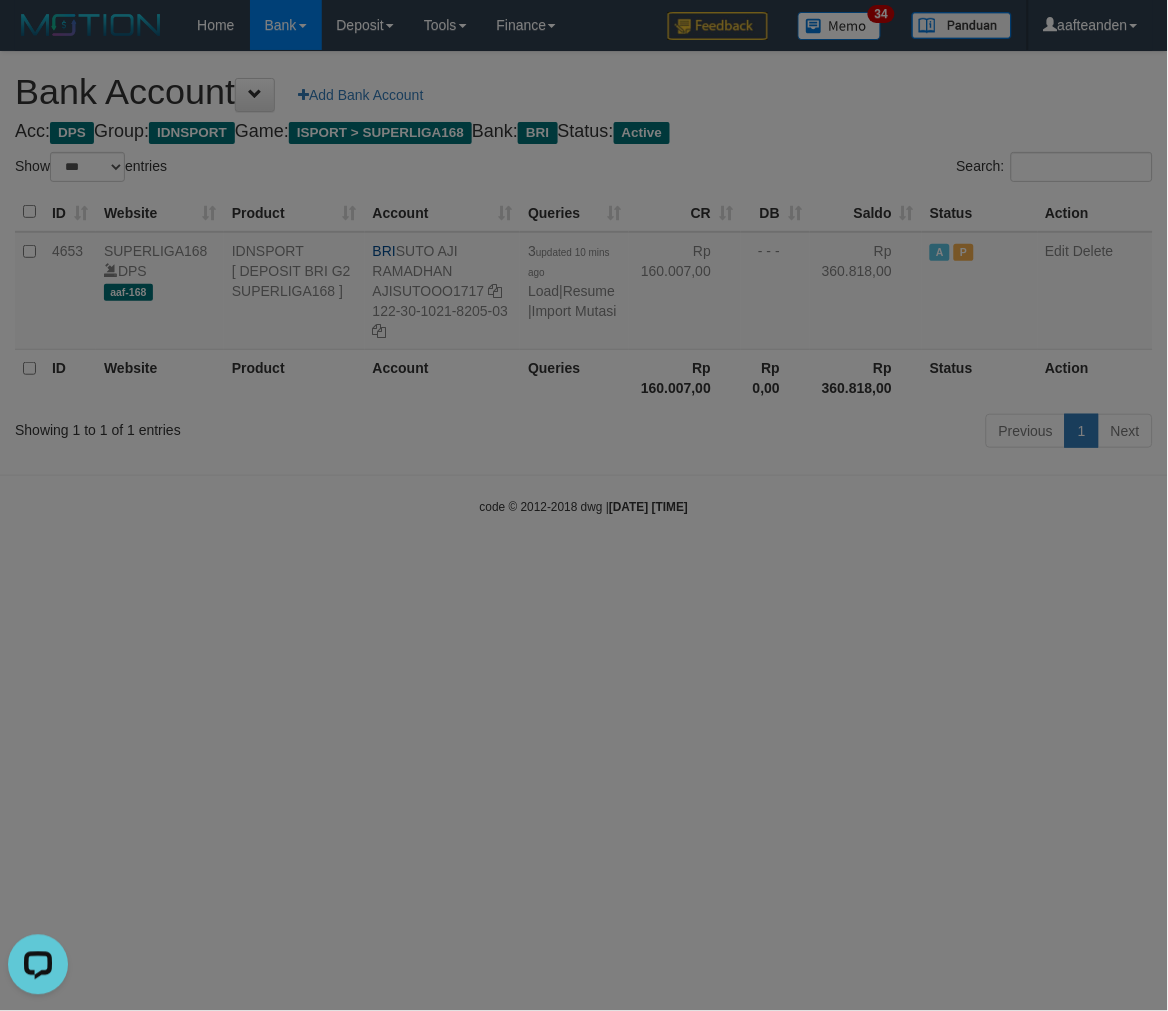 click on "Toggle navigation
Home
Bank
Account List
Load
By Website
Group
[ISPORT]													SUPERLIGA168
By Load Group (DPS)
34" at bounding box center [584, 283] 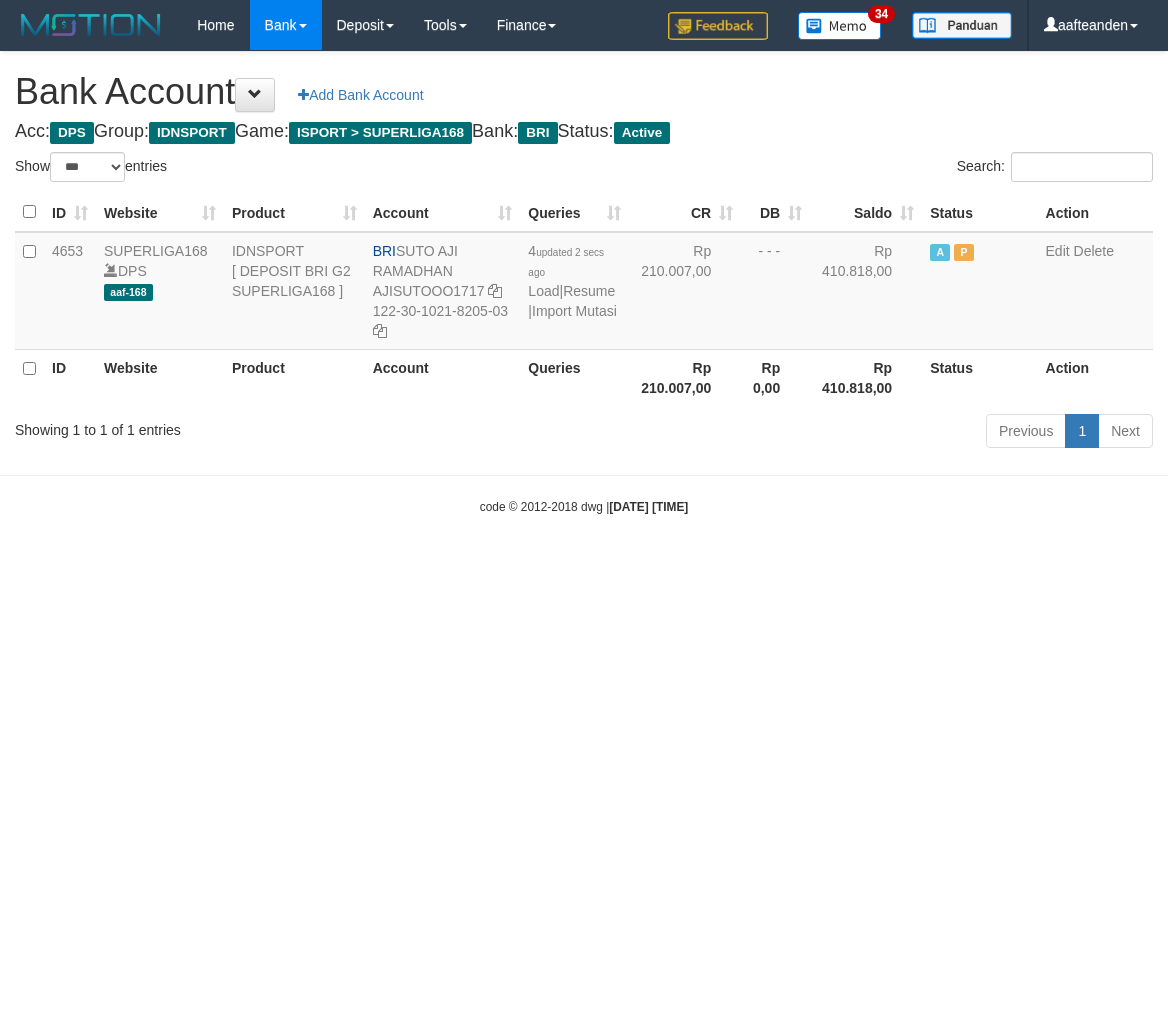 select on "***" 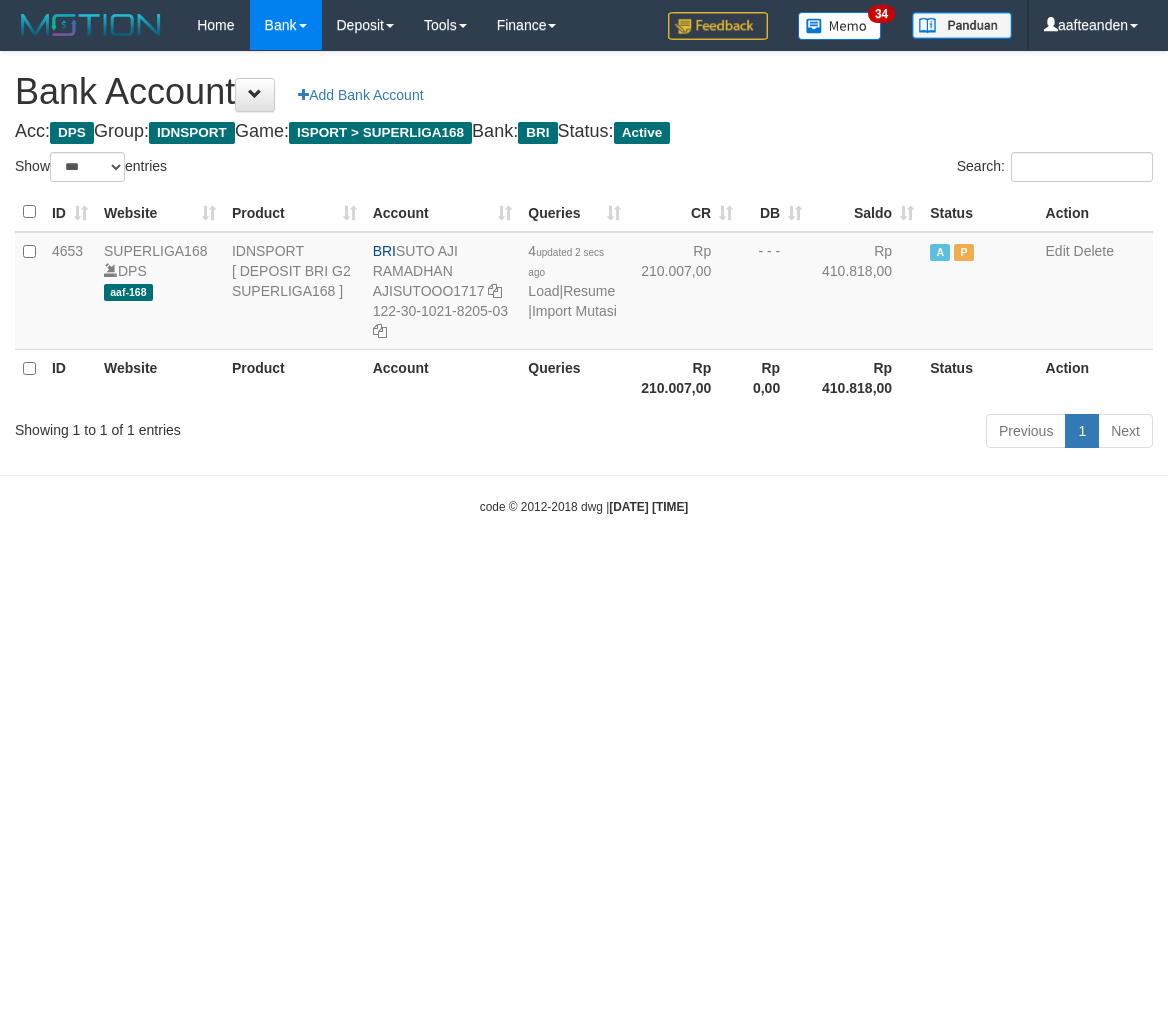 scroll, scrollTop: 0, scrollLeft: 0, axis: both 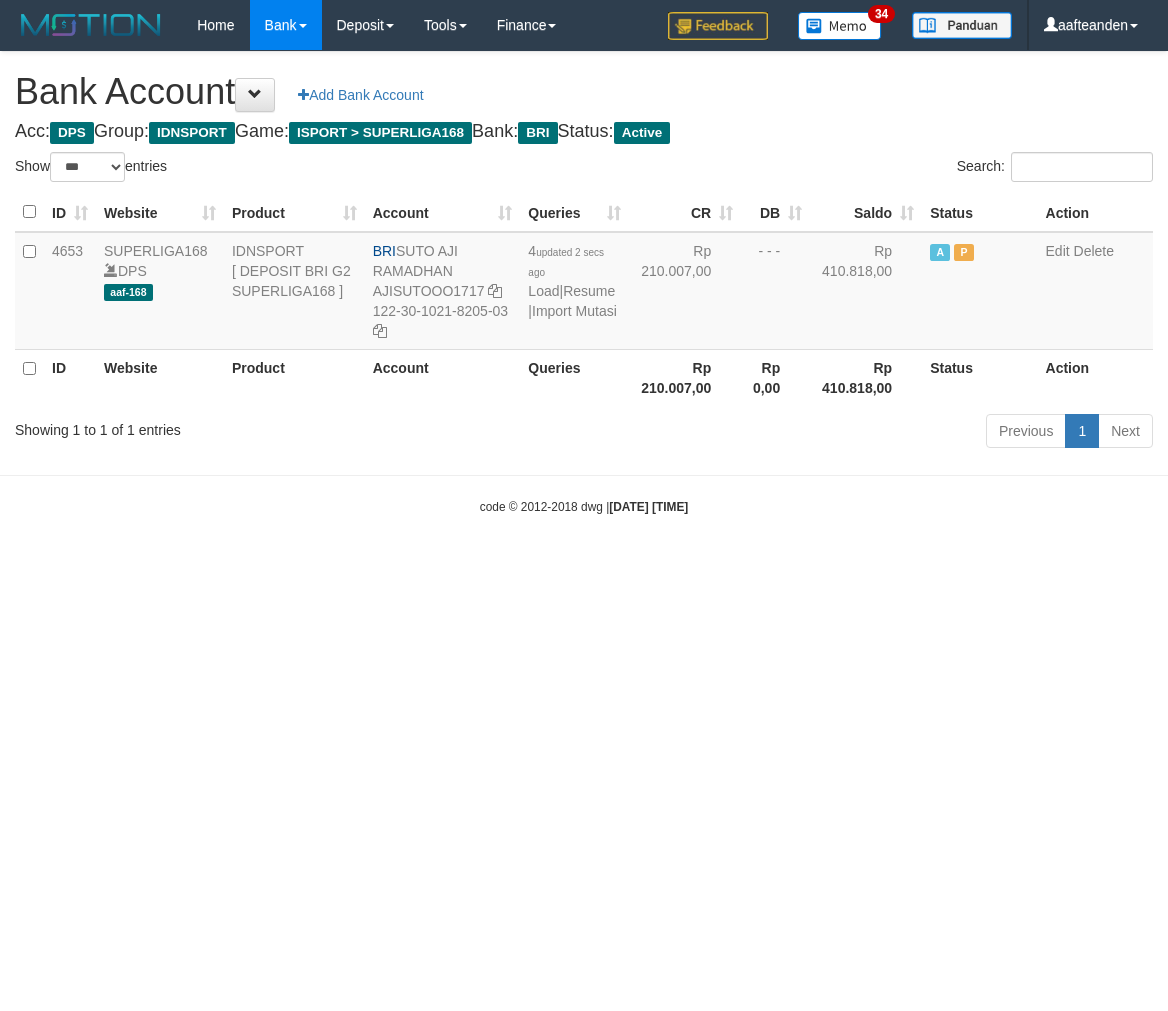 select on "***" 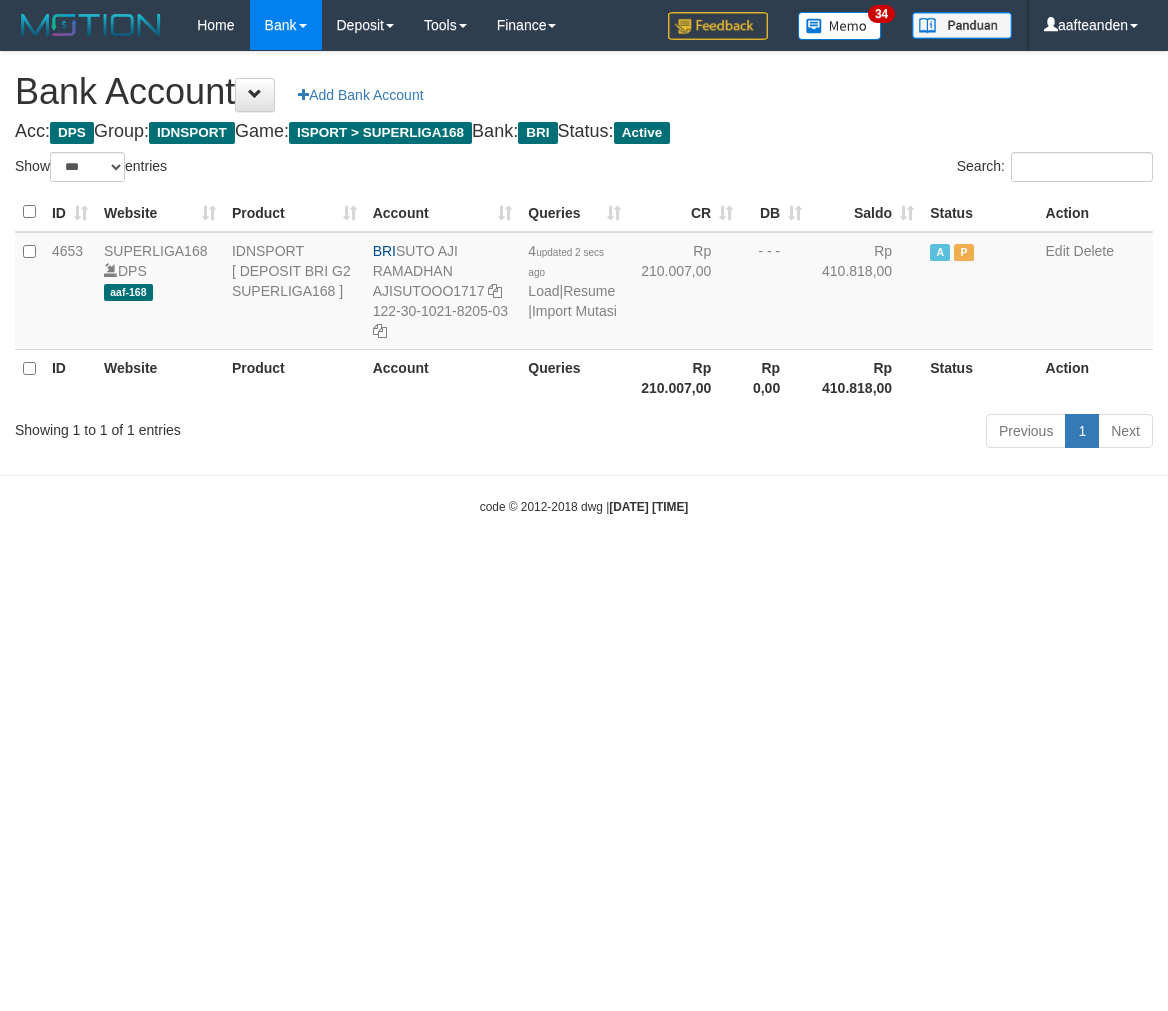 scroll, scrollTop: 0, scrollLeft: 0, axis: both 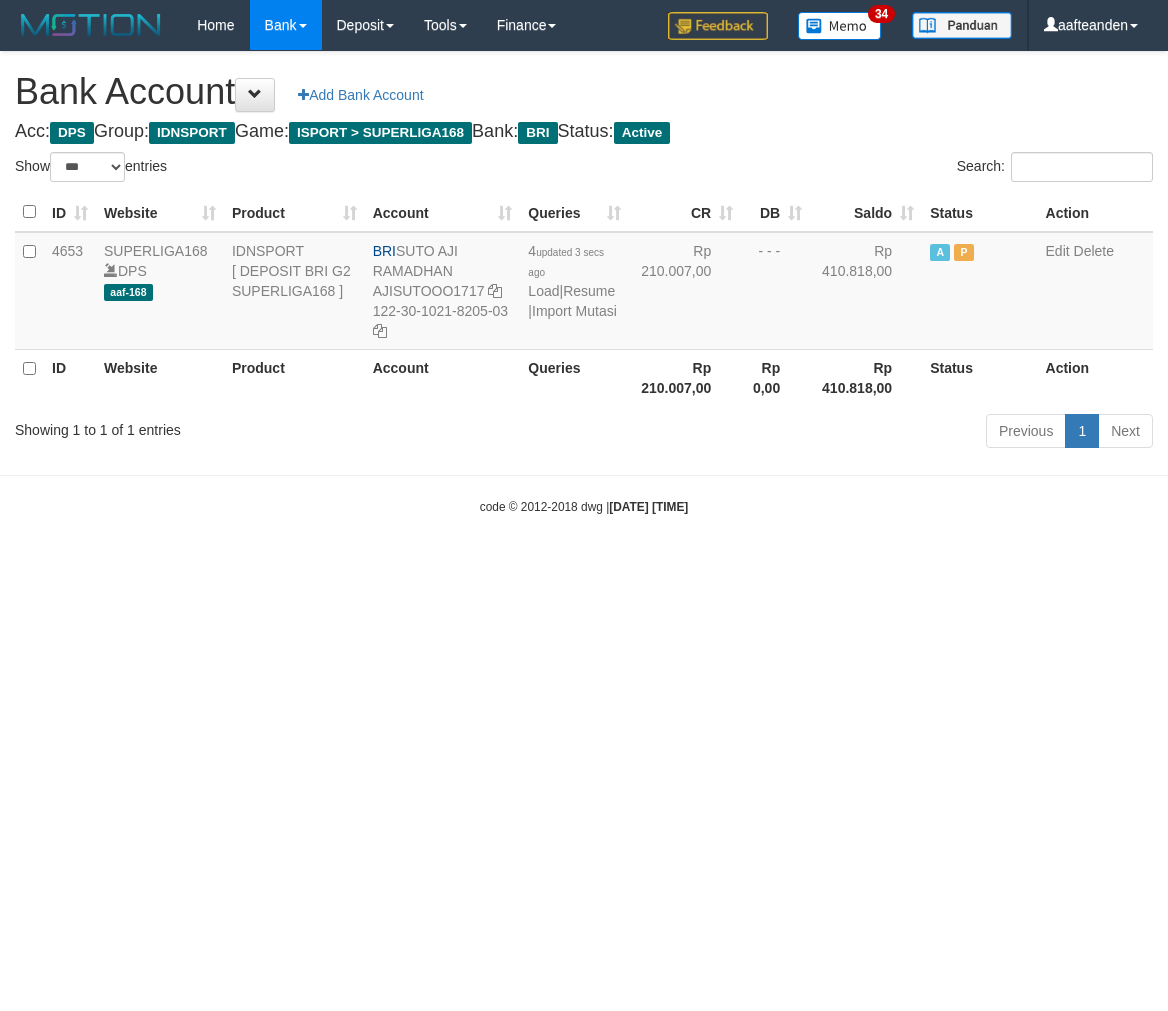 select on "***" 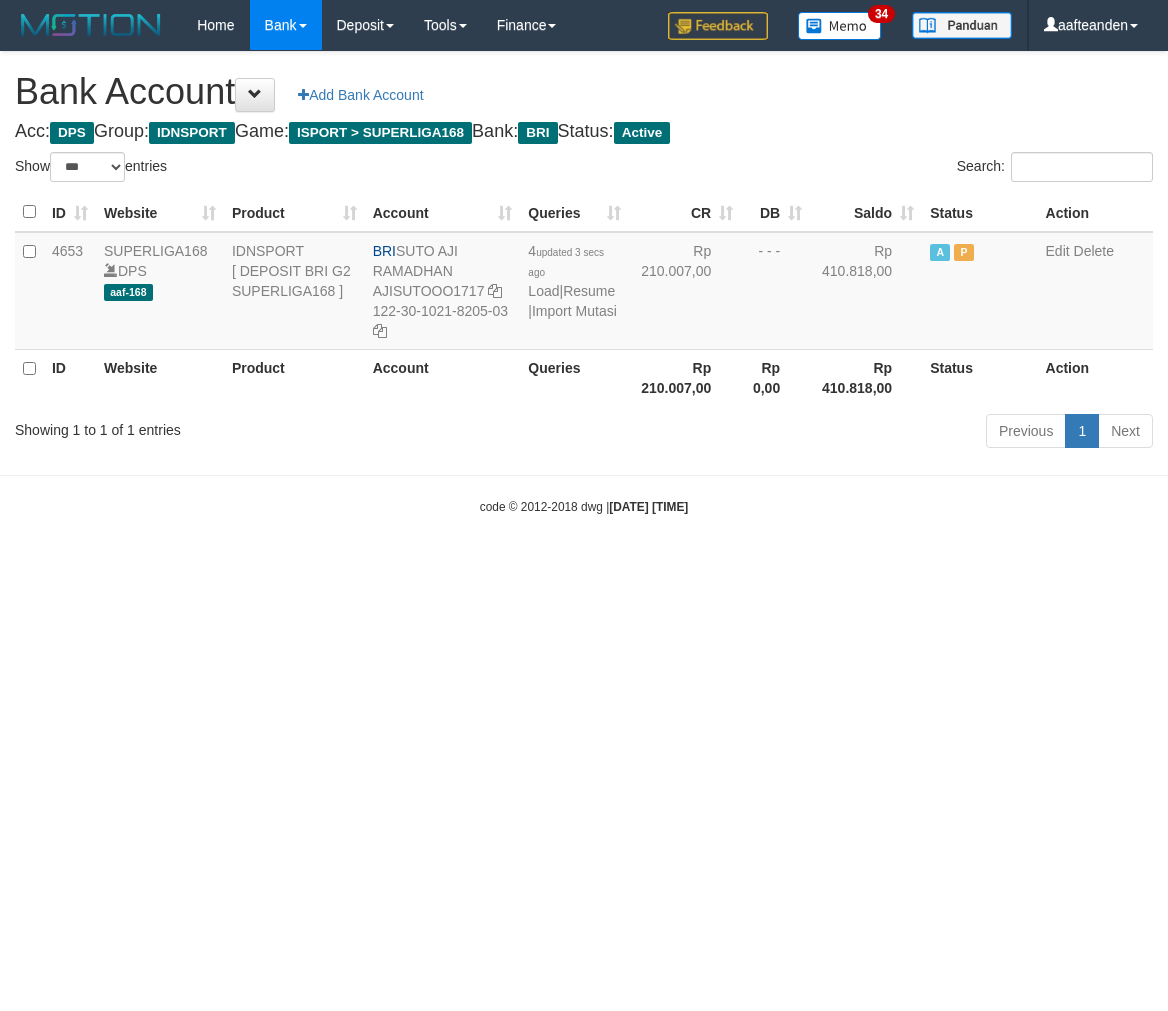 scroll, scrollTop: 0, scrollLeft: 0, axis: both 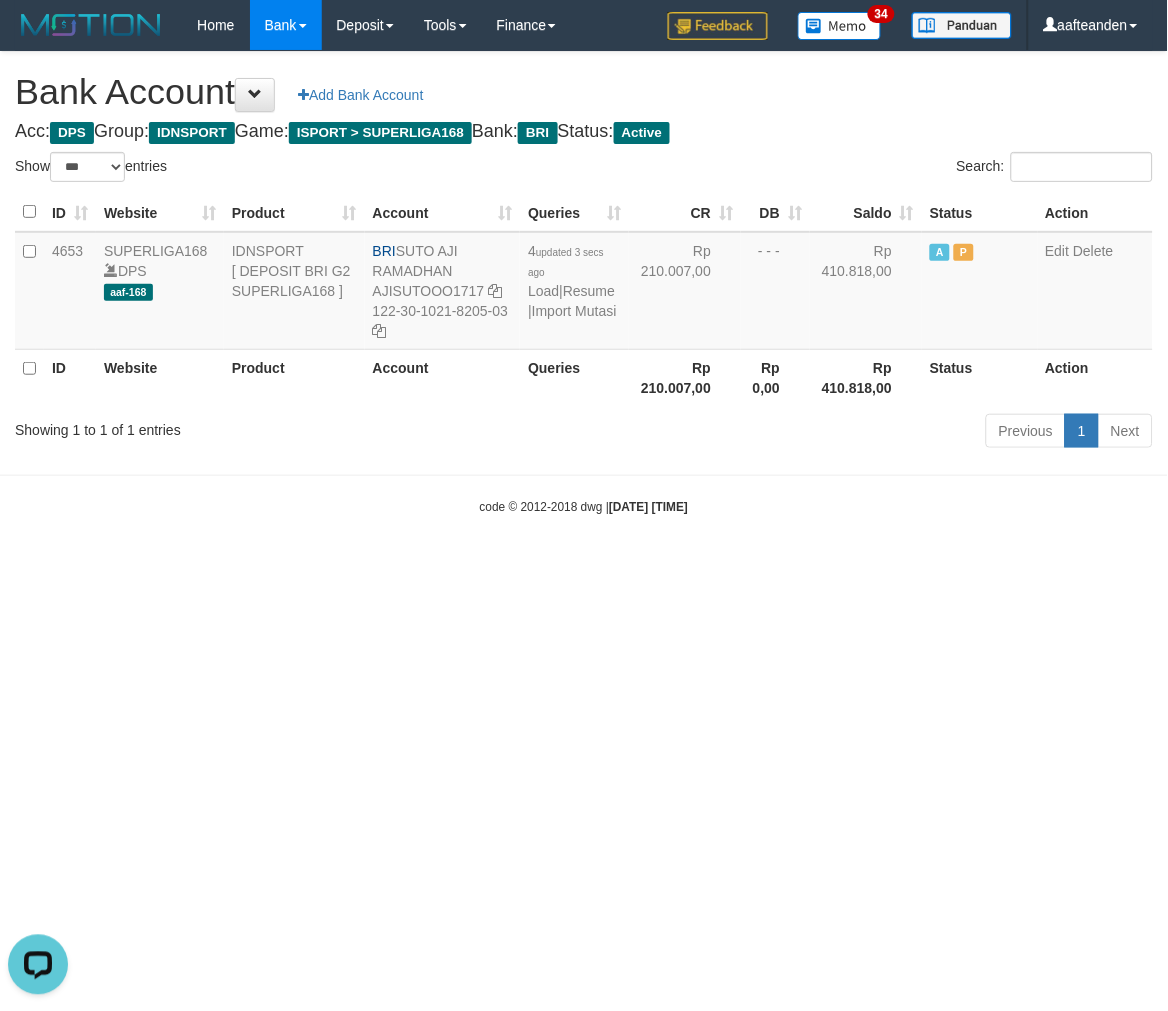 click on "Toggle navigation
Home
Bank
Account List
Load
By Website
Group
[ISPORT]													SUPERLIGA168
By Load Group (DPS)" at bounding box center [584, 283] 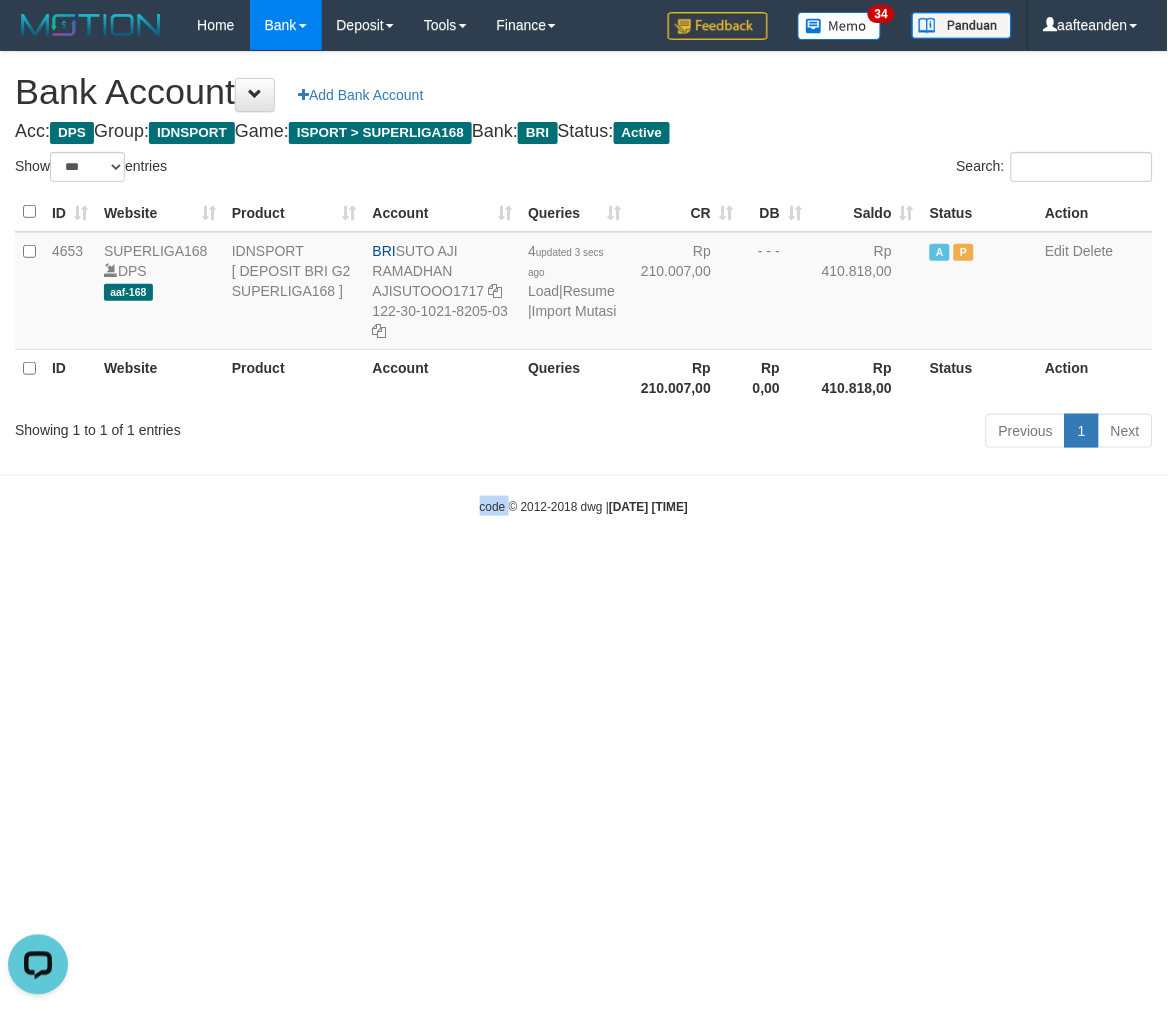 drag, startPoint x: 397, startPoint y: 665, endPoint x: 455, endPoint y: 455, distance: 217.86234 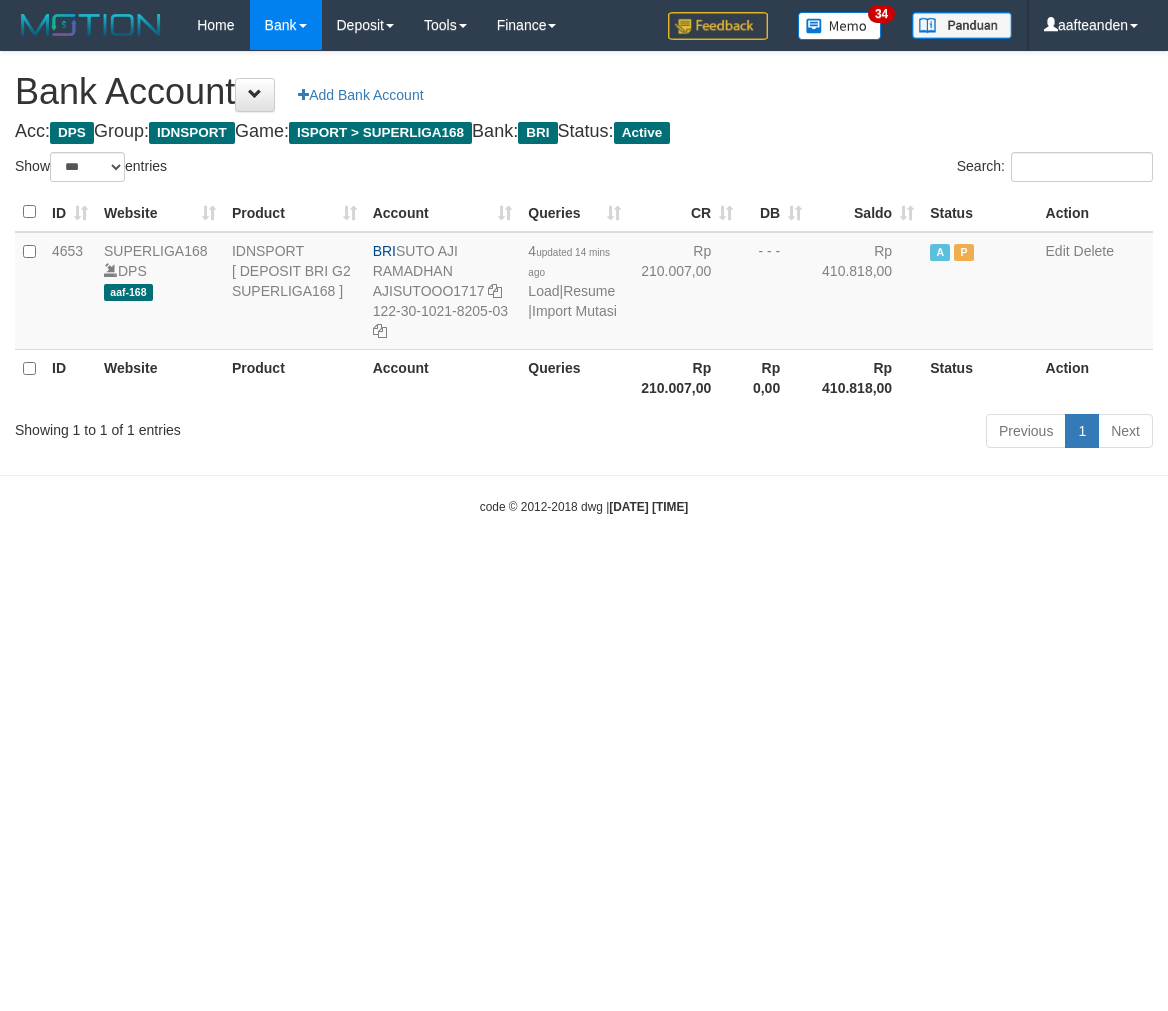 select on "***" 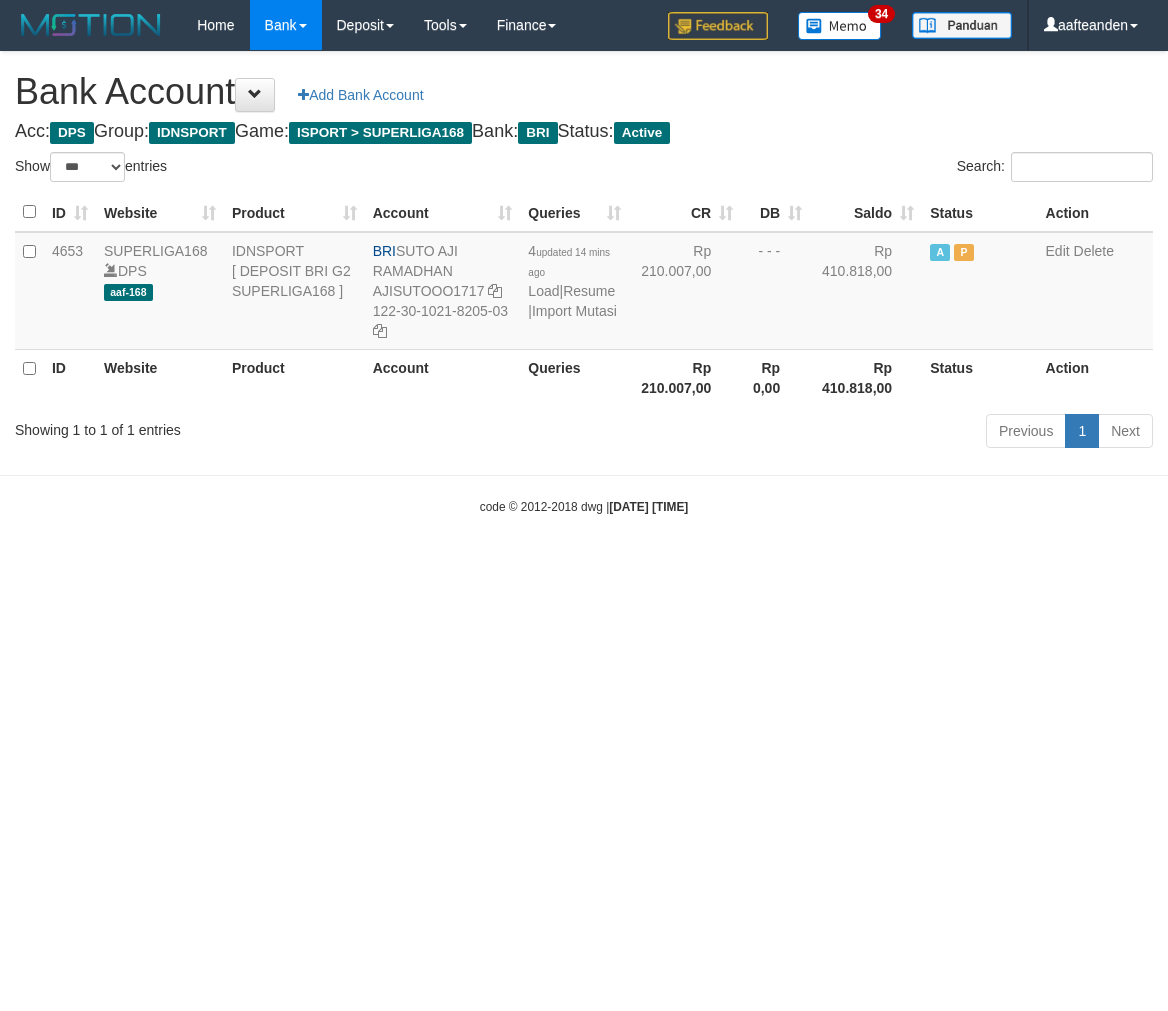scroll, scrollTop: 0, scrollLeft: 0, axis: both 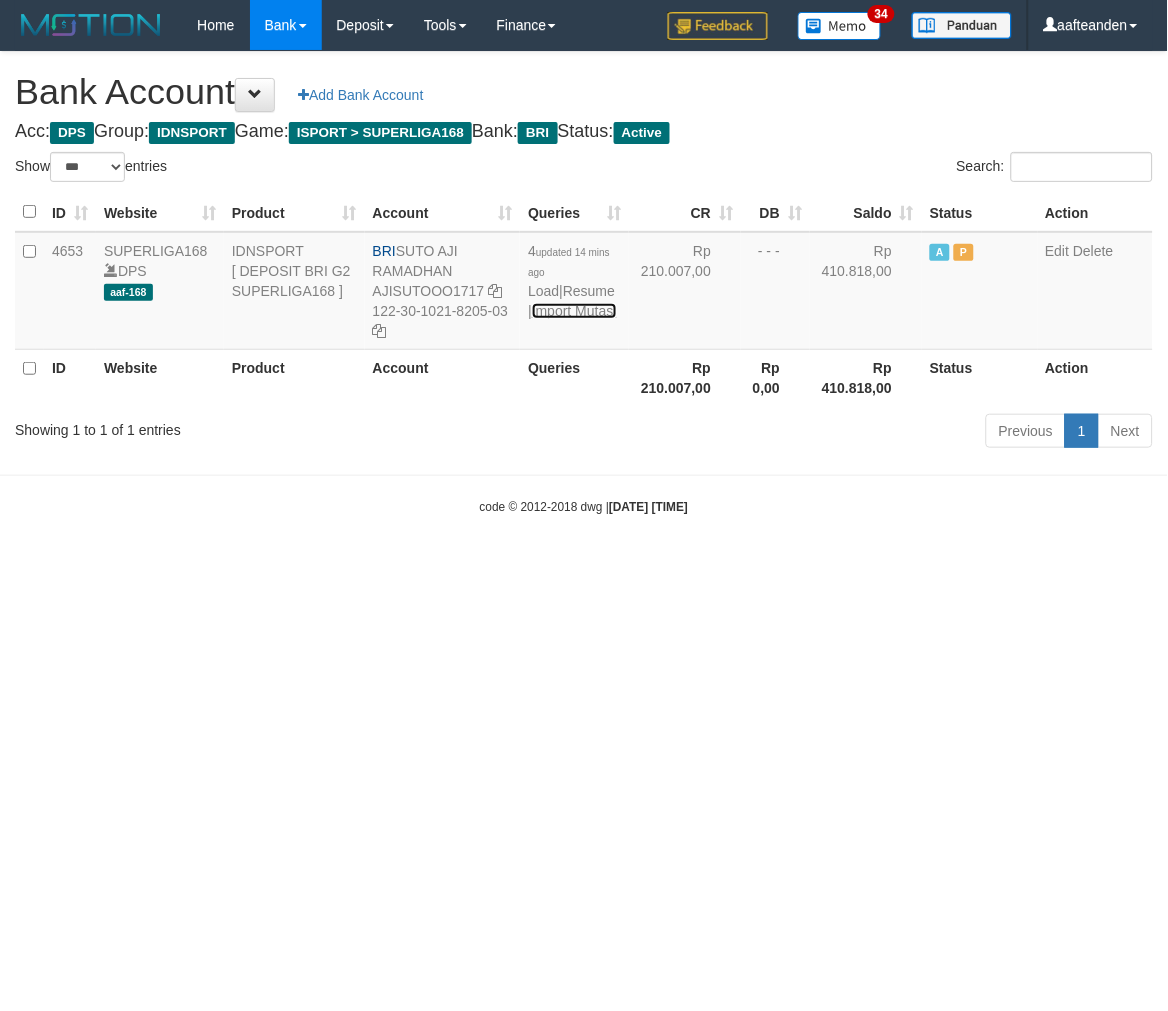 click on "Import Mutasi" at bounding box center (574, 311) 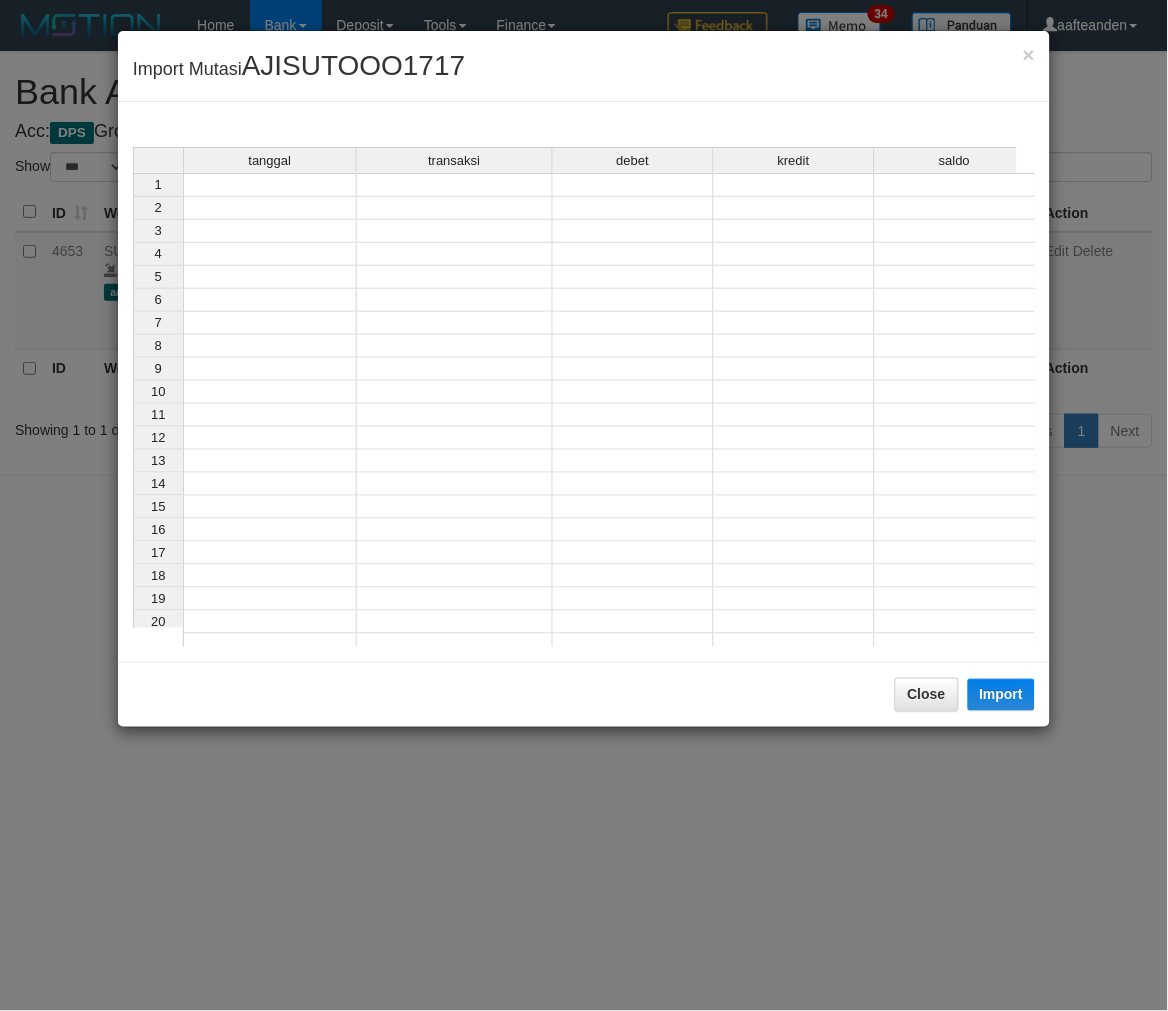 click at bounding box center [270, 185] 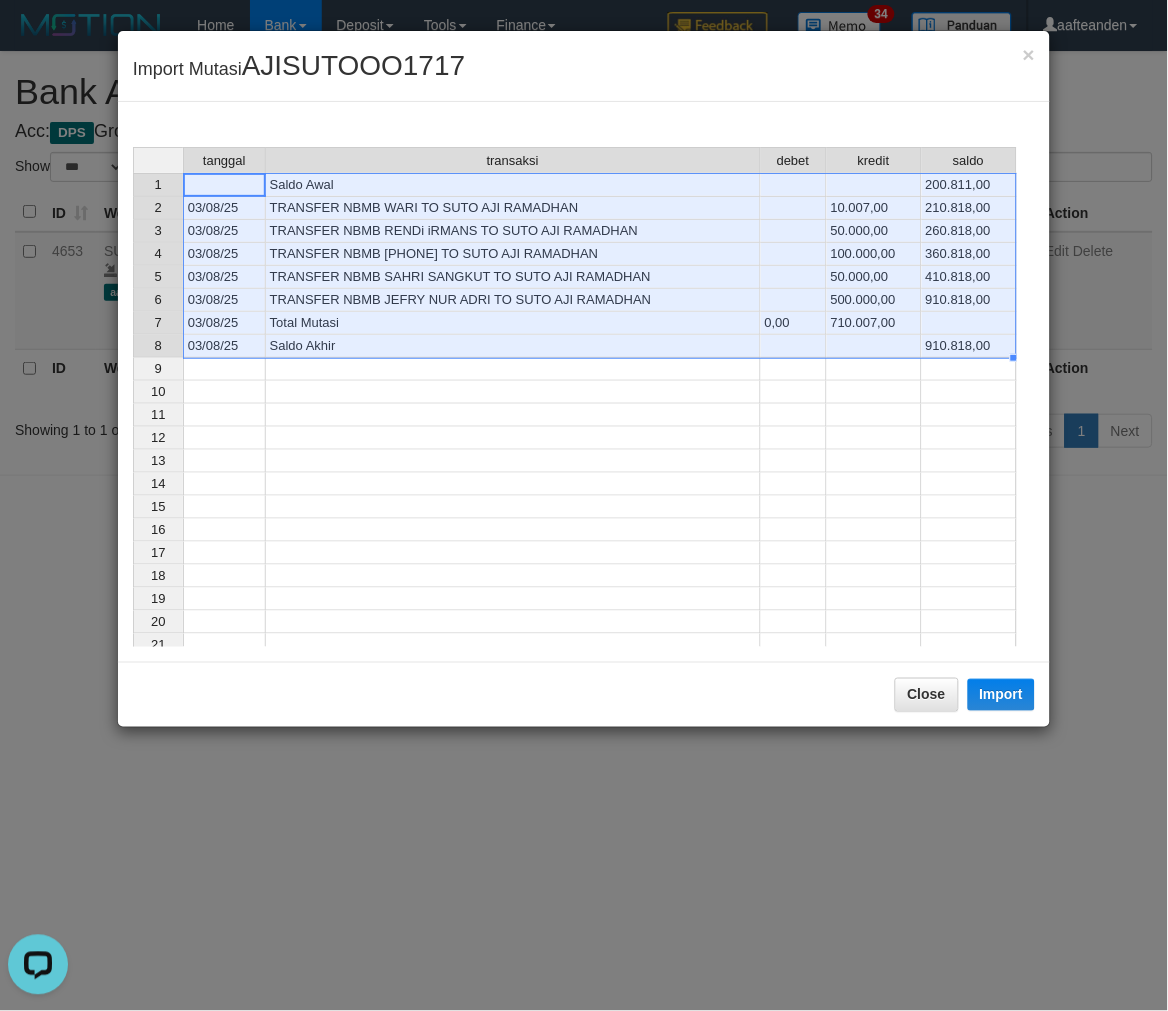 scroll, scrollTop: 0, scrollLeft: 0, axis: both 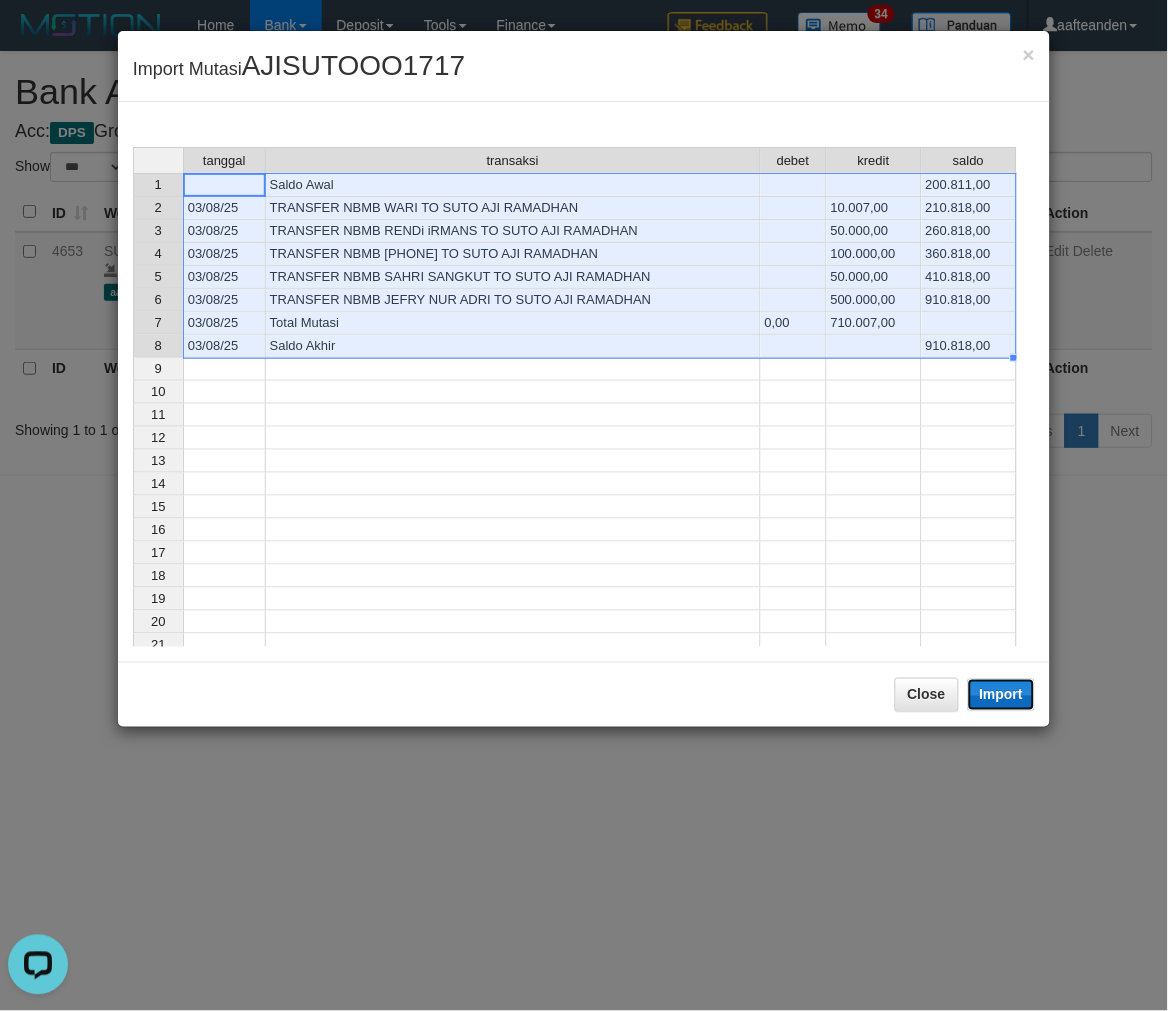 click on "Import" at bounding box center [1002, 695] 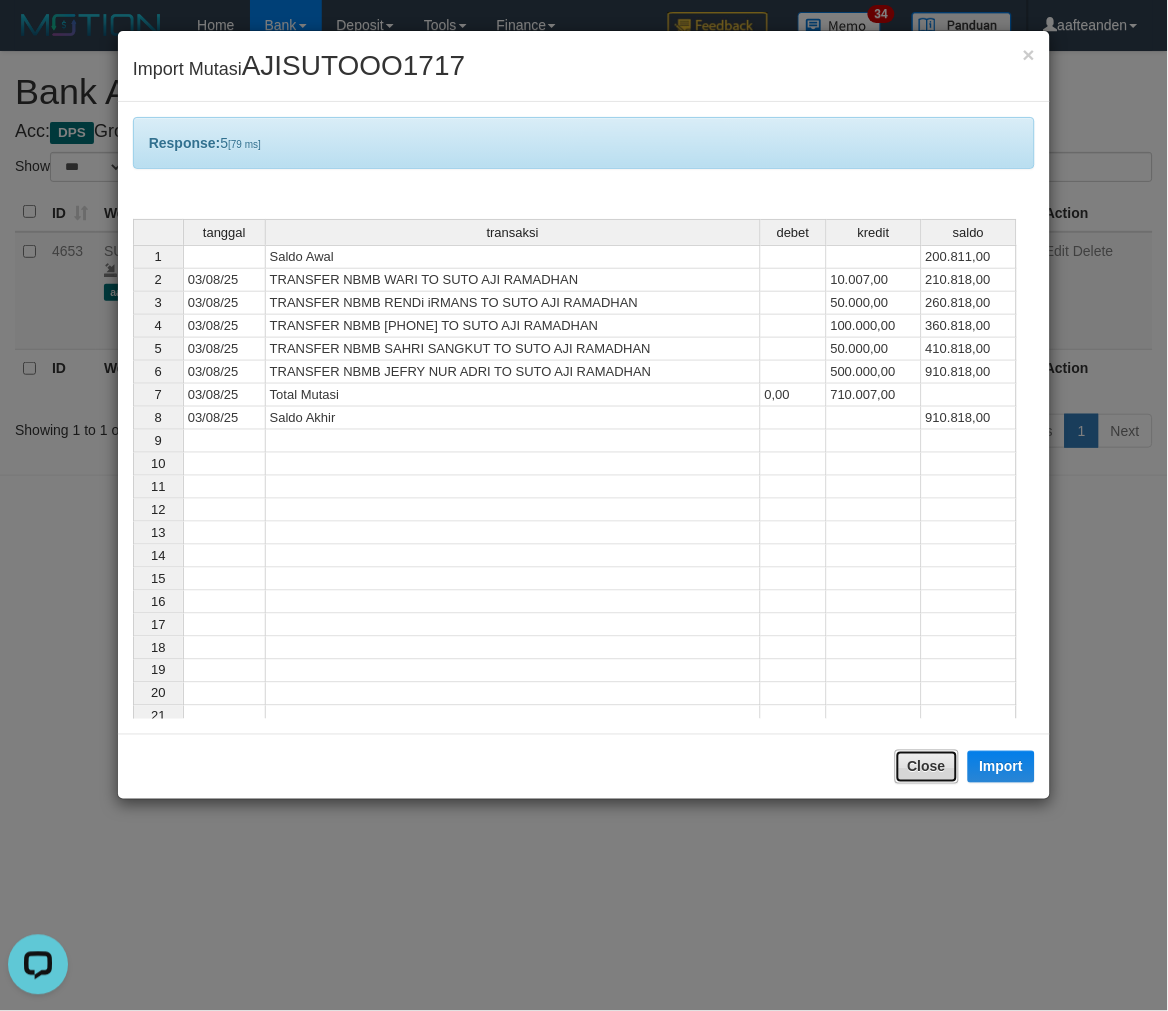 click on "Close" at bounding box center (927, 767) 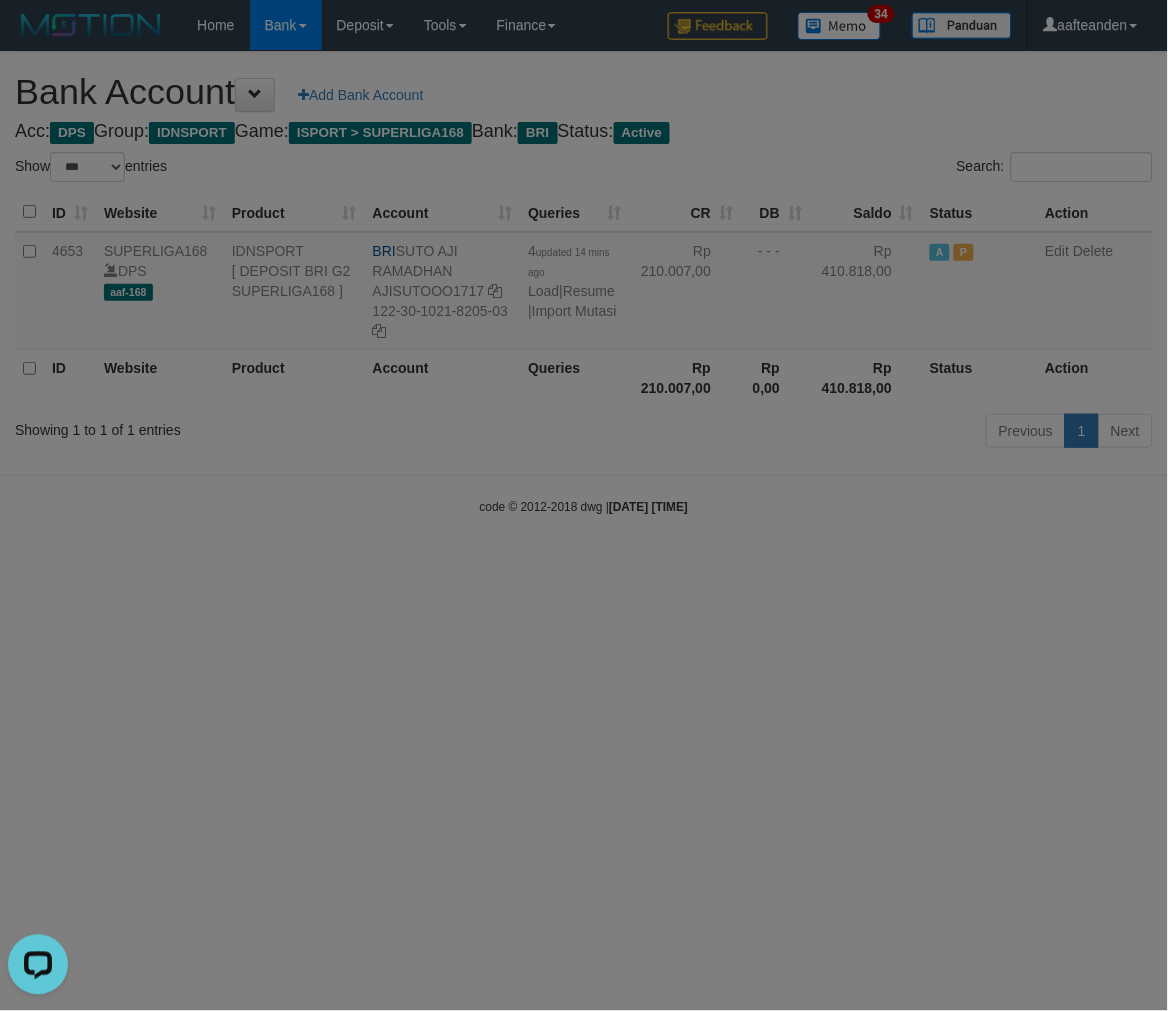 click on "Toggle navigation
Home
Bank
Account List
Load
By Website
Group
[ISPORT]													SUPERLIGA168
By Load Group (DPS)
34" at bounding box center (584, 283) 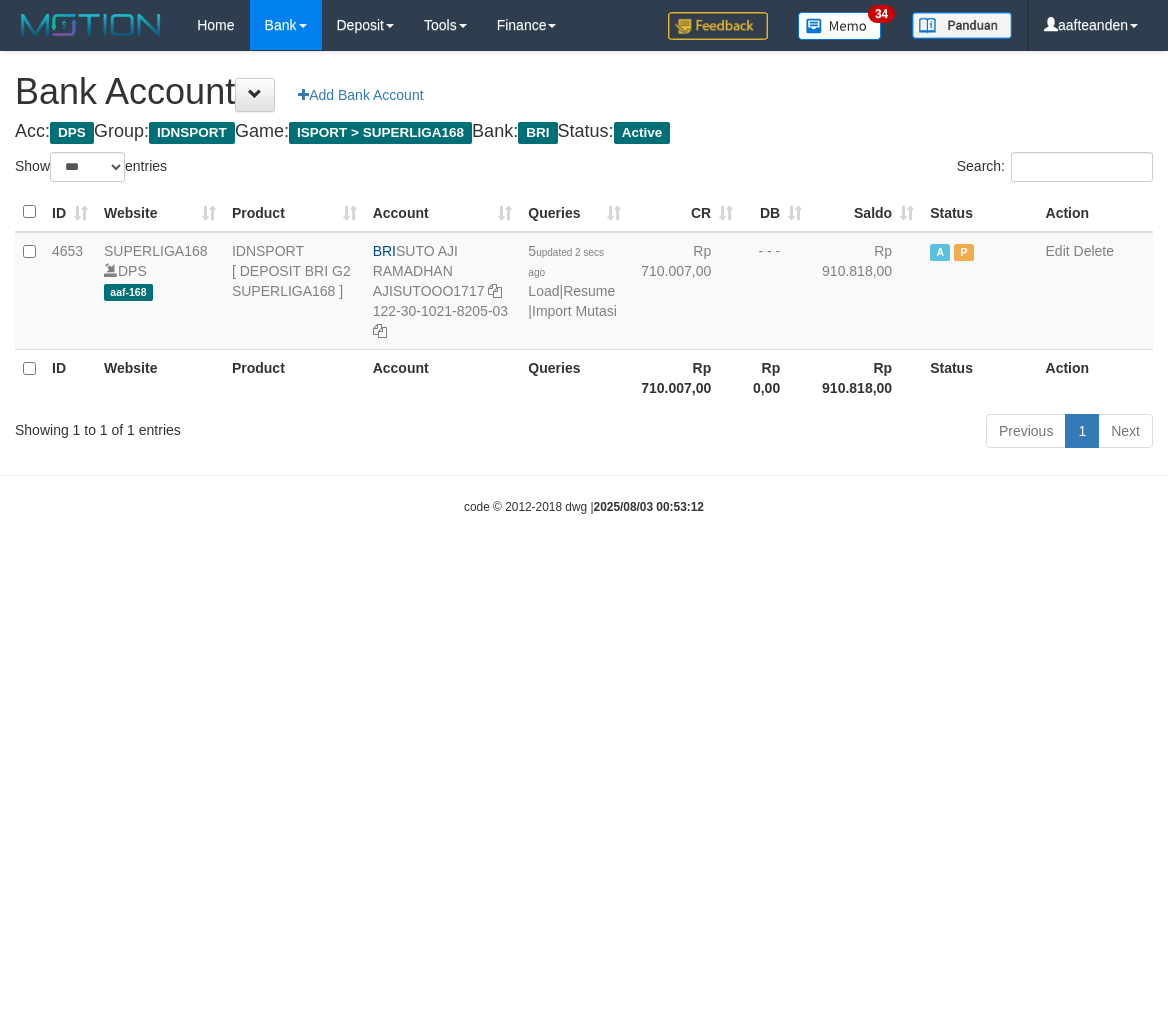 select on "***" 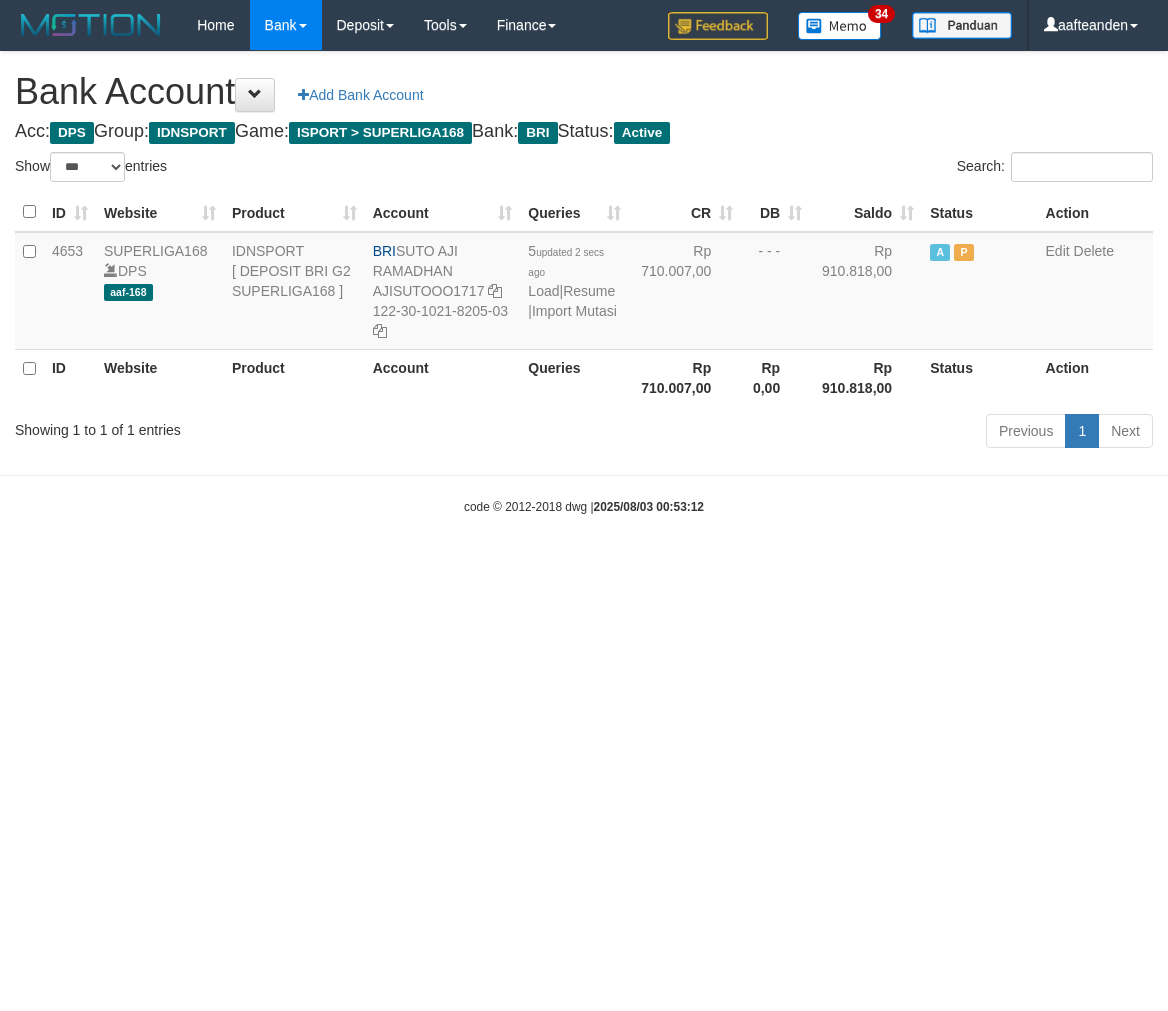 scroll, scrollTop: 0, scrollLeft: 0, axis: both 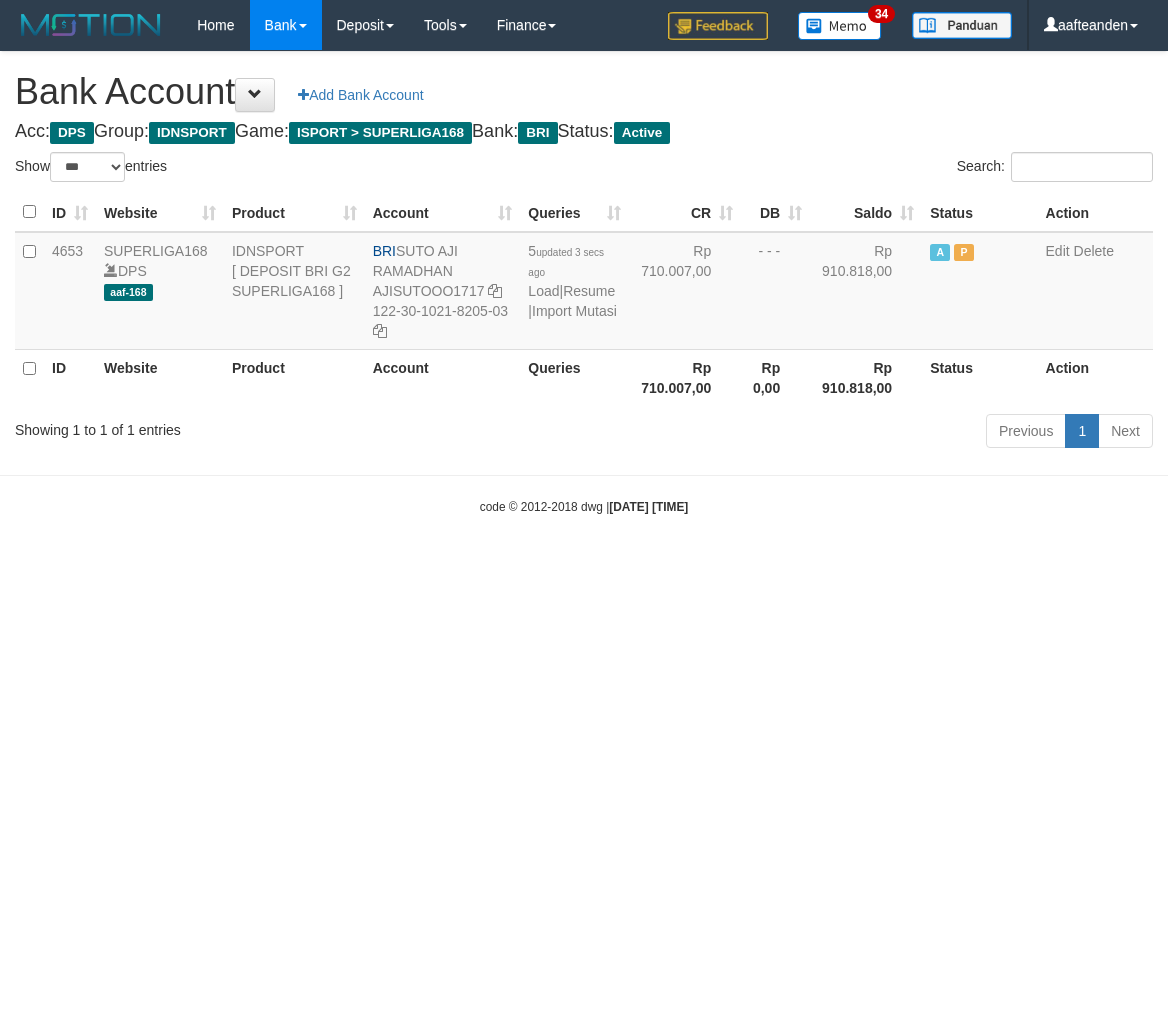 select on "***" 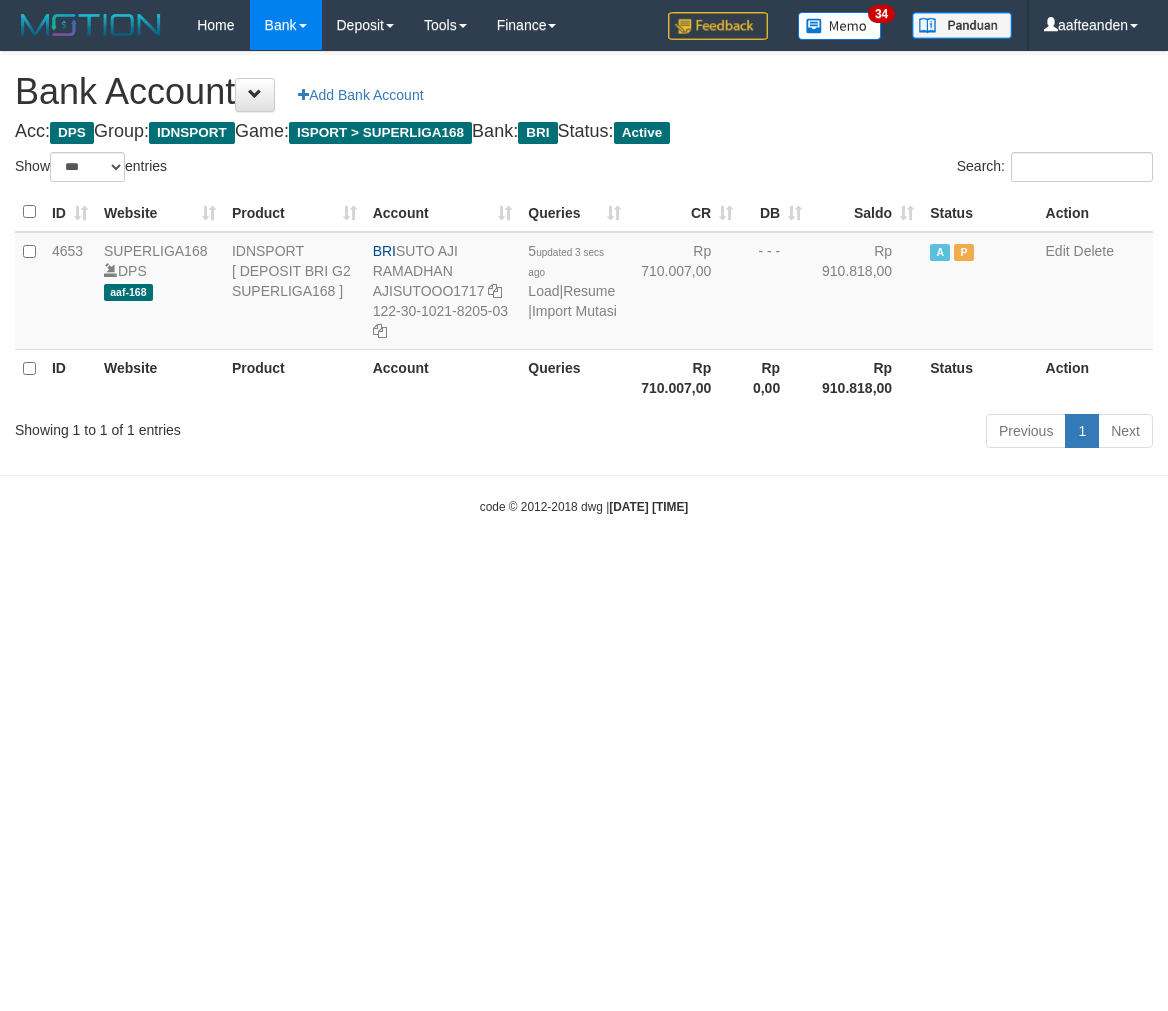 scroll, scrollTop: 0, scrollLeft: 0, axis: both 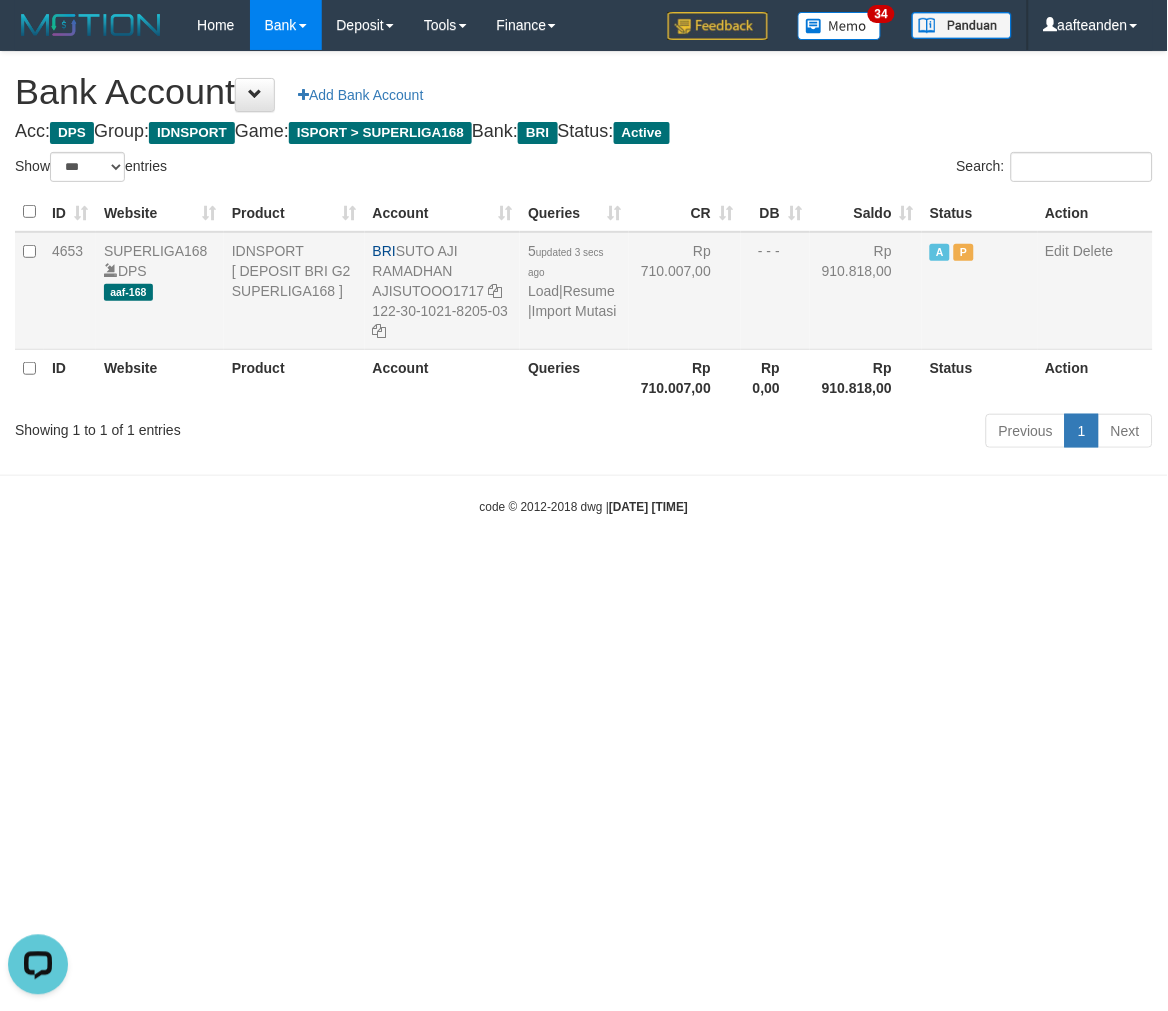 drag, startPoint x: 401, startPoint y: 245, endPoint x: 463, endPoint y: 271, distance: 67.23094 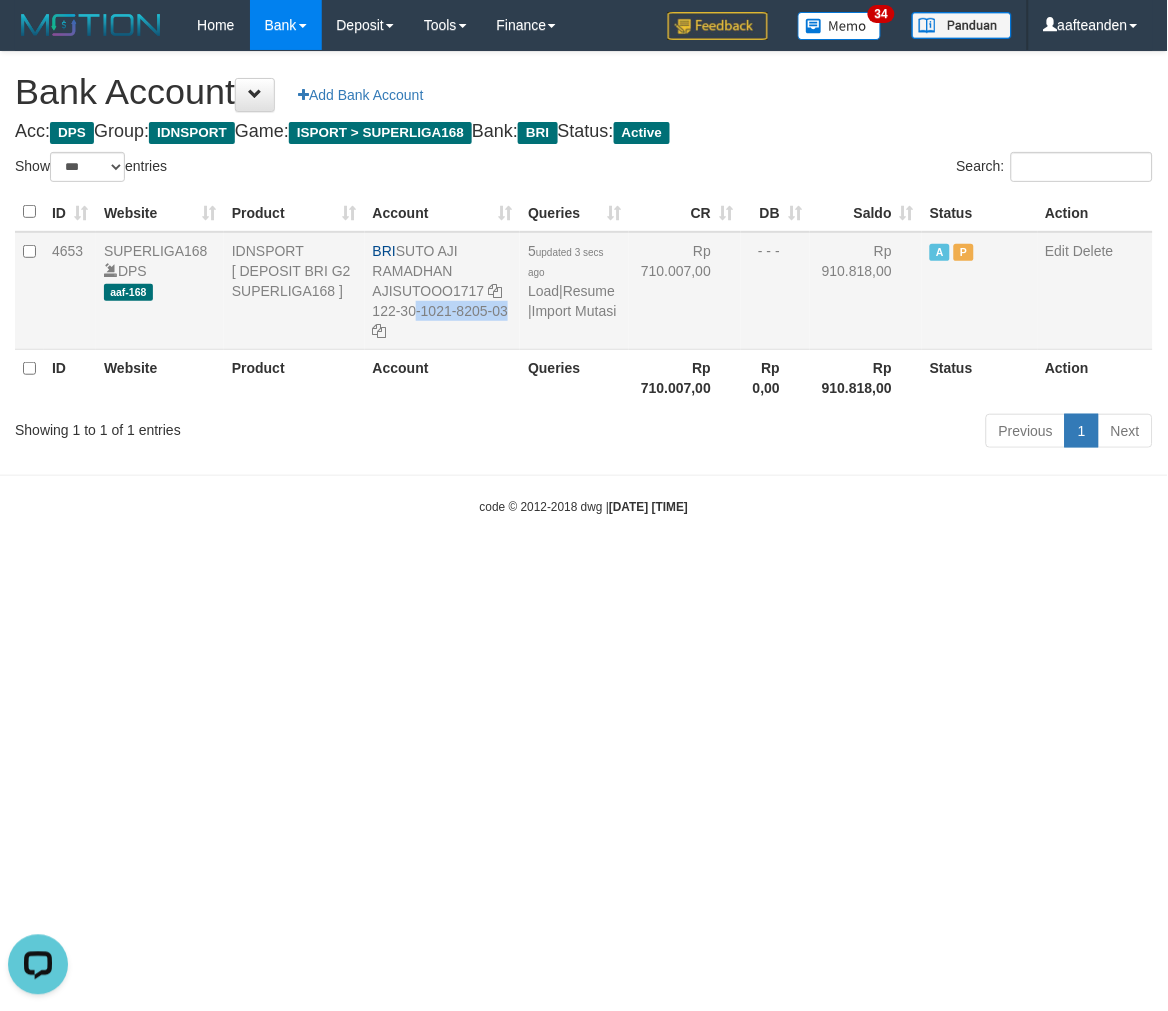 drag, startPoint x: 375, startPoint y: 310, endPoint x: 424, endPoint y: 331, distance: 53.310413 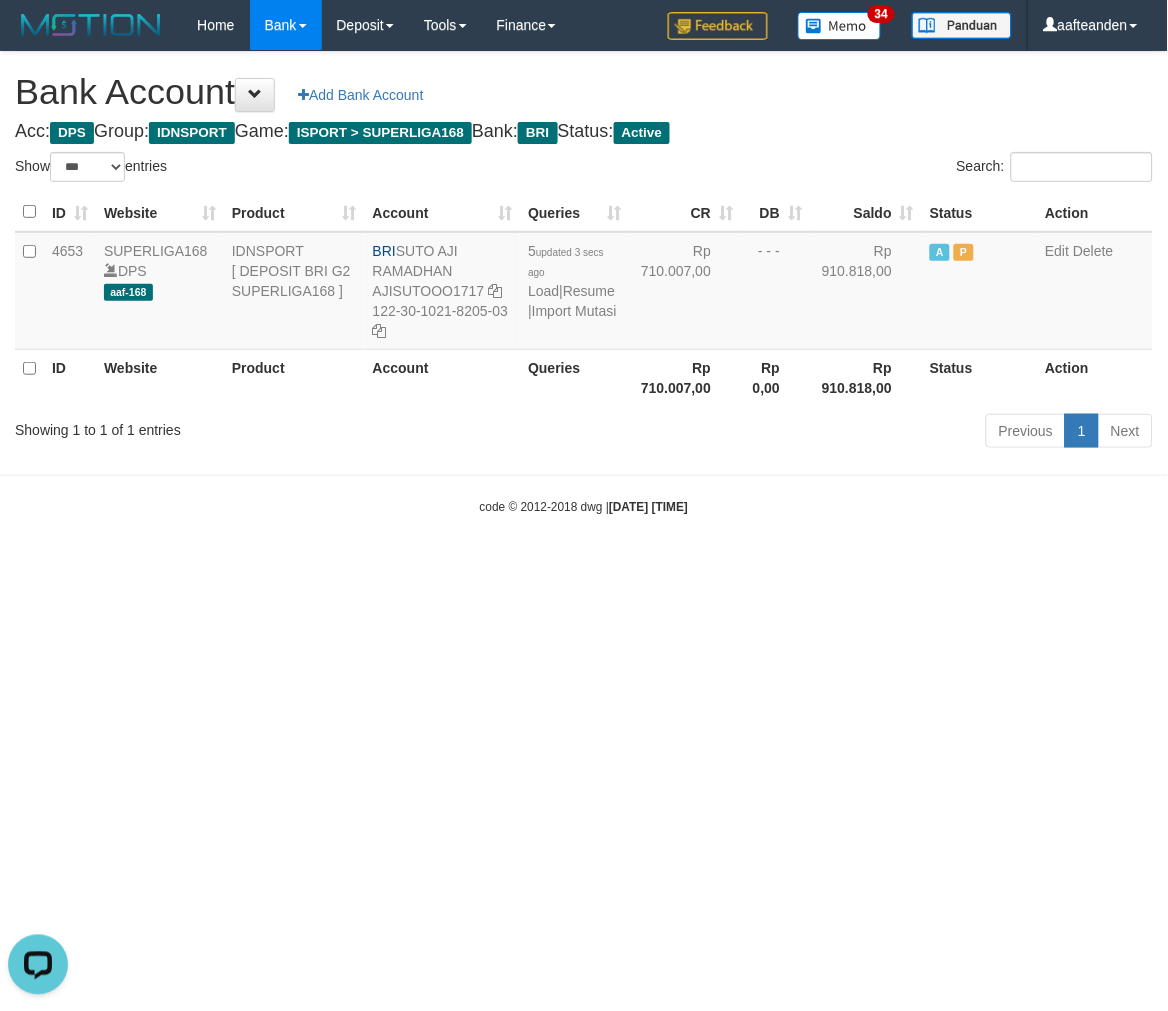 click on "Toggle navigation
Home
Bank
Account List
Load
By Website
Group
[ISPORT]													SUPERLIGA168
By Load Group (DPS)" at bounding box center [584, 283] 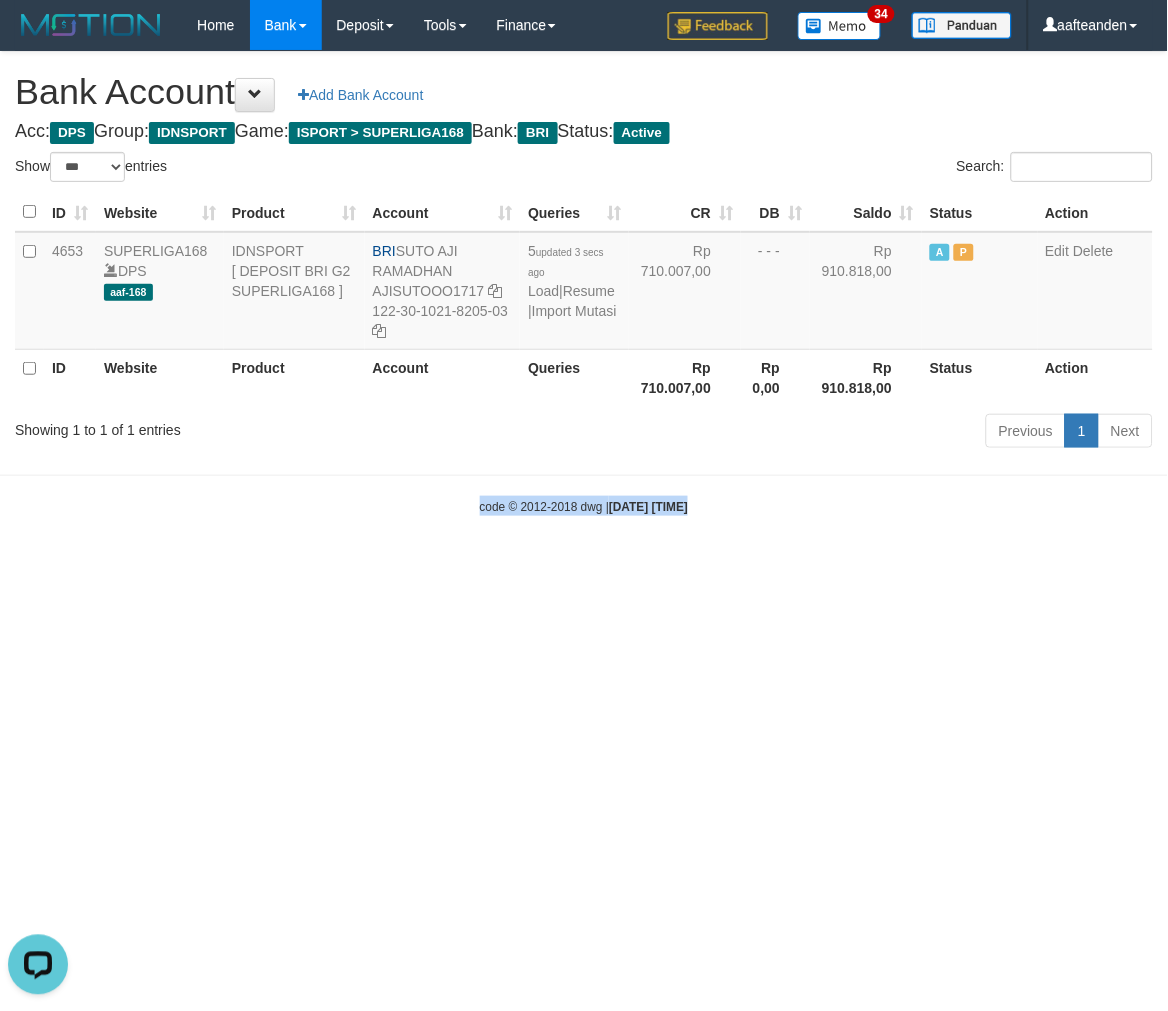 click on "Toggle navigation
Home
Bank
Account List
Load
By Website
Group
[ISPORT]													SUPERLIGA168
By Load Group (DPS)" at bounding box center [584, 283] 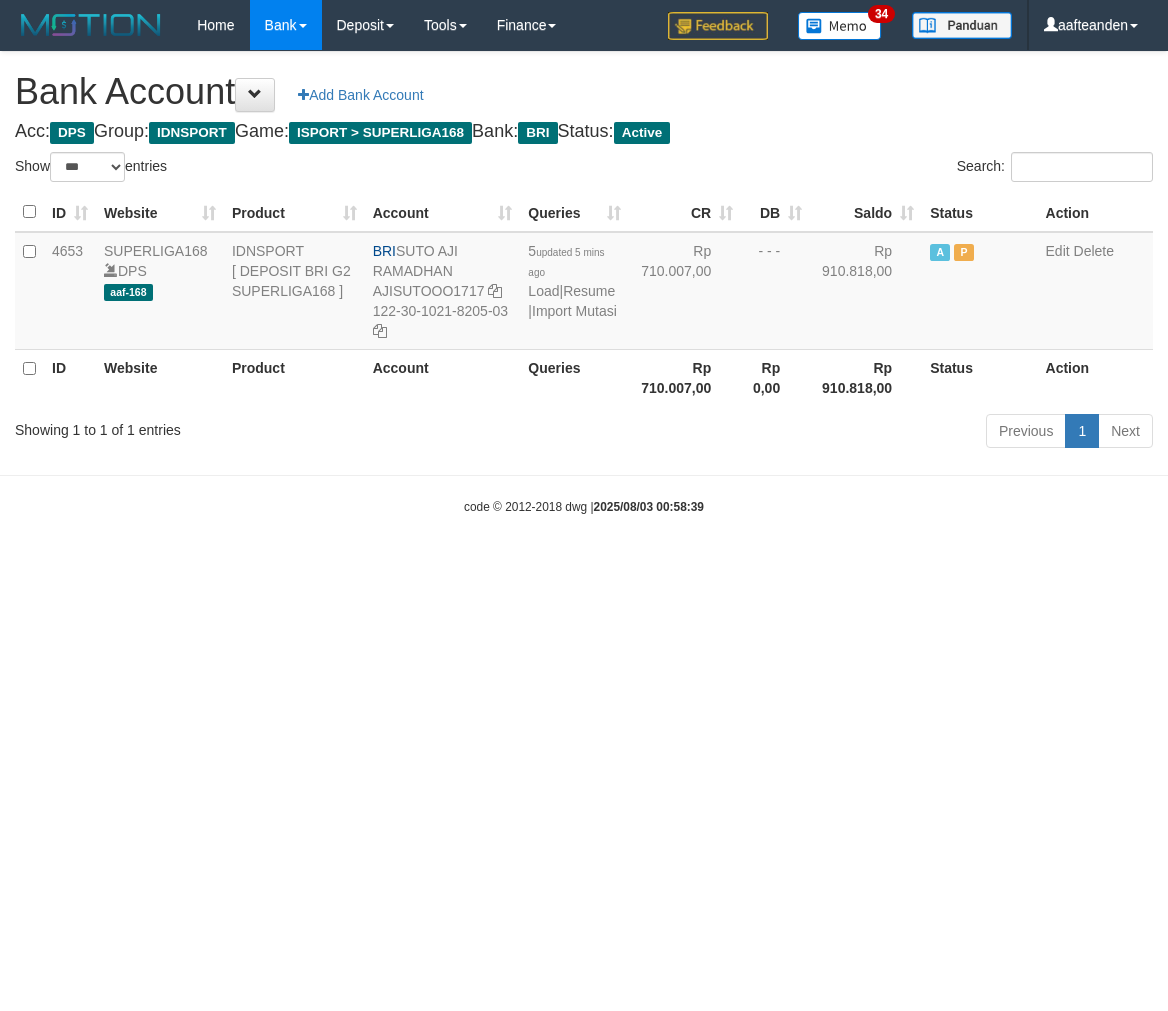 select on "***" 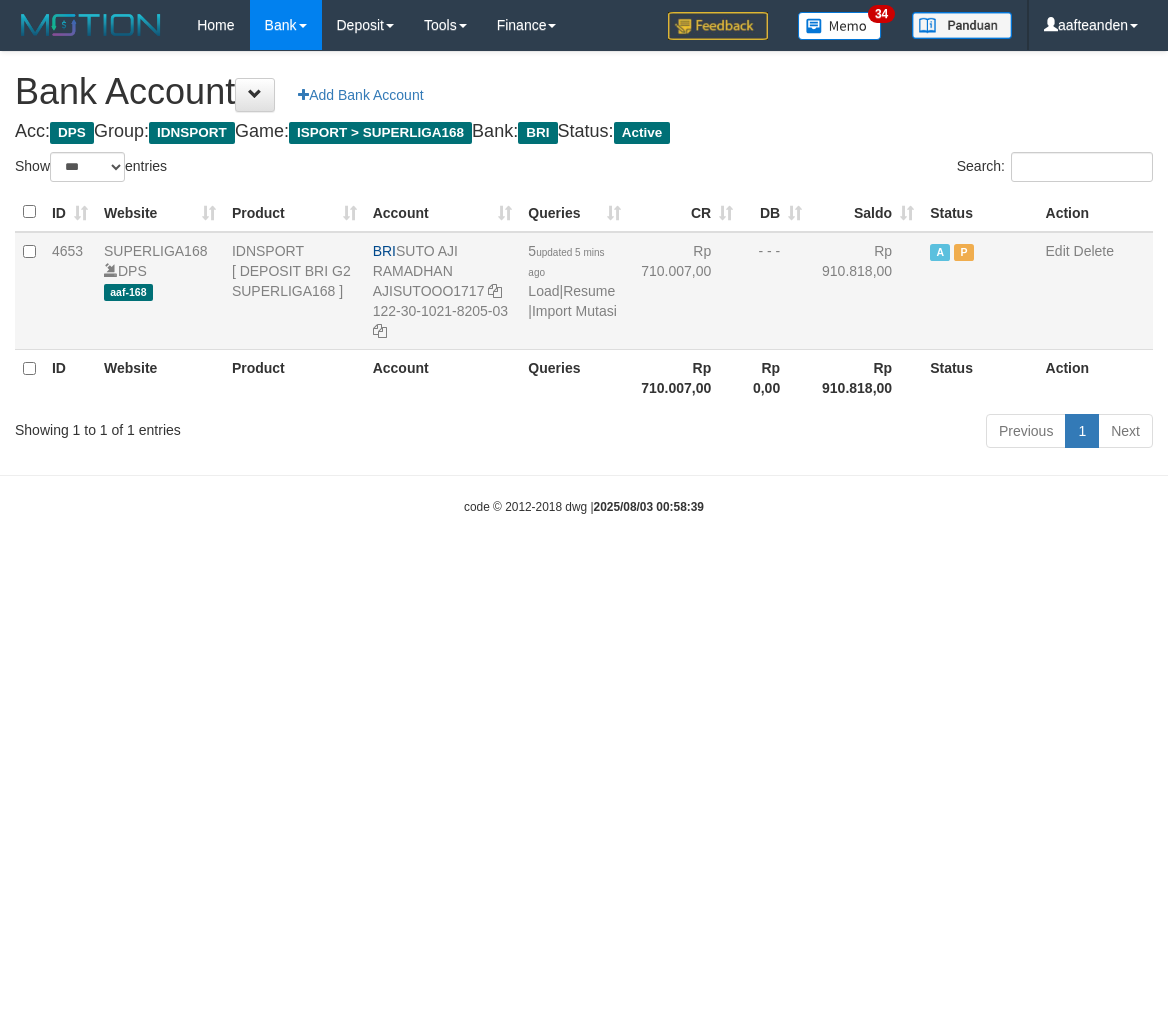 scroll, scrollTop: 0, scrollLeft: 0, axis: both 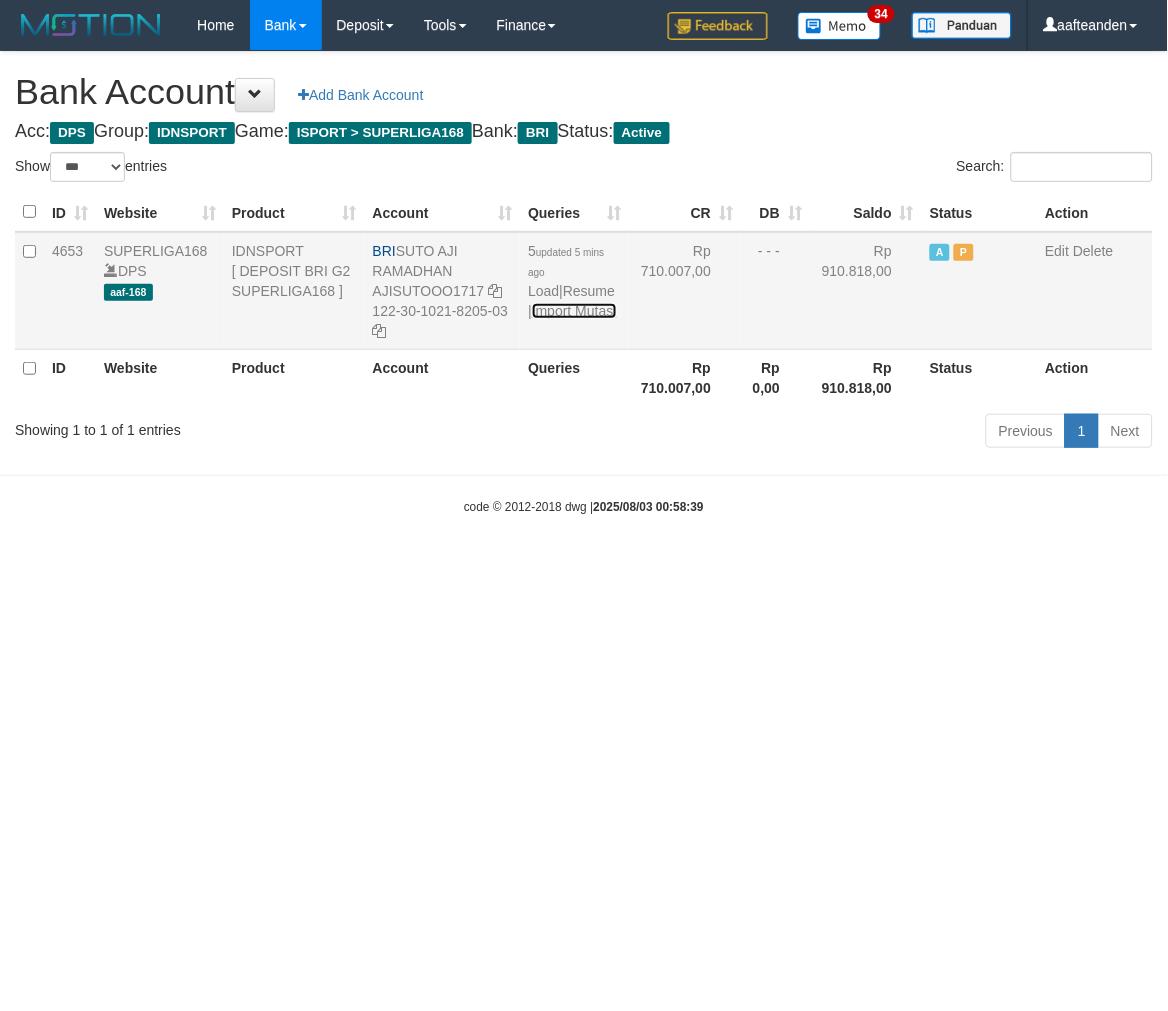 click on "Import Mutasi" at bounding box center (574, 311) 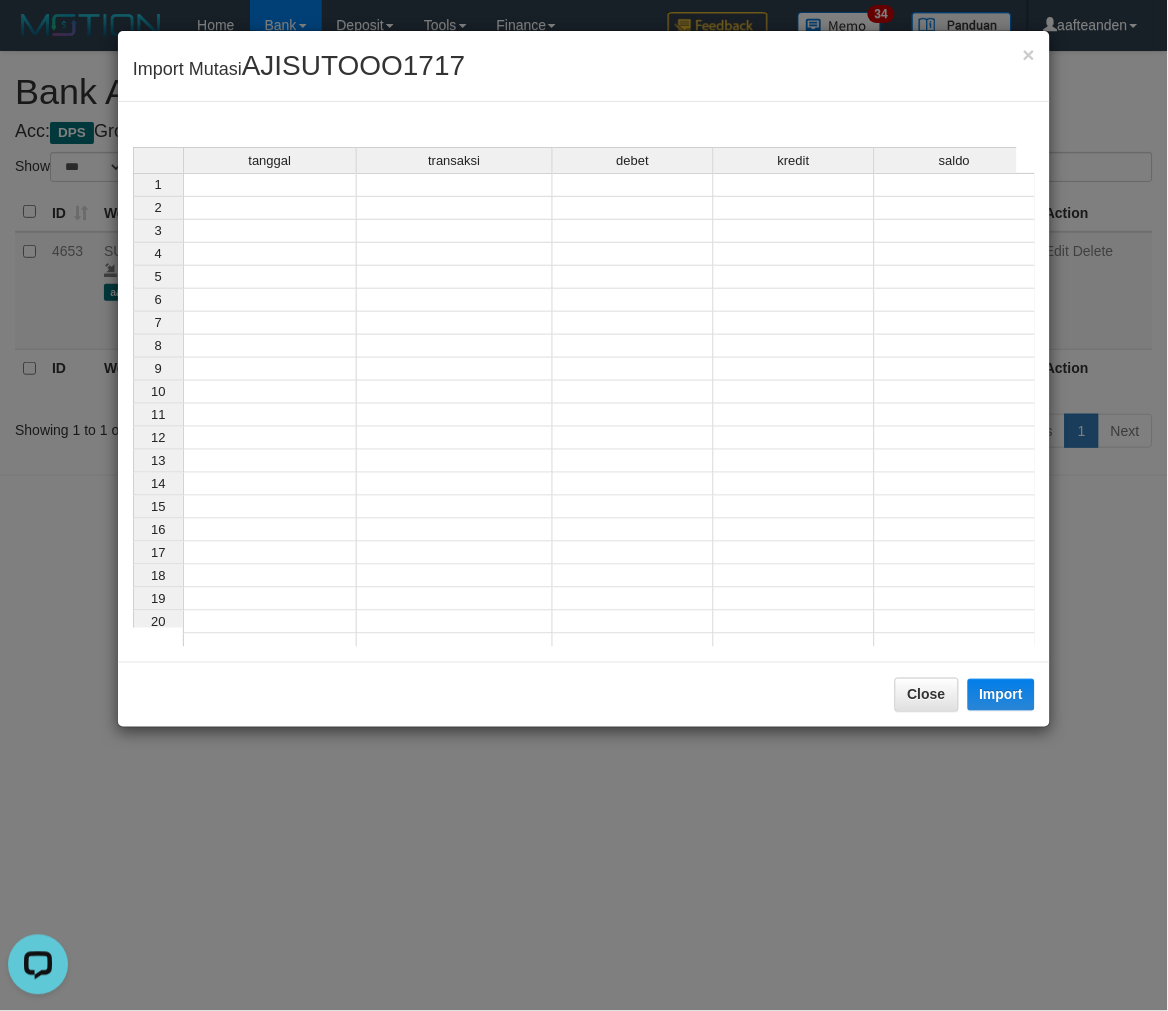 scroll, scrollTop: 0, scrollLeft: 0, axis: both 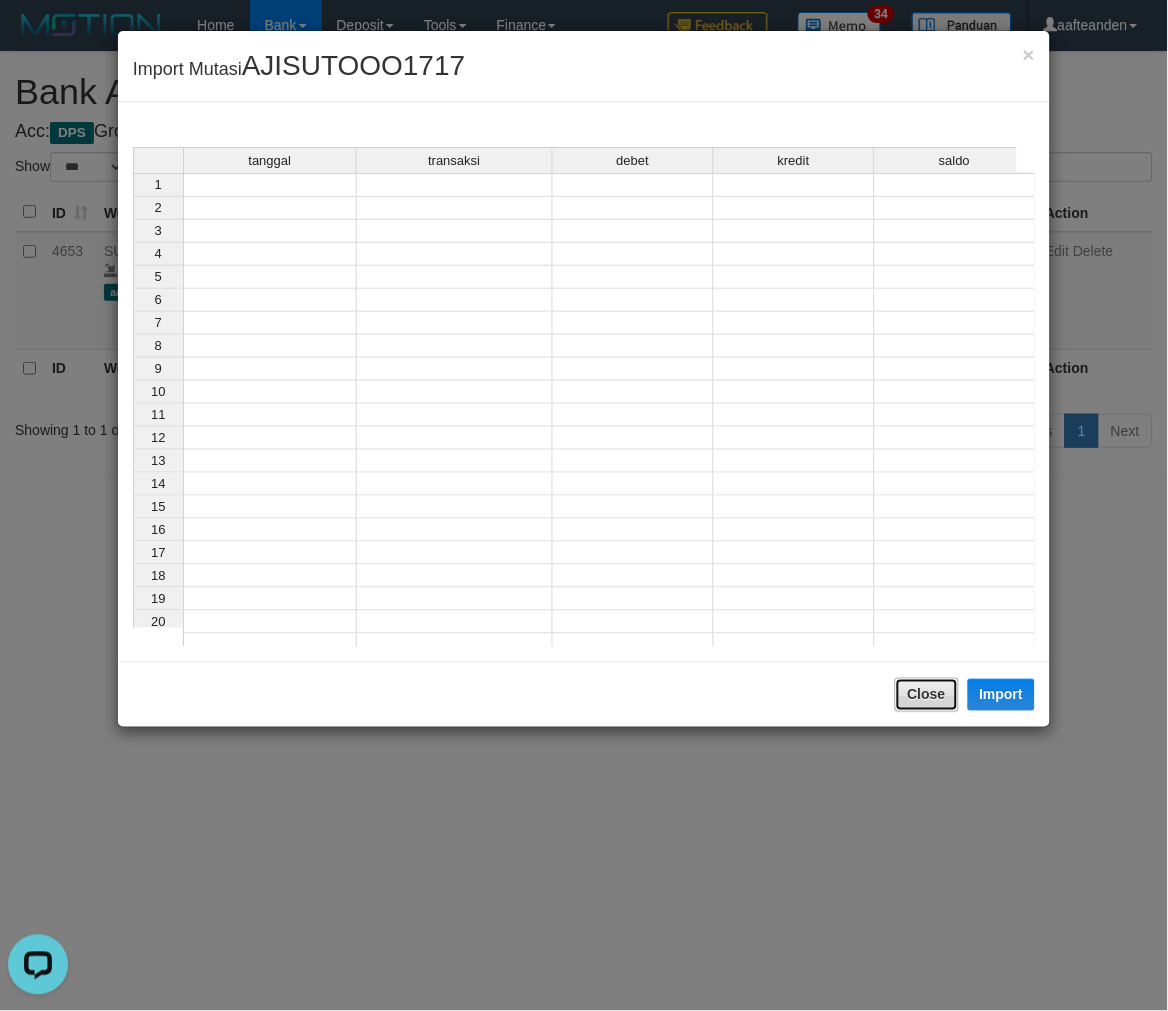 click on "Close" at bounding box center [927, 695] 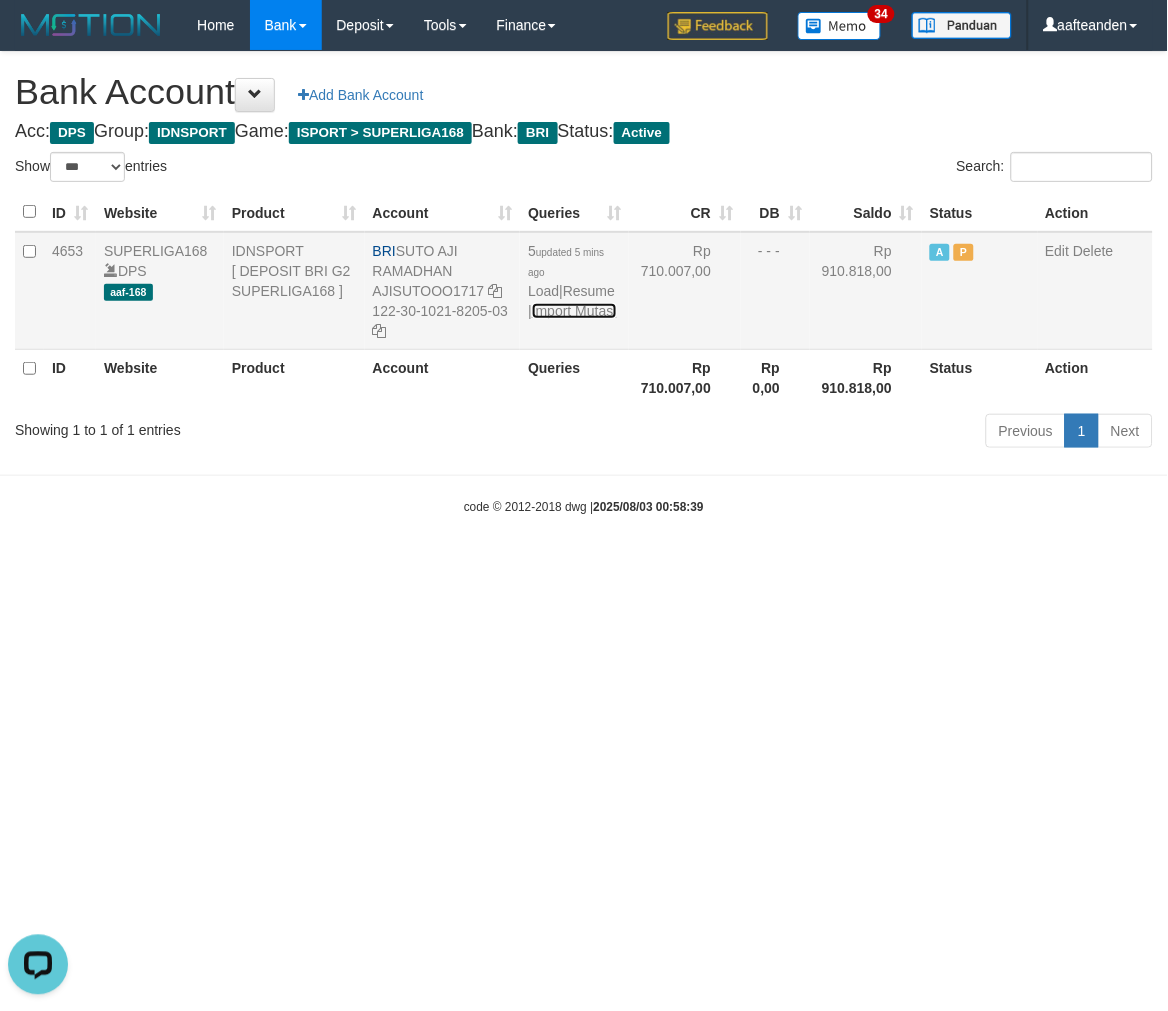 click on "Import Mutasi" at bounding box center (574, 311) 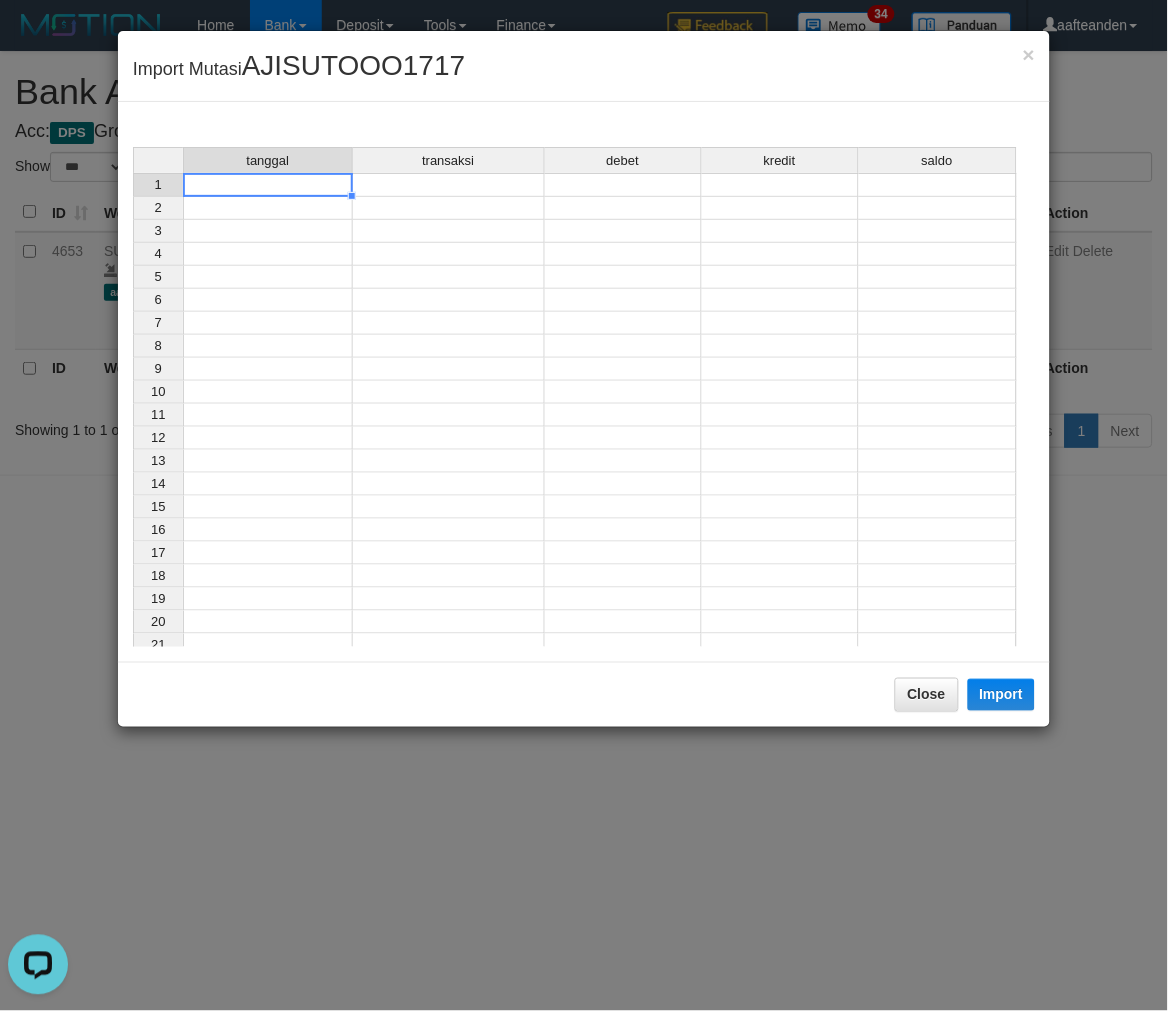 click at bounding box center [268, 185] 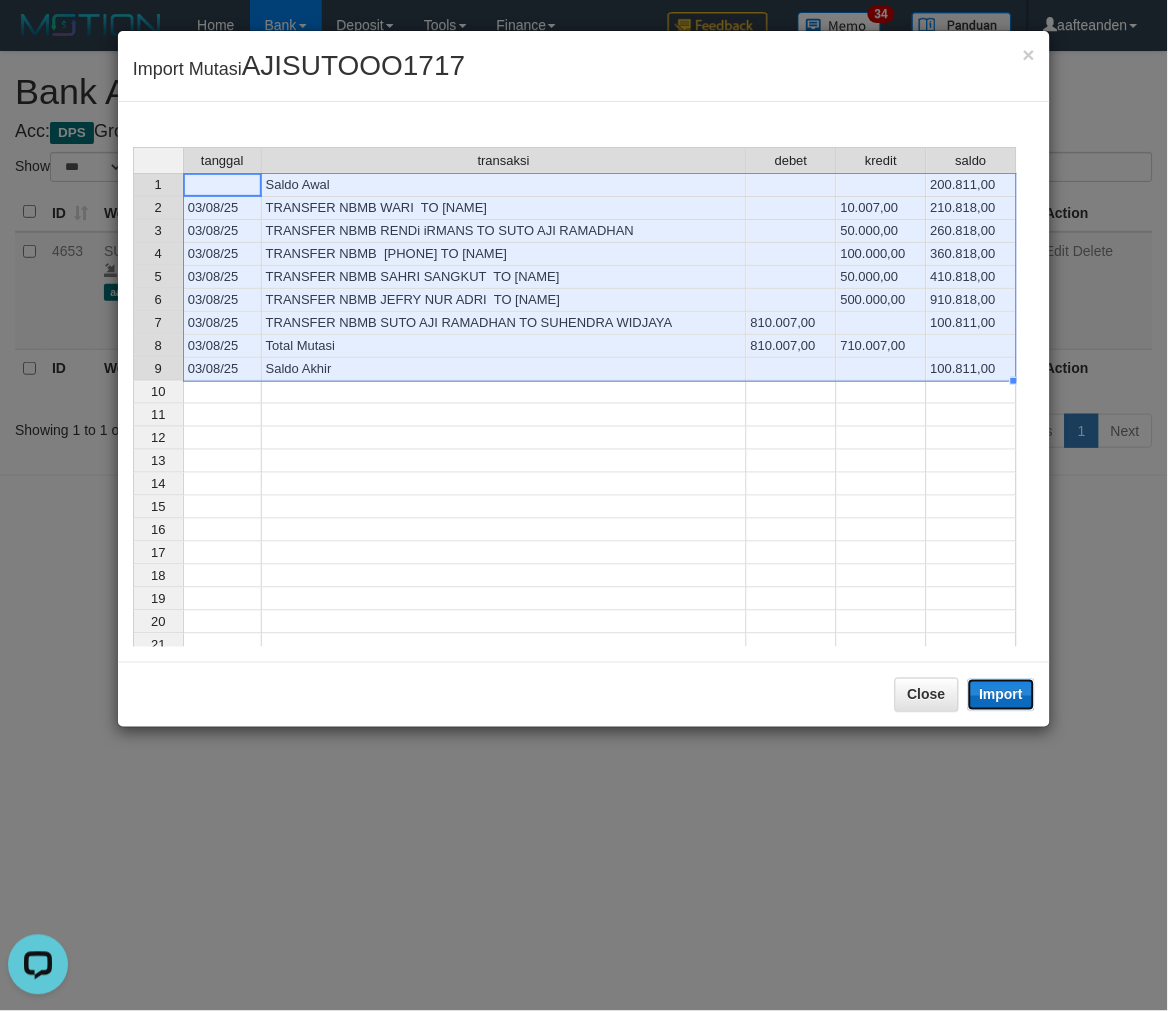 click on "Import" at bounding box center (1002, 695) 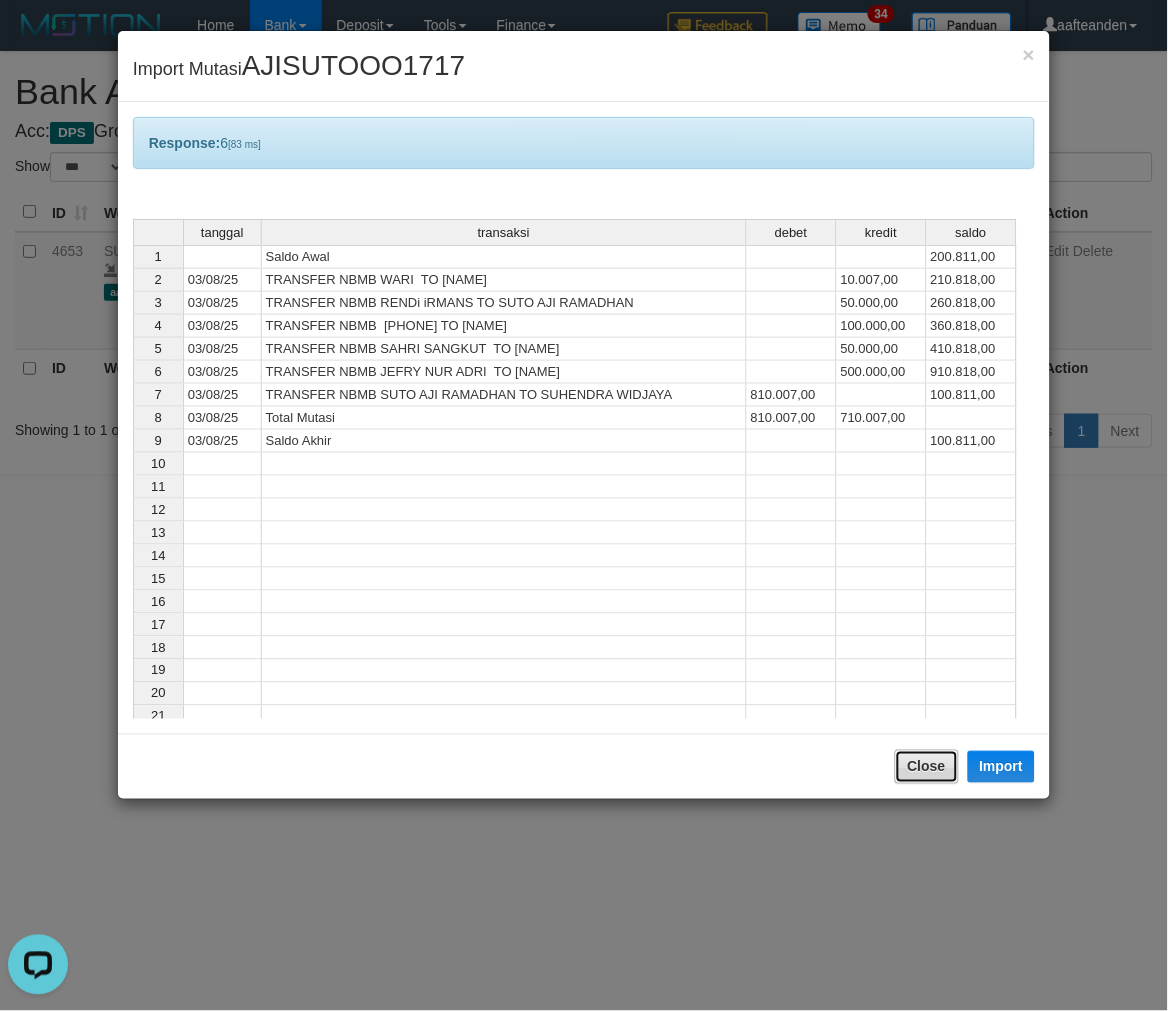 click on "Close" at bounding box center [927, 767] 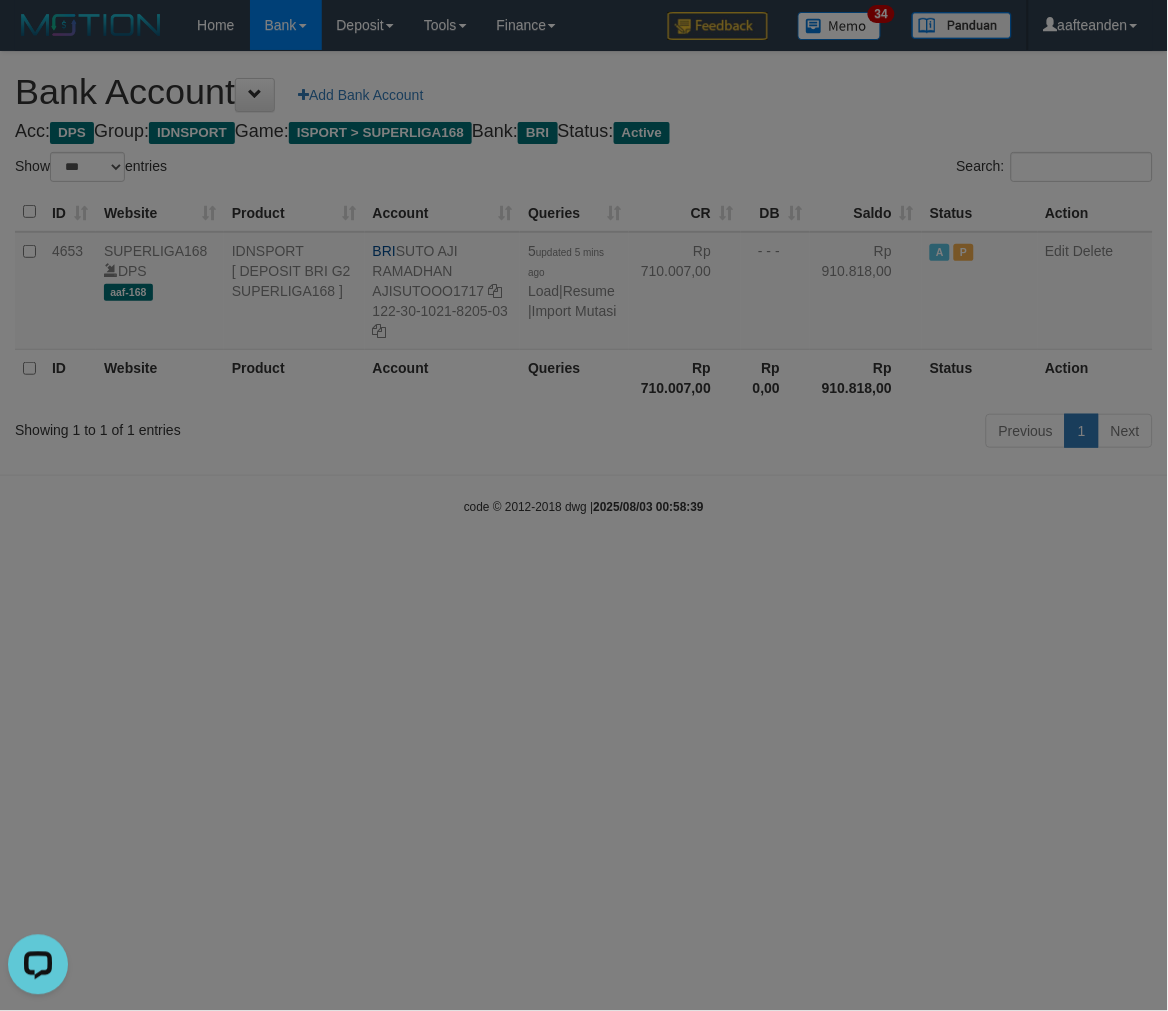 click on "Toggle navigation
Home
Bank
Account List
Load
By Website
Group
[ISPORT]													SUPERLIGA168
By Load Group (DPS)
34" at bounding box center [584, 283] 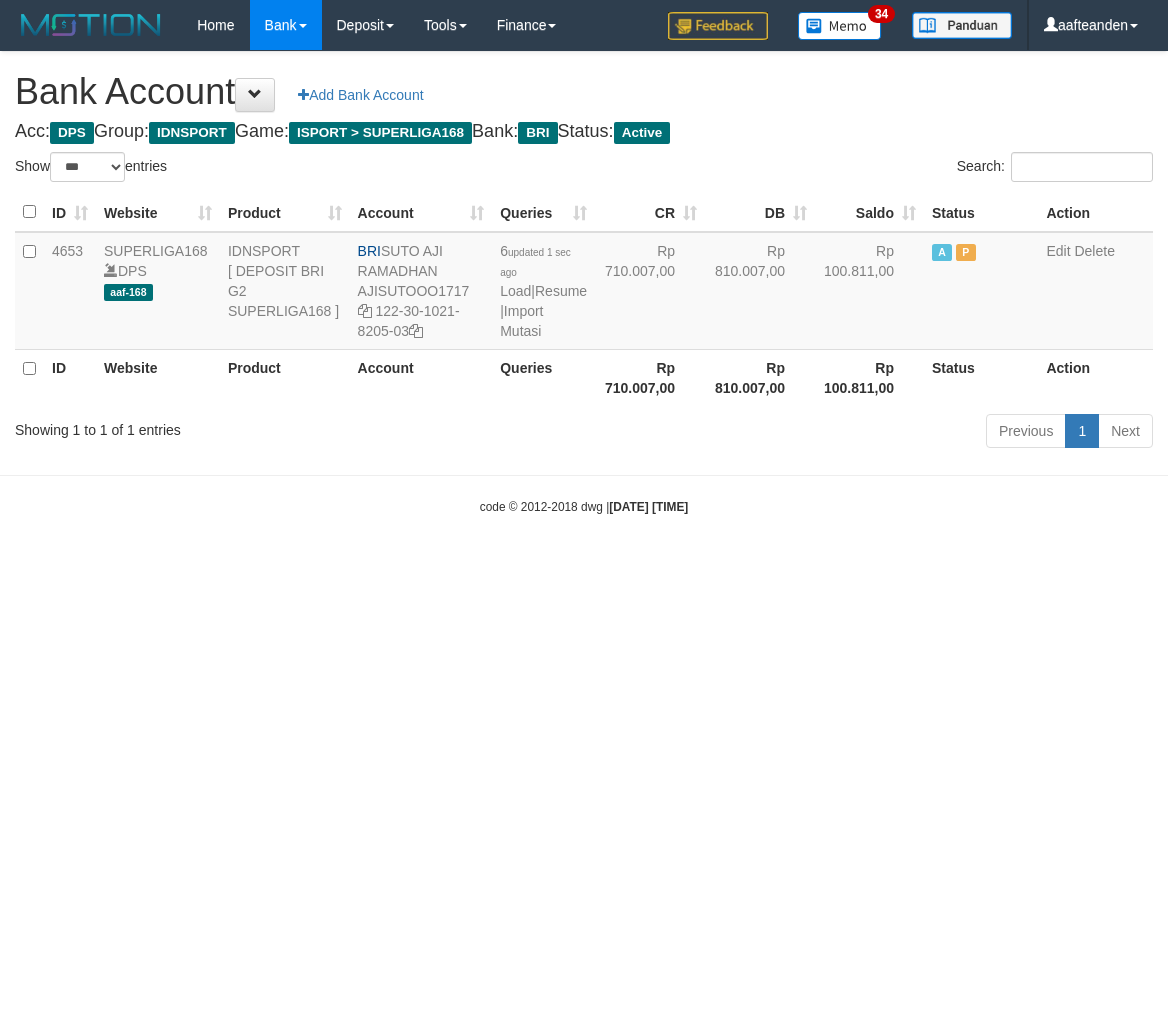 select on "***" 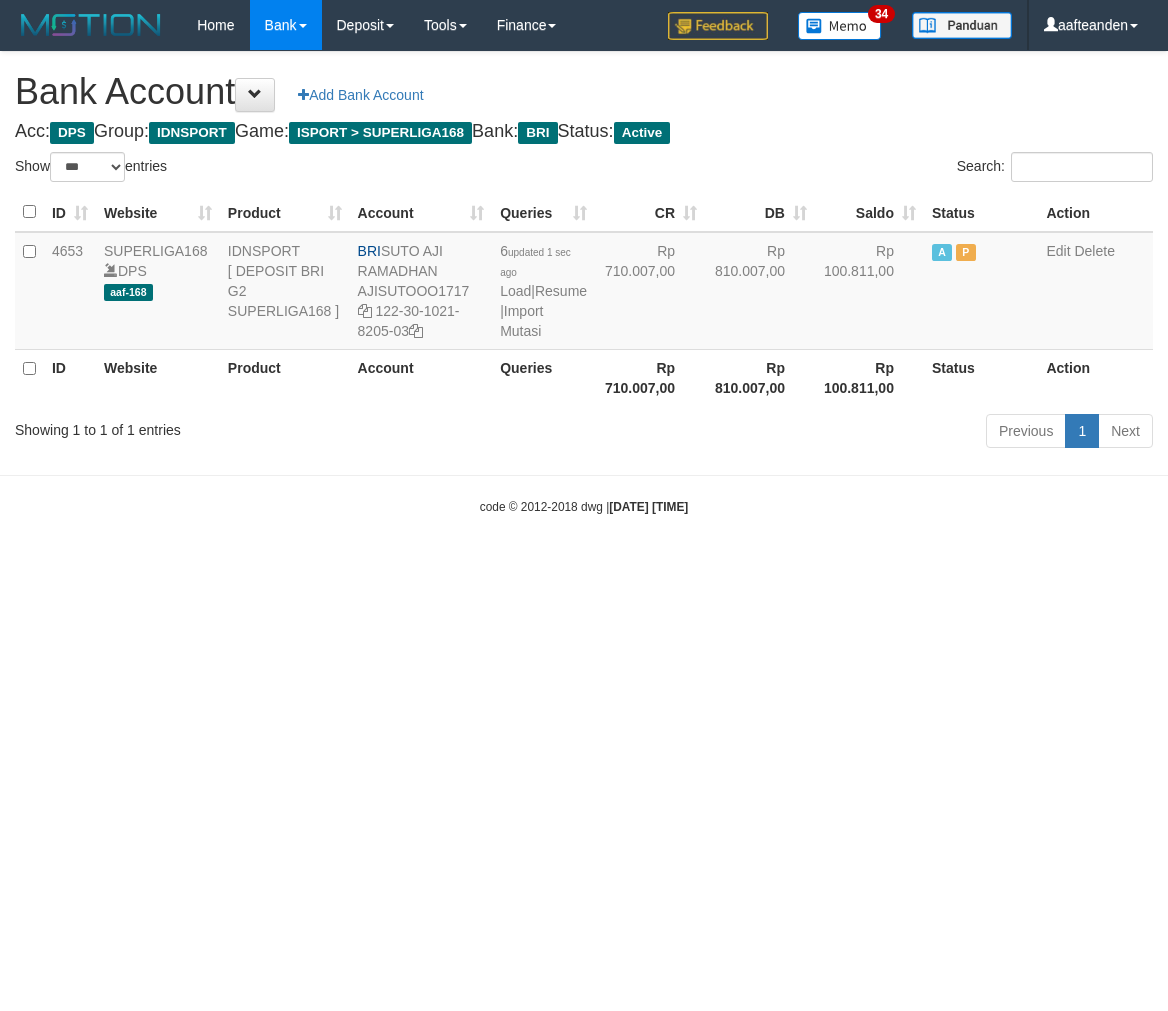 scroll, scrollTop: 0, scrollLeft: 0, axis: both 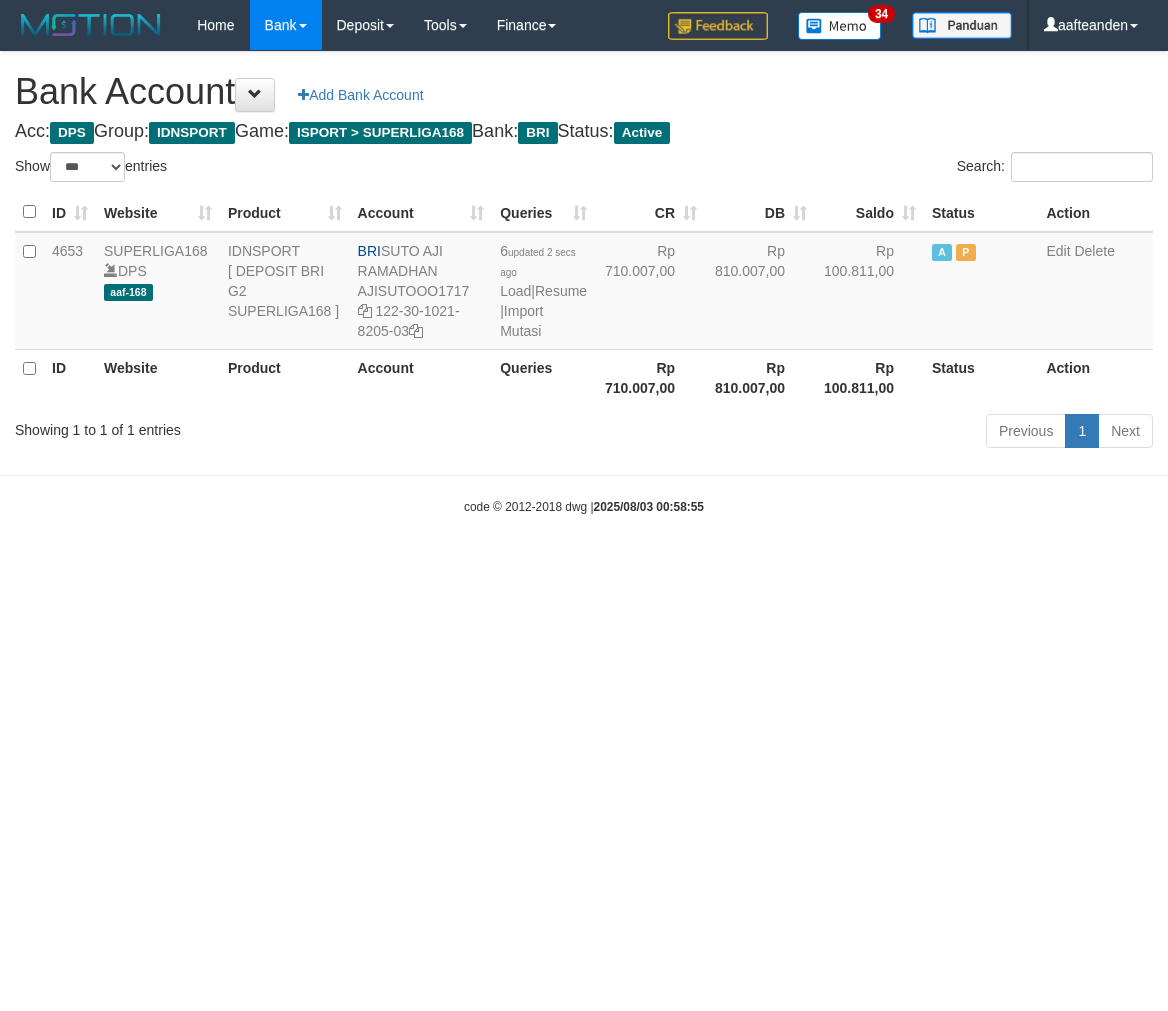 select on "***" 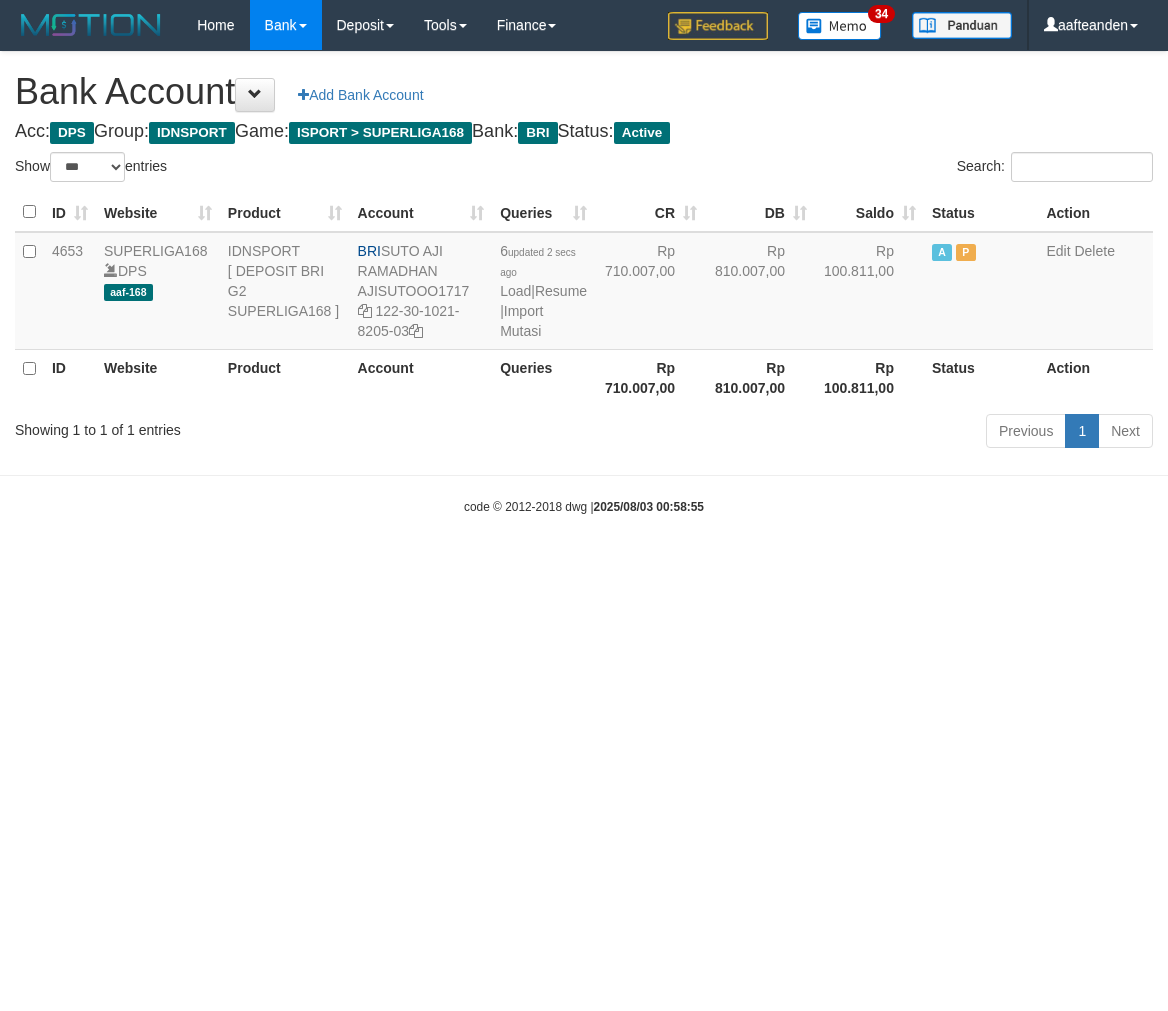 scroll, scrollTop: 0, scrollLeft: 0, axis: both 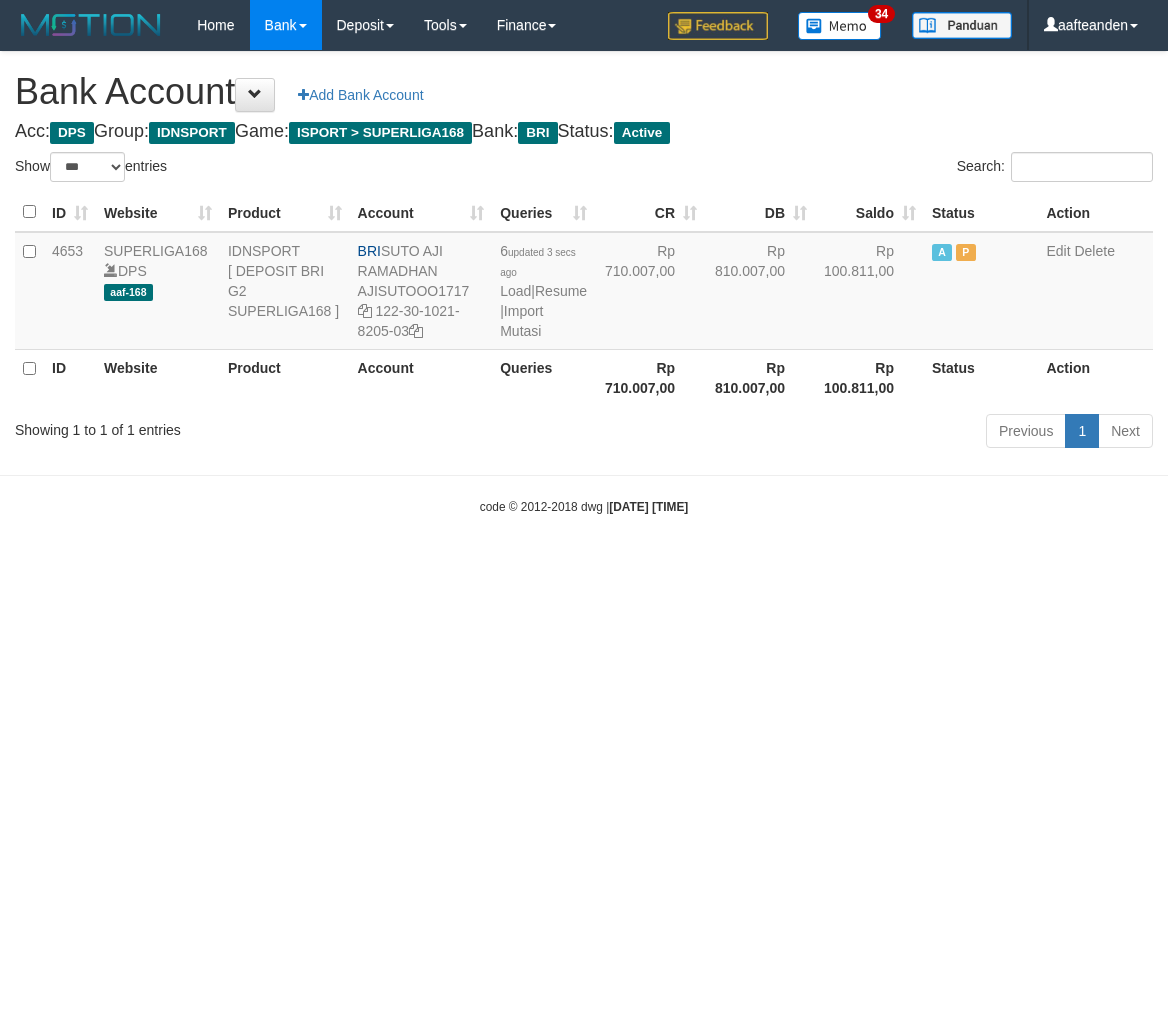 select on "***" 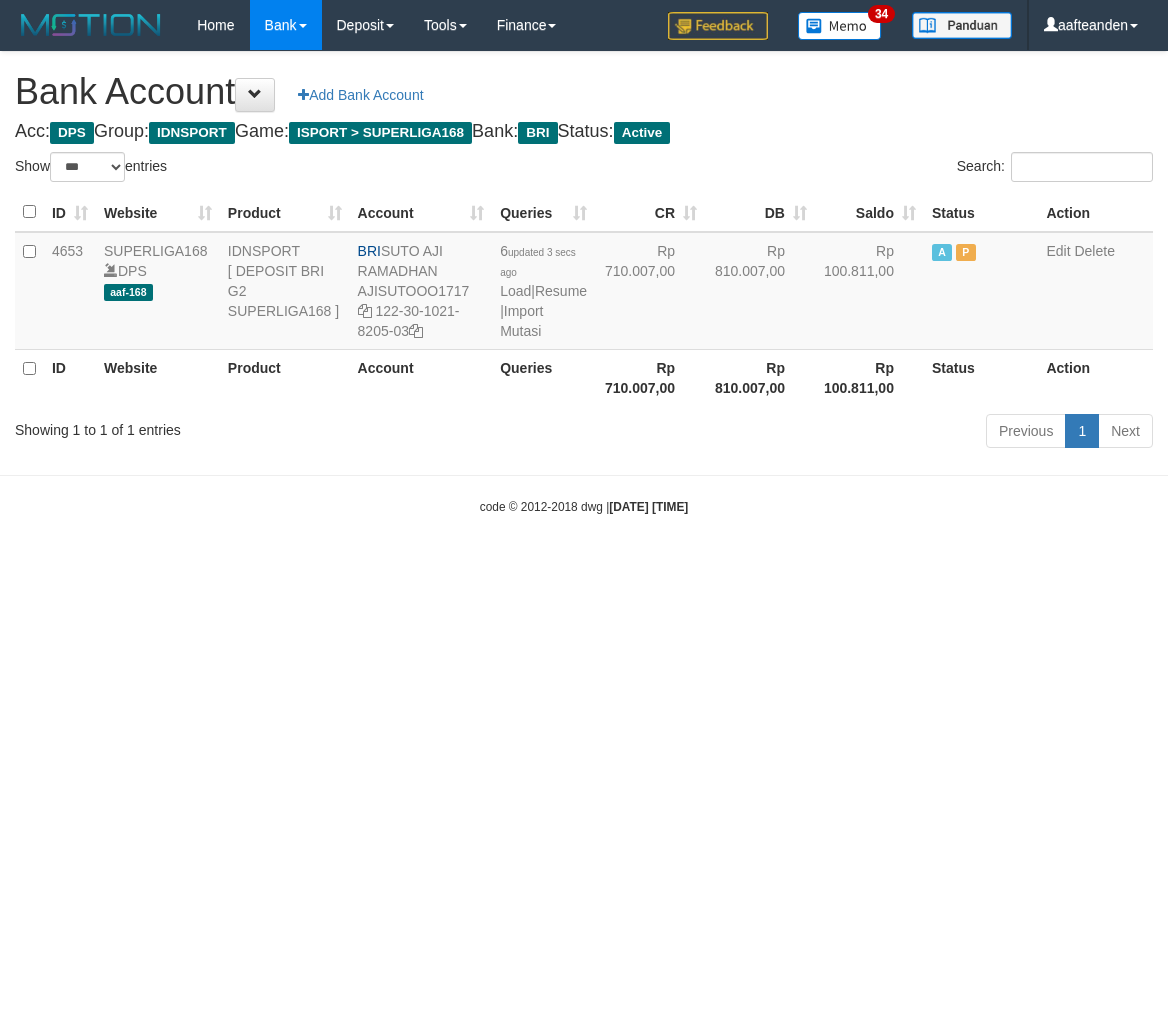 scroll, scrollTop: 0, scrollLeft: 0, axis: both 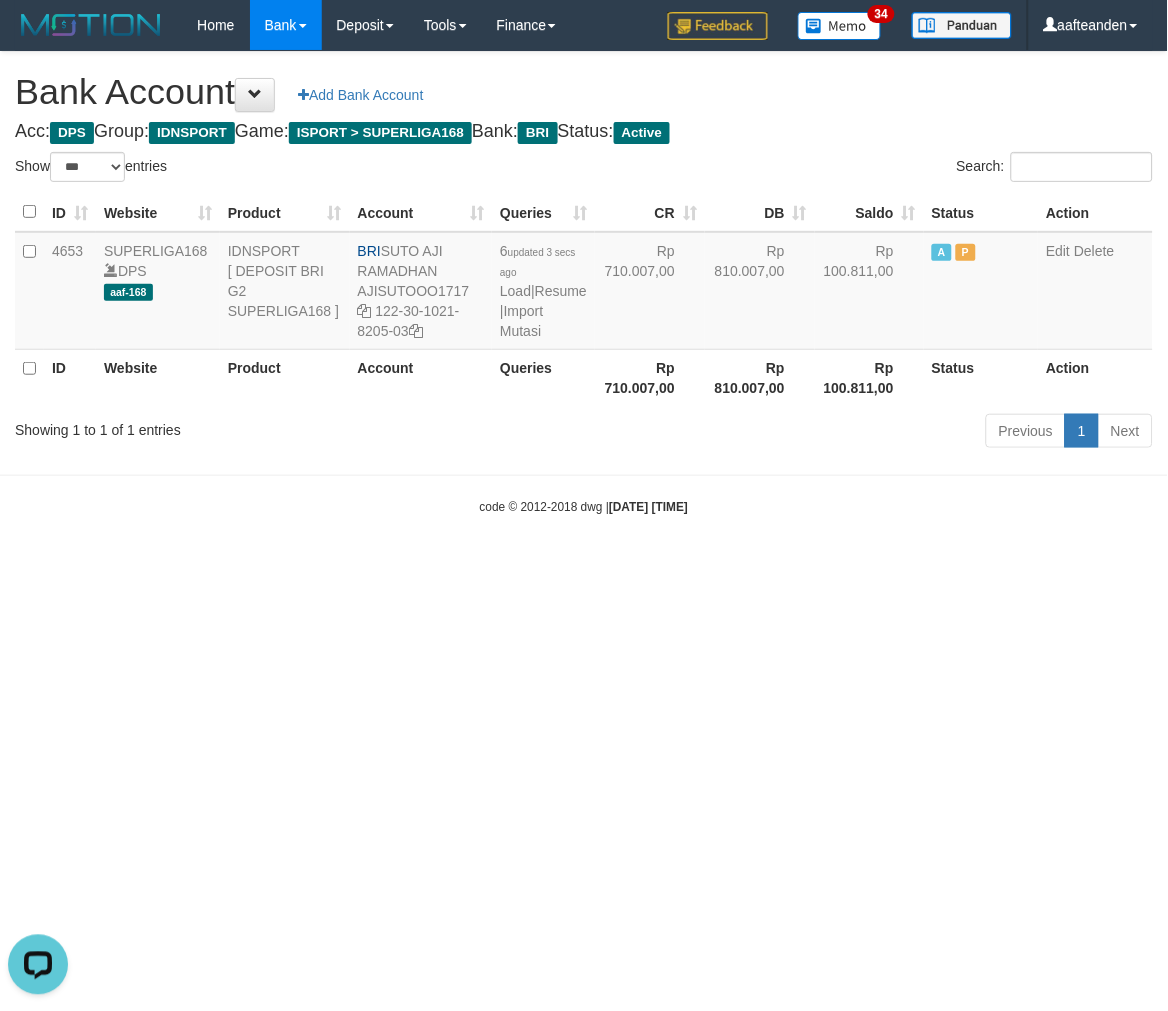 click on "Toggle navigation
Home
Bank
Account List
Load
By Website
Group
[ISPORT]													SUPERLIGA168
By Load Group (DPS)" at bounding box center [584, 283] 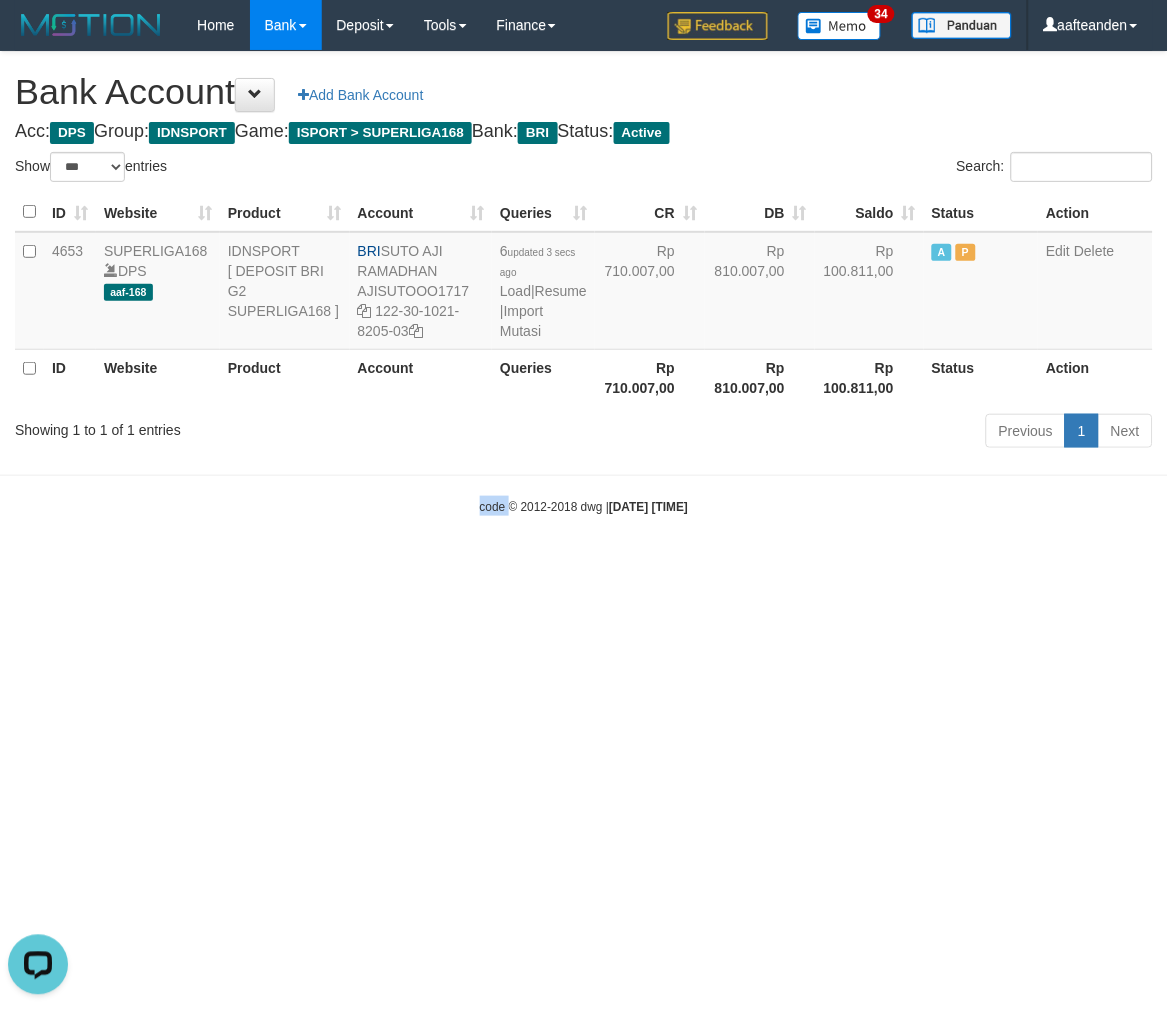 click on "Toggle navigation
Home
Bank
Account List
Load
By Website
Group
[ISPORT]													SUPERLIGA168
By Load Group (DPS)" at bounding box center (584, 283) 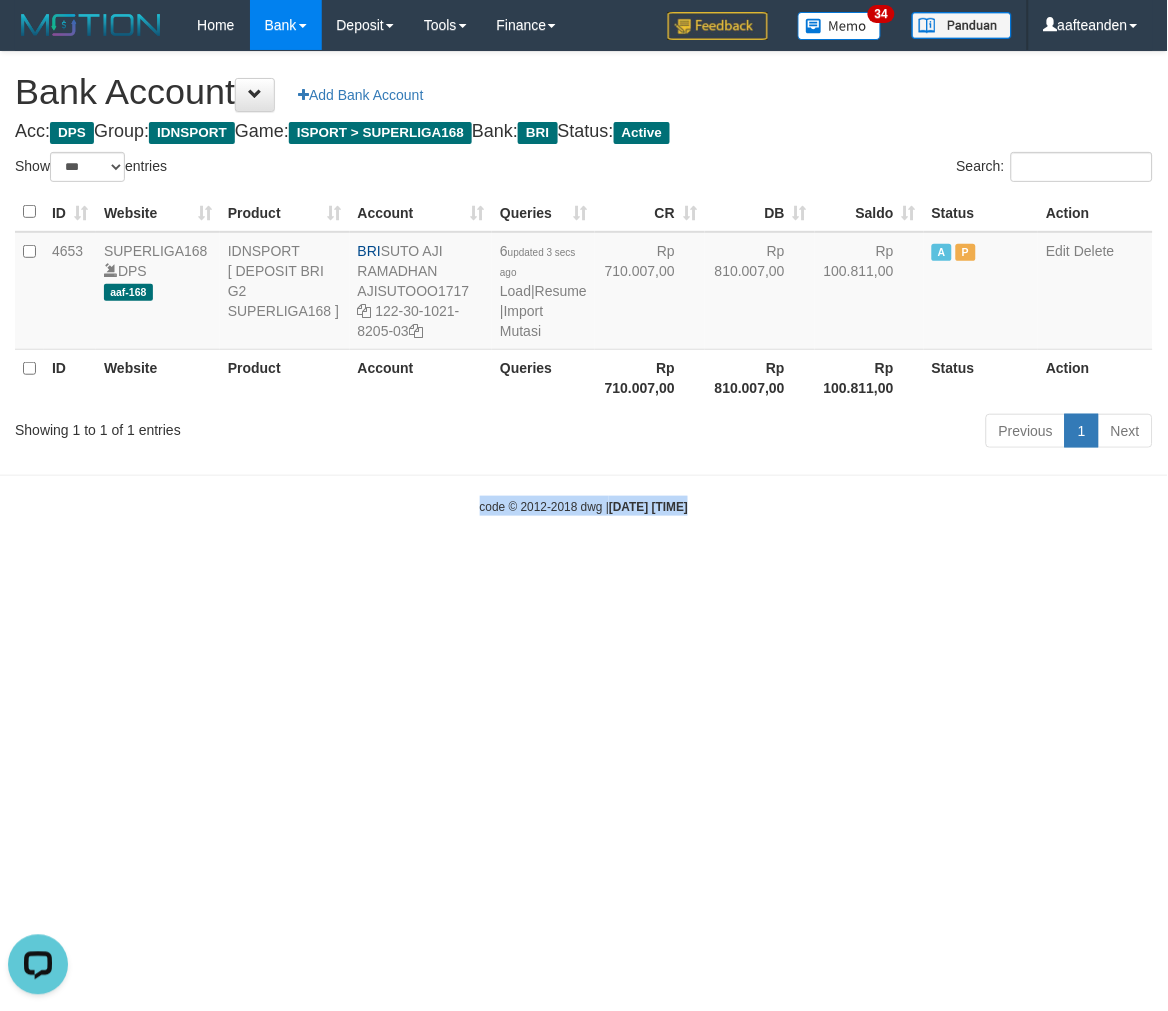 click on "Toggle navigation
Home
Bank
Account List
Load
By Website
Group
[ISPORT]													SUPERLIGA168
By Load Group (DPS)" at bounding box center [584, 283] 